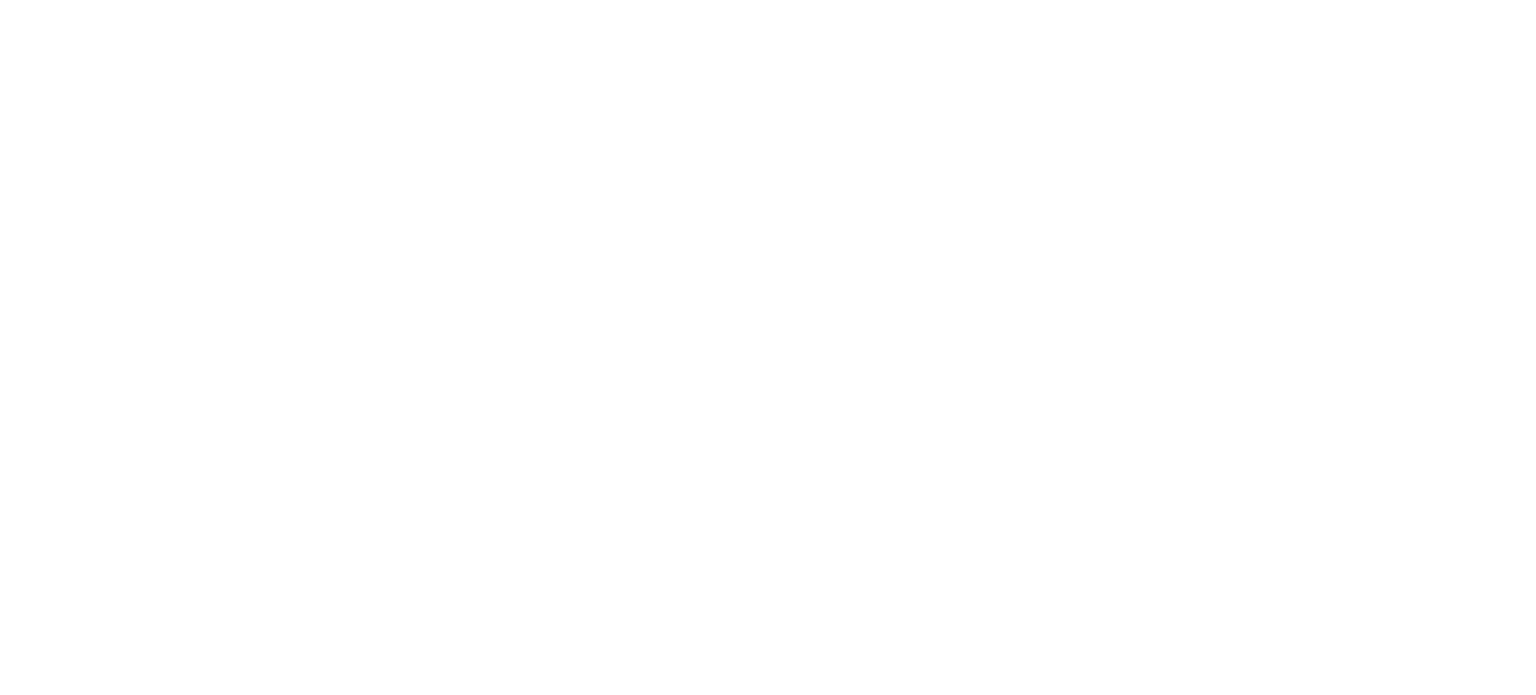 scroll, scrollTop: 0, scrollLeft: 0, axis: both 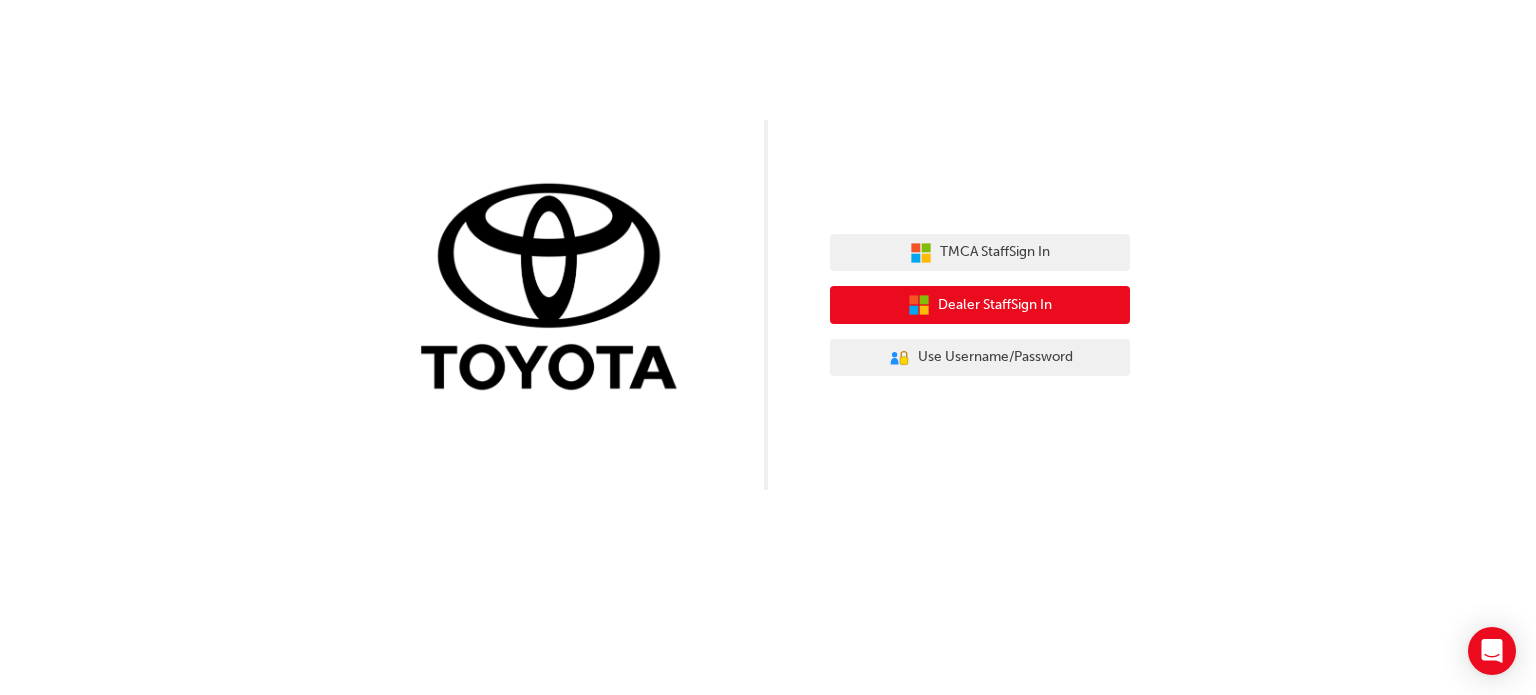 click on "Dealer Staff  Sign In" at bounding box center [980, 305] 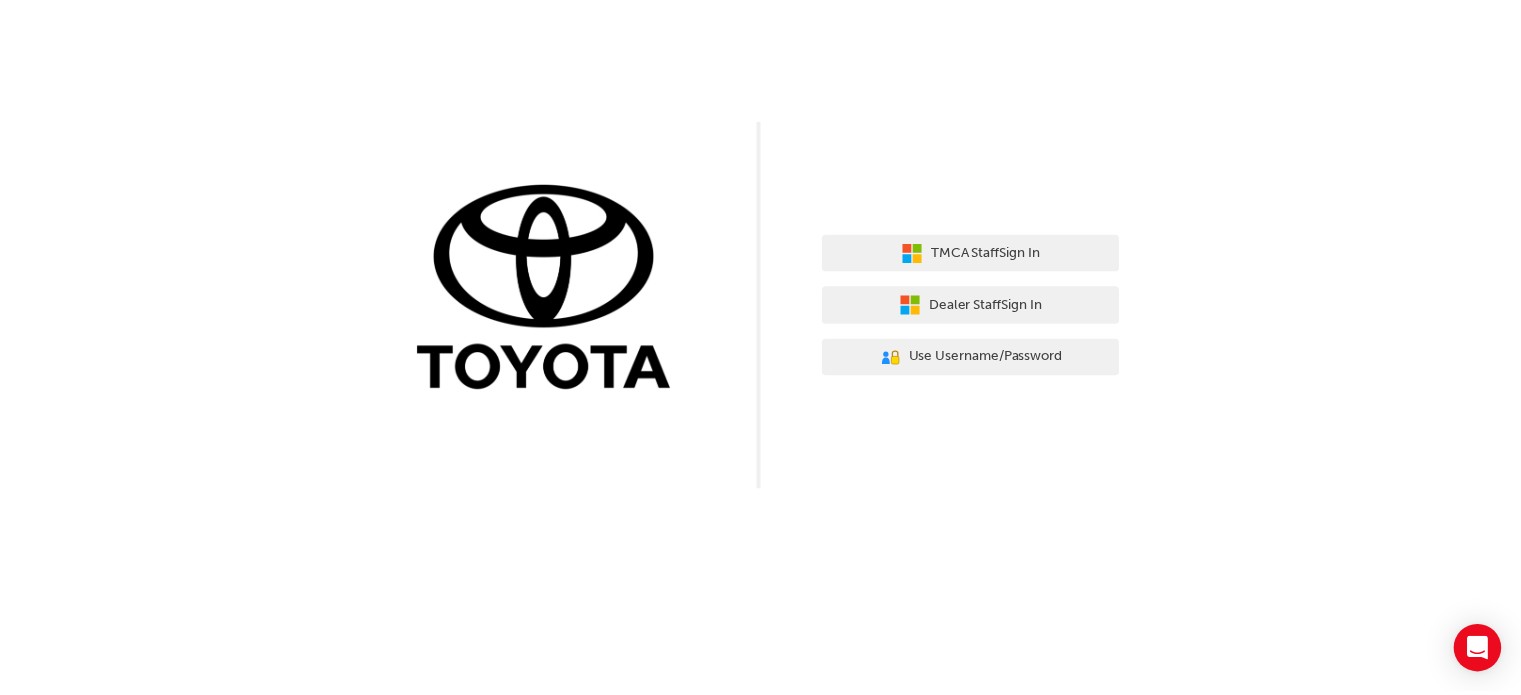 scroll, scrollTop: 0, scrollLeft: 0, axis: both 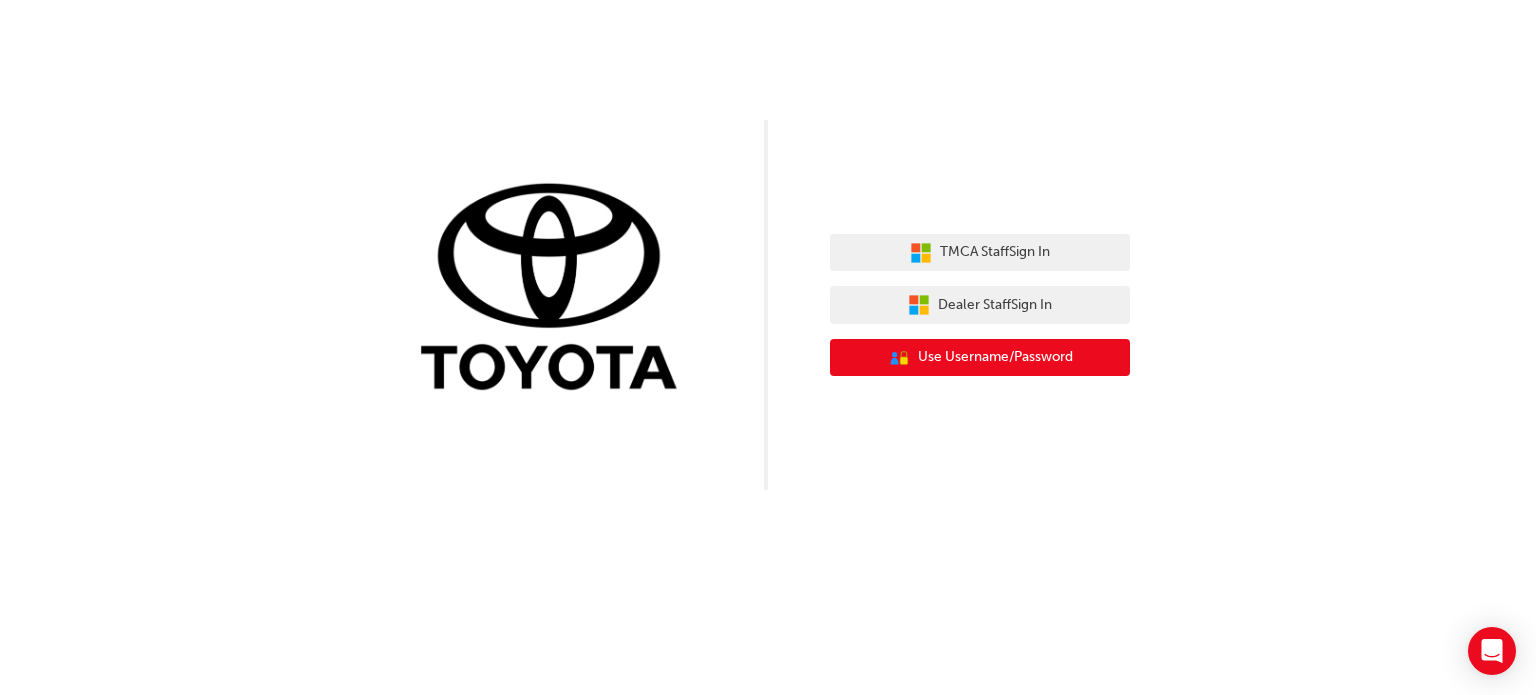 click on "Use Username/Password" at bounding box center (995, 357) 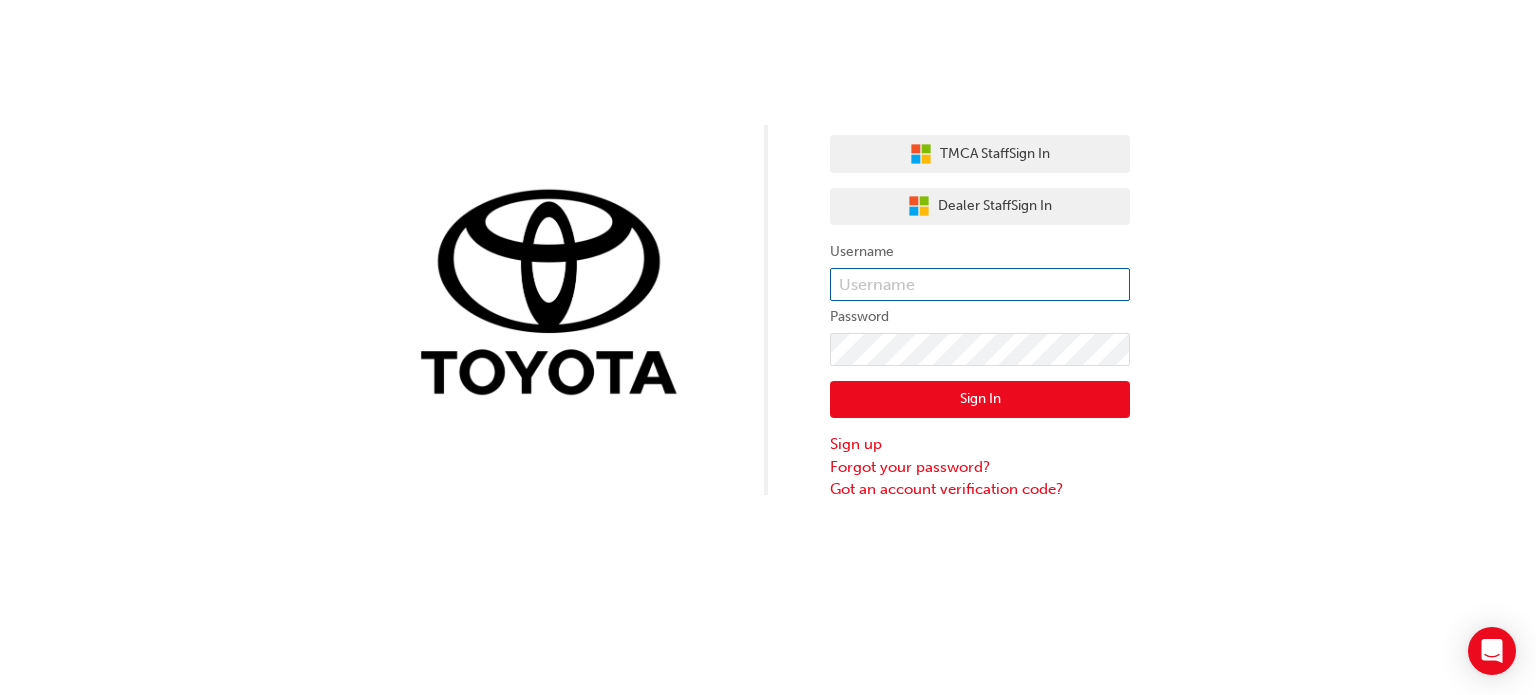type on "[USERNAME]" 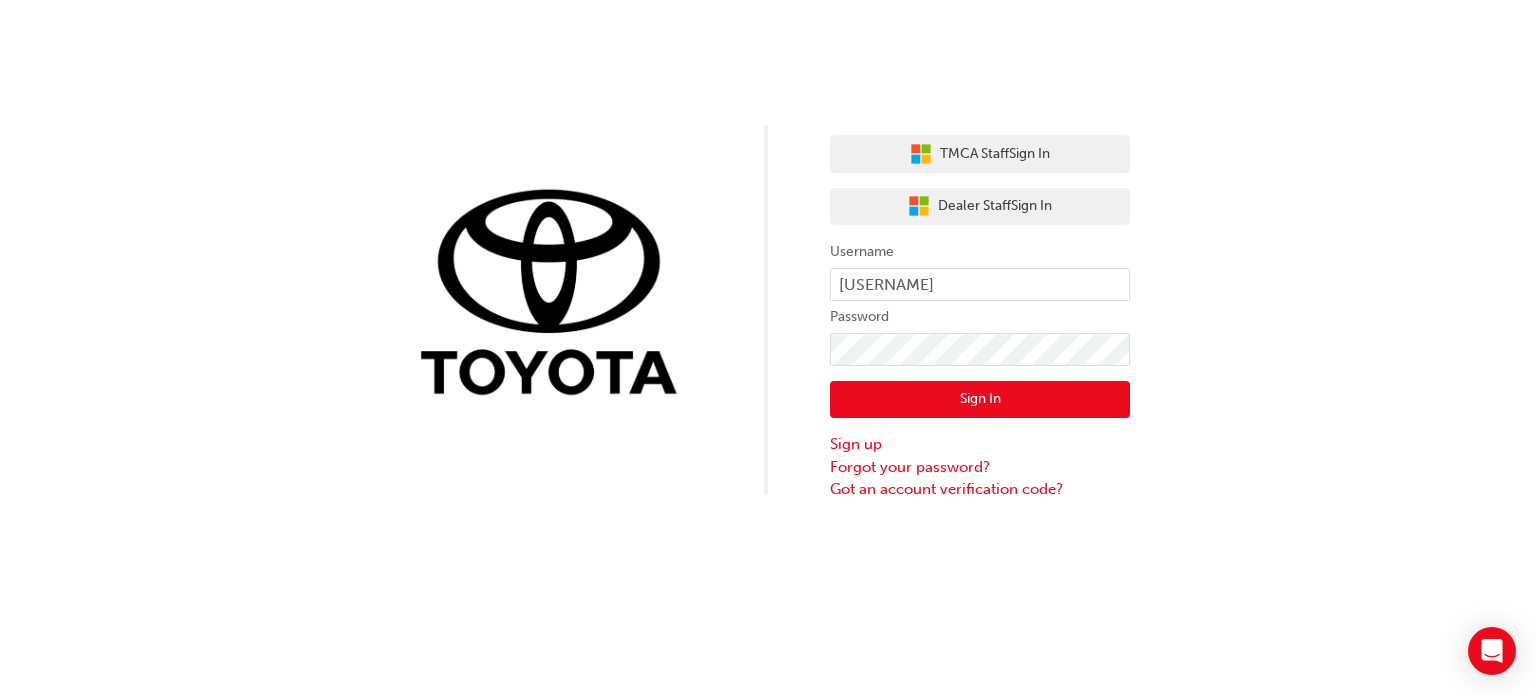 click on "Username wayne.reid Password Sign In Sign up Forgot your password? Got an account verification code?" at bounding box center [980, 370] 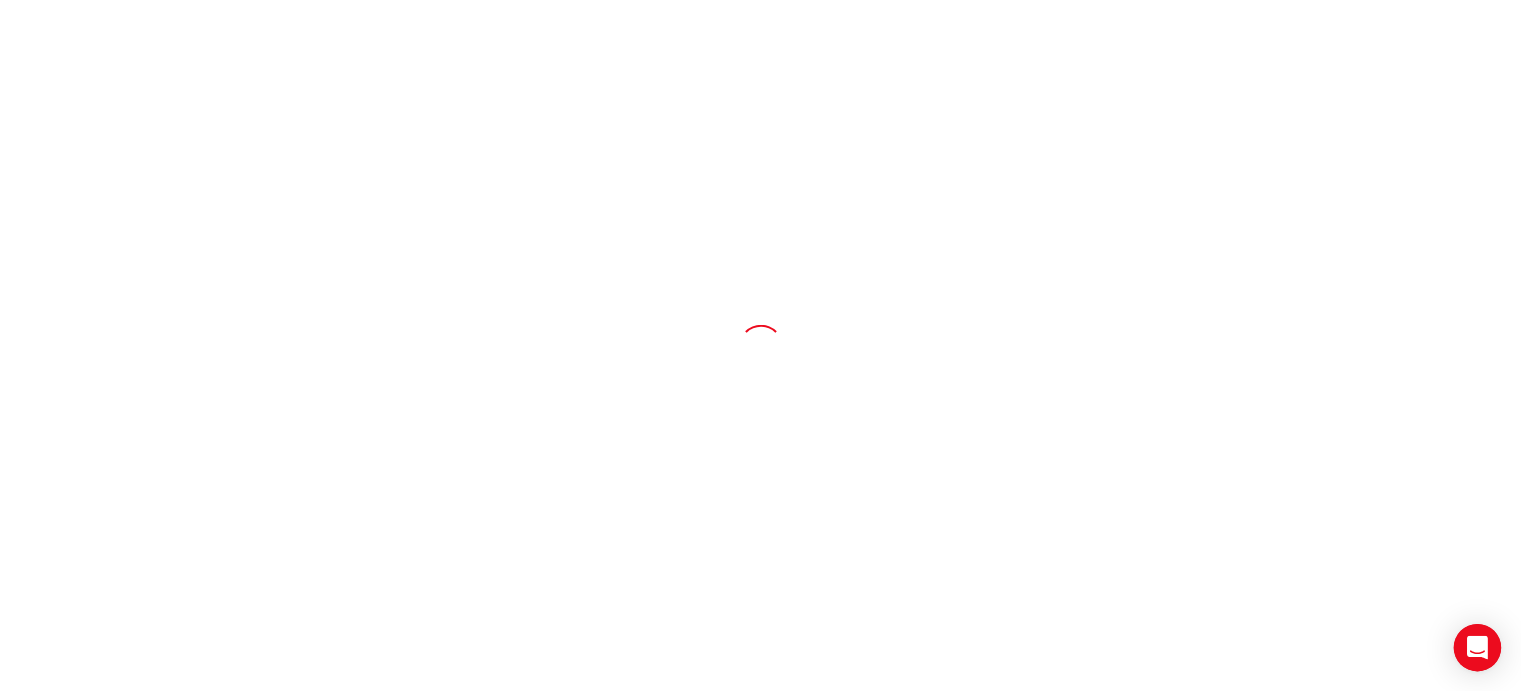 scroll, scrollTop: 0, scrollLeft: 0, axis: both 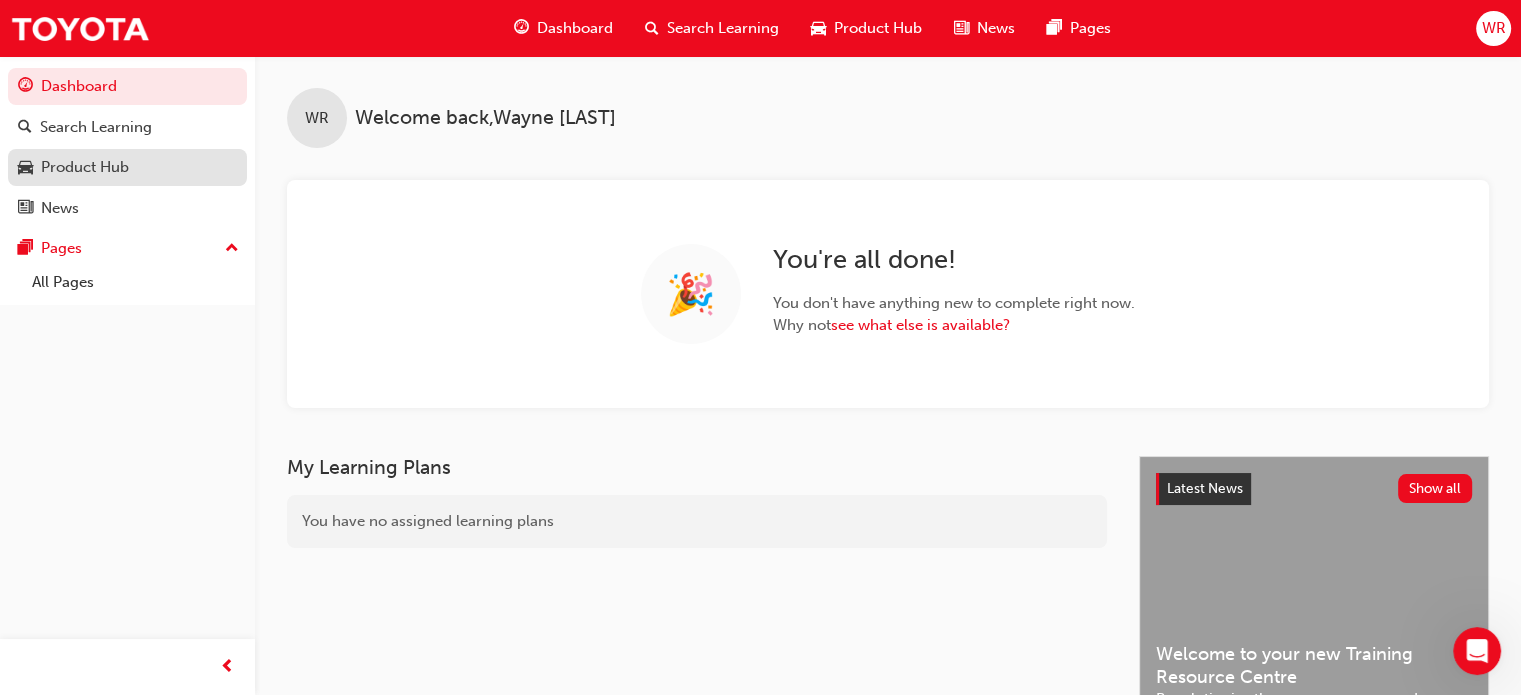 click on "Product Hub" at bounding box center [85, 167] 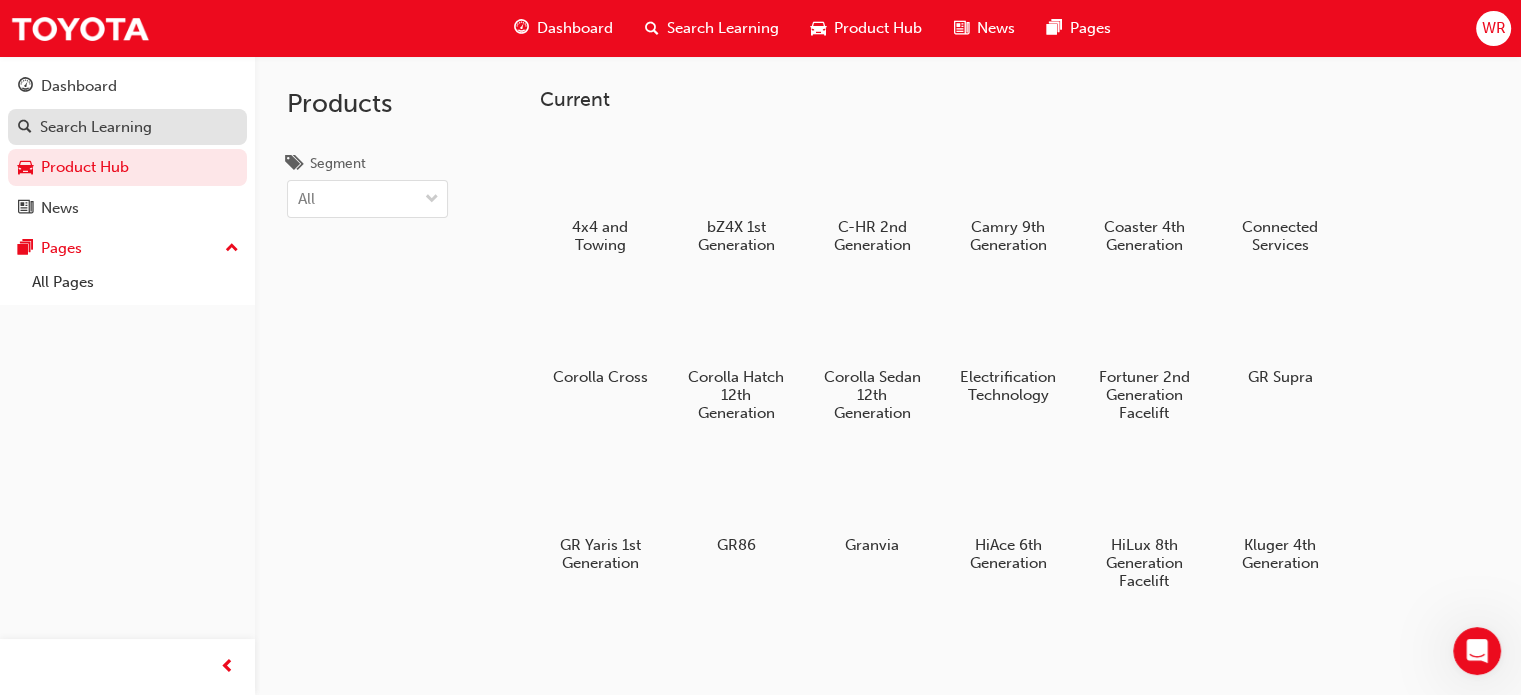 click on "Search Learning" at bounding box center [96, 127] 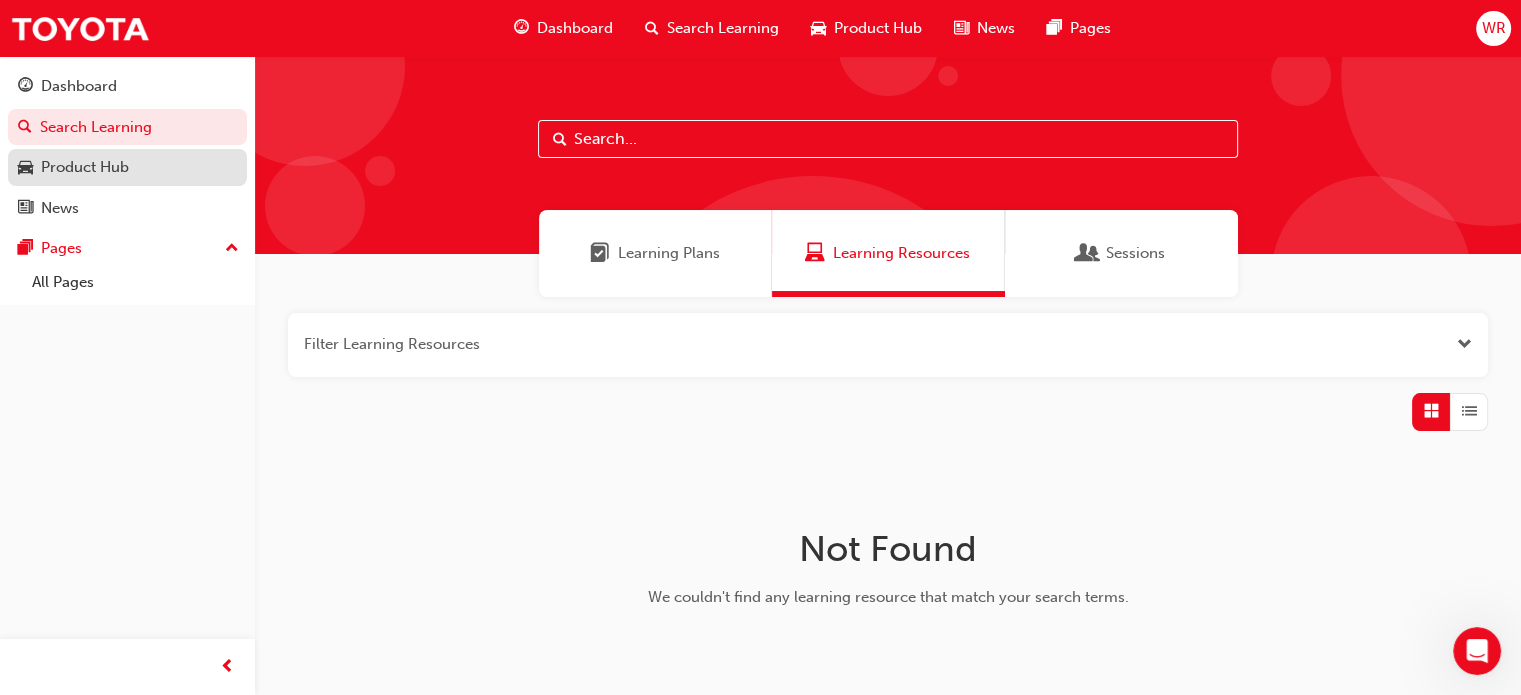 click on "Product Hub" at bounding box center (127, 167) 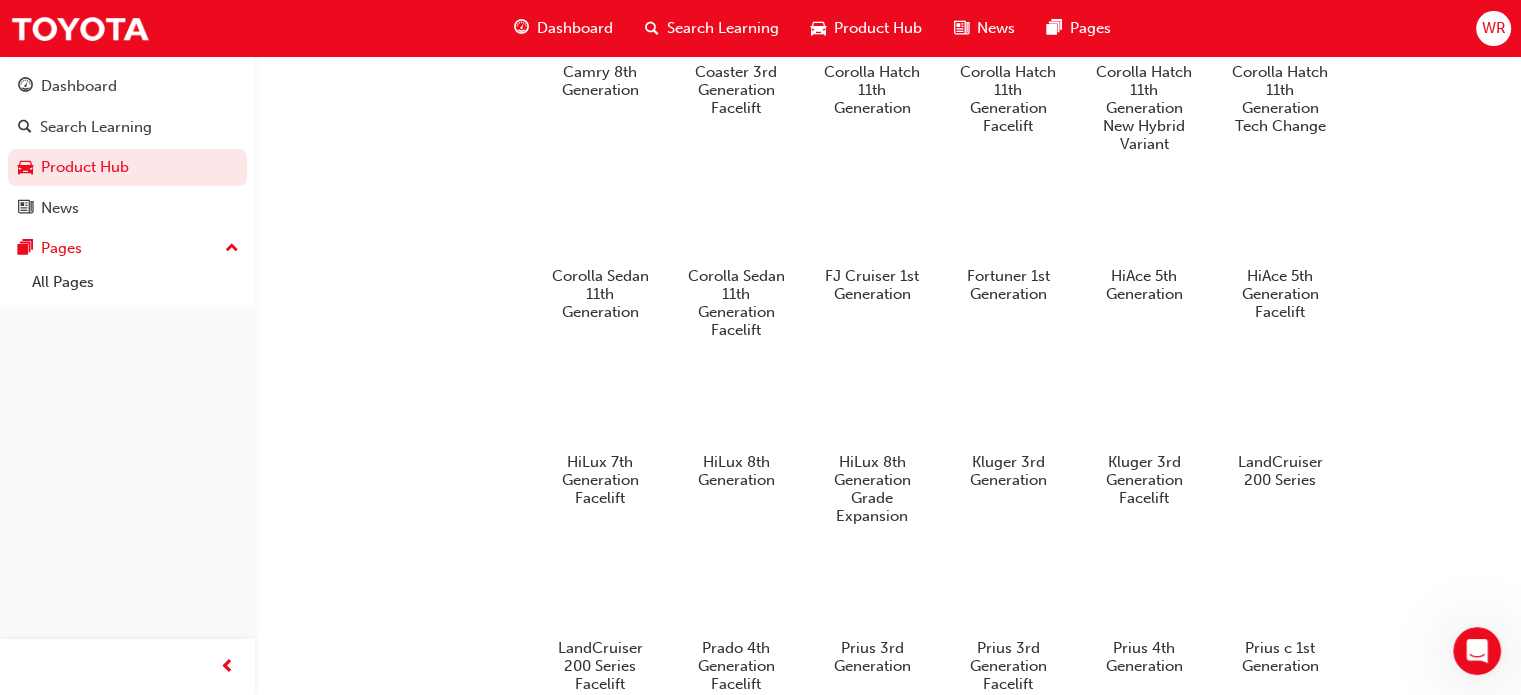 scroll, scrollTop: 0, scrollLeft: 0, axis: both 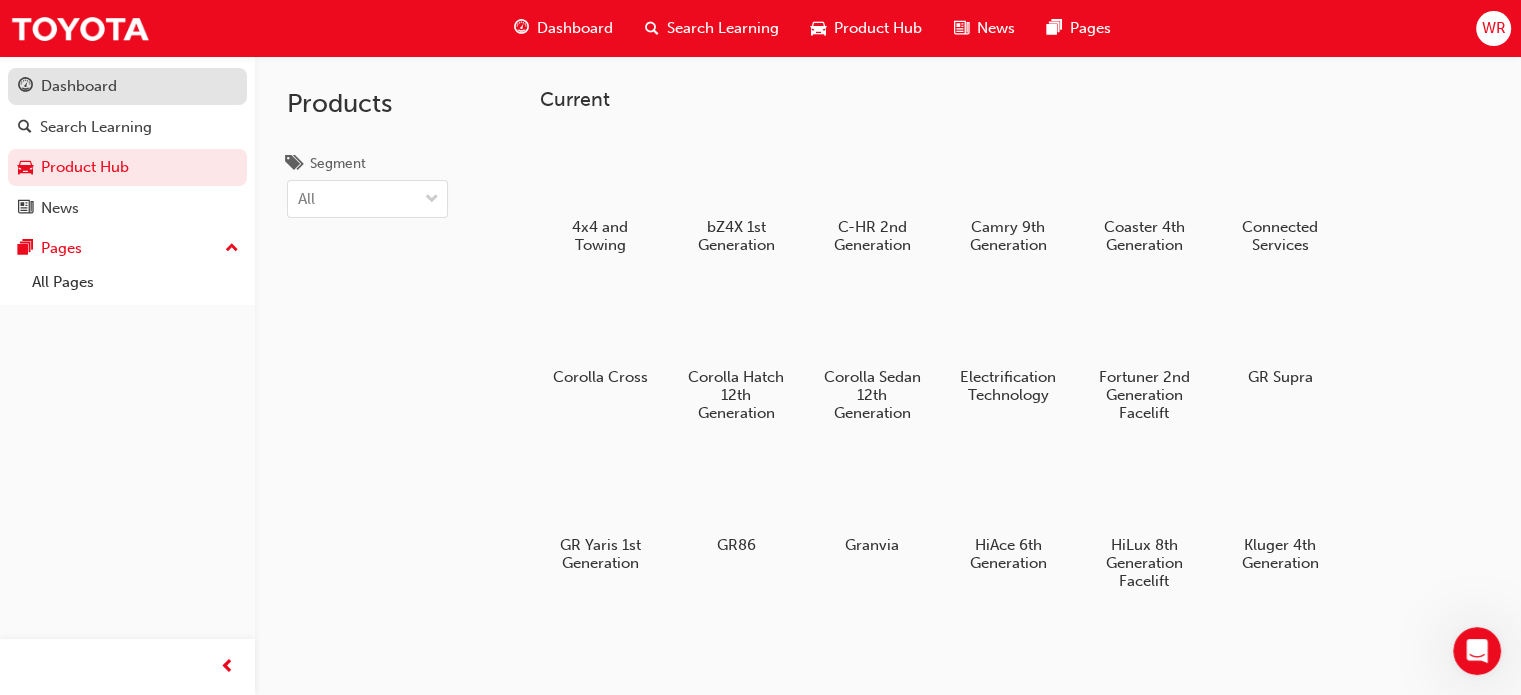 click on "Dashboard" at bounding box center [79, 86] 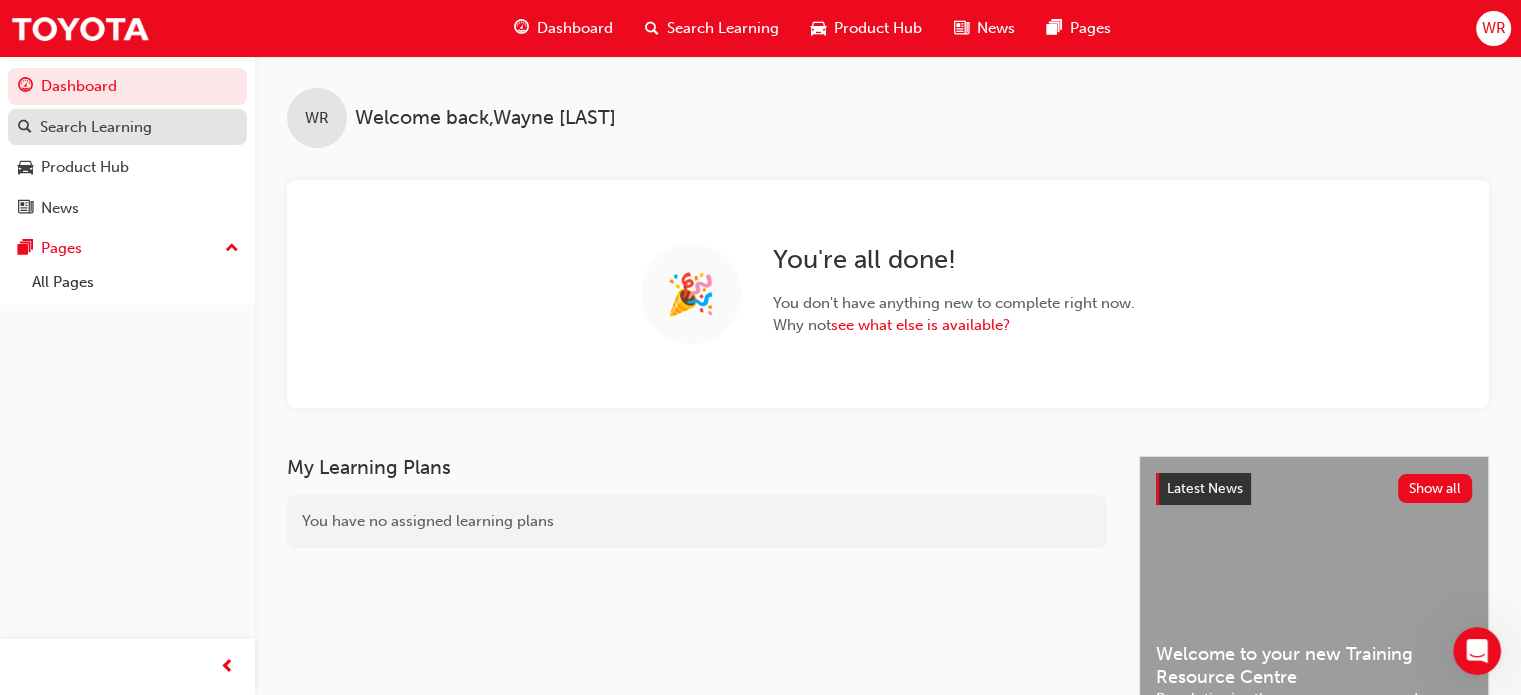 click on "Search Learning" at bounding box center (96, 127) 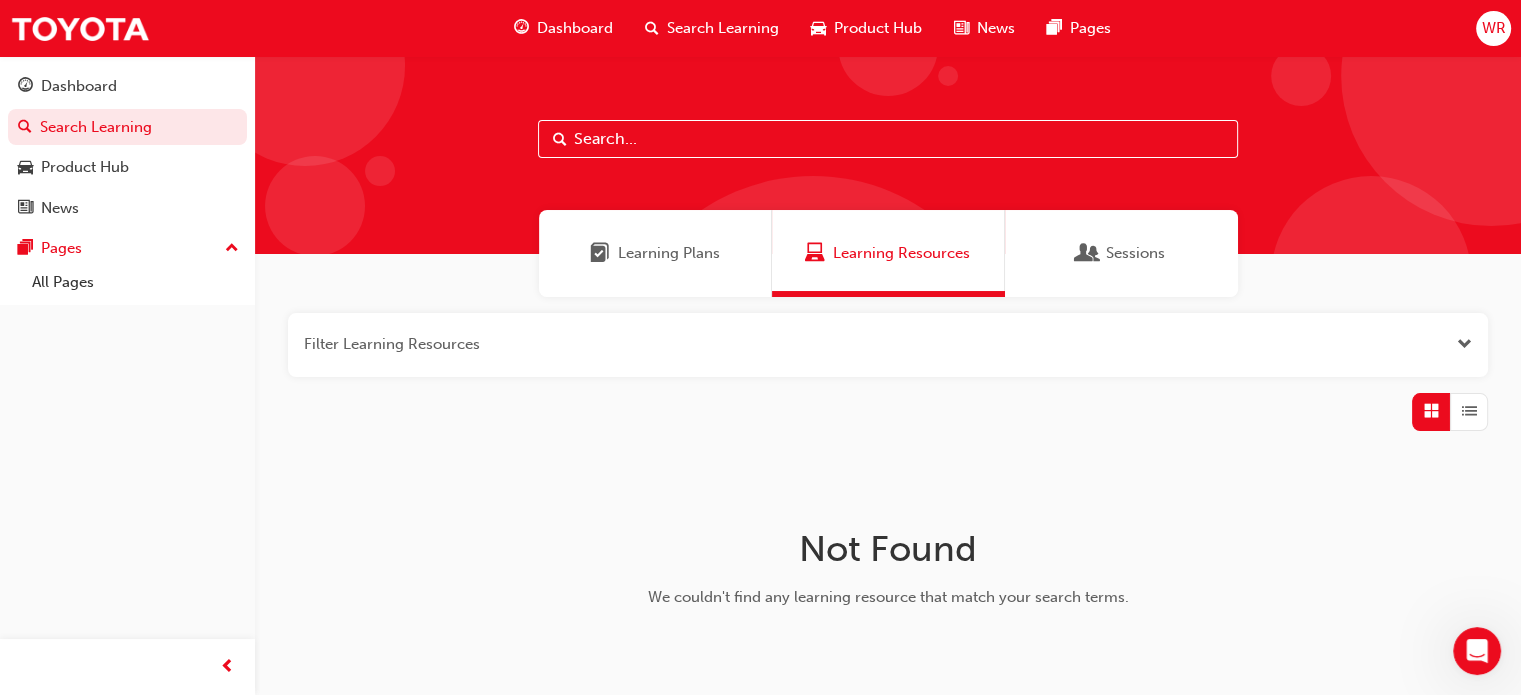 click on "Learning Plans" at bounding box center (655, 253) 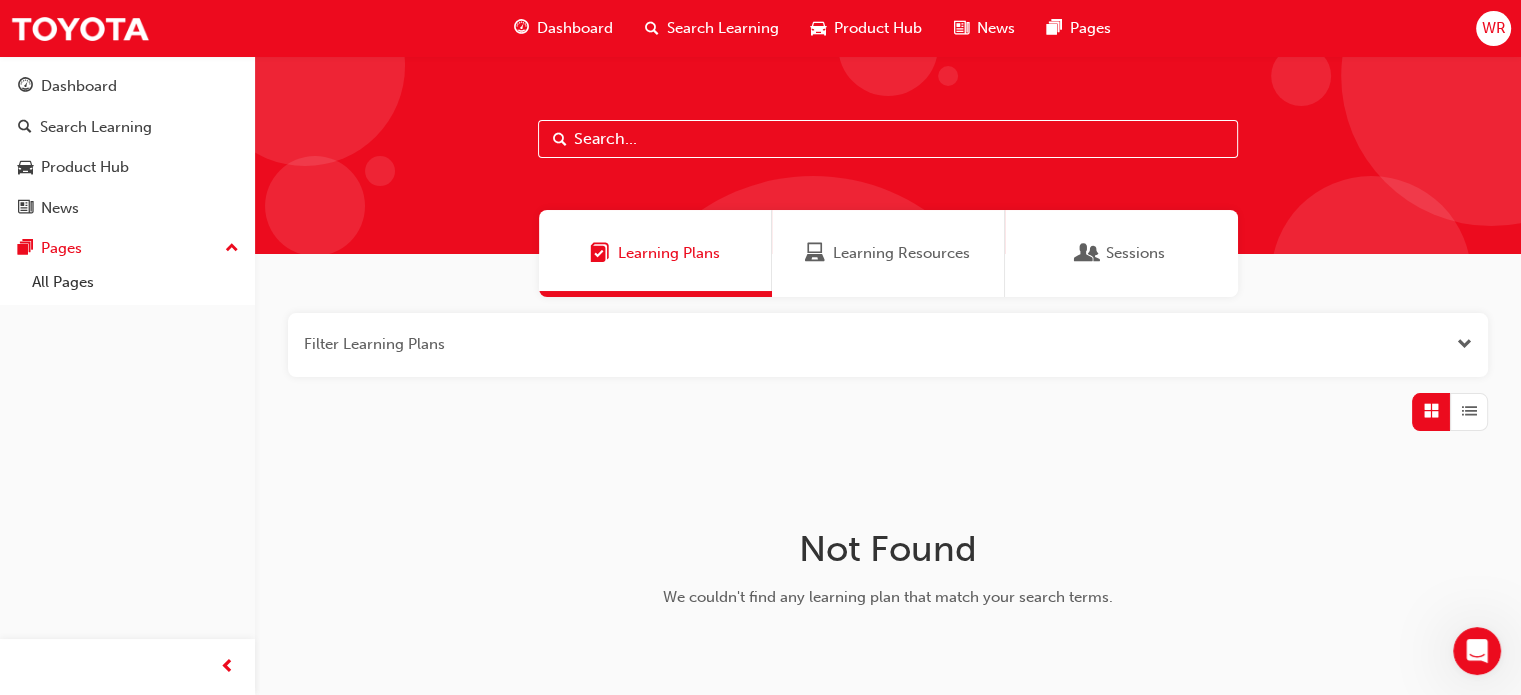 click at bounding box center (888, 345) 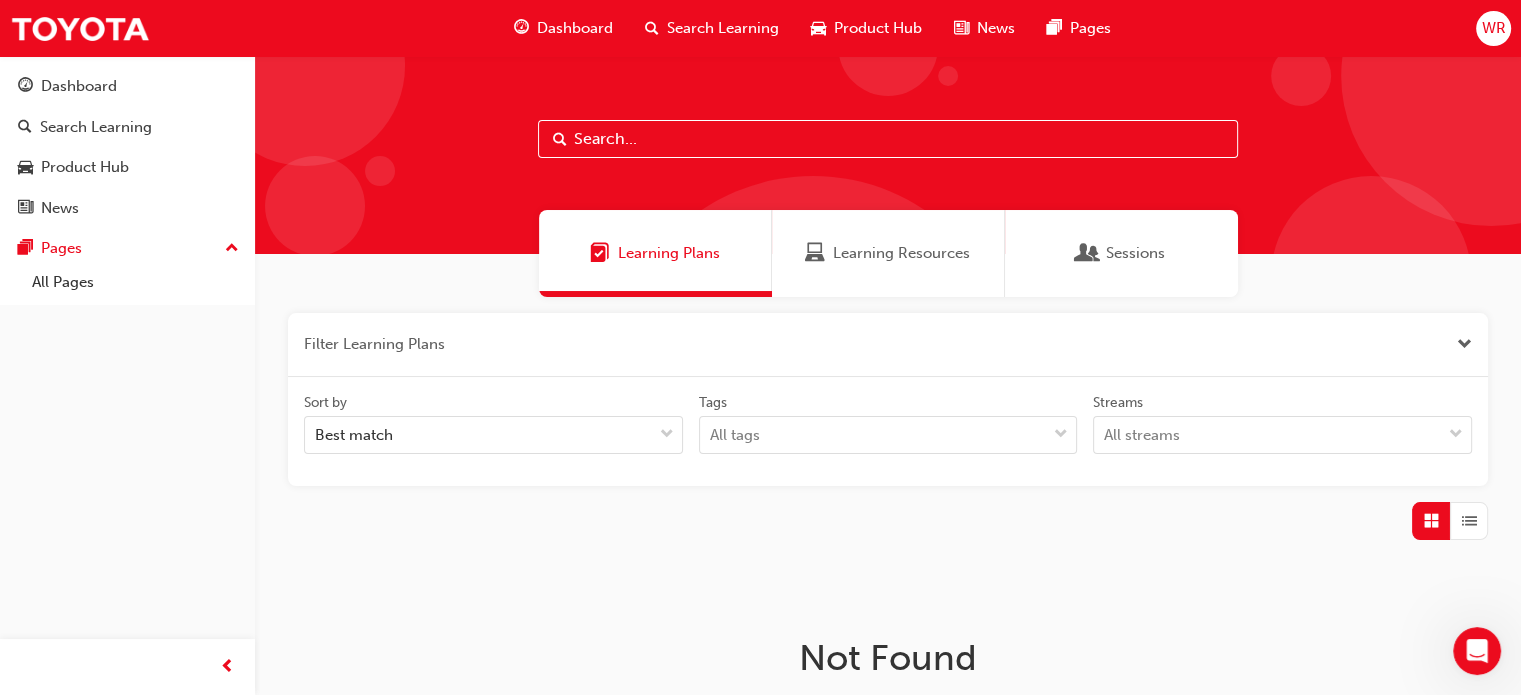 click at bounding box center (888, 345) 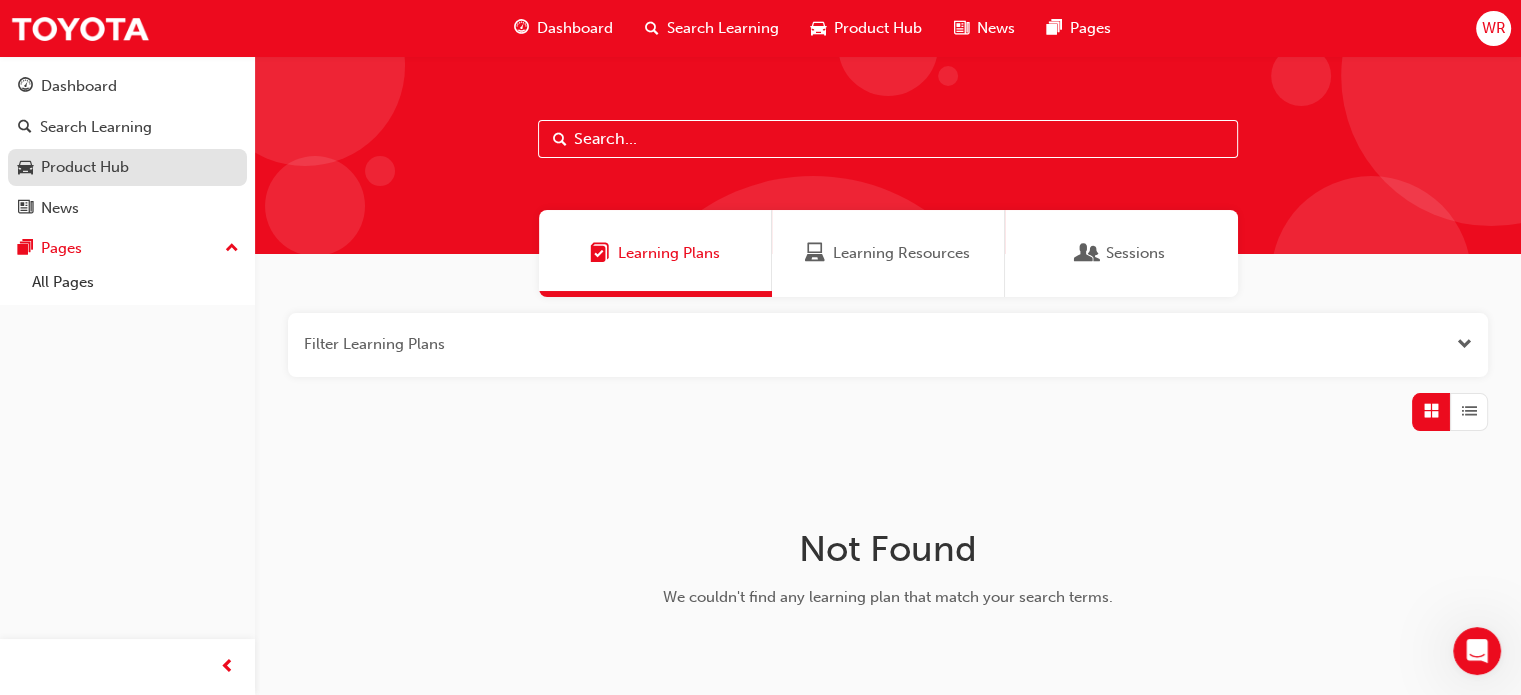click on "Product Hub" at bounding box center (127, 167) 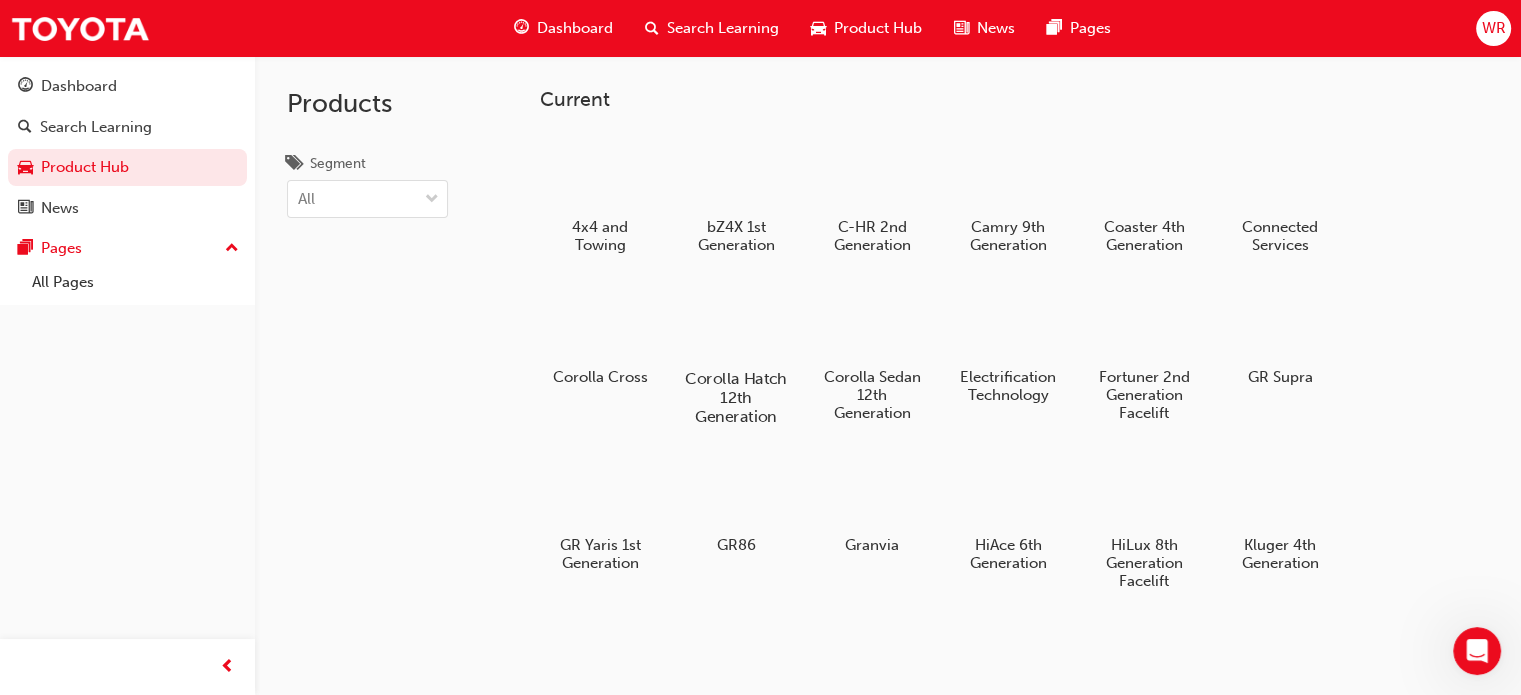 click at bounding box center [736, 321] 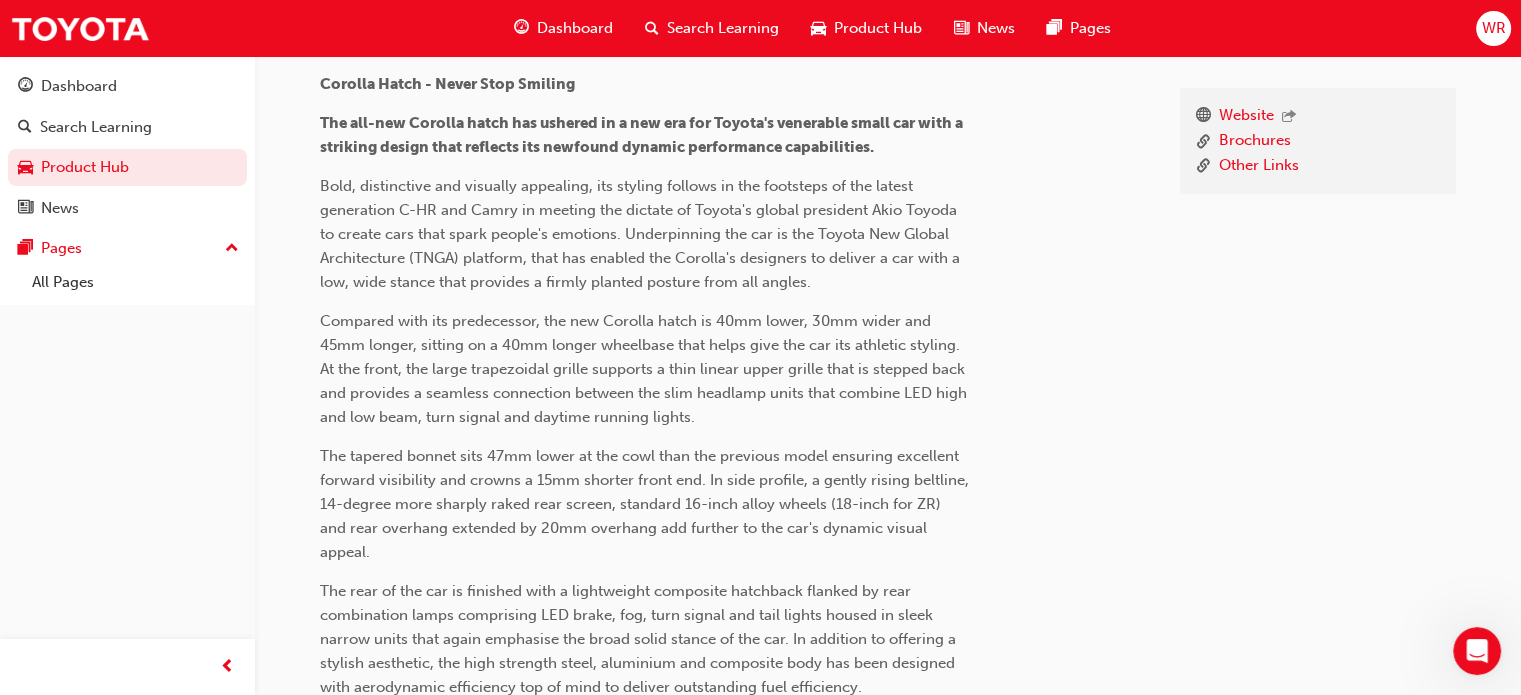 scroll, scrollTop: 373, scrollLeft: 0, axis: vertical 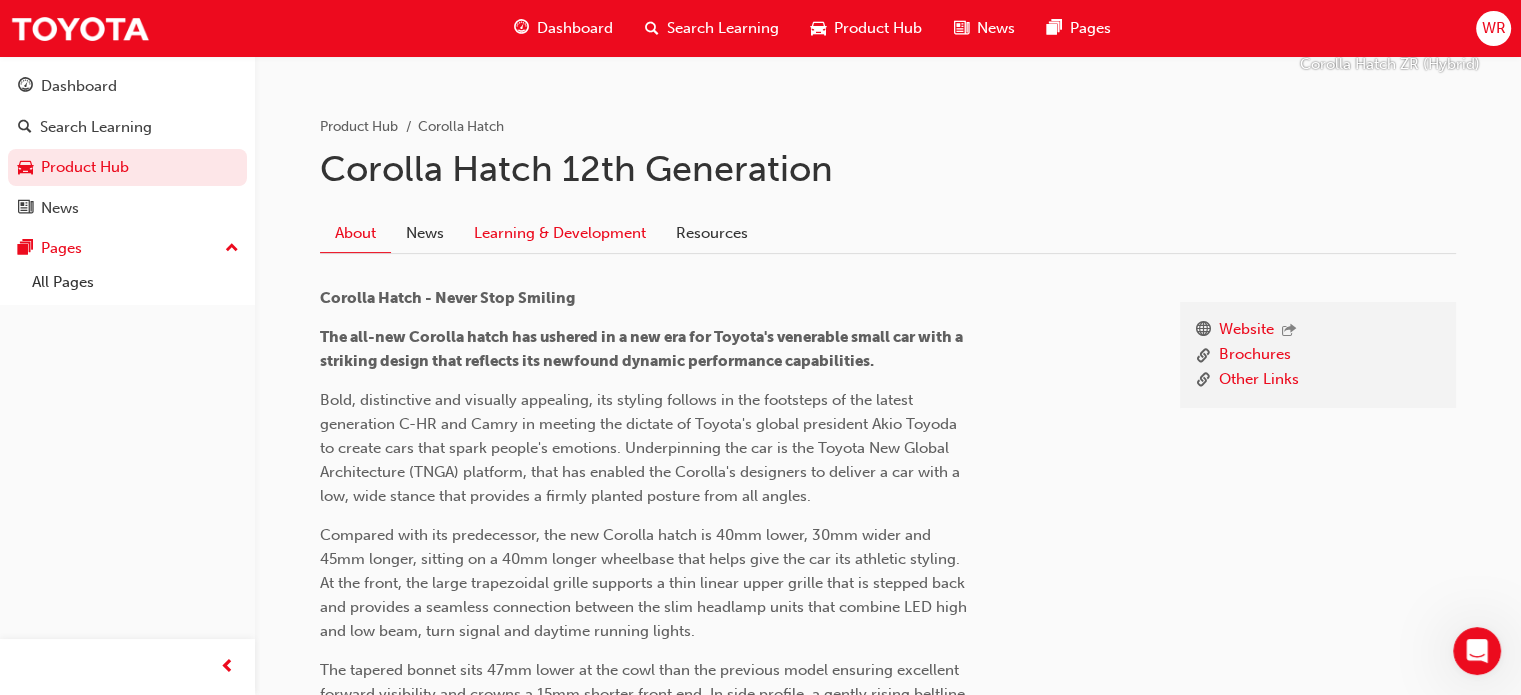 click on "Learning & Development" at bounding box center [560, 233] 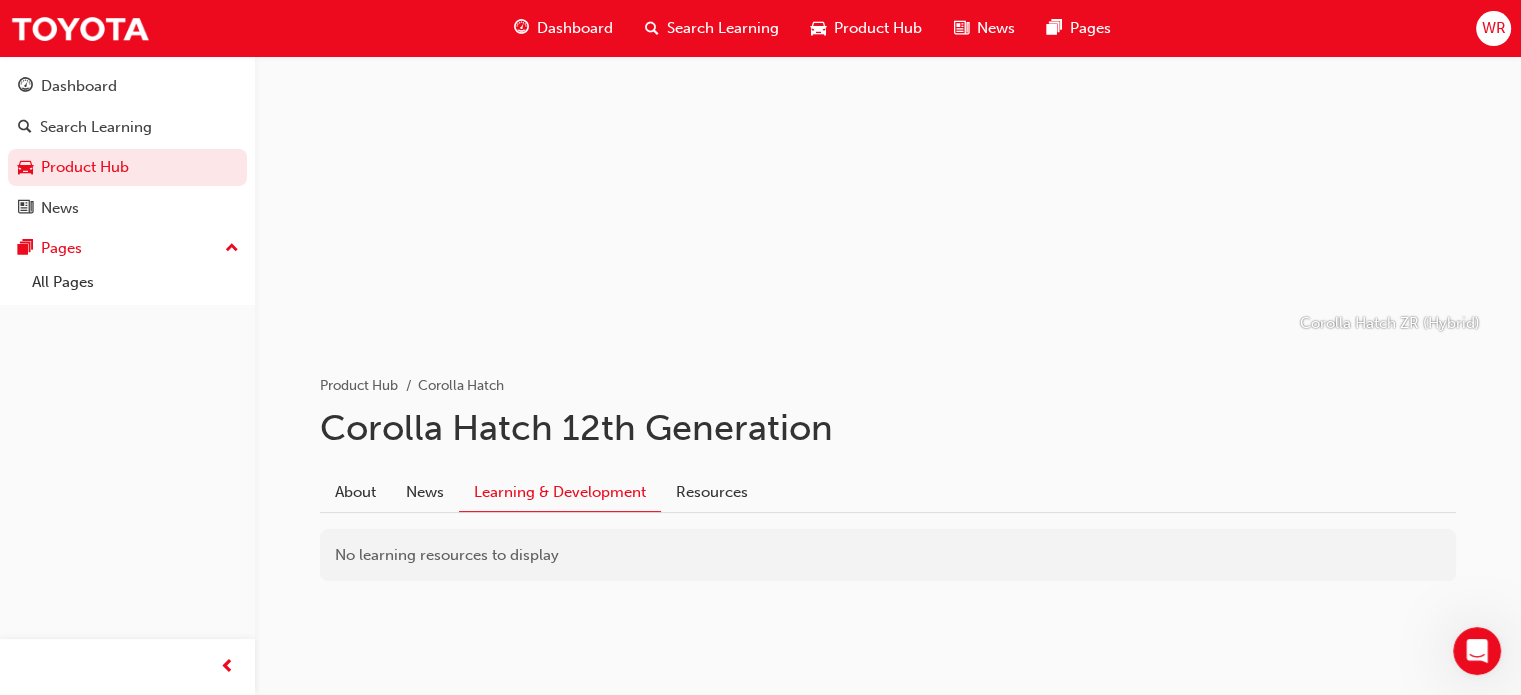 scroll, scrollTop: 112, scrollLeft: 0, axis: vertical 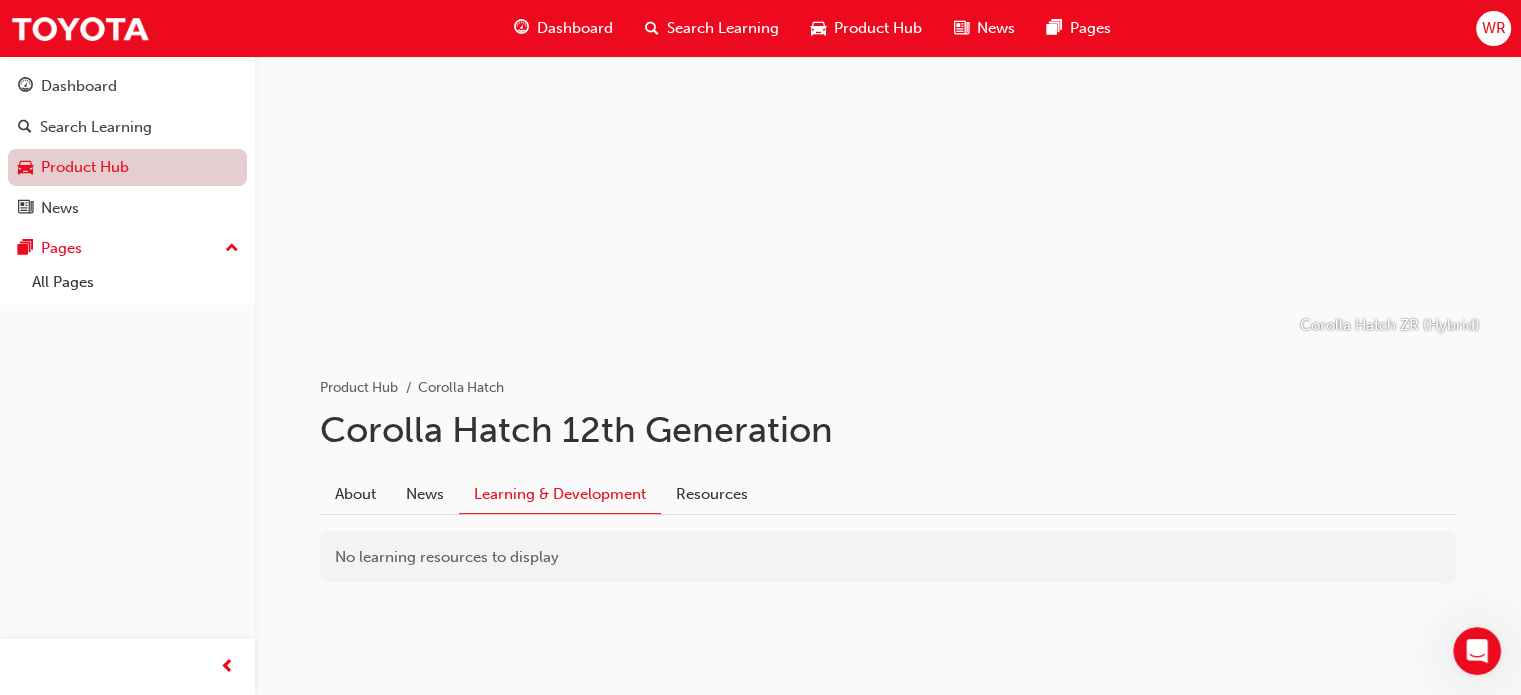 click on "Product Hub" at bounding box center [127, 167] 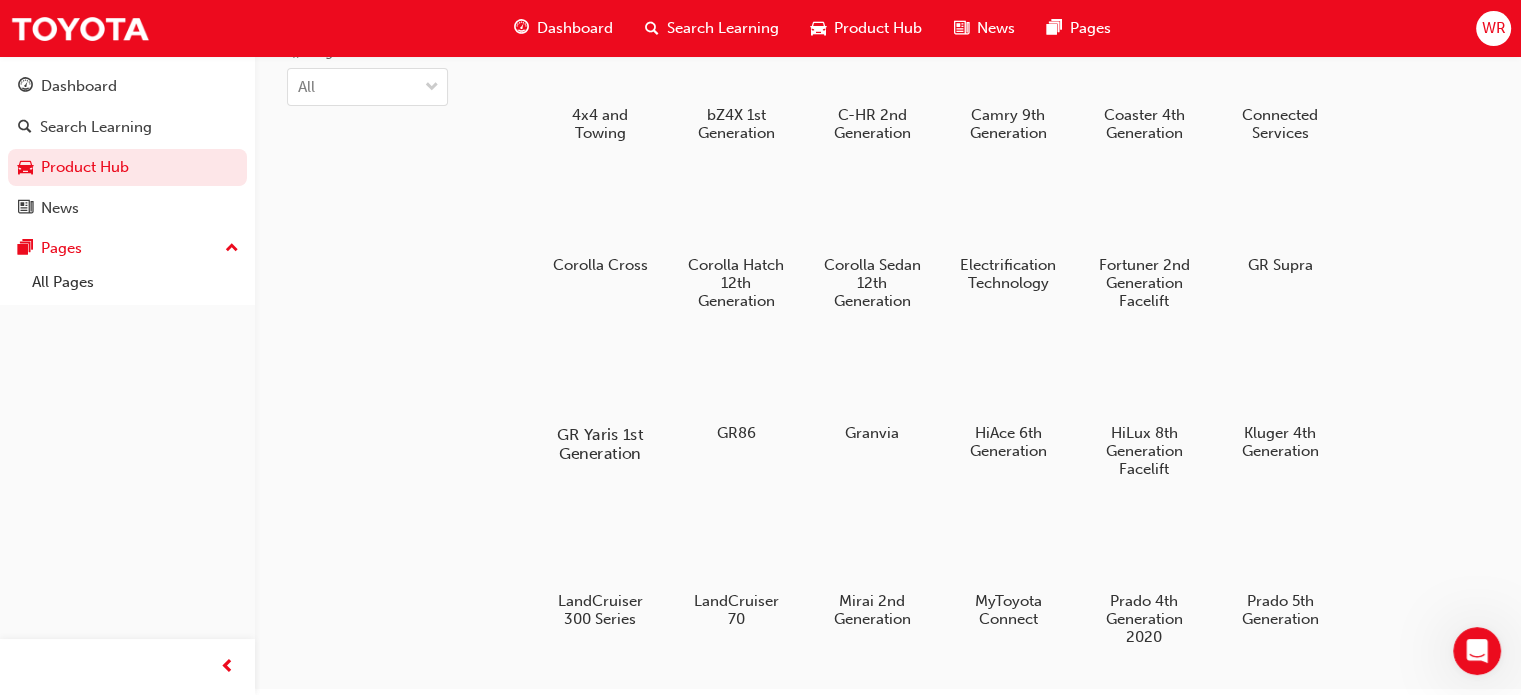 click at bounding box center [600, 377] 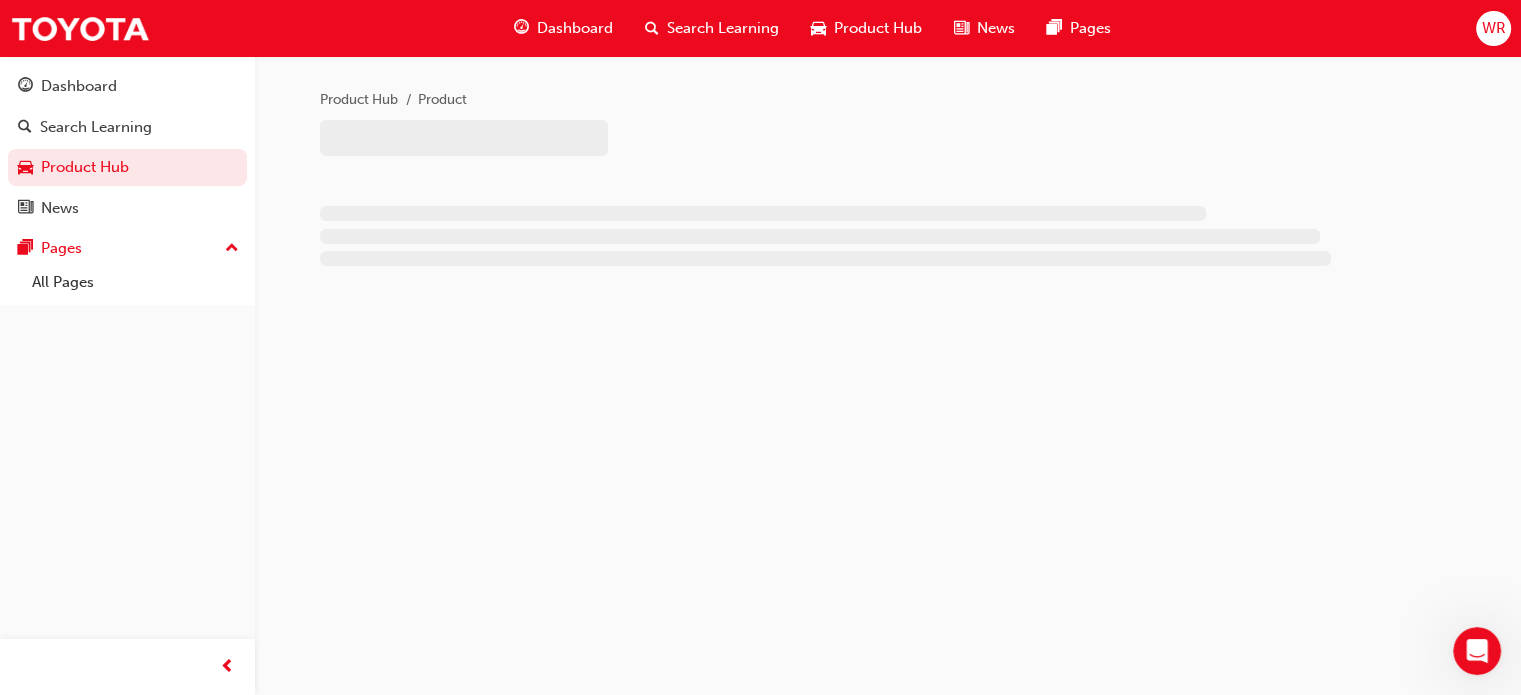 scroll, scrollTop: 0, scrollLeft: 0, axis: both 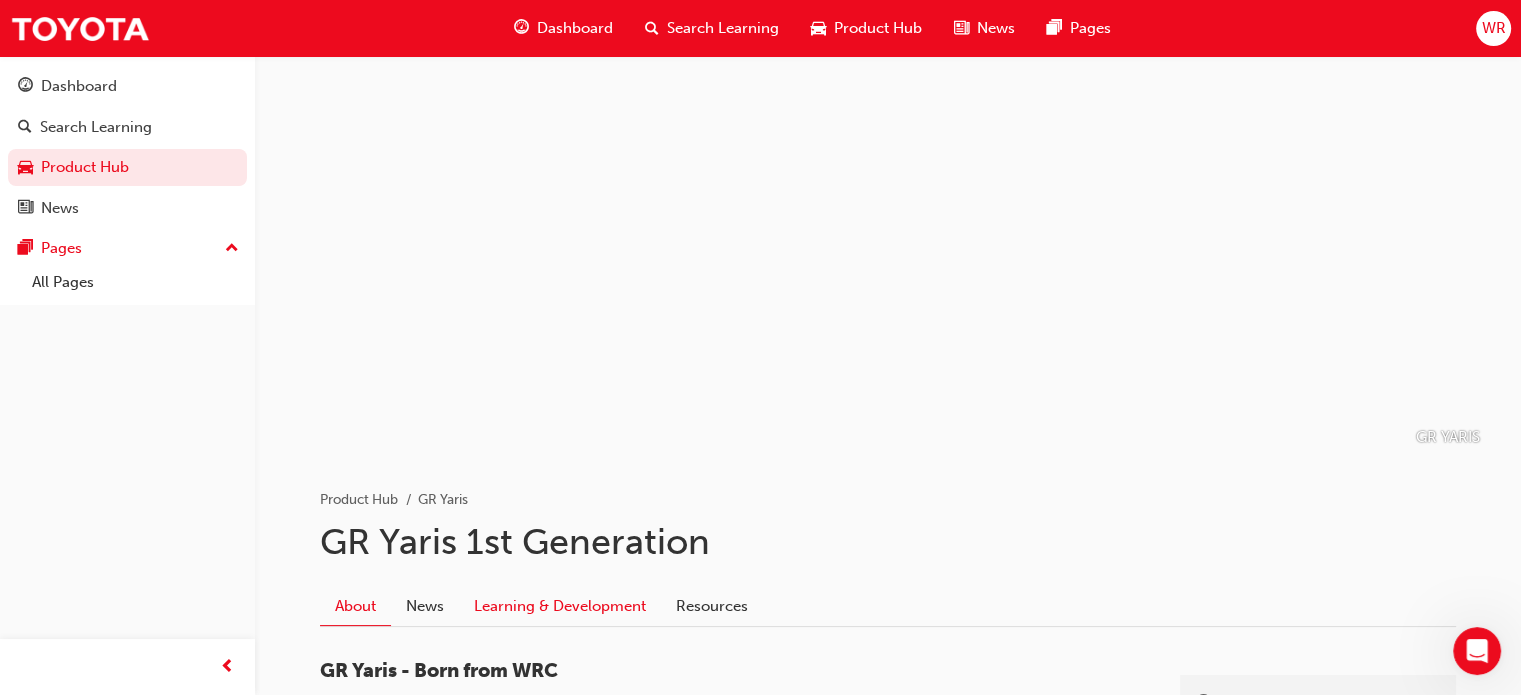 click on "Learning & Development" at bounding box center [560, 606] 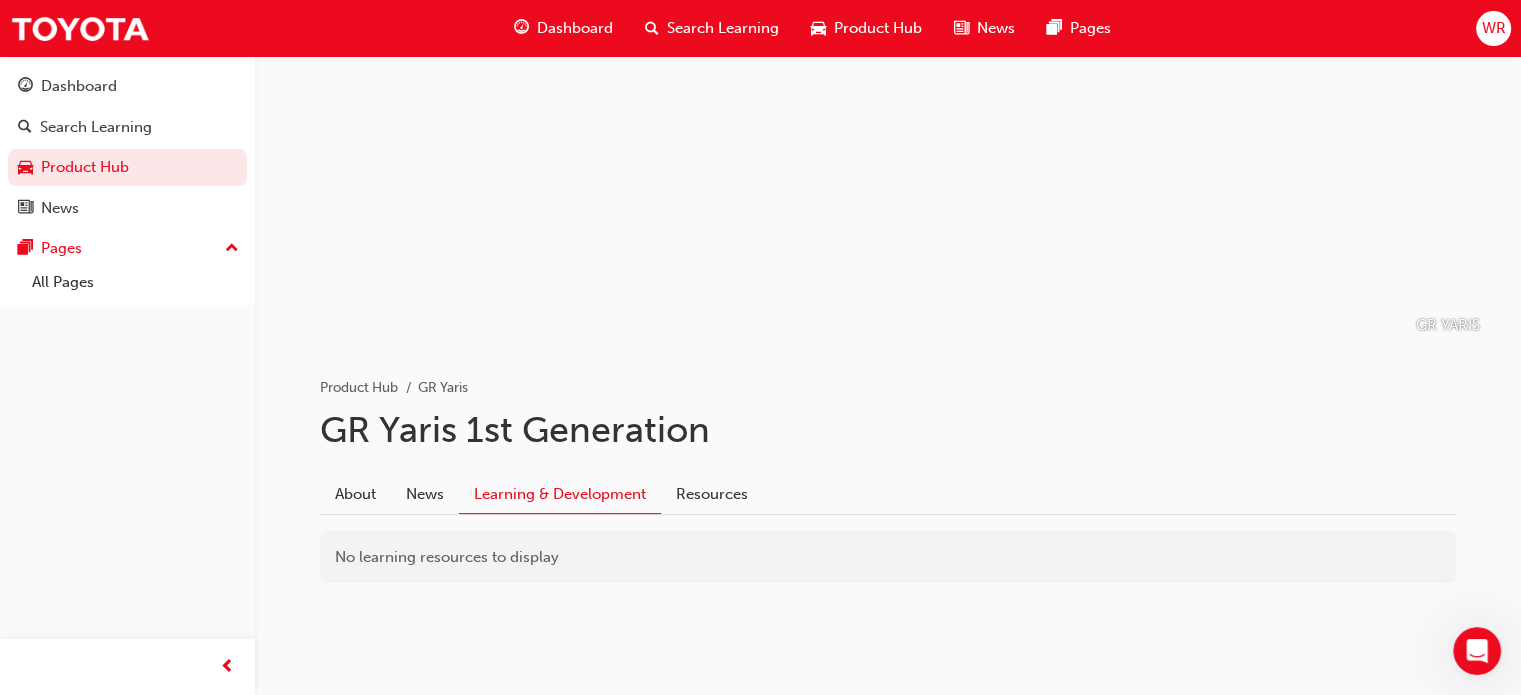 scroll, scrollTop: 0, scrollLeft: 0, axis: both 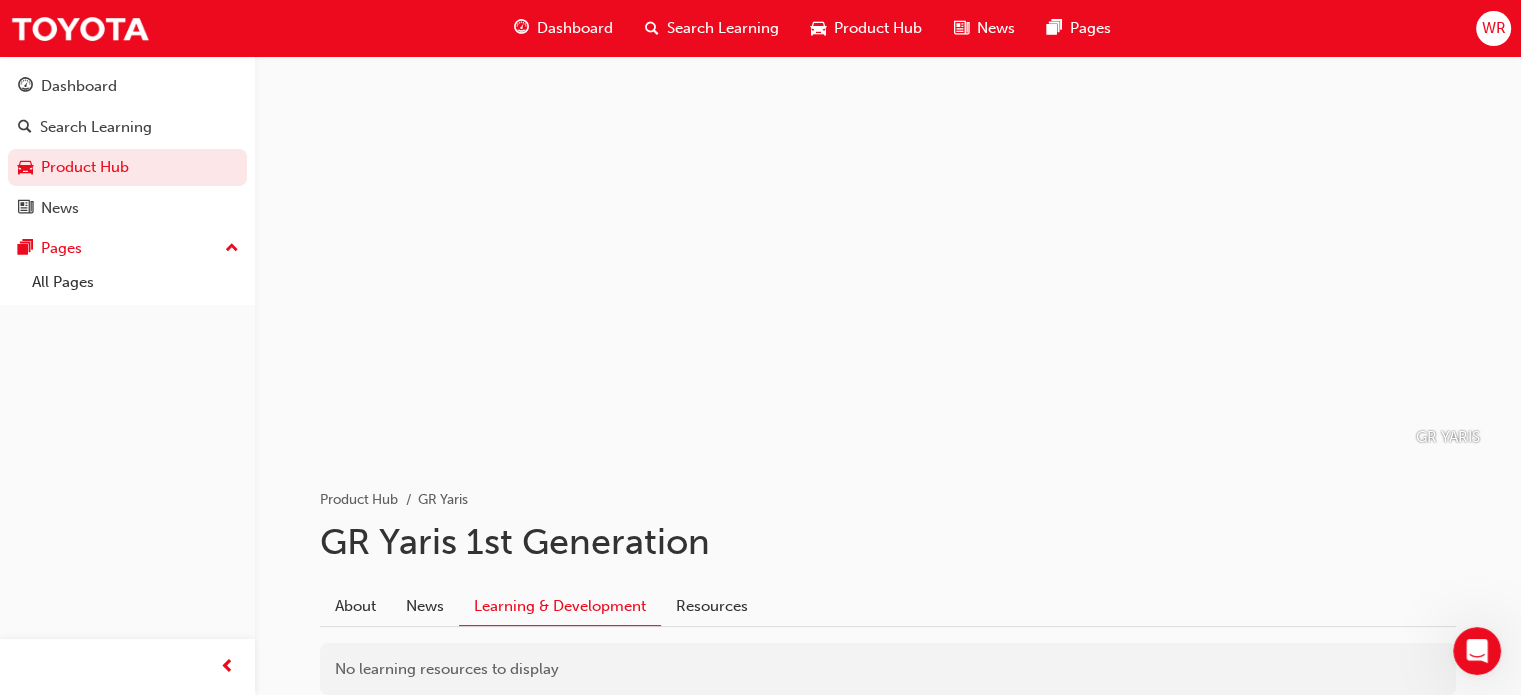click on "WR" at bounding box center [1493, 28] 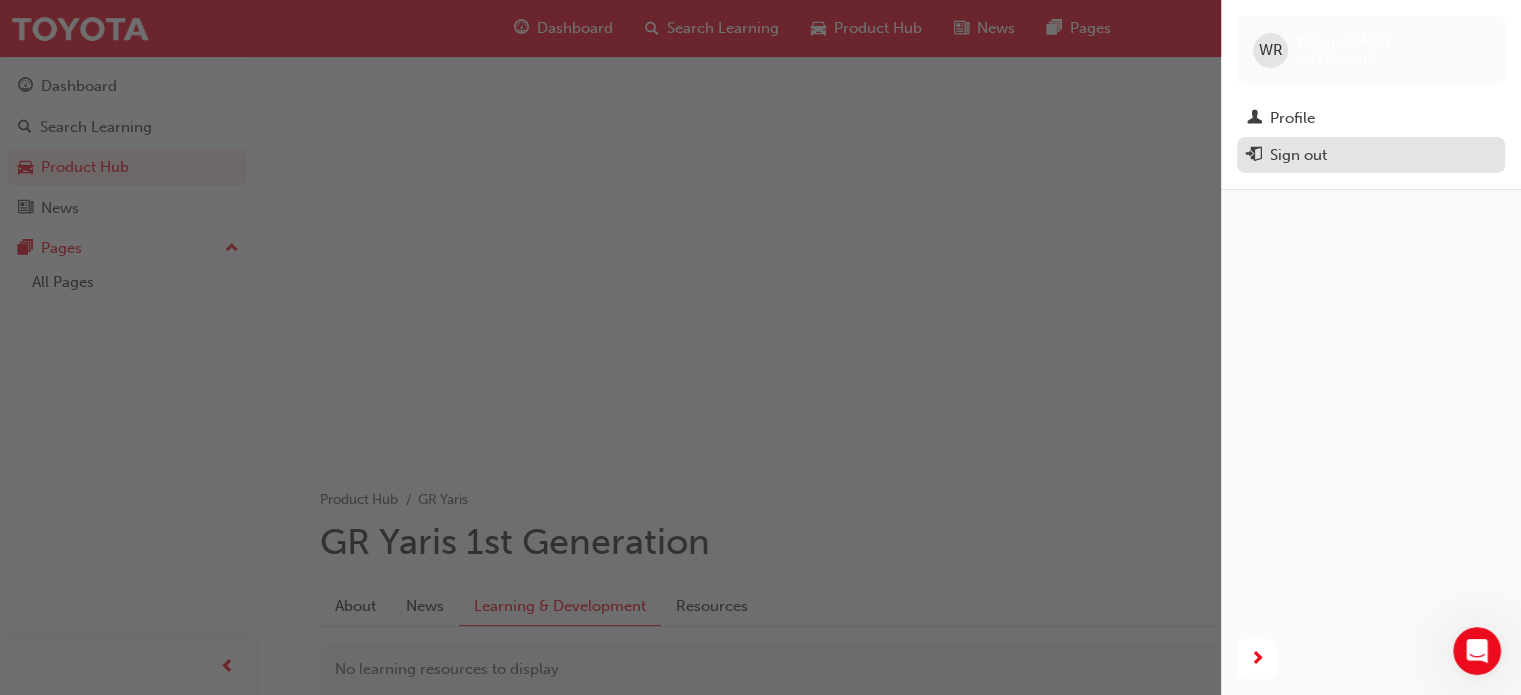 click on "Sign out" at bounding box center (1298, 155) 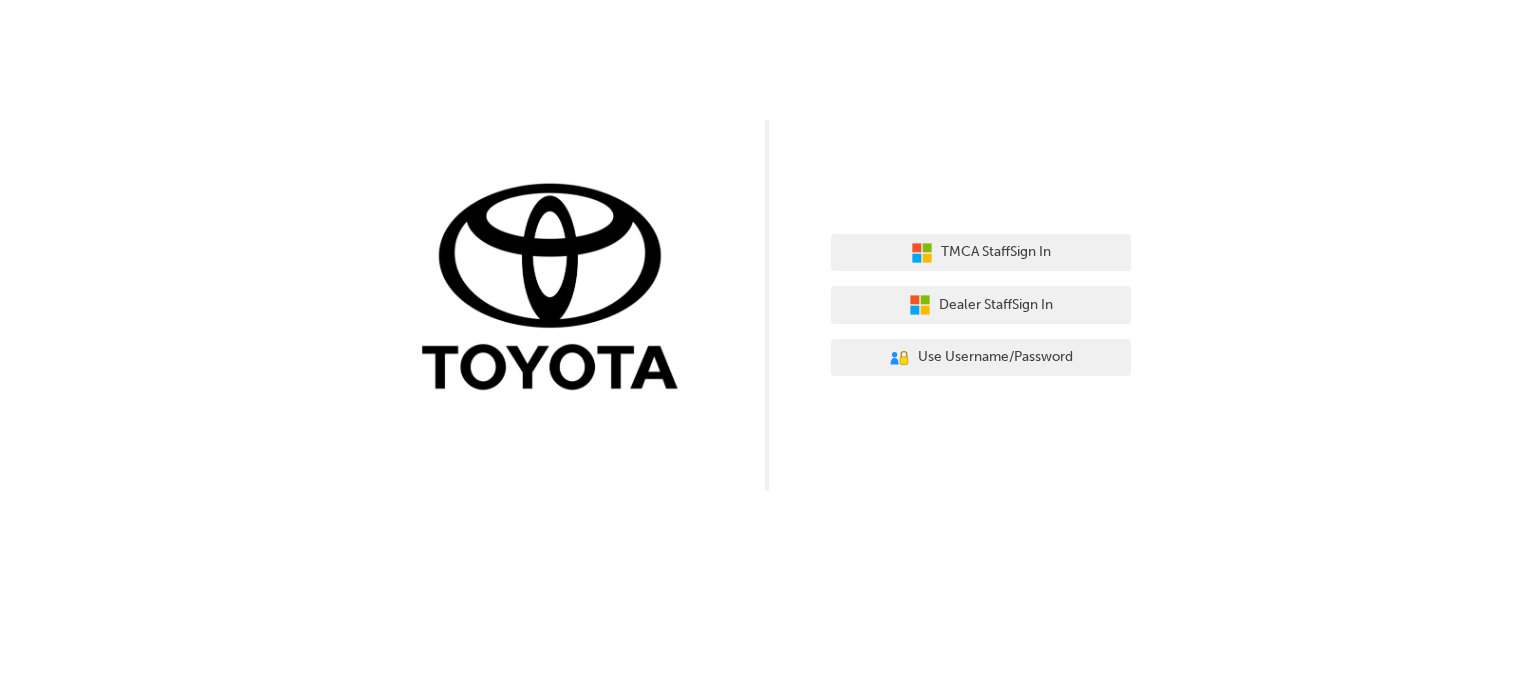 scroll, scrollTop: 0, scrollLeft: 0, axis: both 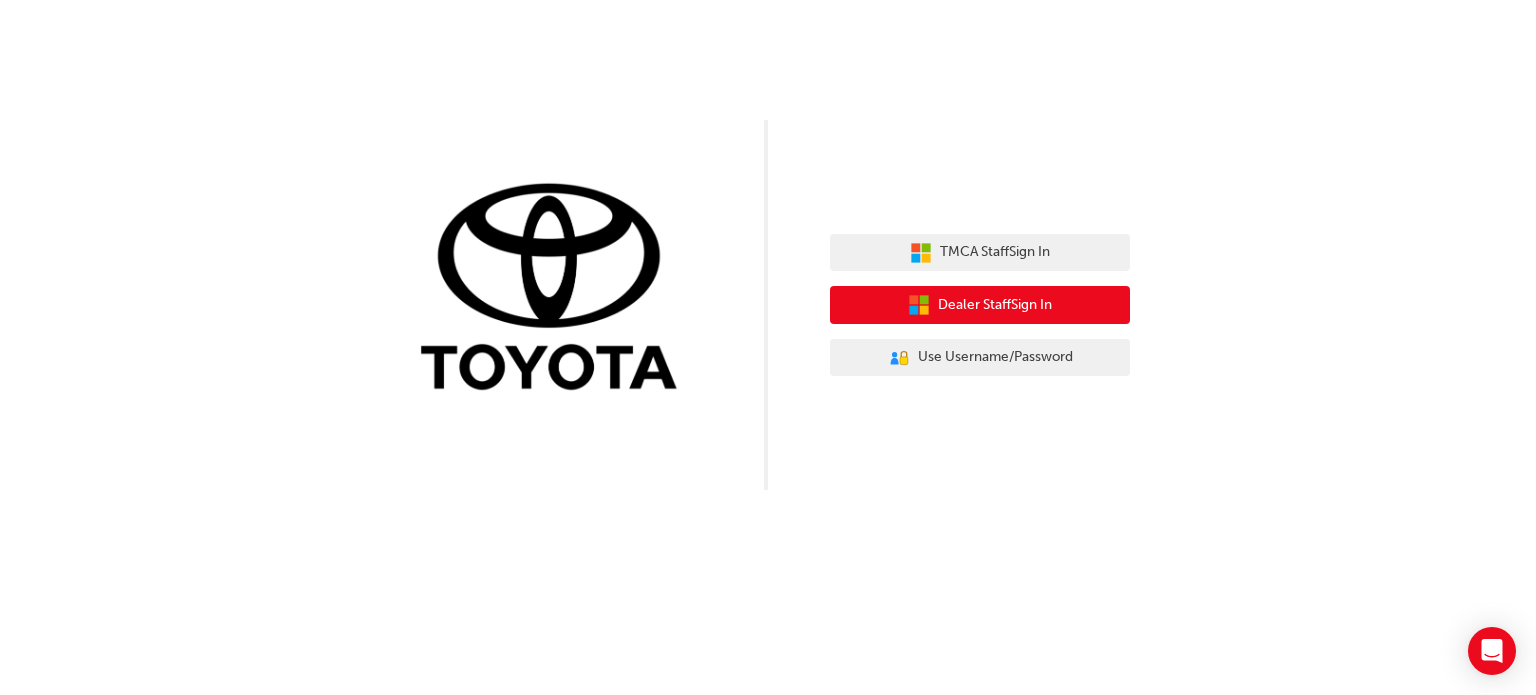 click on "Dealer Staff  Sign In" at bounding box center (980, 305) 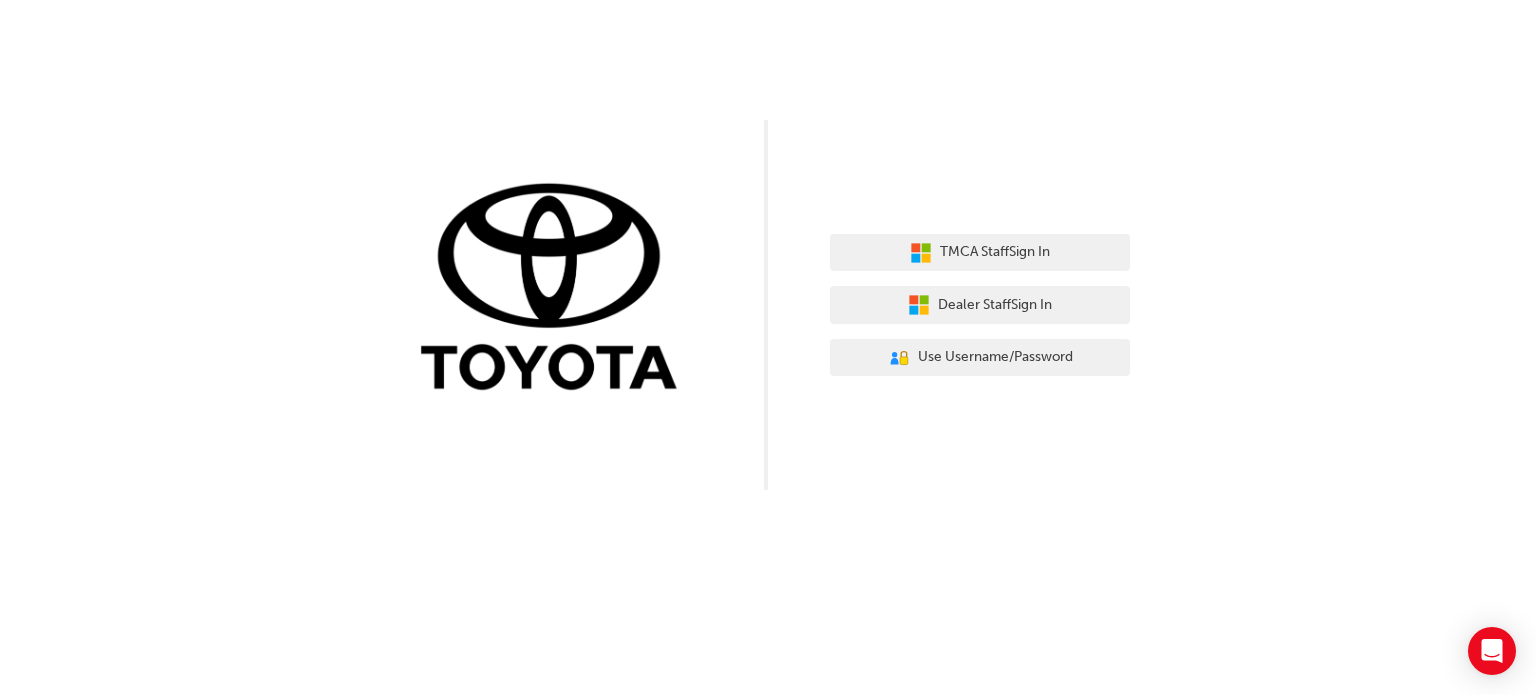 scroll, scrollTop: 0, scrollLeft: 0, axis: both 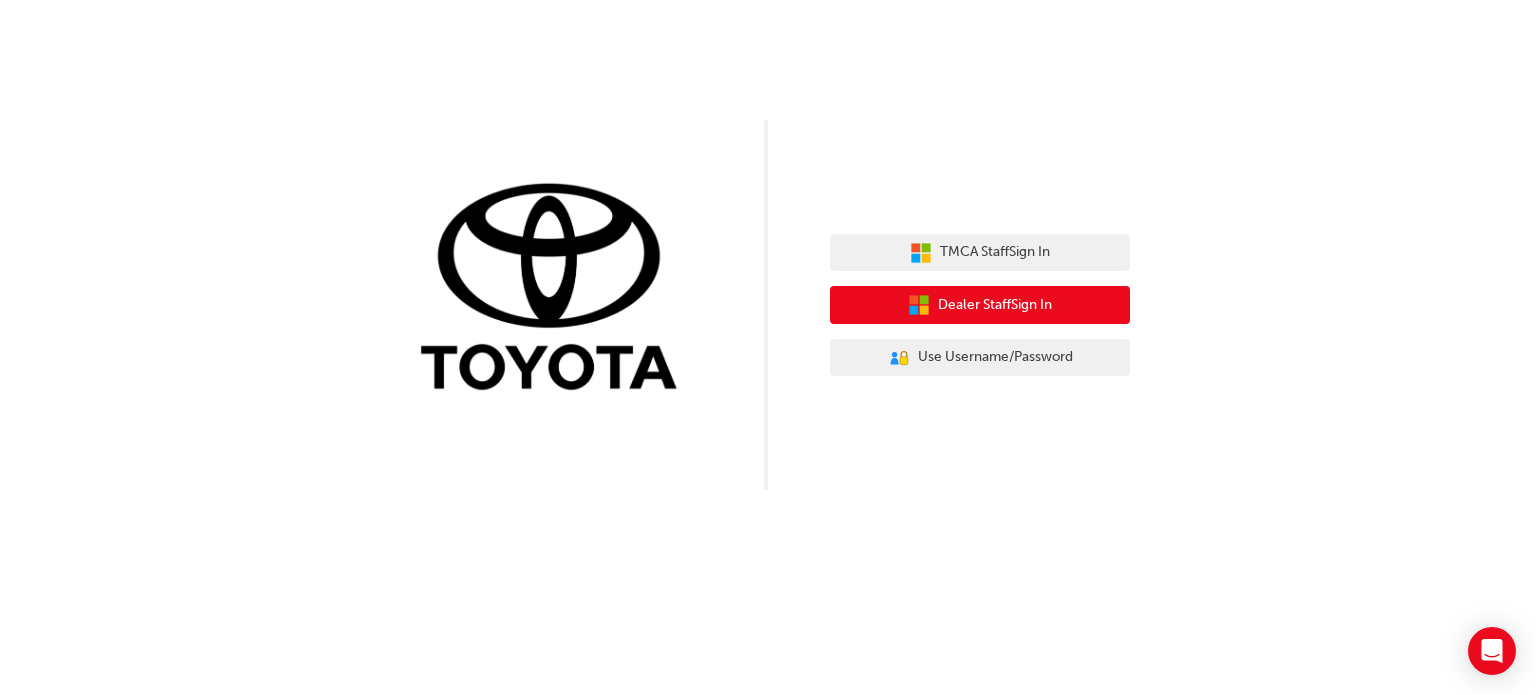 click on "Dealer Staff  Sign In" at bounding box center (980, 305) 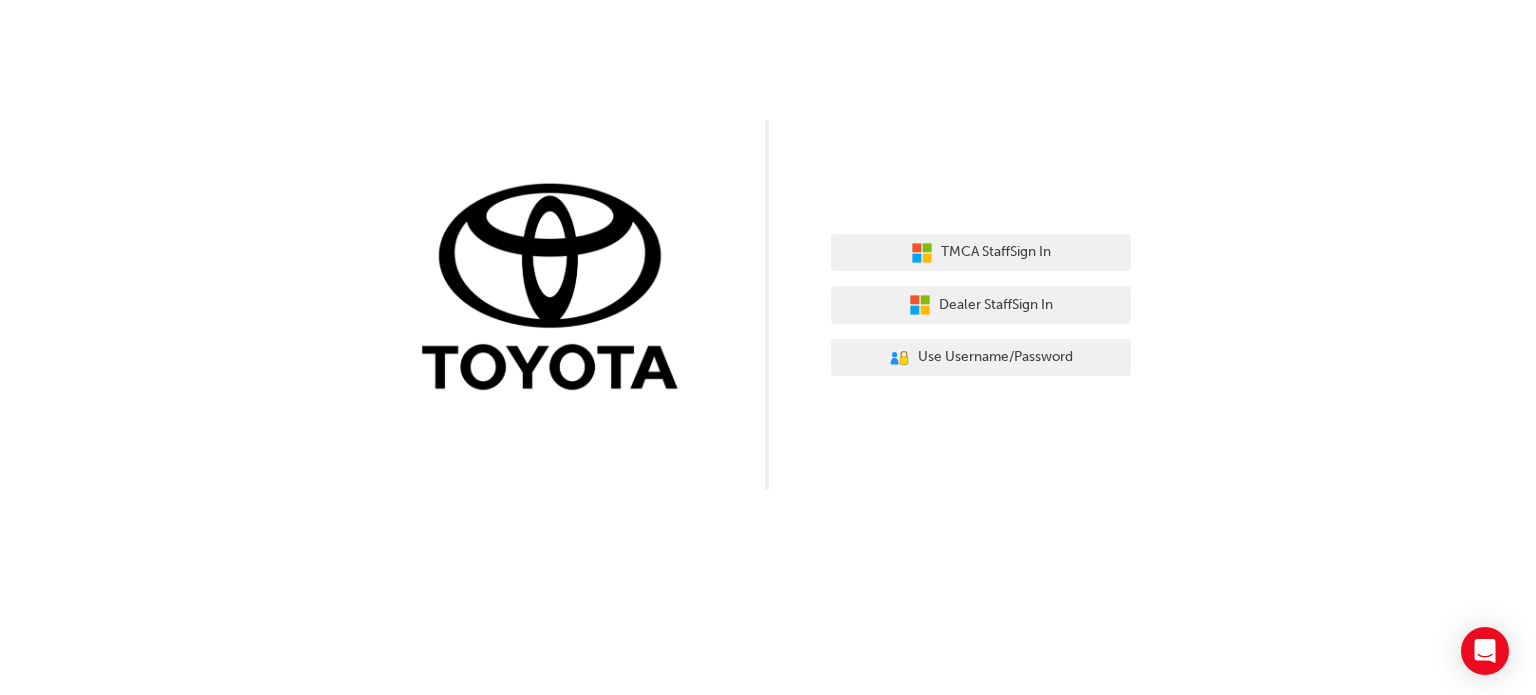 scroll, scrollTop: 0, scrollLeft: 0, axis: both 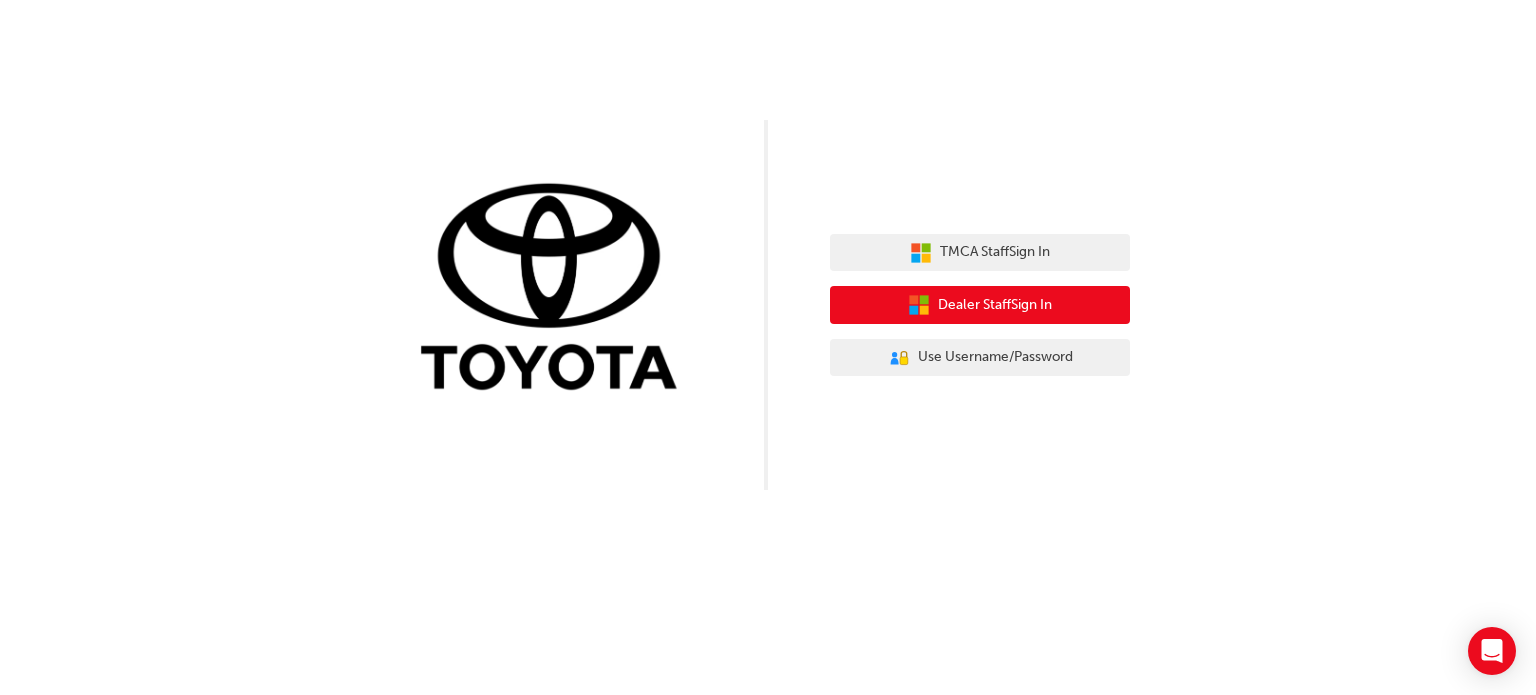 click on "Dealer Staff  Sign In" at bounding box center (980, 305) 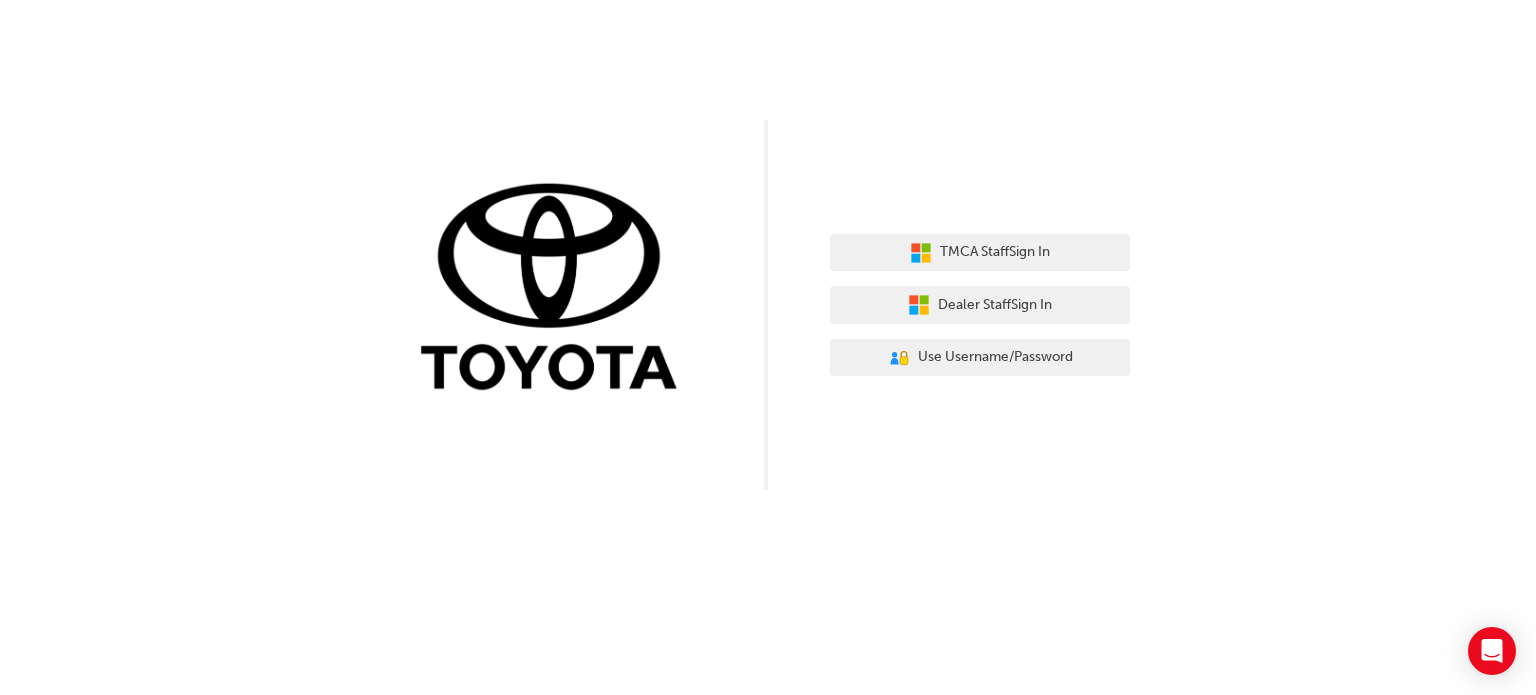 scroll, scrollTop: 0, scrollLeft: 0, axis: both 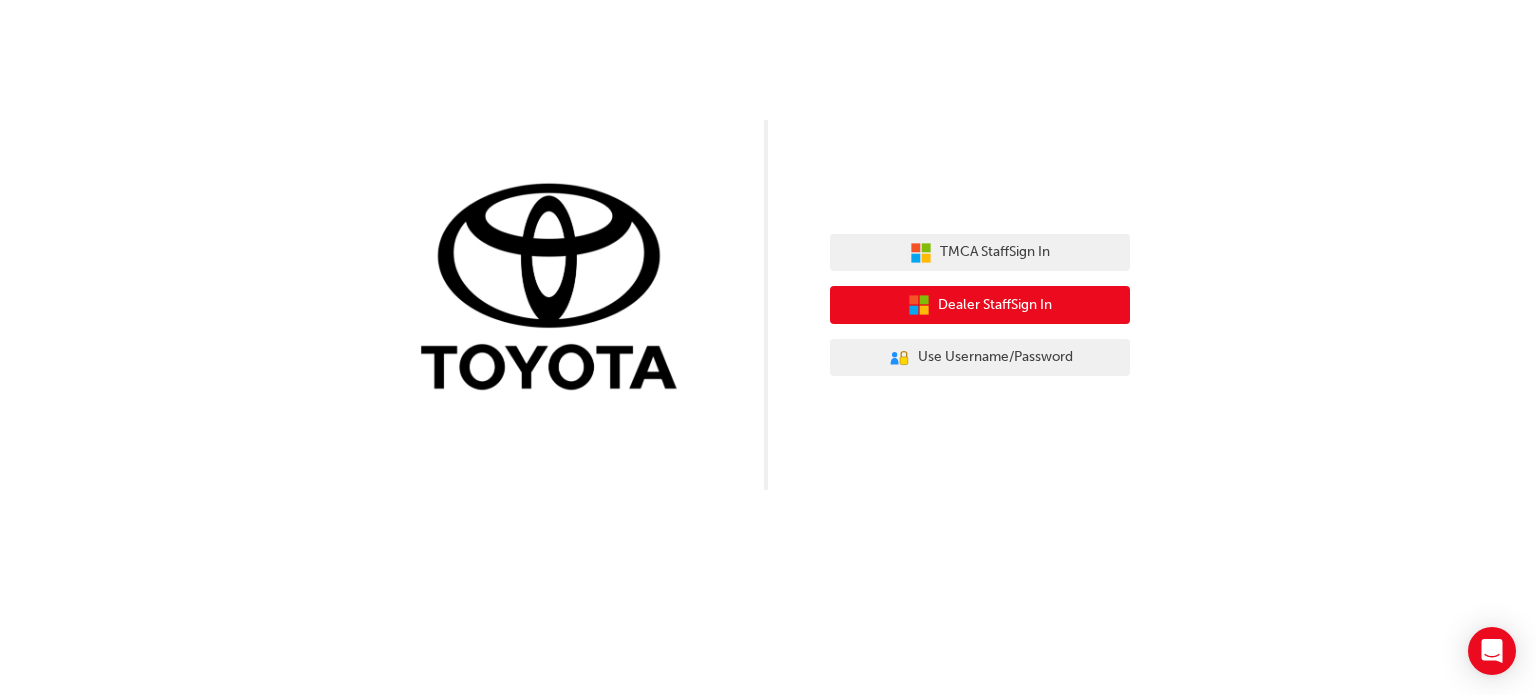 click on "Dealer Staff  Sign In" at bounding box center [995, 305] 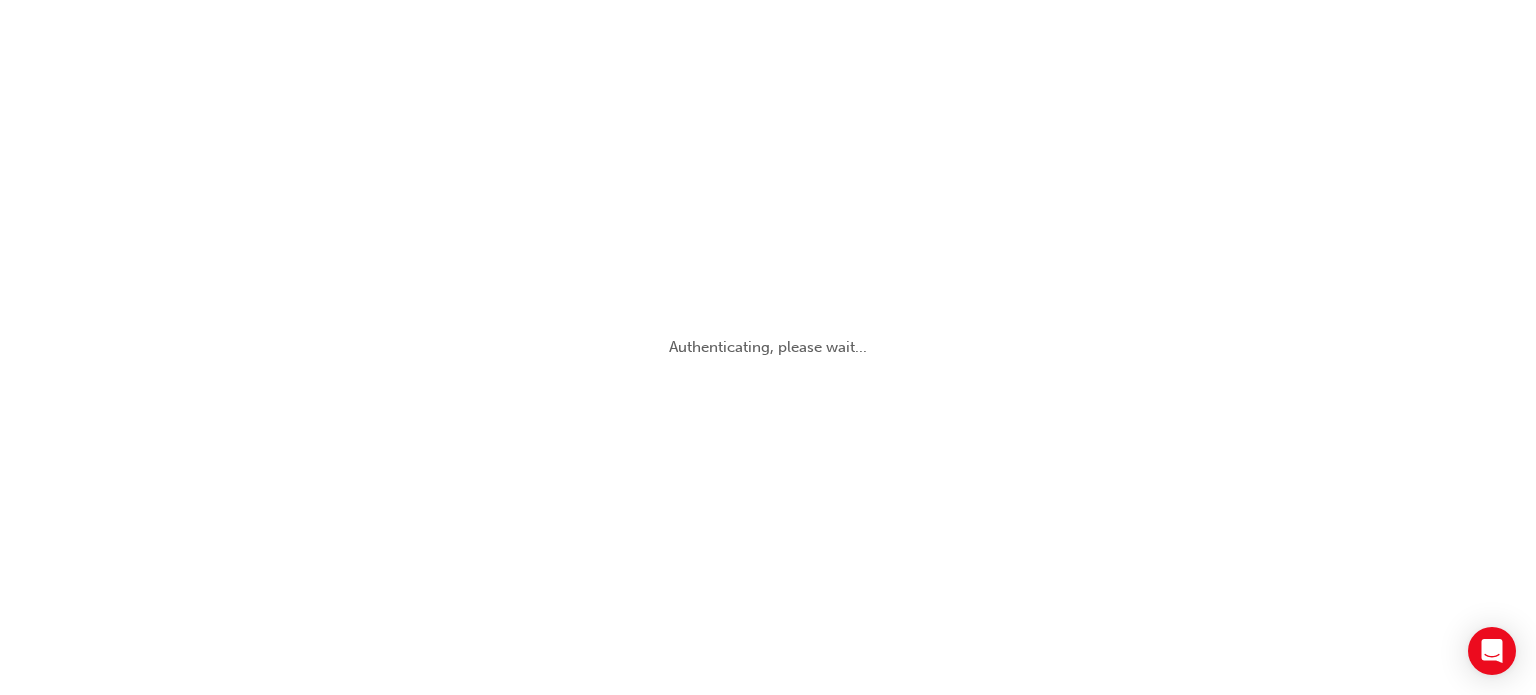 scroll, scrollTop: 0, scrollLeft: 0, axis: both 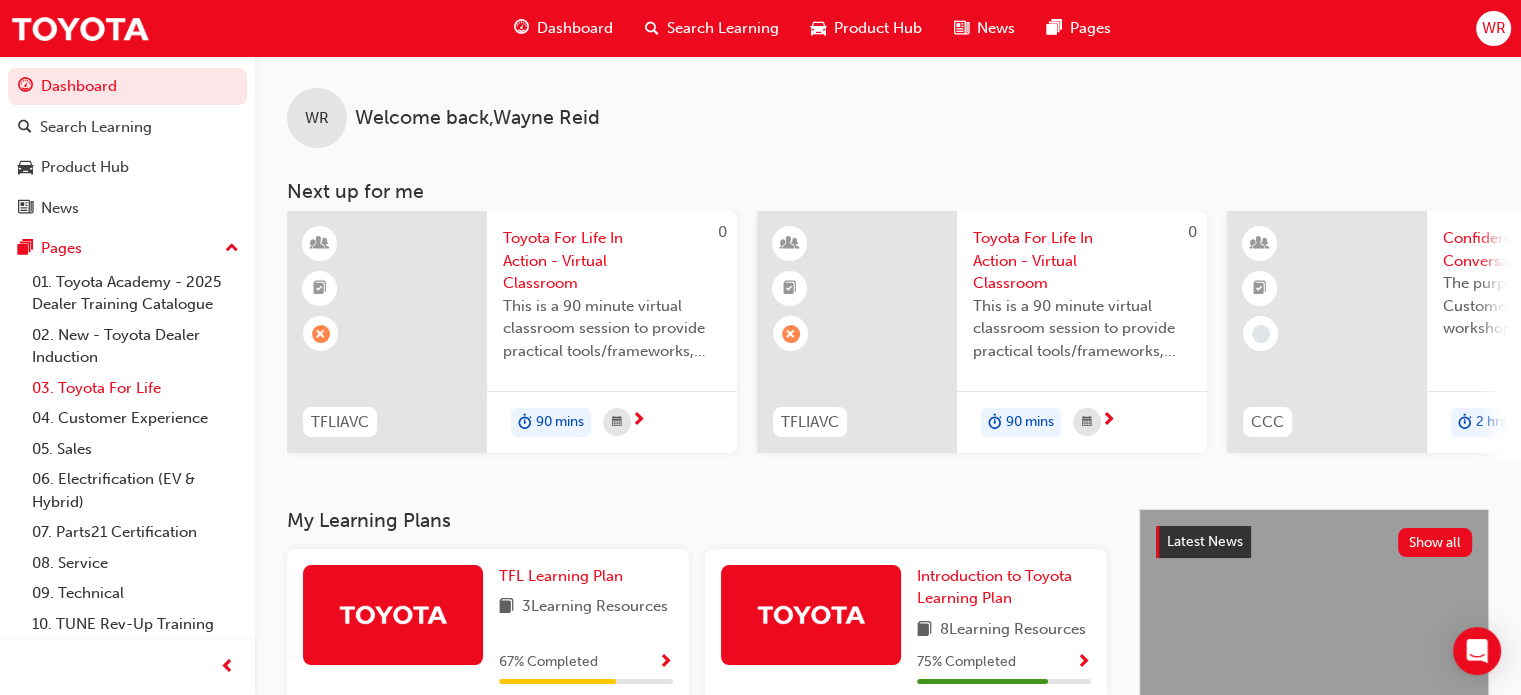click on "03. Toyota For Life" at bounding box center (135, 388) 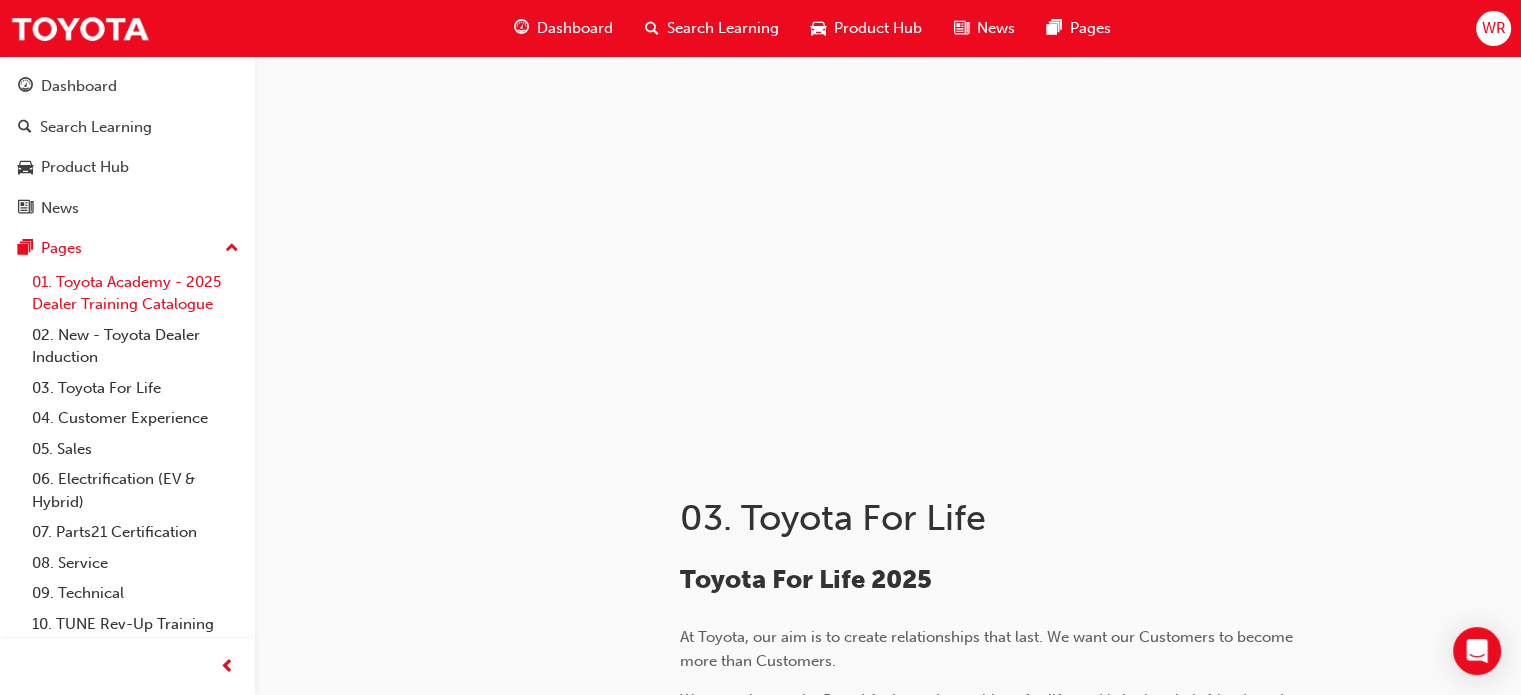 click on "01. Toyota Academy - 2025 Dealer Training Catalogue" at bounding box center [135, 293] 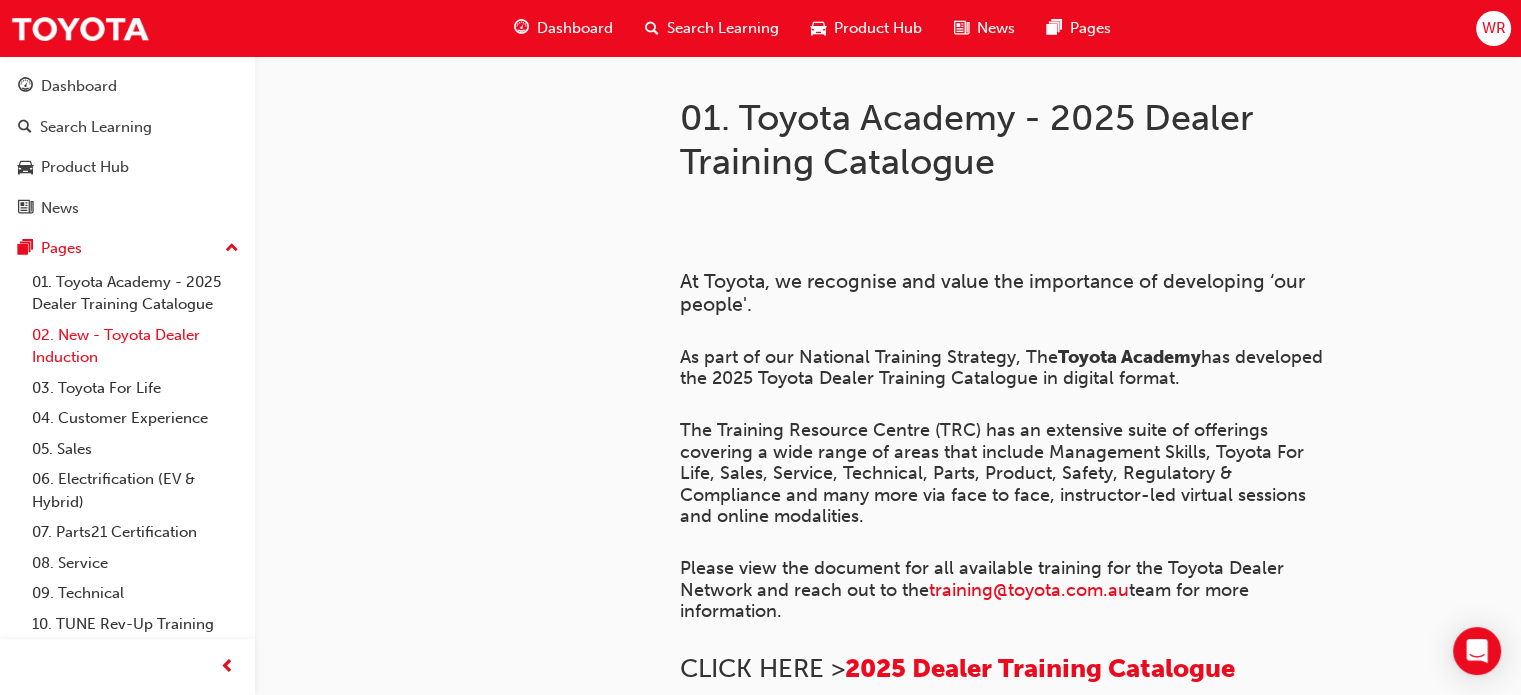 click on "02. New - Toyota Dealer Induction" at bounding box center [135, 346] 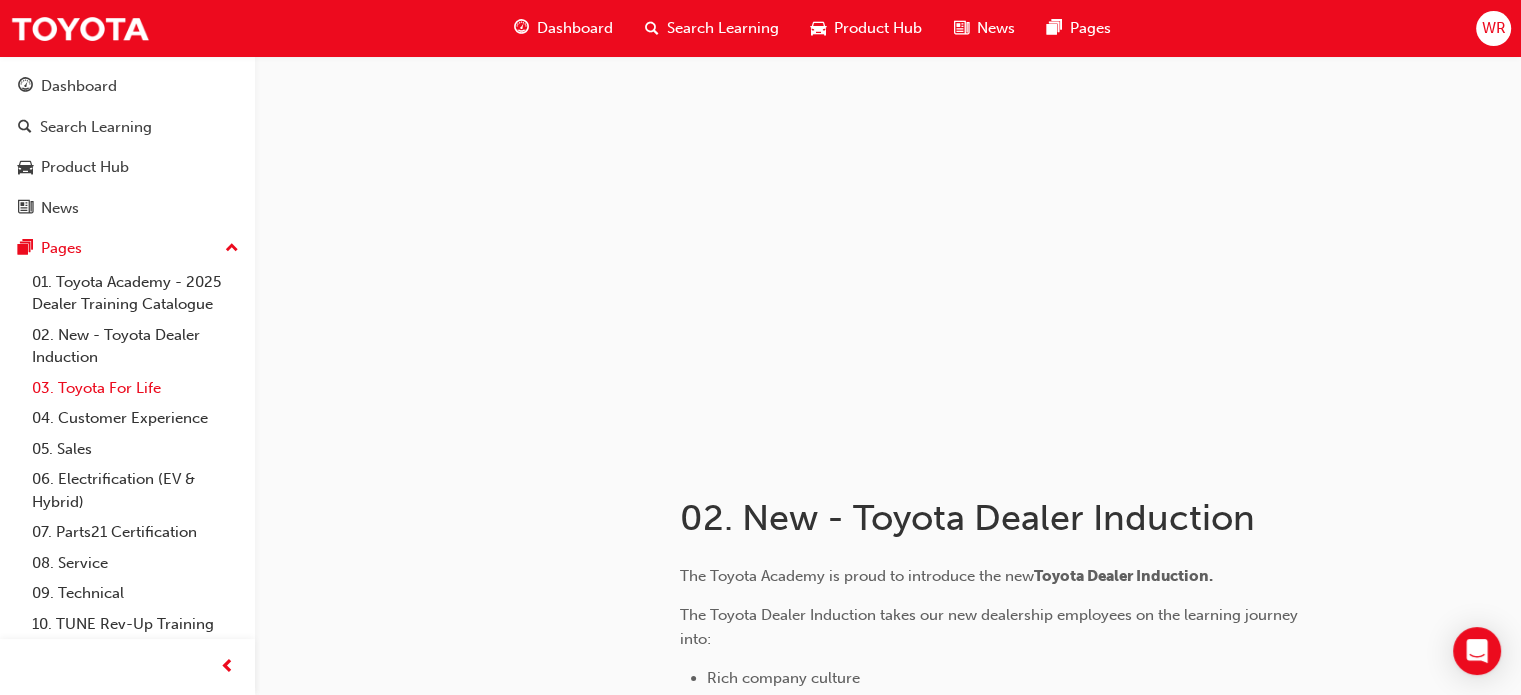 click on "03. Toyota For Life" at bounding box center (135, 388) 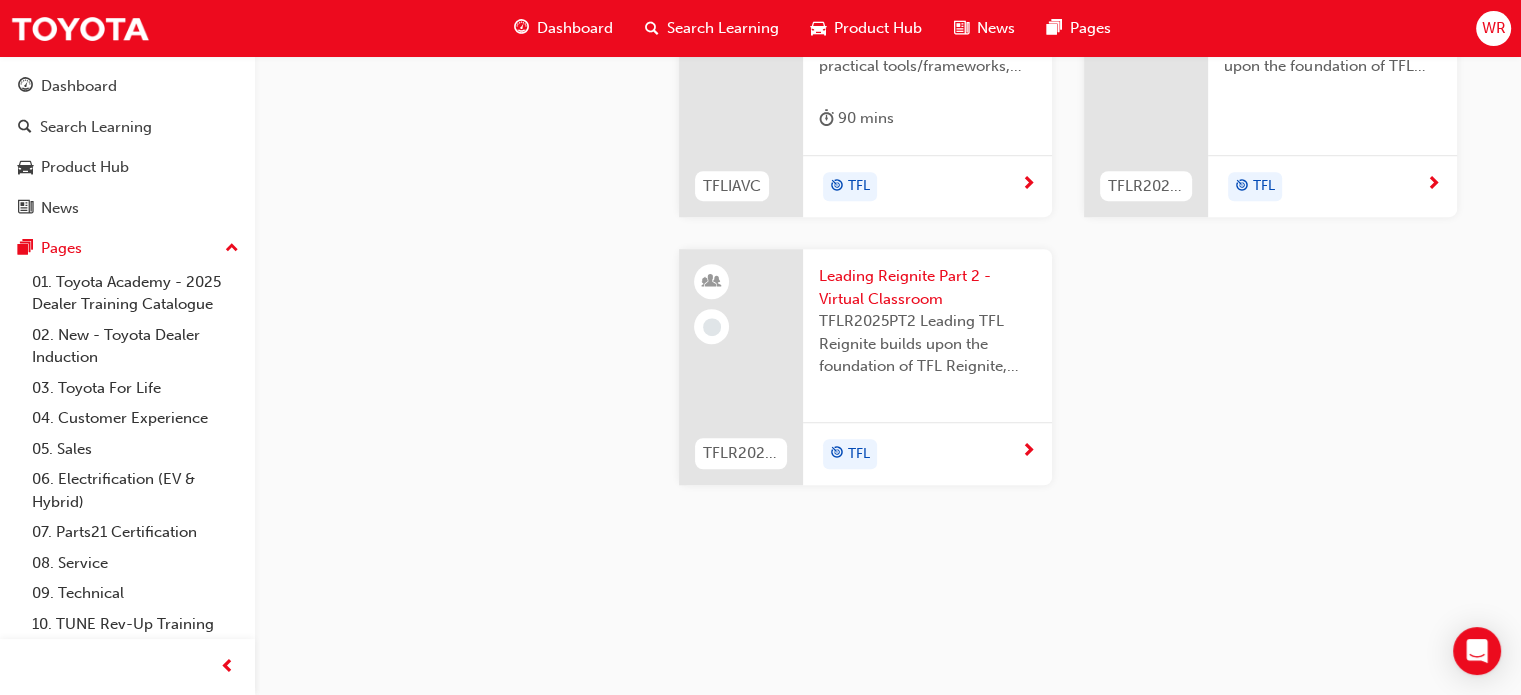 scroll, scrollTop: 2018, scrollLeft: 0, axis: vertical 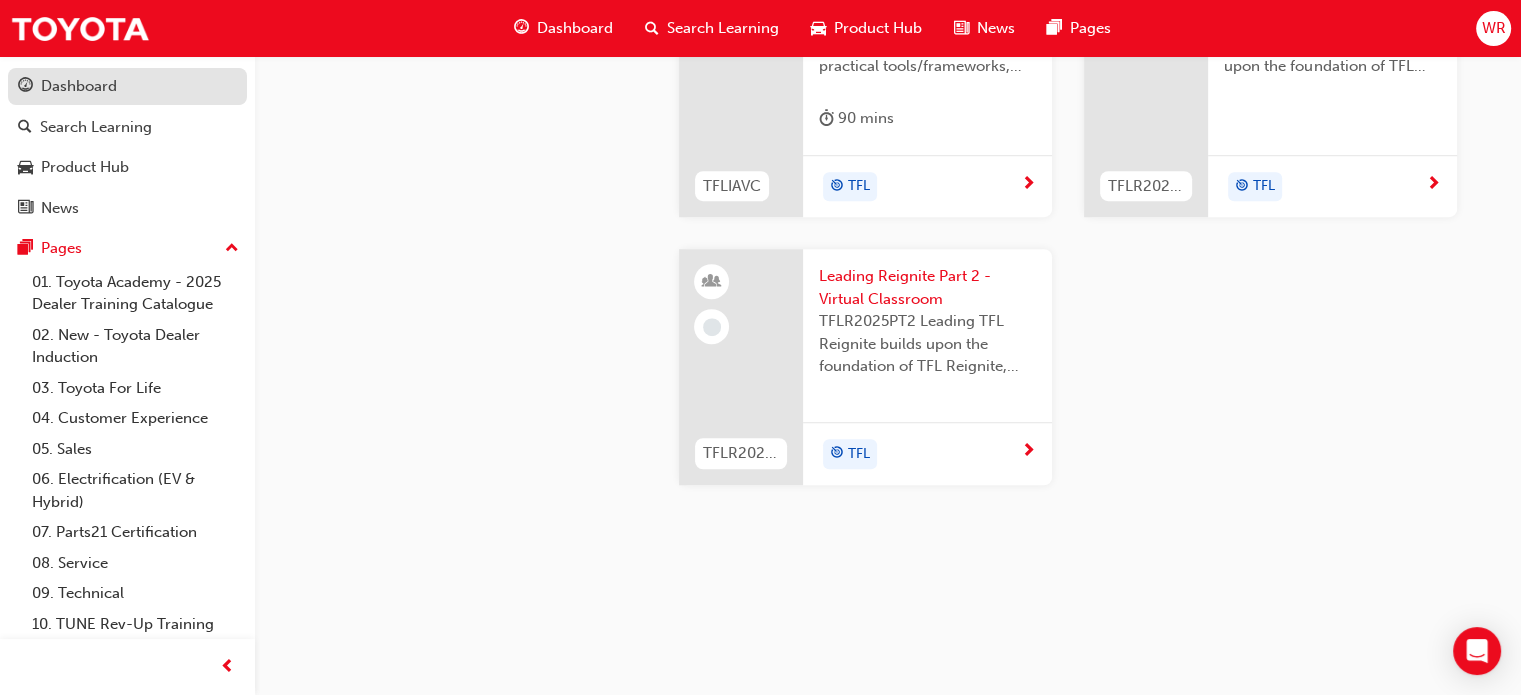 click on "Dashboard" at bounding box center (79, 86) 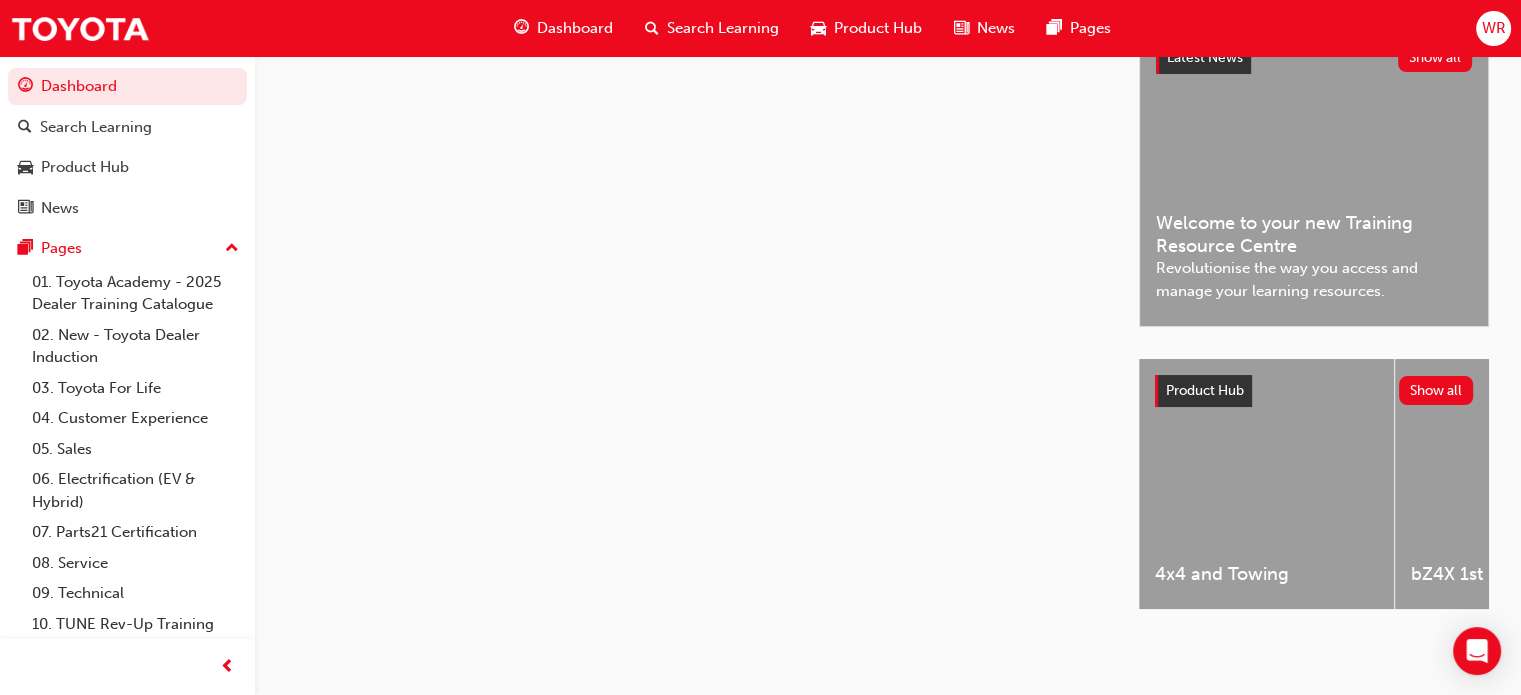 scroll, scrollTop: 498, scrollLeft: 0, axis: vertical 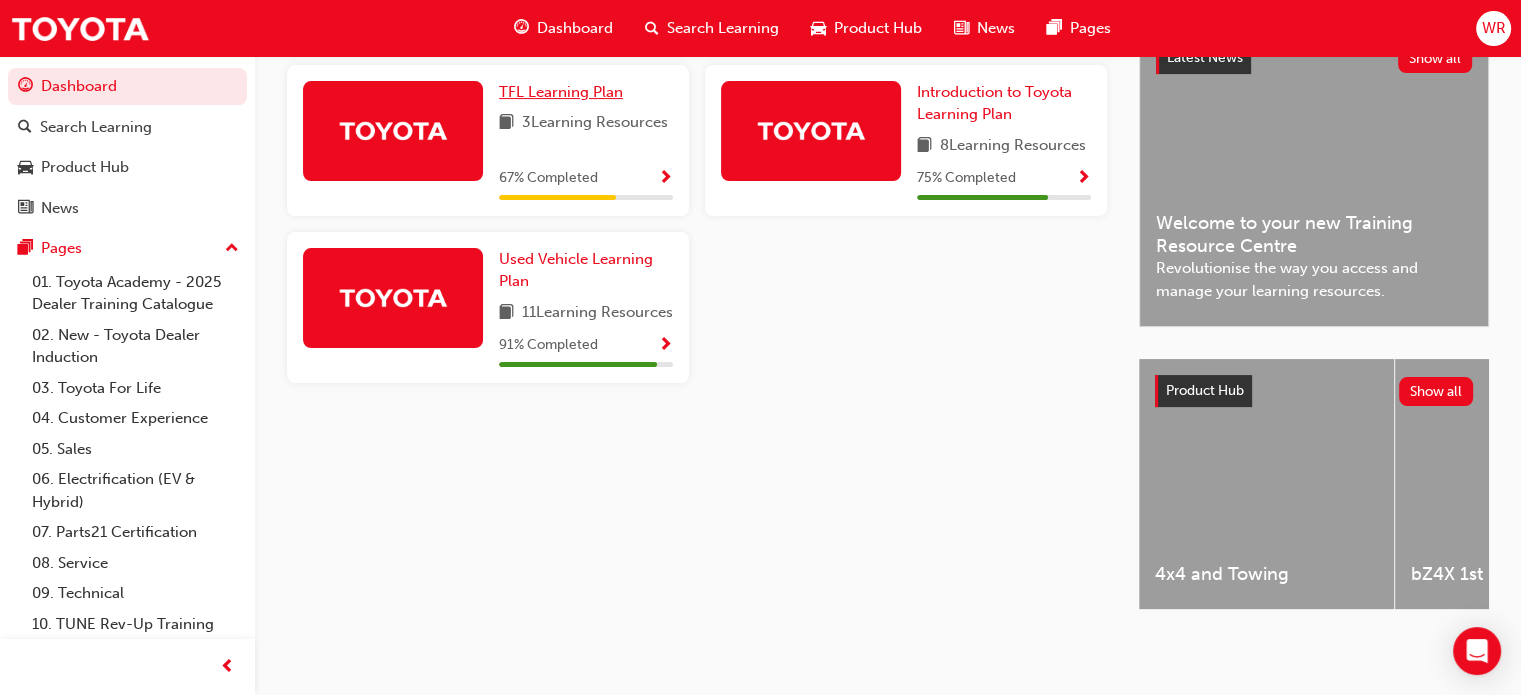 click on "TFL Learning Plan" at bounding box center (561, 92) 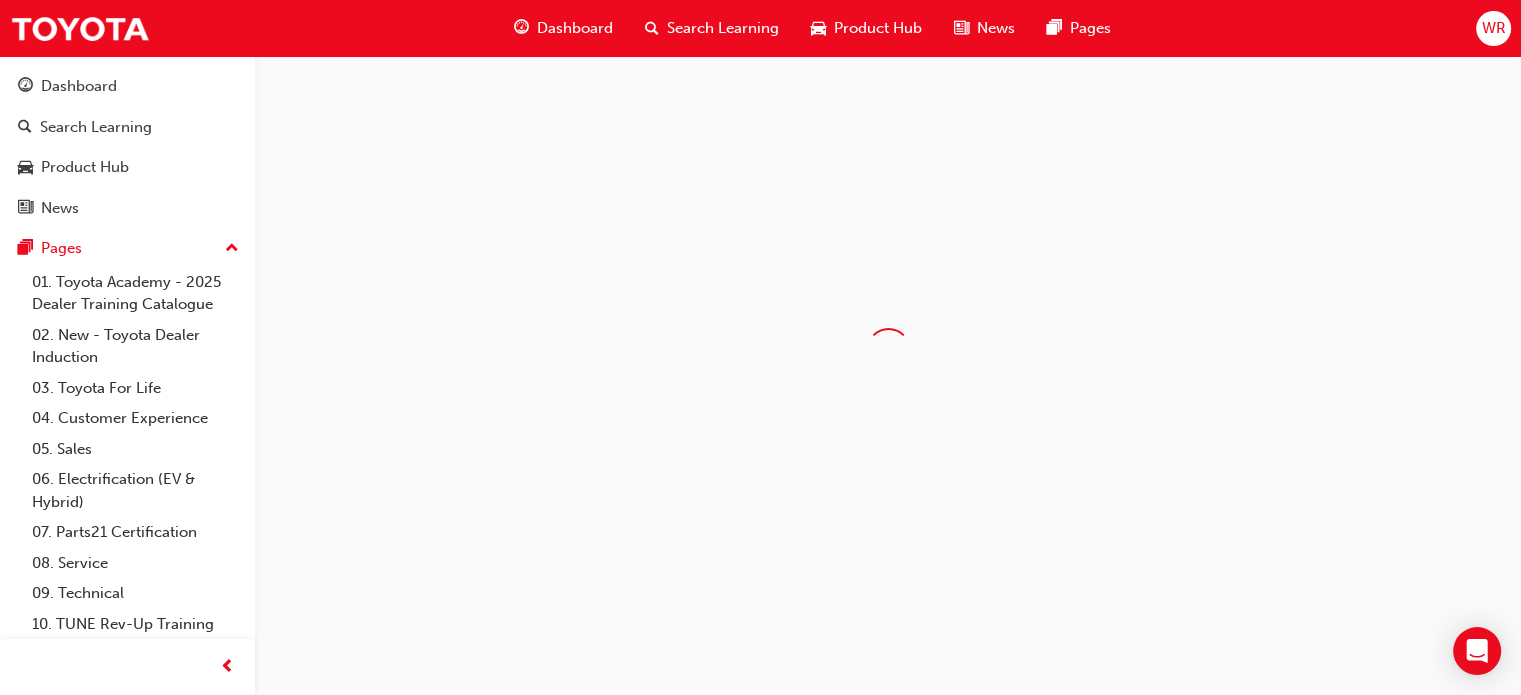 scroll, scrollTop: 0, scrollLeft: 0, axis: both 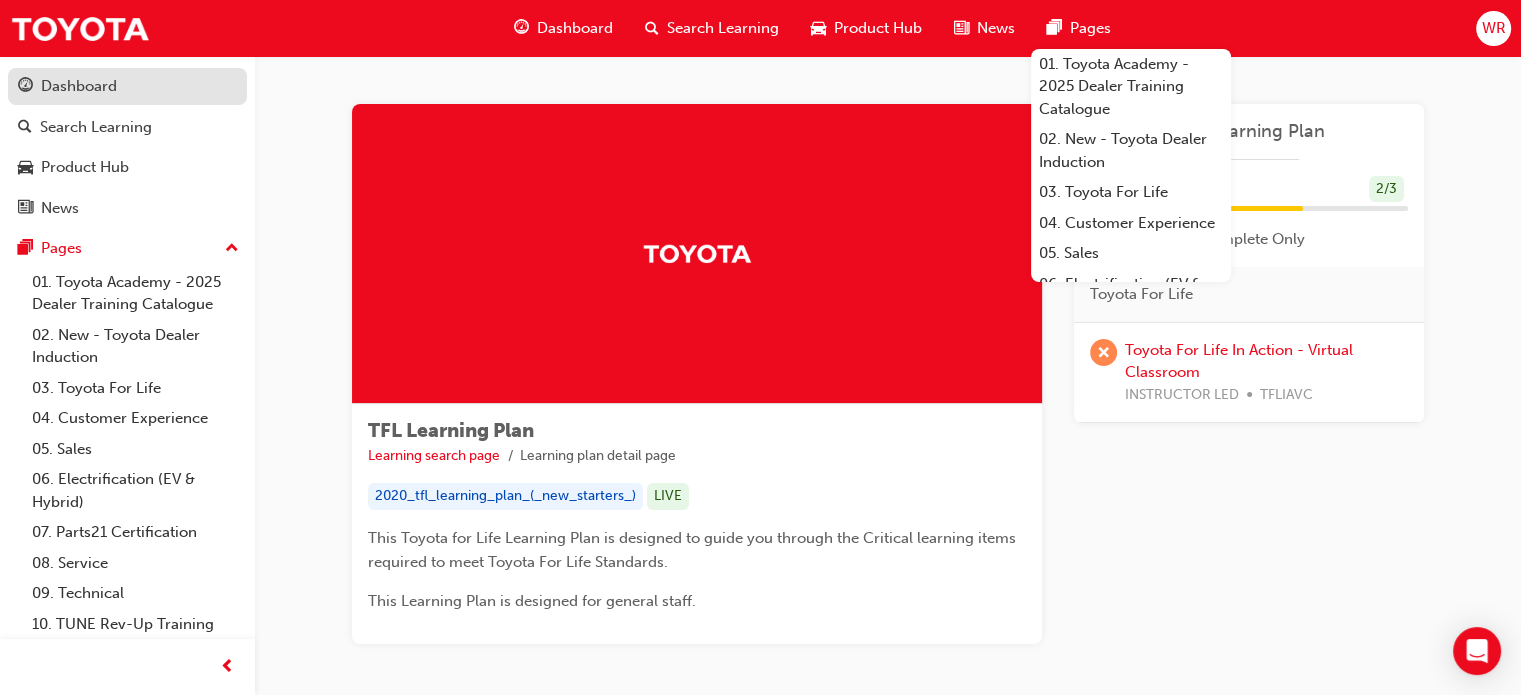 click on "Dashboard" at bounding box center (79, 86) 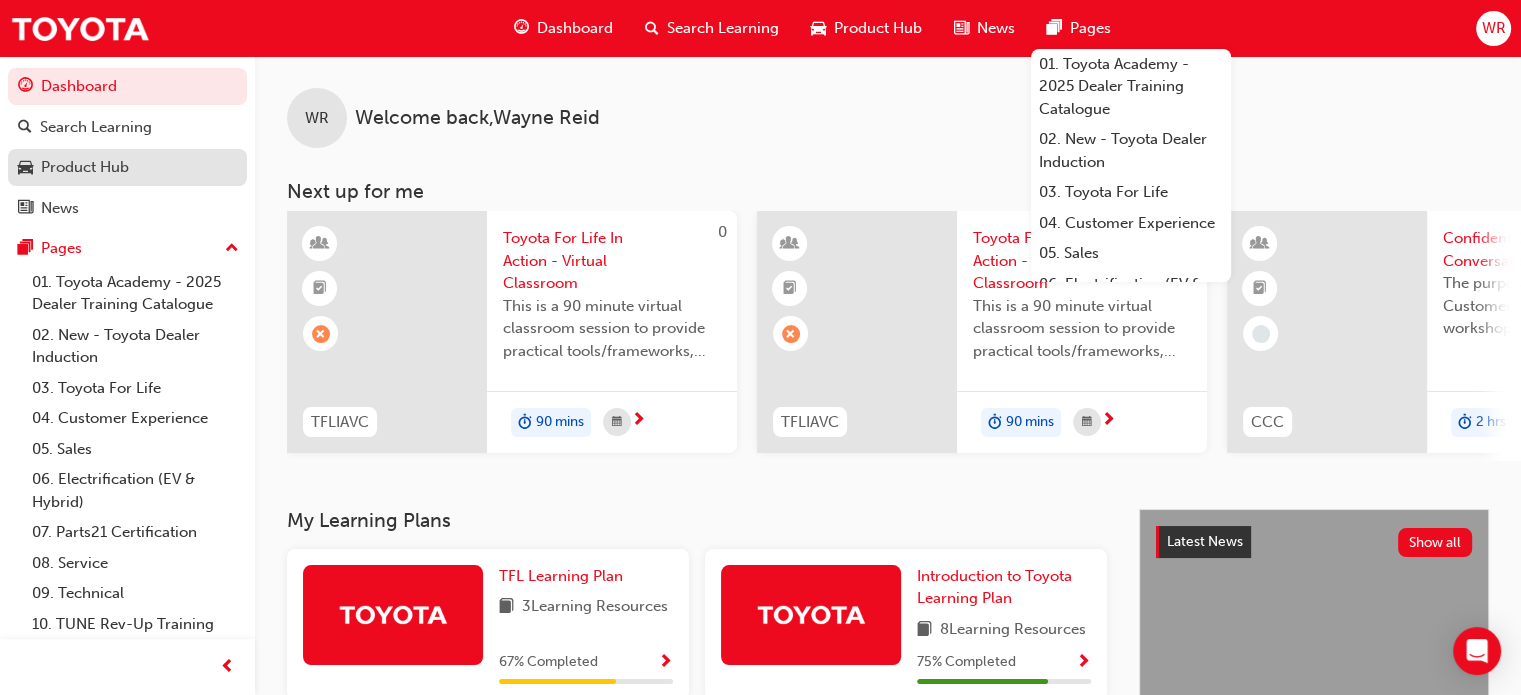 click on "Product Hub" at bounding box center (127, 167) 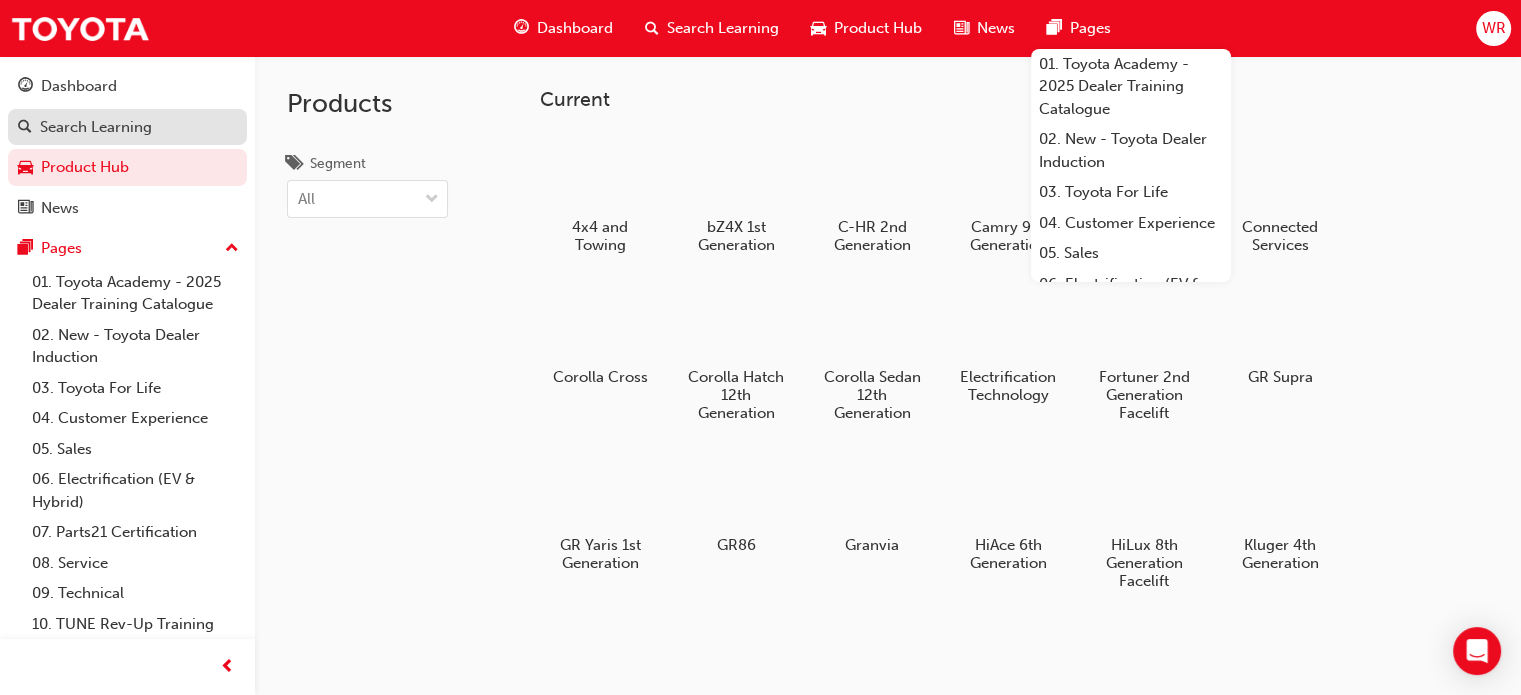 click on "Search Learning" at bounding box center [96, 127] 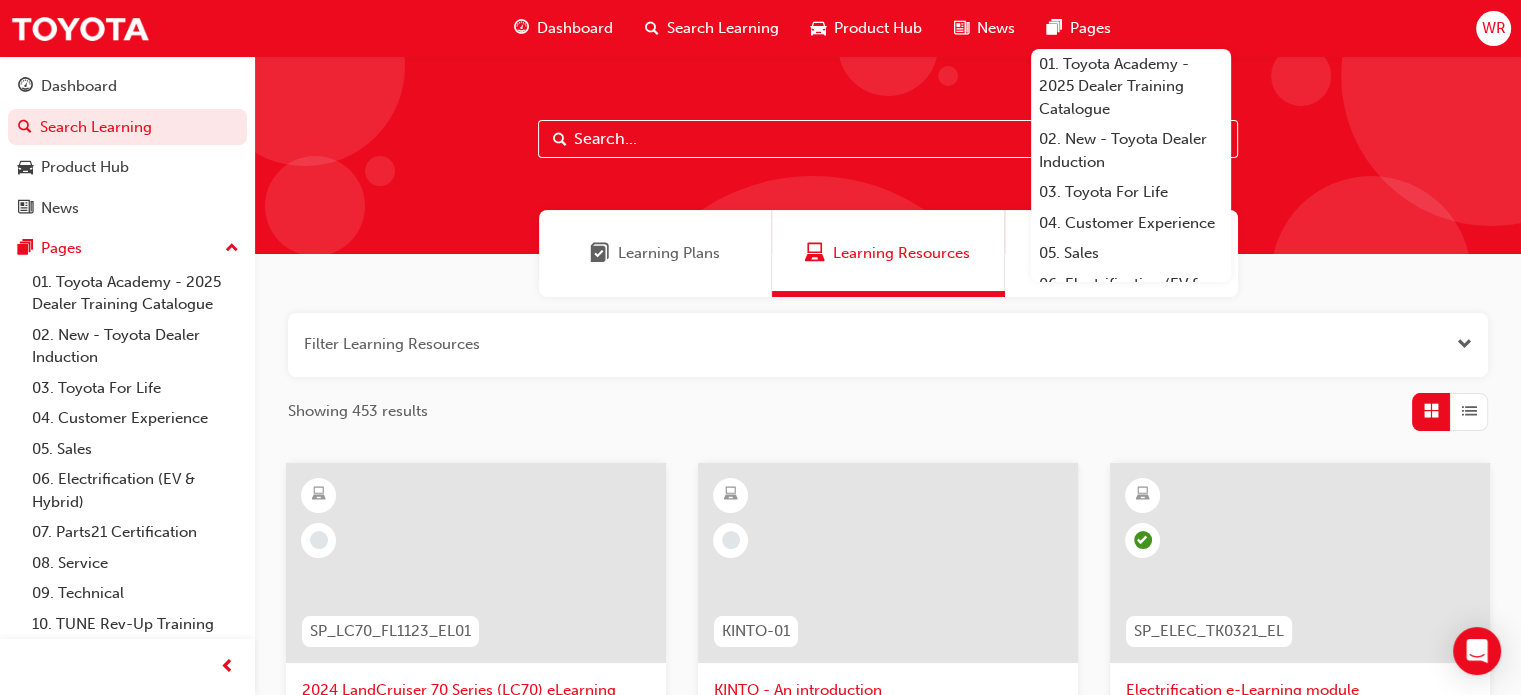 click on "Product Hub" at bounding box center [878, 28] 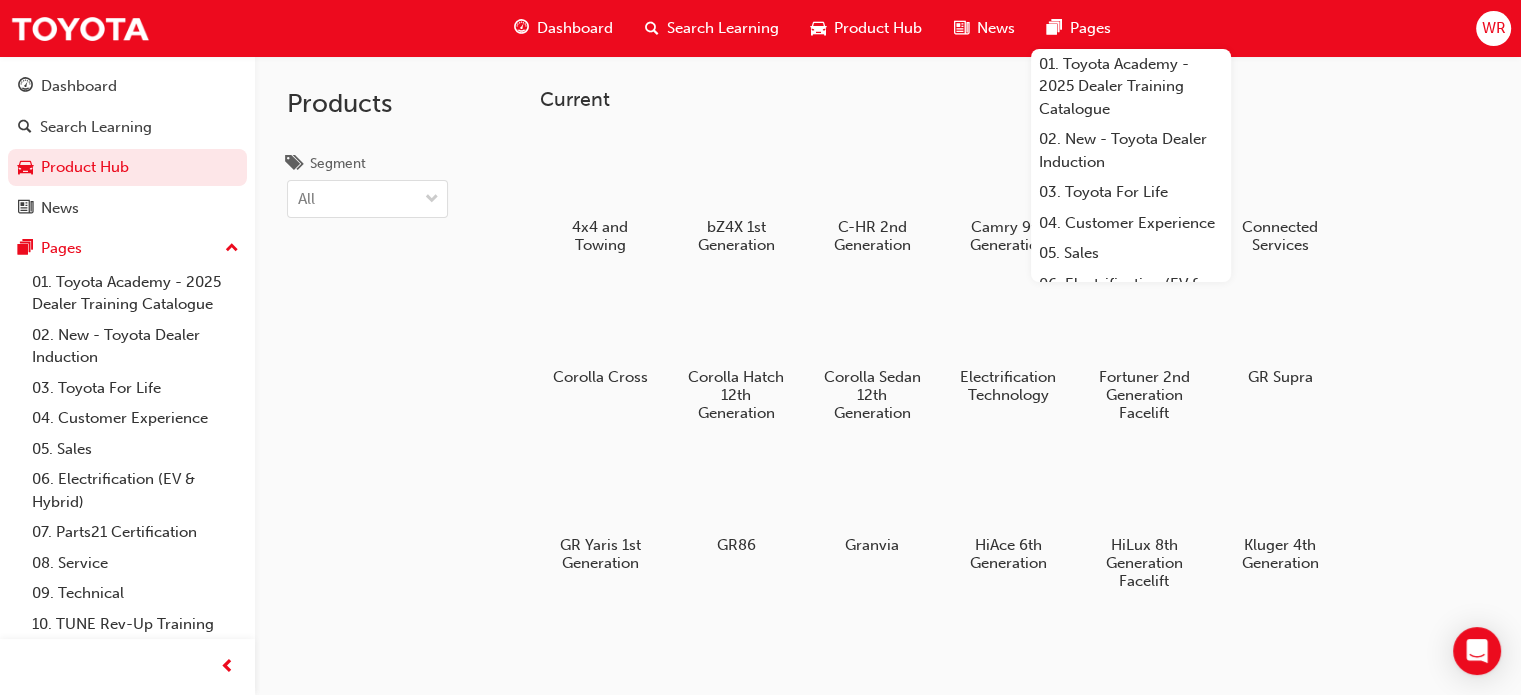 click on "Dashboard" at bounding box center [575, 28] 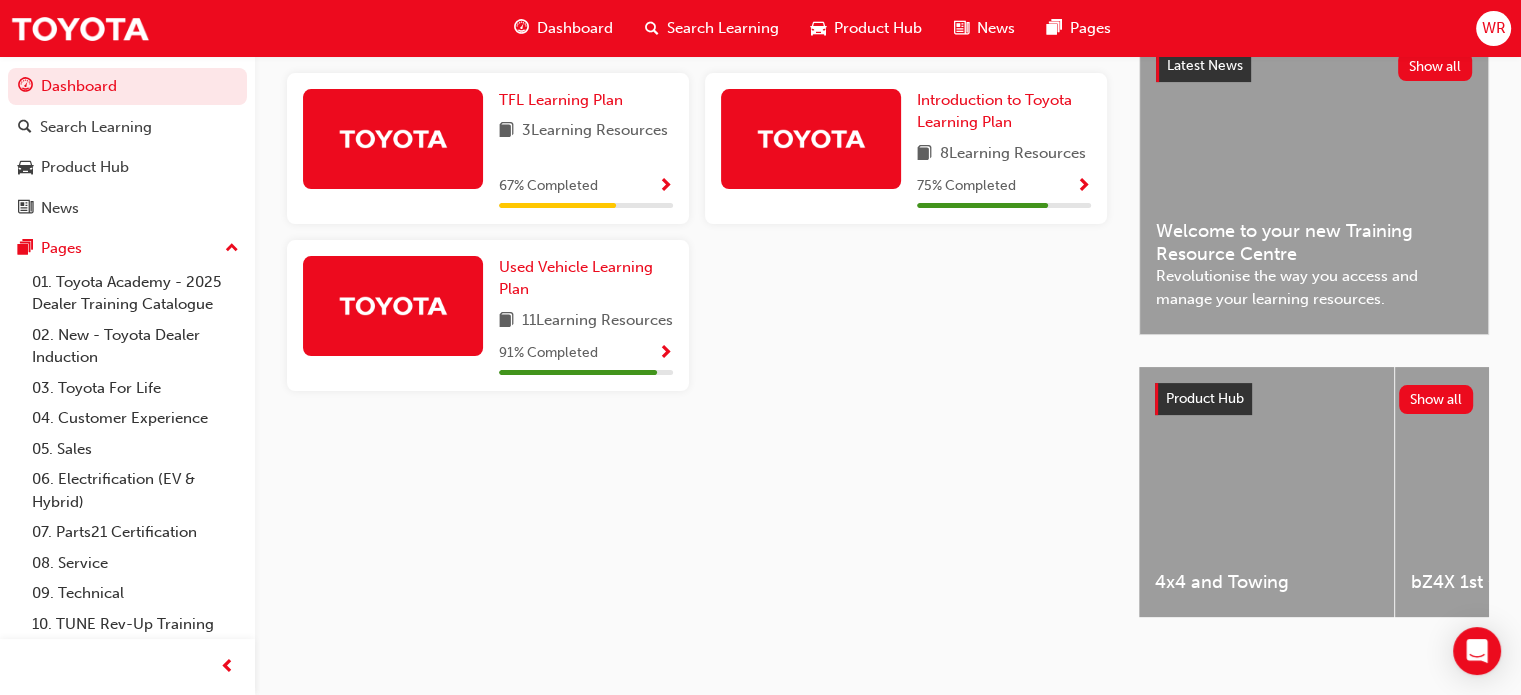 scroll, scrollTop: 467, scrollLeft: 0, axis: vertical 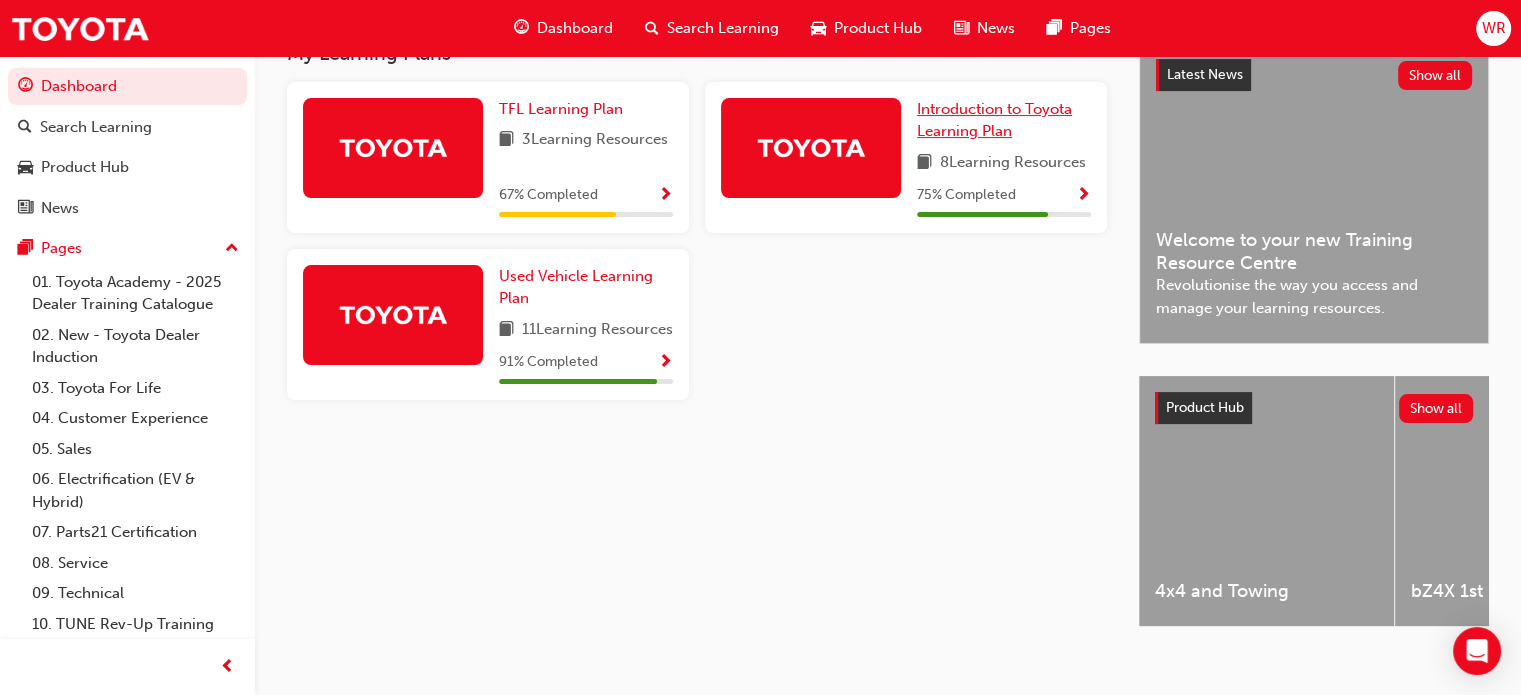 click on "Introduction to Toyota Learning Plan" at bounding box center [994, 120] 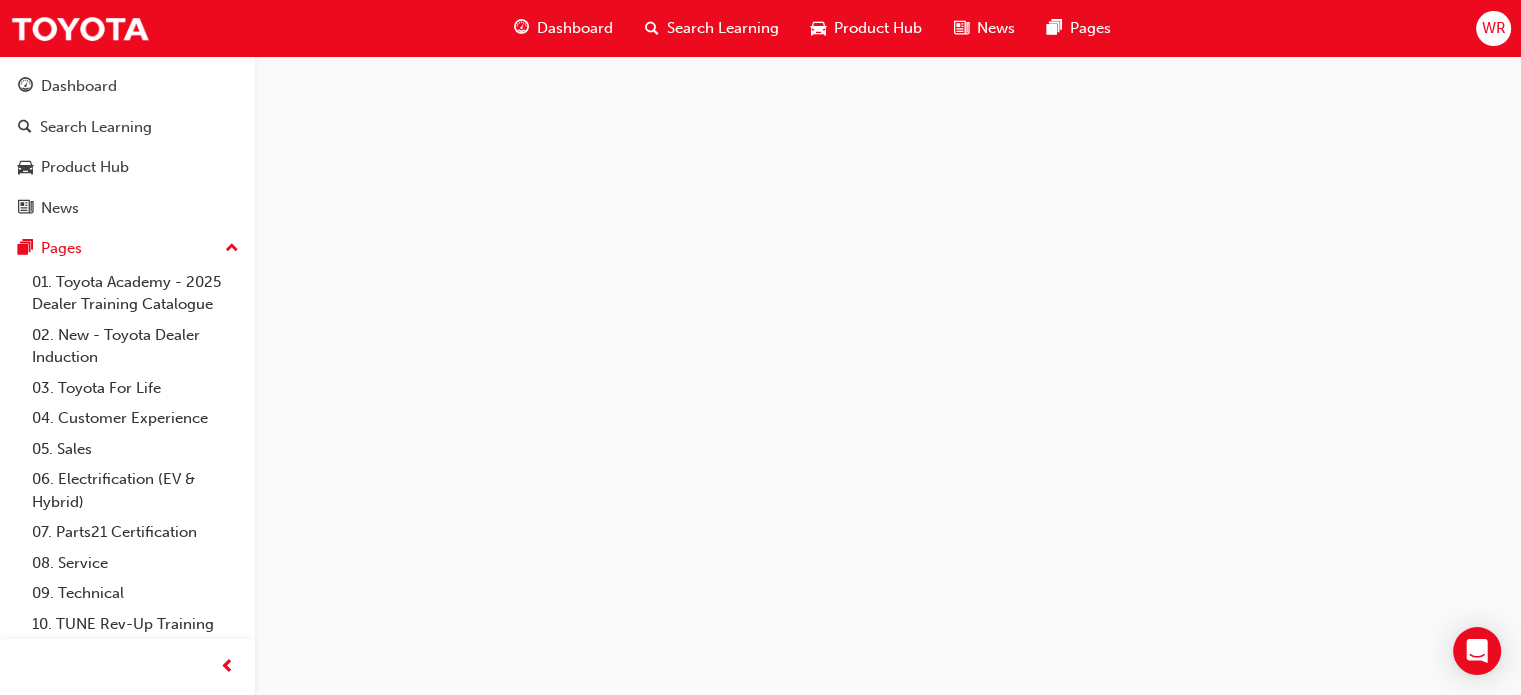 scroll, scrollTop: 0, scrollLeft: 0, axis: both 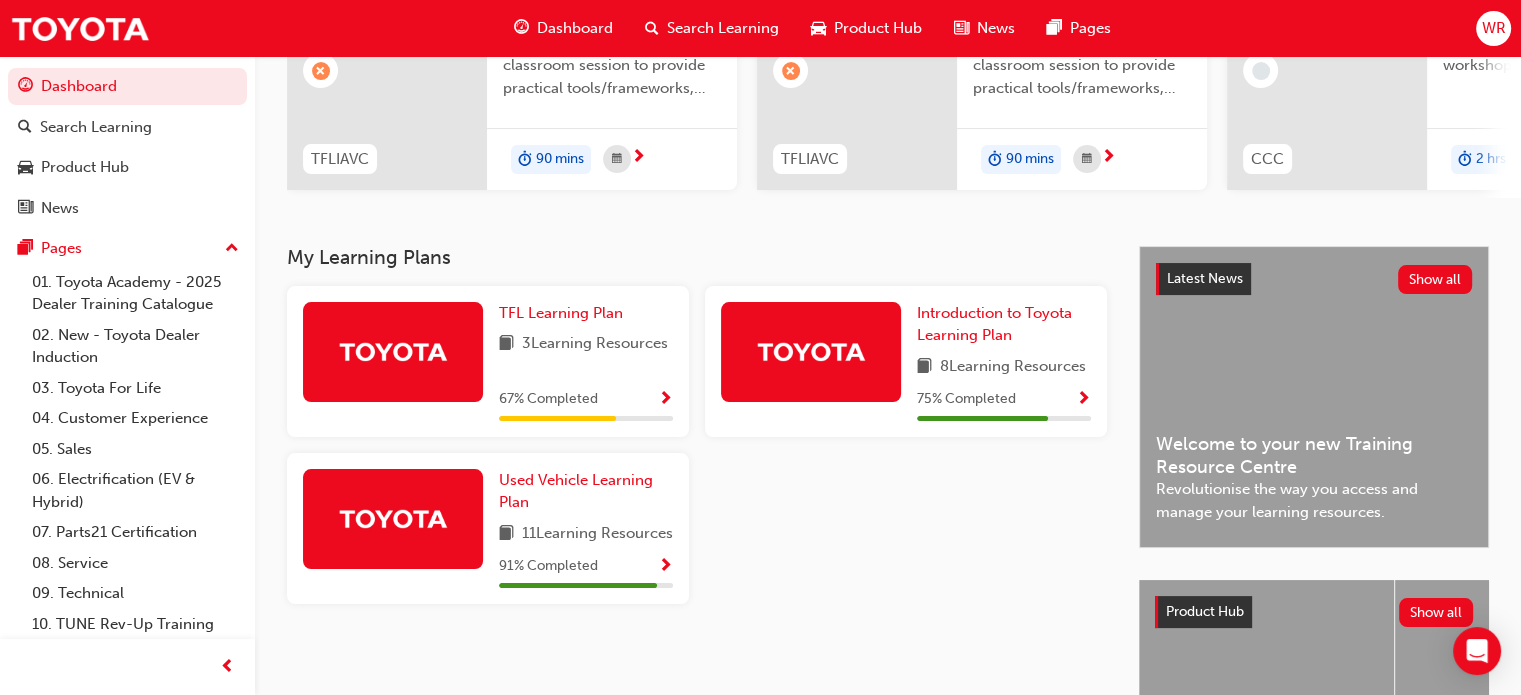 drag, startPoint x: 599, startPoint y: 552, endPoint x: 749, endPoint y: 606, distance: 159.42397 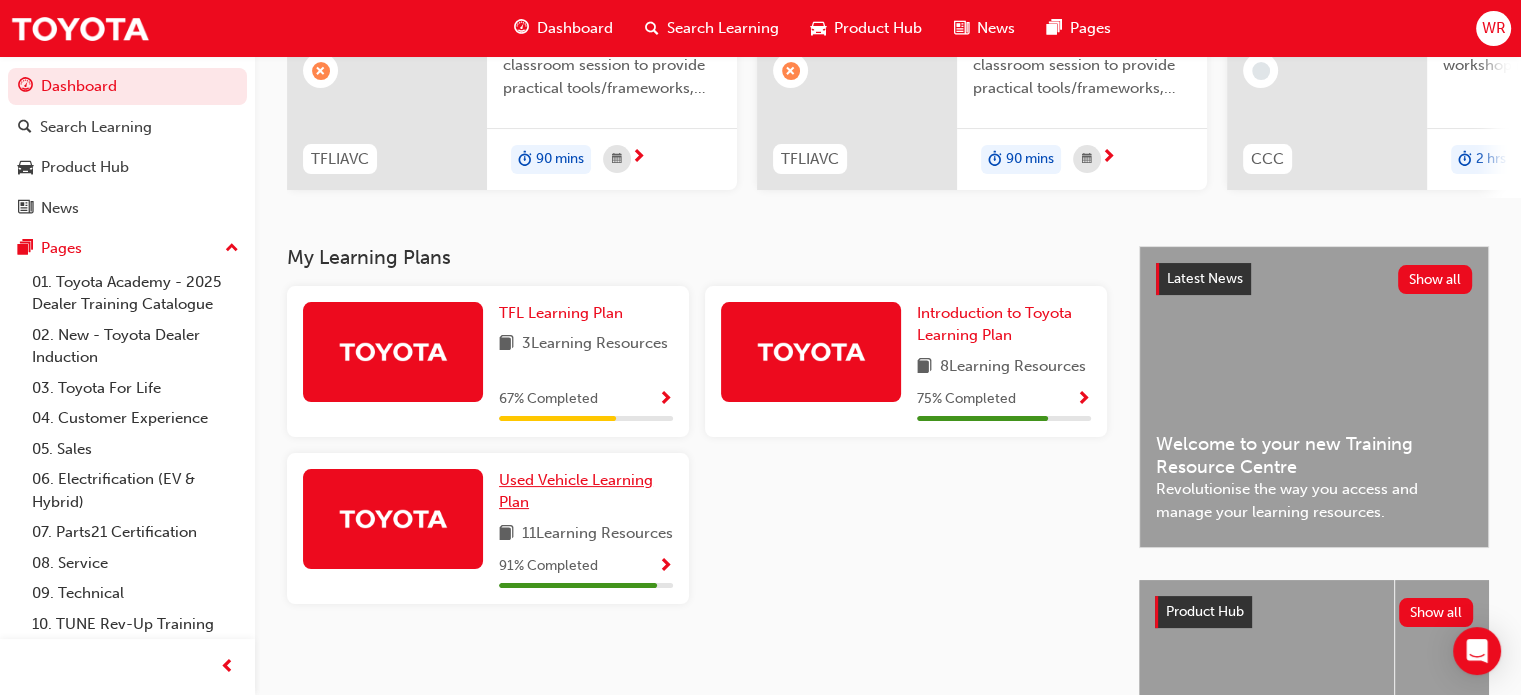 click on "Used Vehicle Learning Plan" at bounding box center (576, 491) 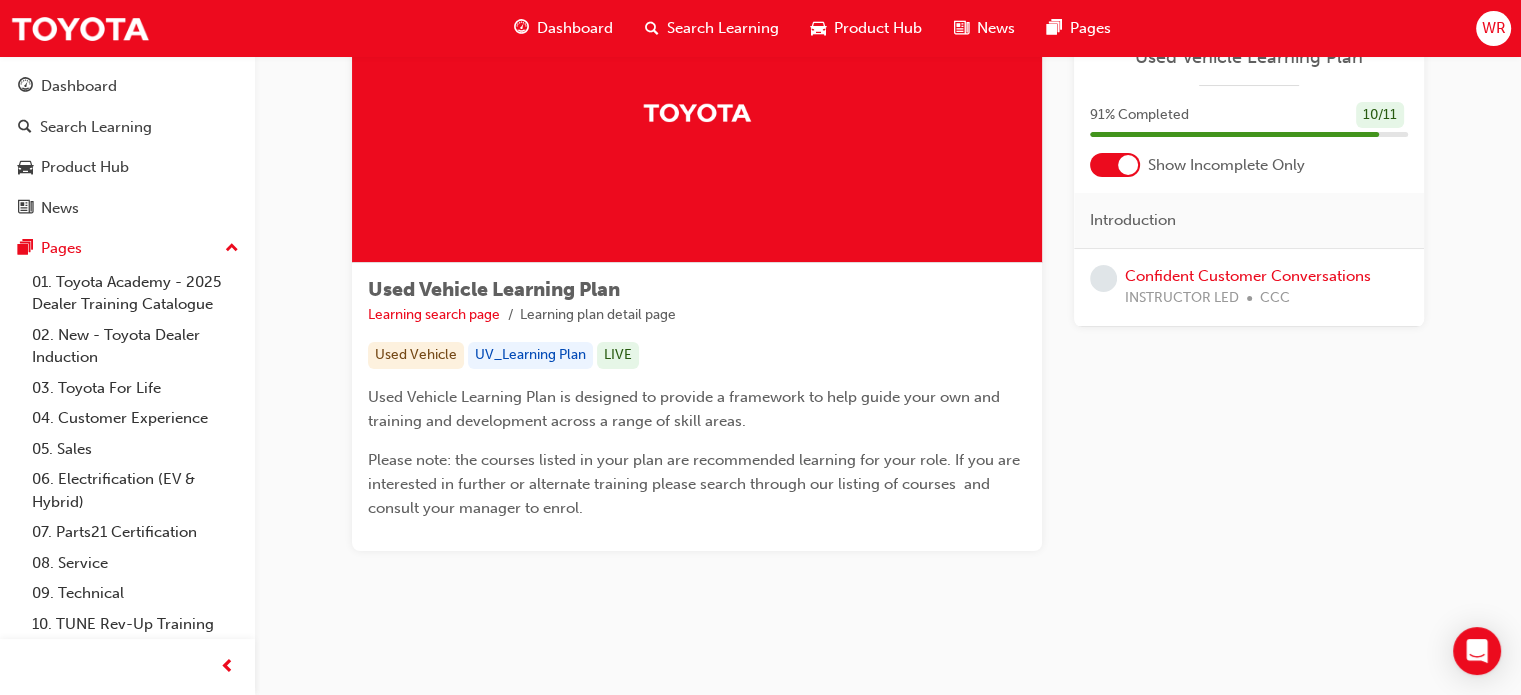 scroll, scrollTop: 0, scrollLeft: 0, axis: both 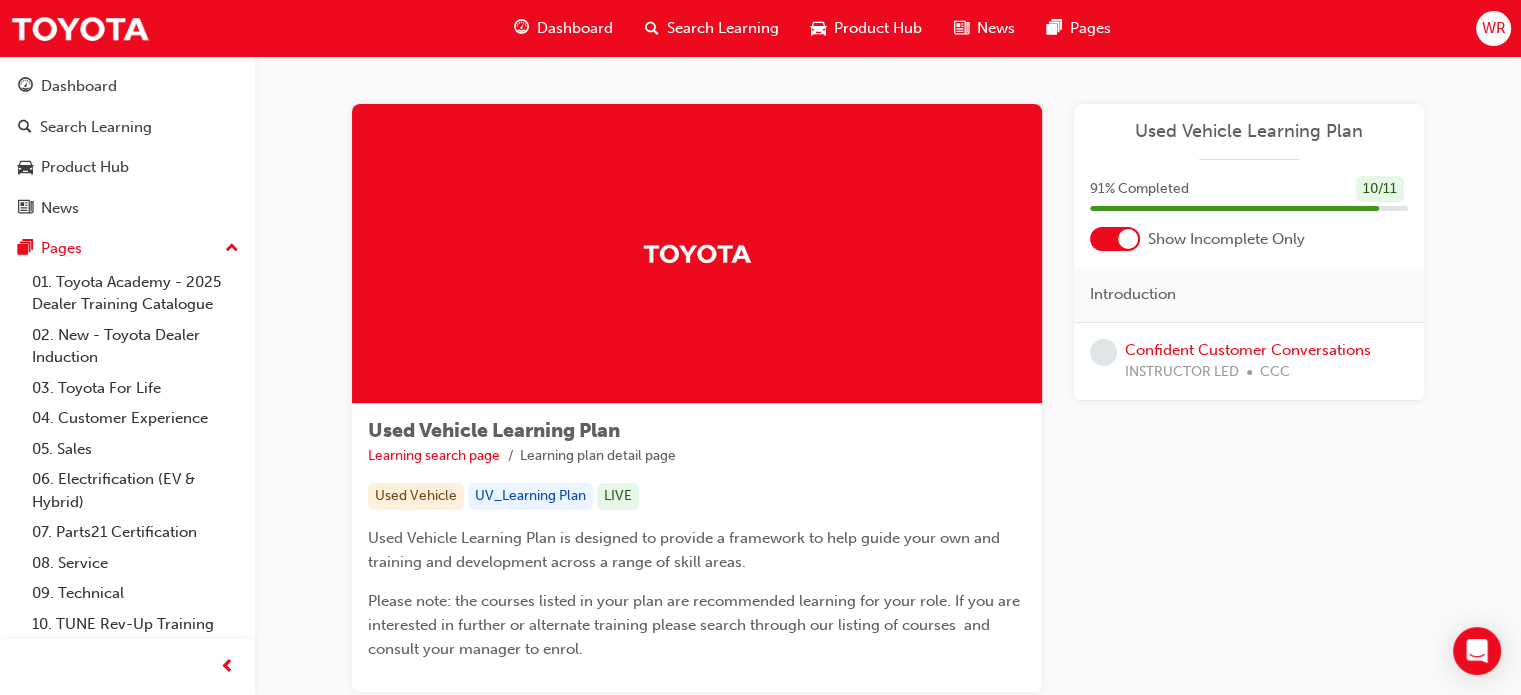 click at bounding box center [1128, 239] 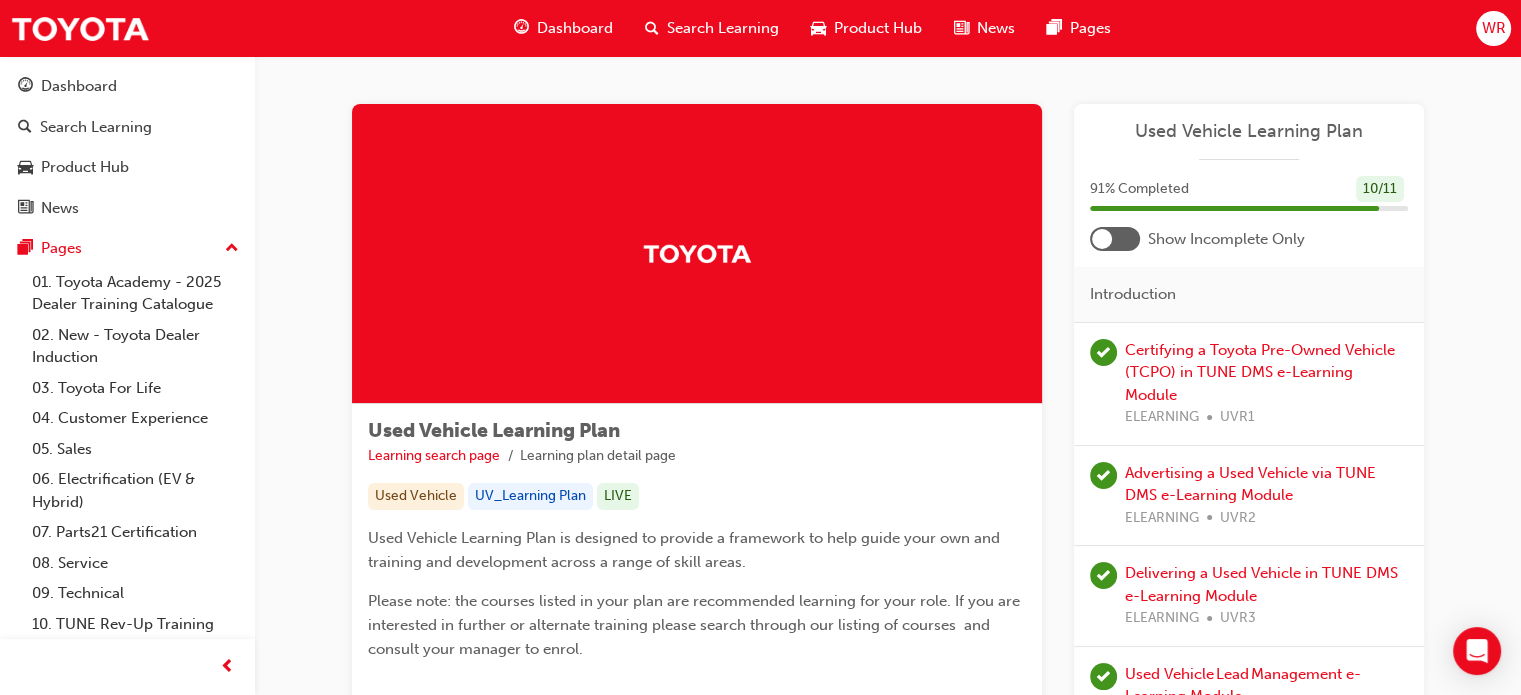 scroll, scrollTop: 70, scrollLeft: 0, axis: vertical 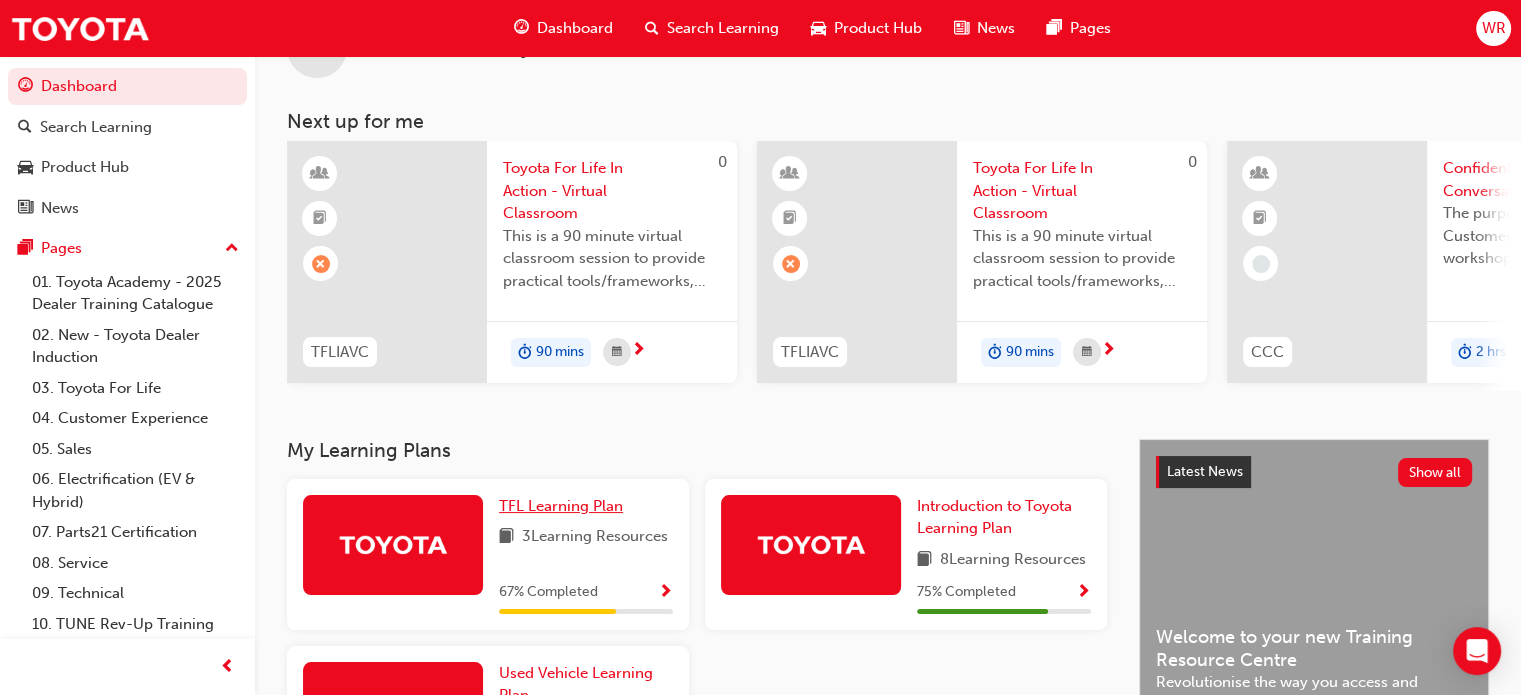 click on "TFL Learning Plan" at bounding box center [561, 506] 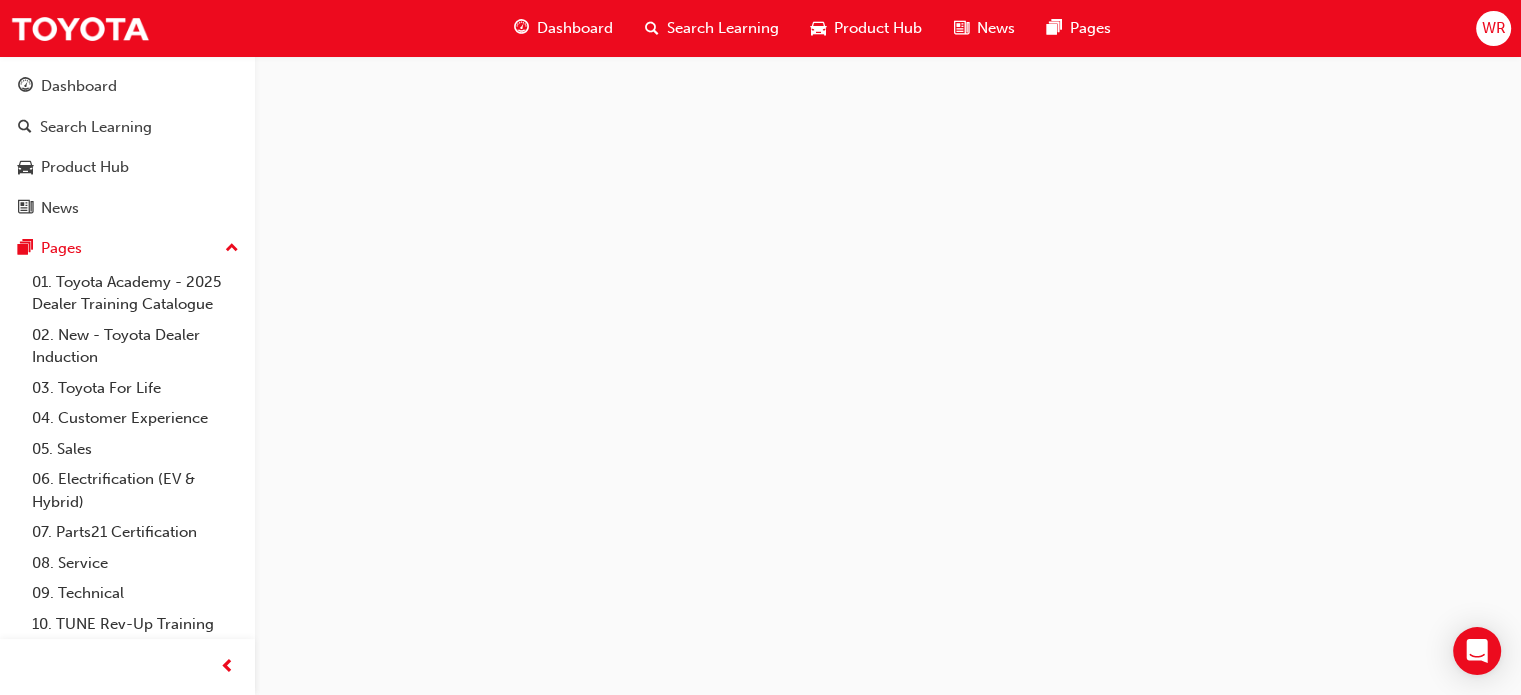 scroll, scrollTop: 0, scrollLeft: 0, axis: both 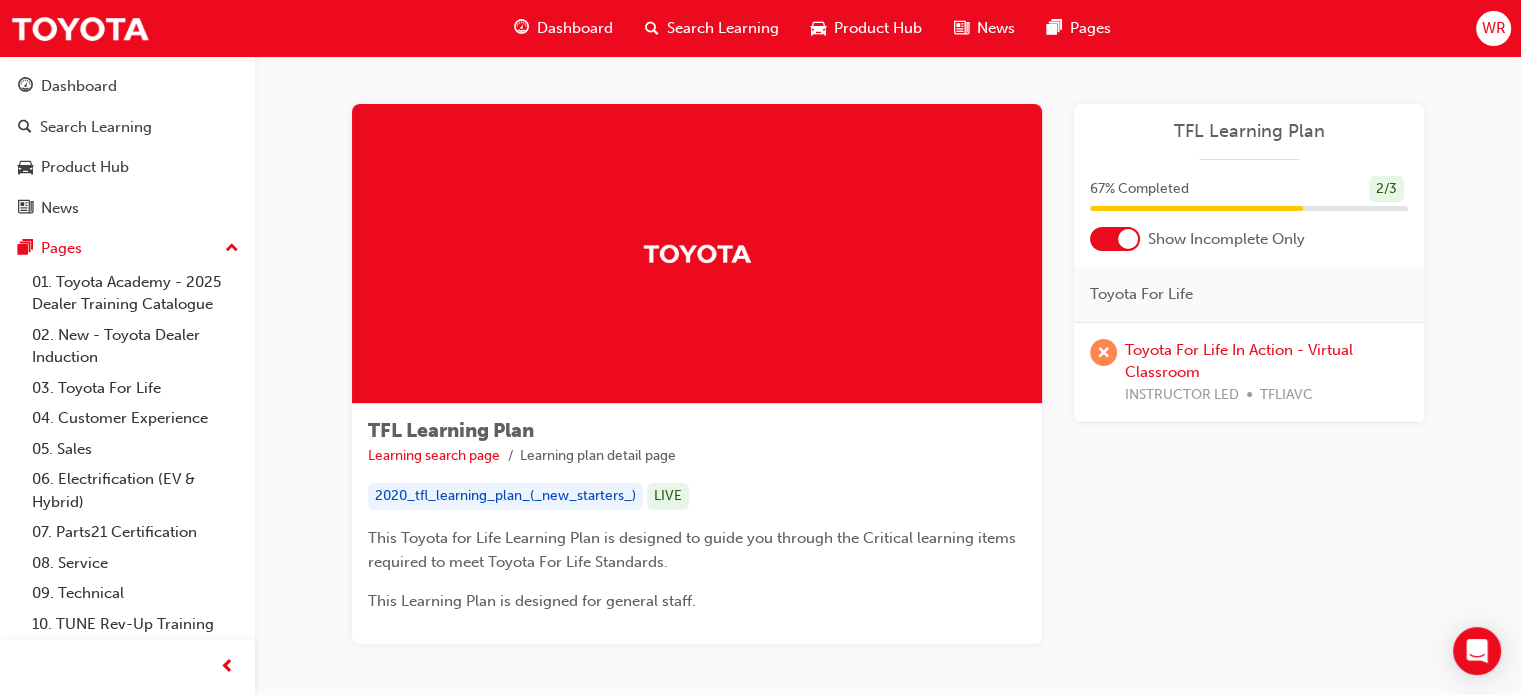 click at bounding box center (1128, 239) 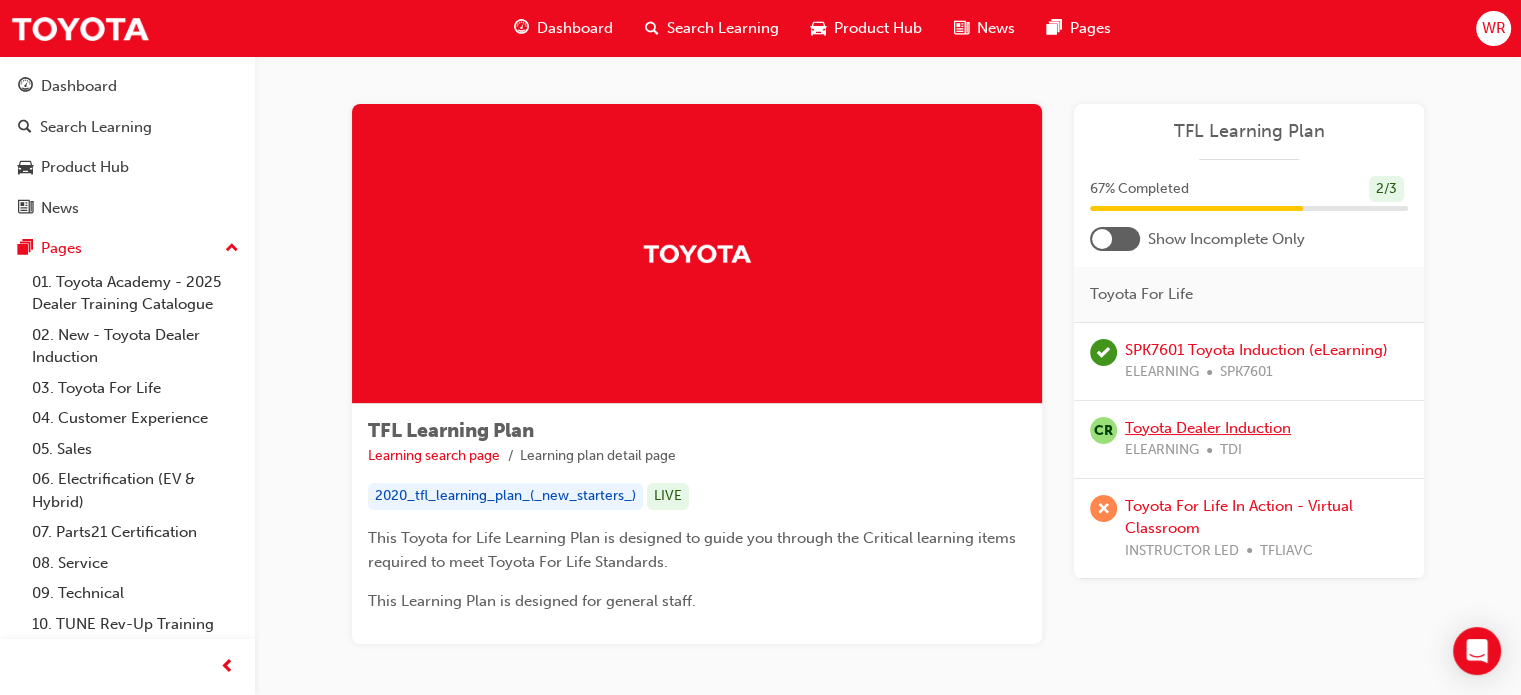 click on "Toyota Dealer Induction" at bounding box center (1208, 428) 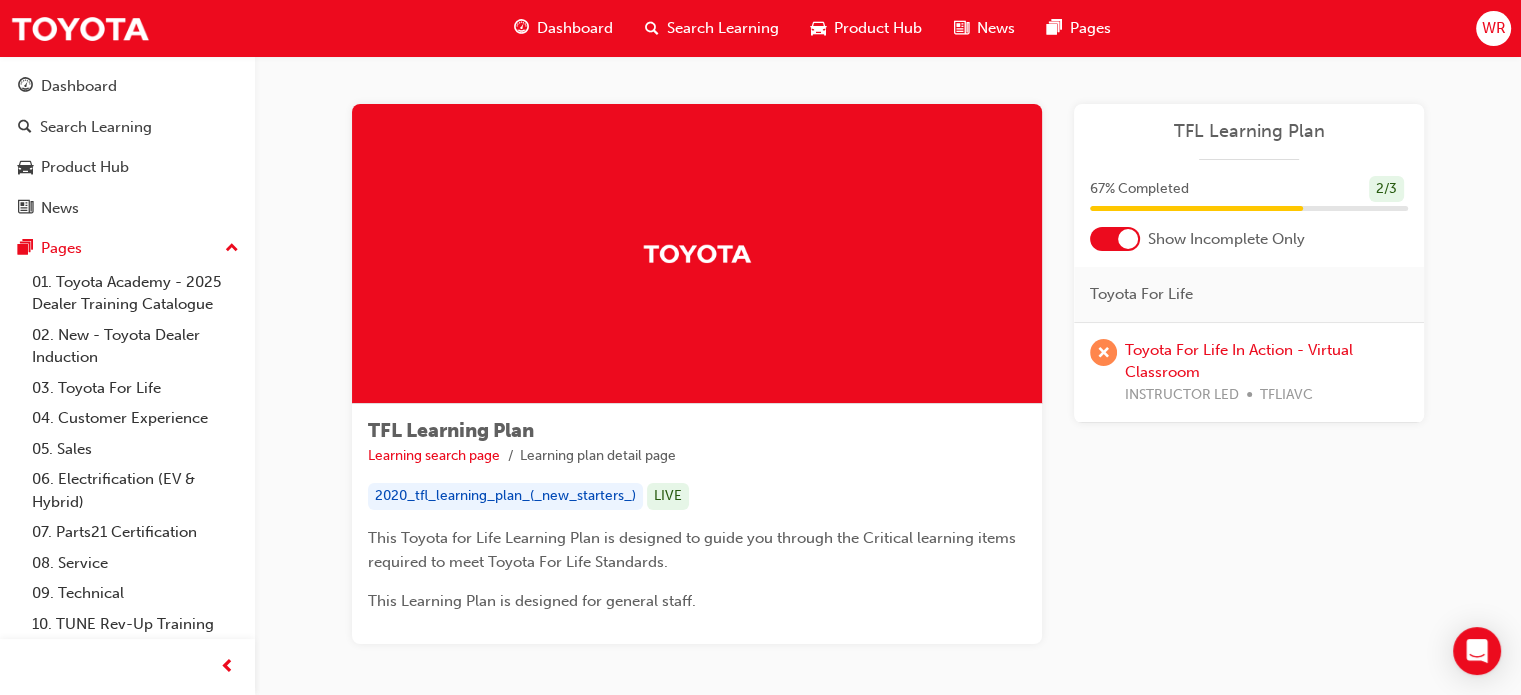 click on "Dashboard" at bounding box center [575, 28] 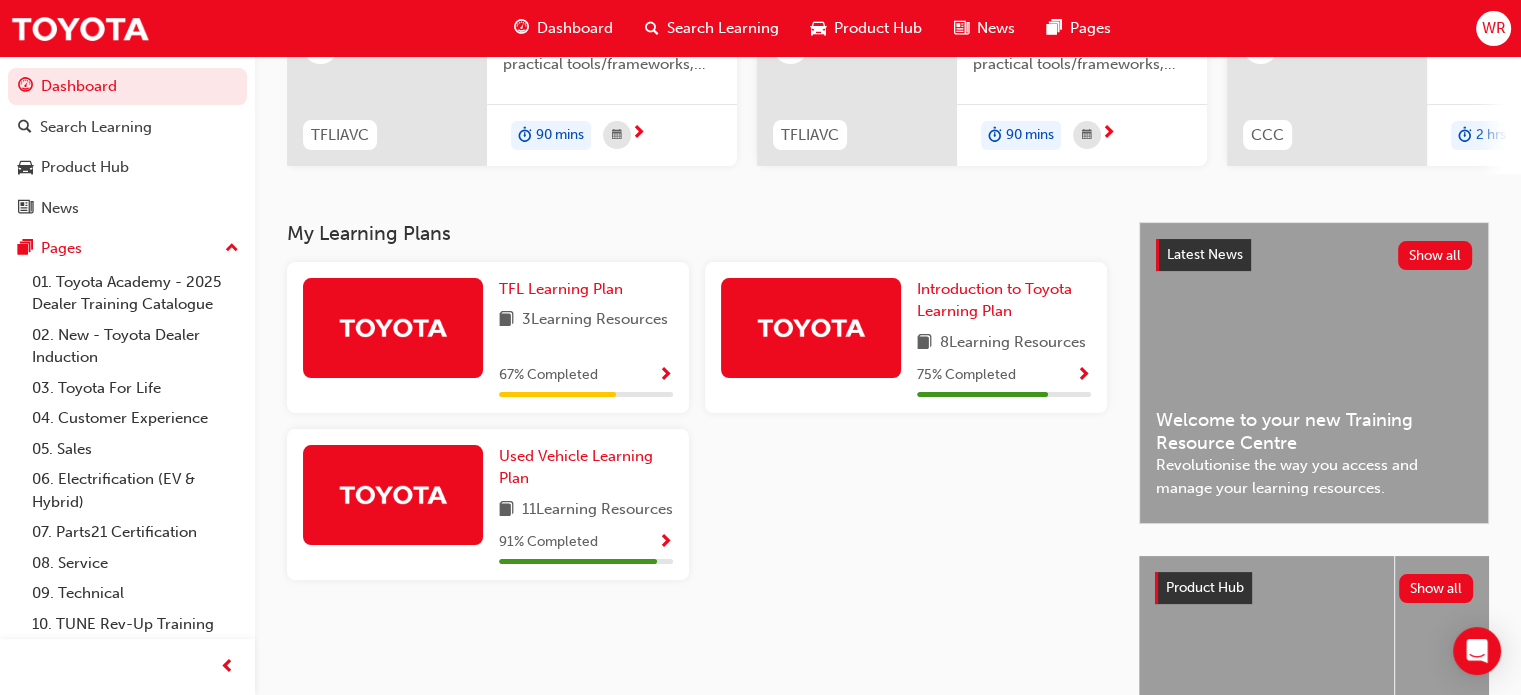 scroll, scrollTop: 468, scrollLeft: 0, axis: vertical 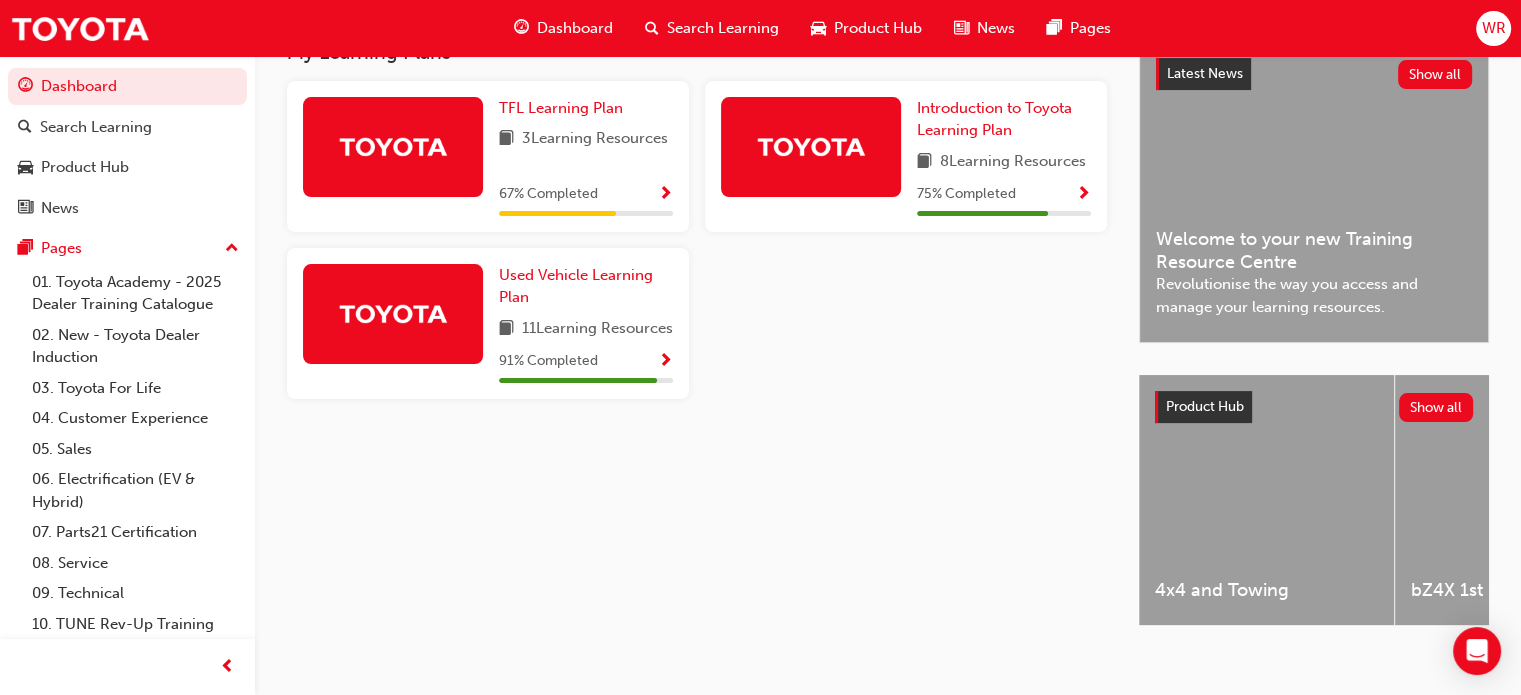 click at bounding box center (393, 313) 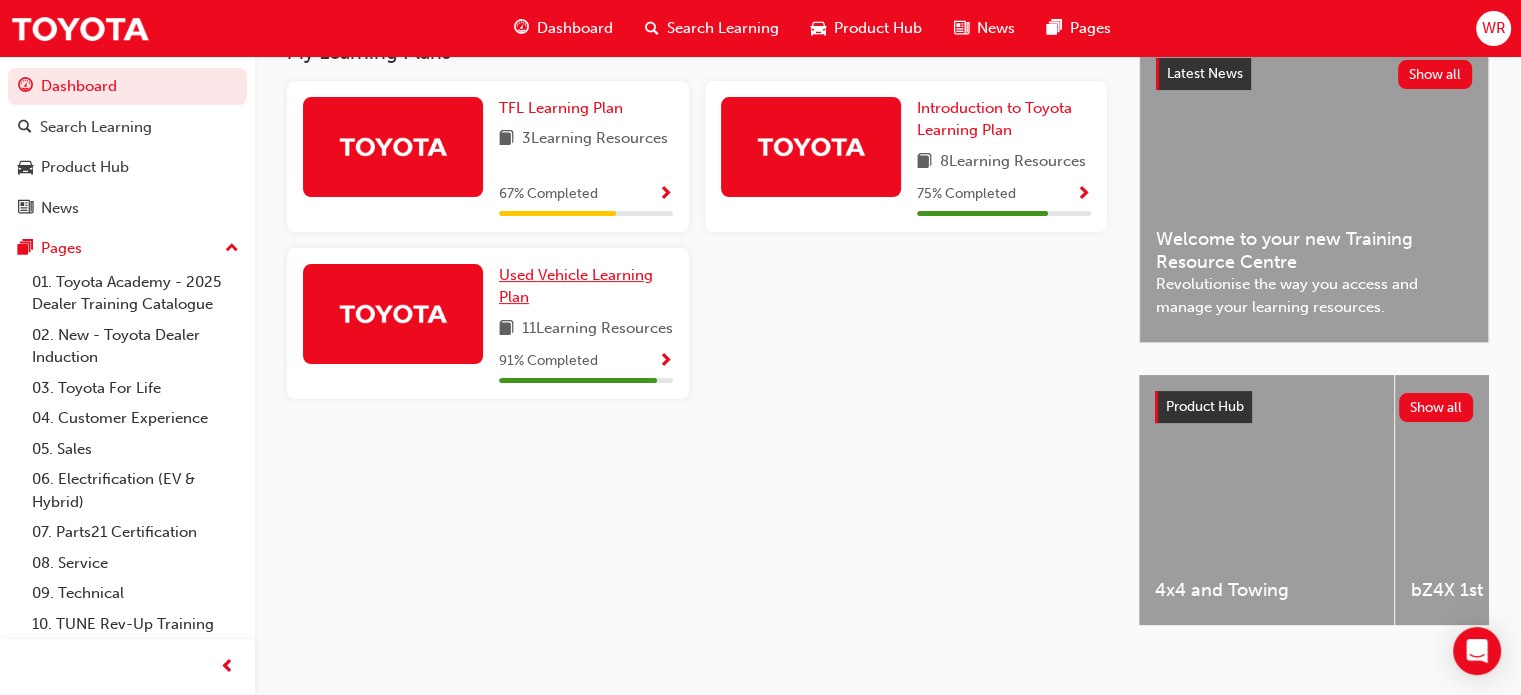 click on "Used Vehicle Learning Plan" at bounding box center (576, 286) 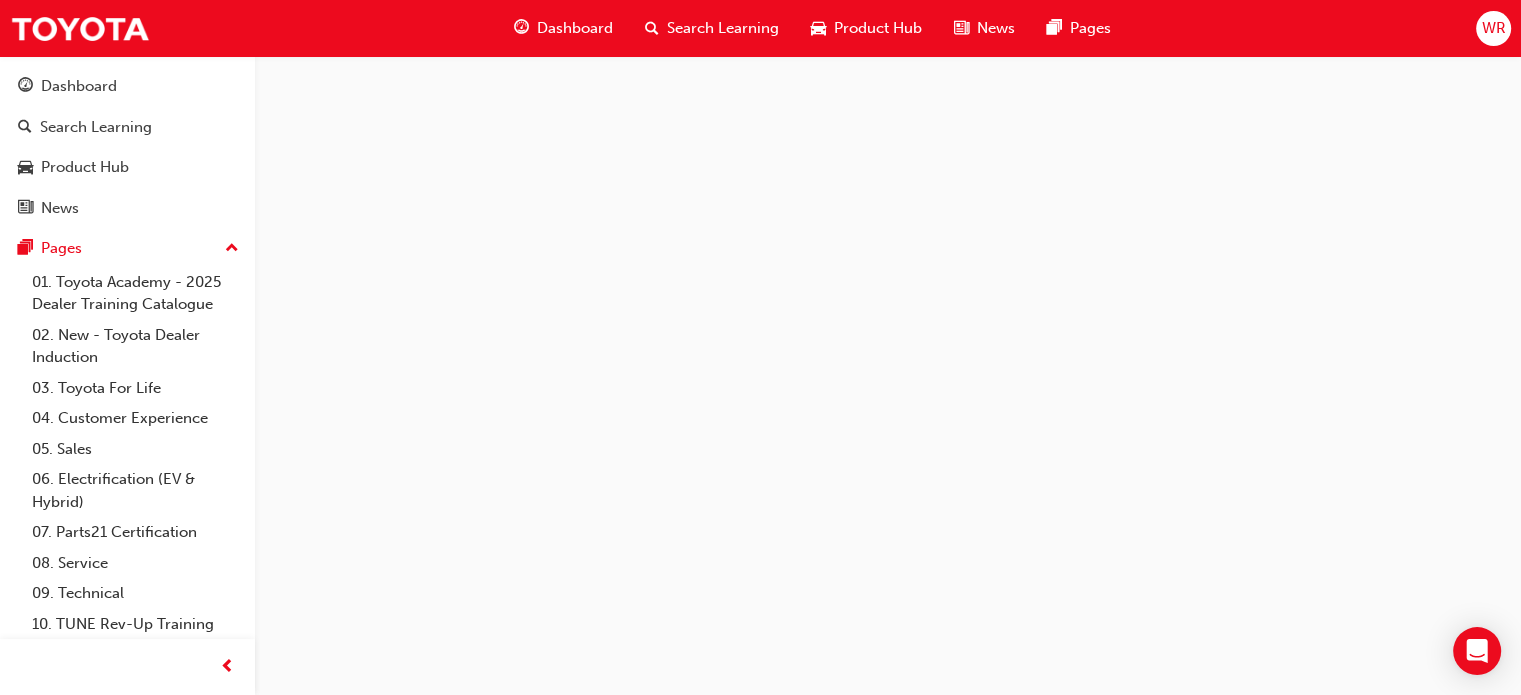 scroll, scrollTop: 0, scrollLeft: 0, axis: both 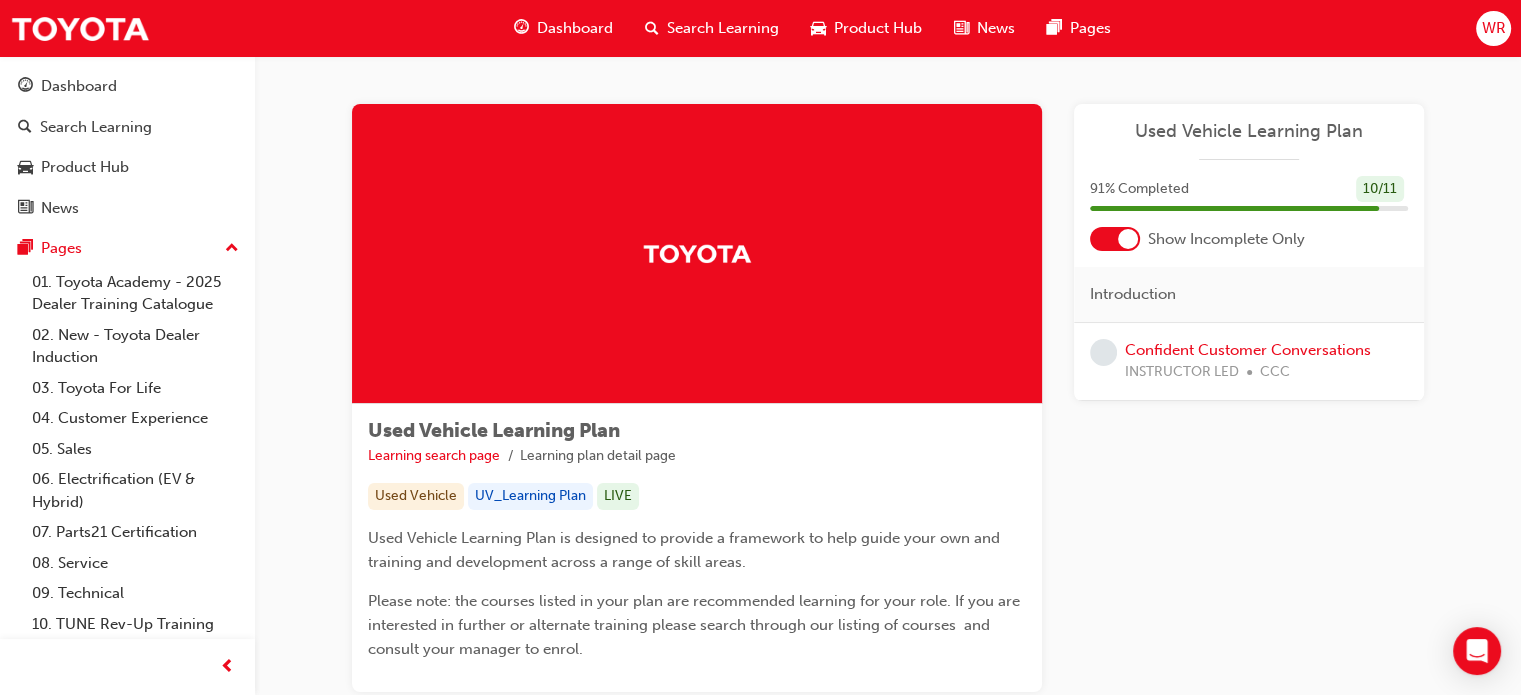 click at bounding box center (1115, 239) 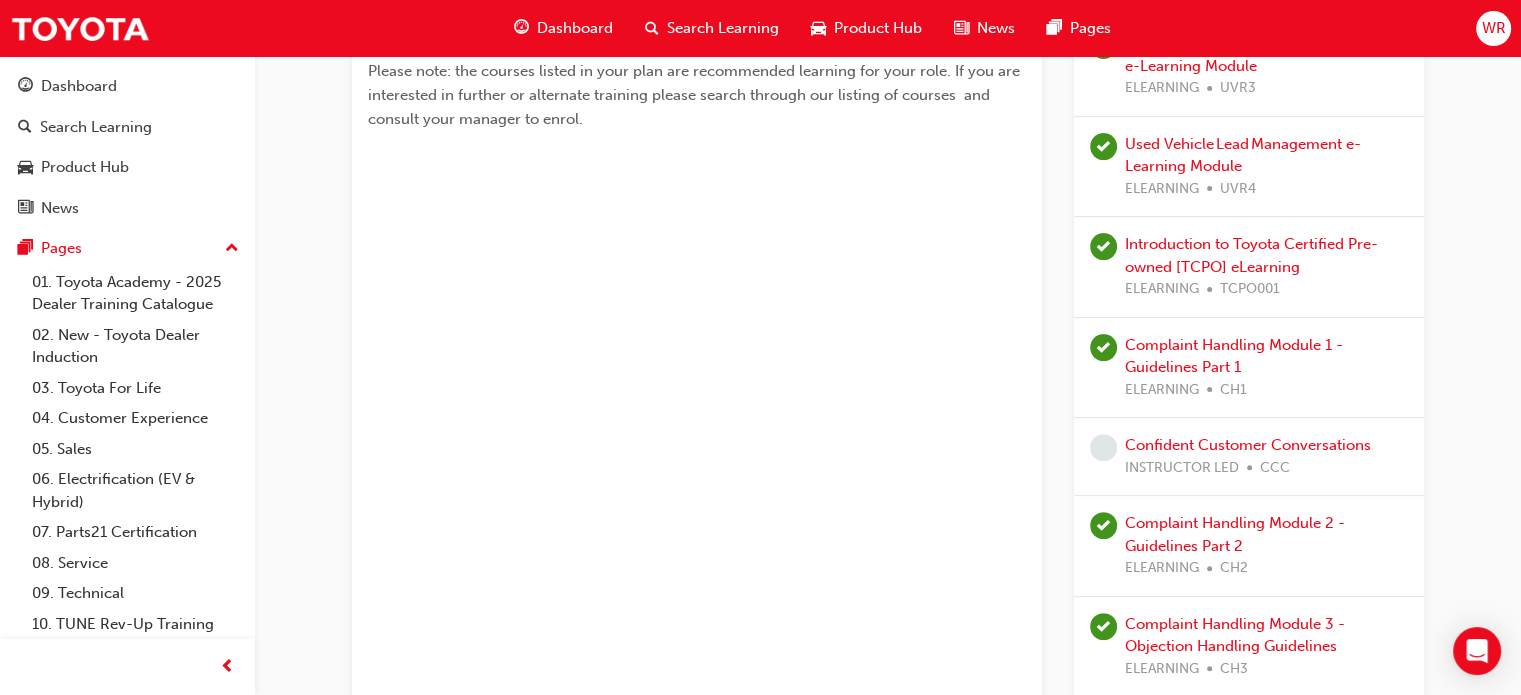 scroll, scrollTop: 556, scrollLeft: 0, axis: vertical 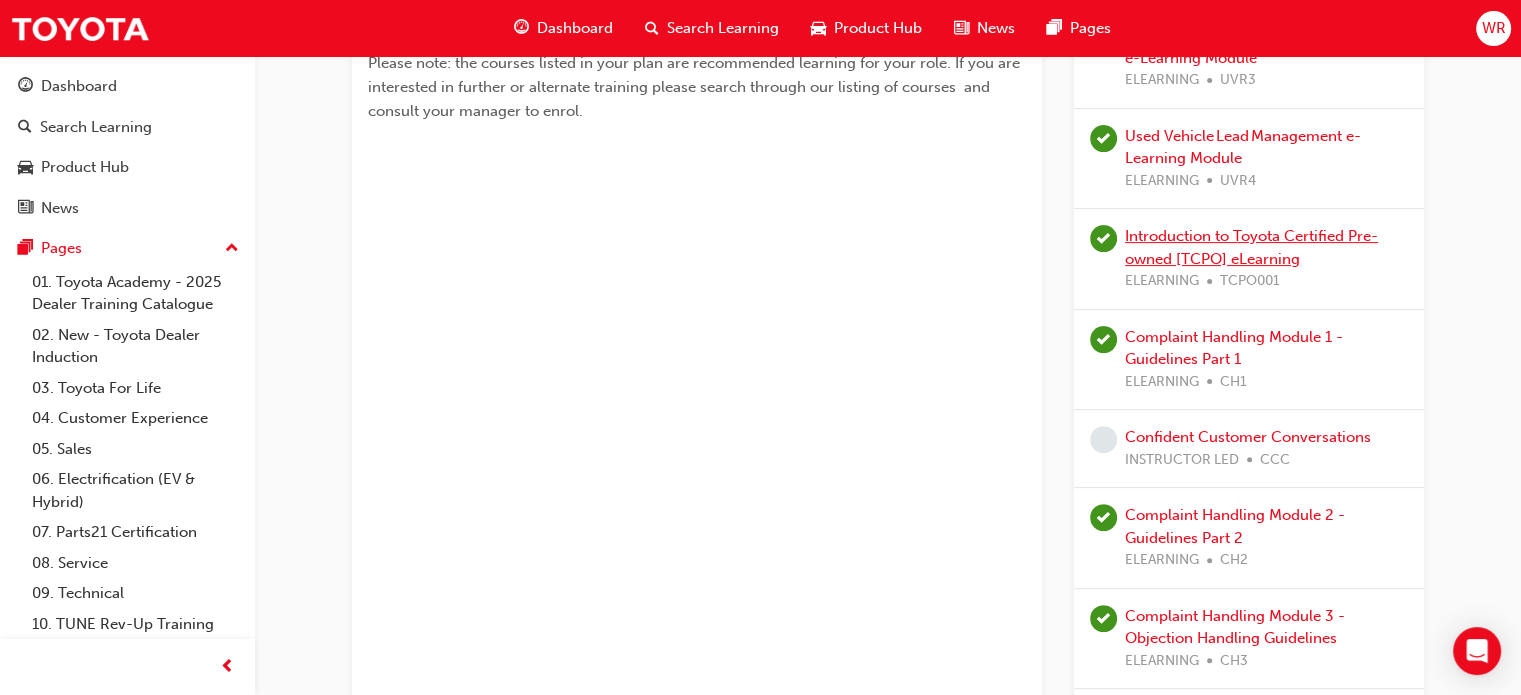 click on "Introduction to Toyota Certified Pre-owned [TCPO] eLearning" at bounding box center [1251, 247] 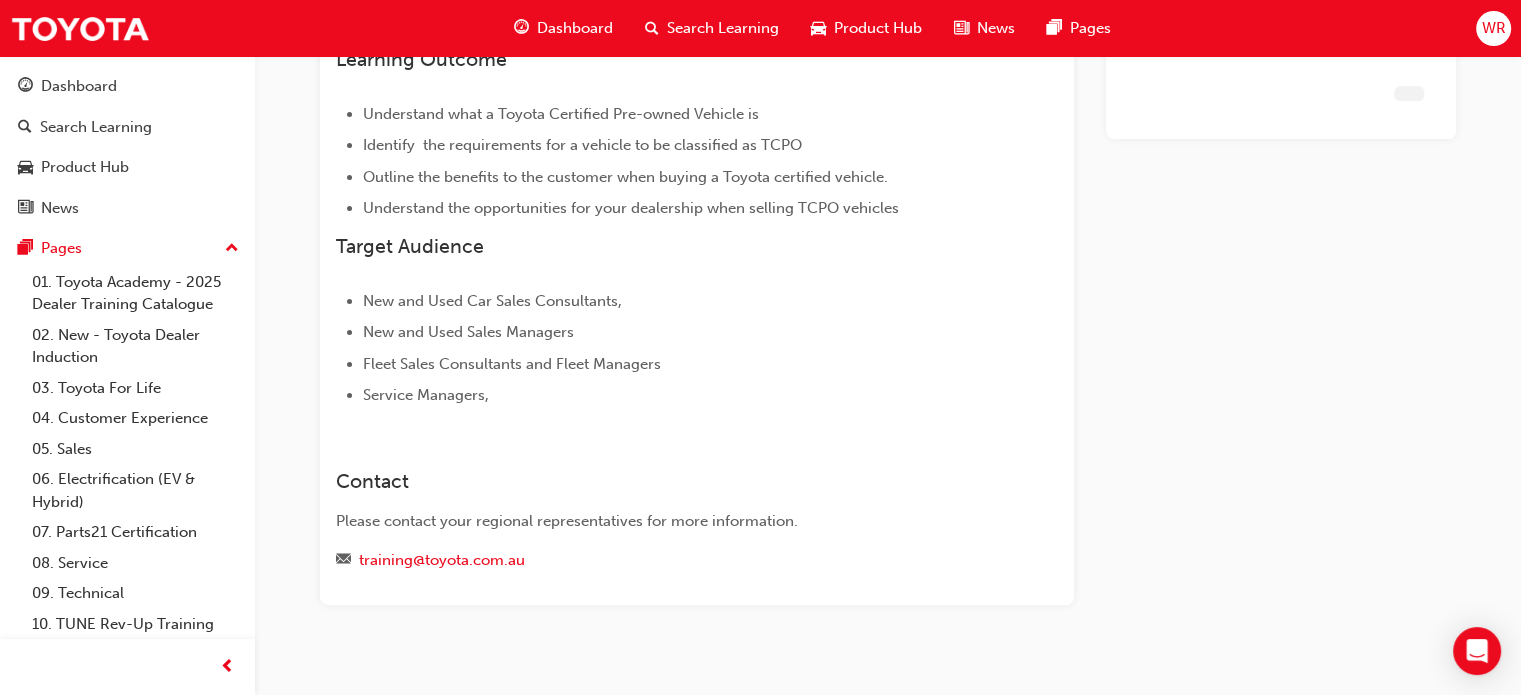 scroll, scrollTop: 517, scrollLeft: 0, axis: vertical 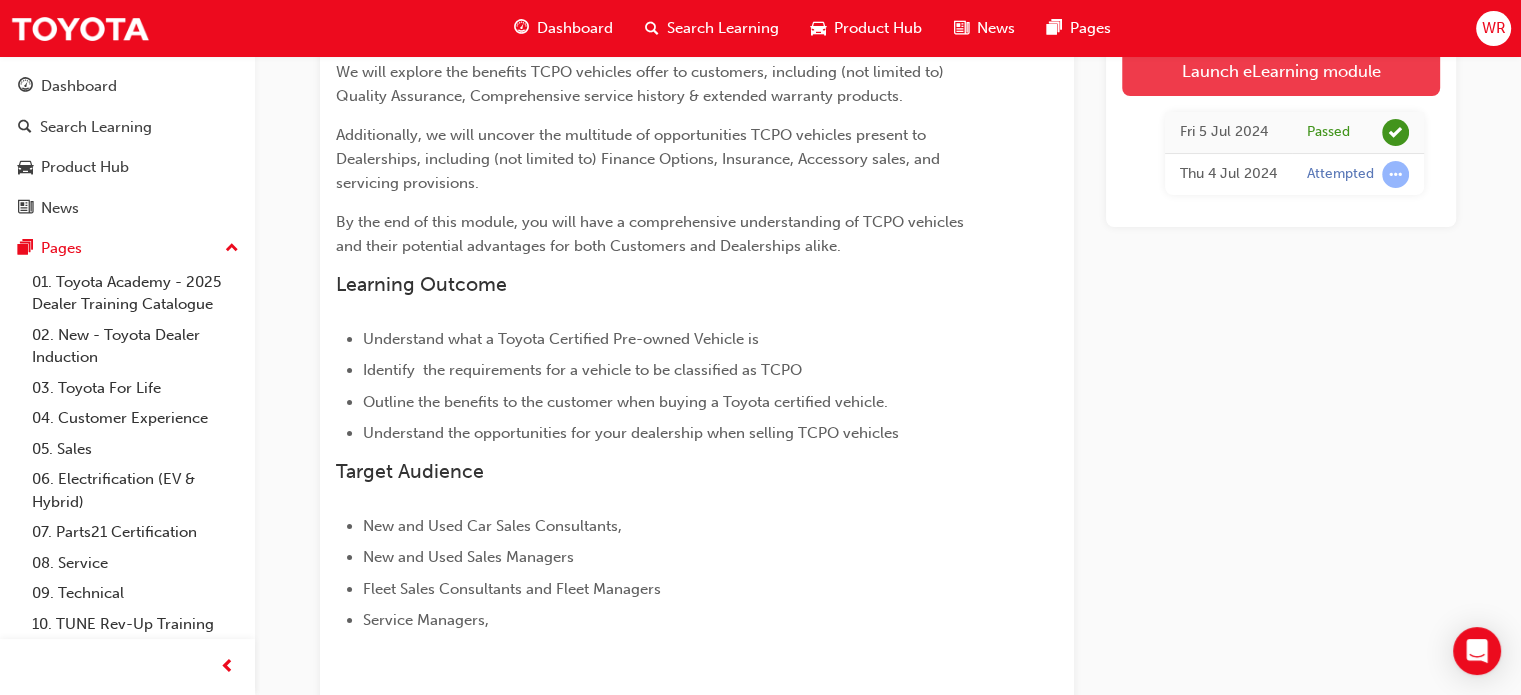 click on "Launch eLearning module" at bounding box center (1281, 71) 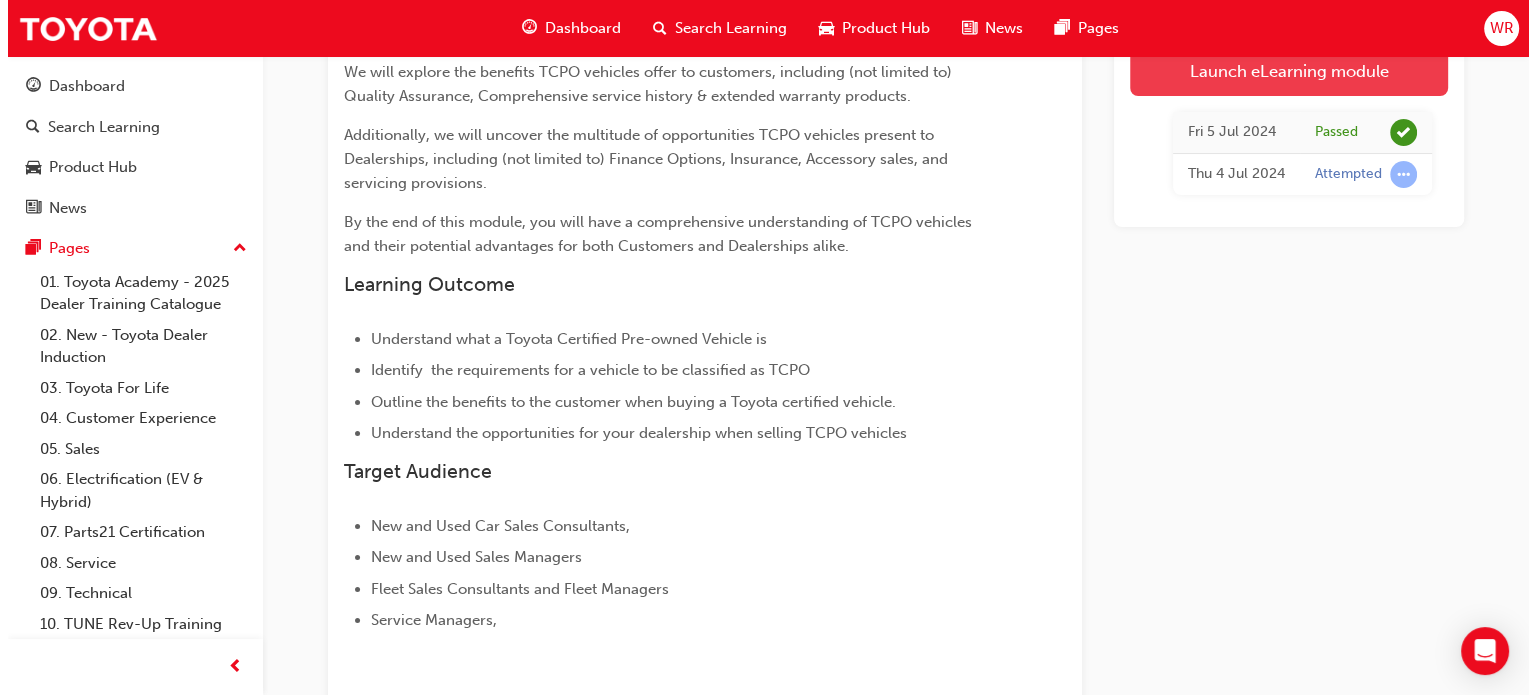 scroll, scrollTop: 0, scrollLeft: 0, axis: both 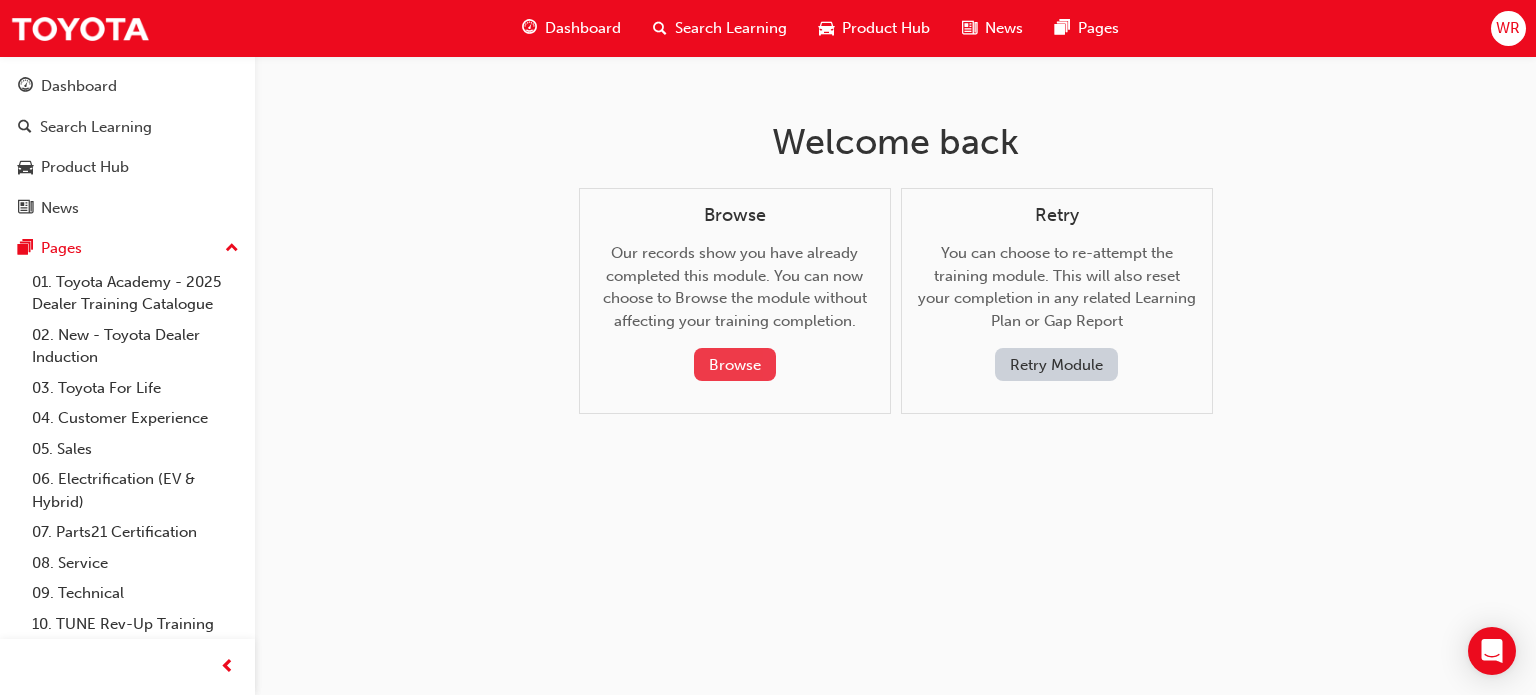 click on "Browse" at bounding box center [735, 364] 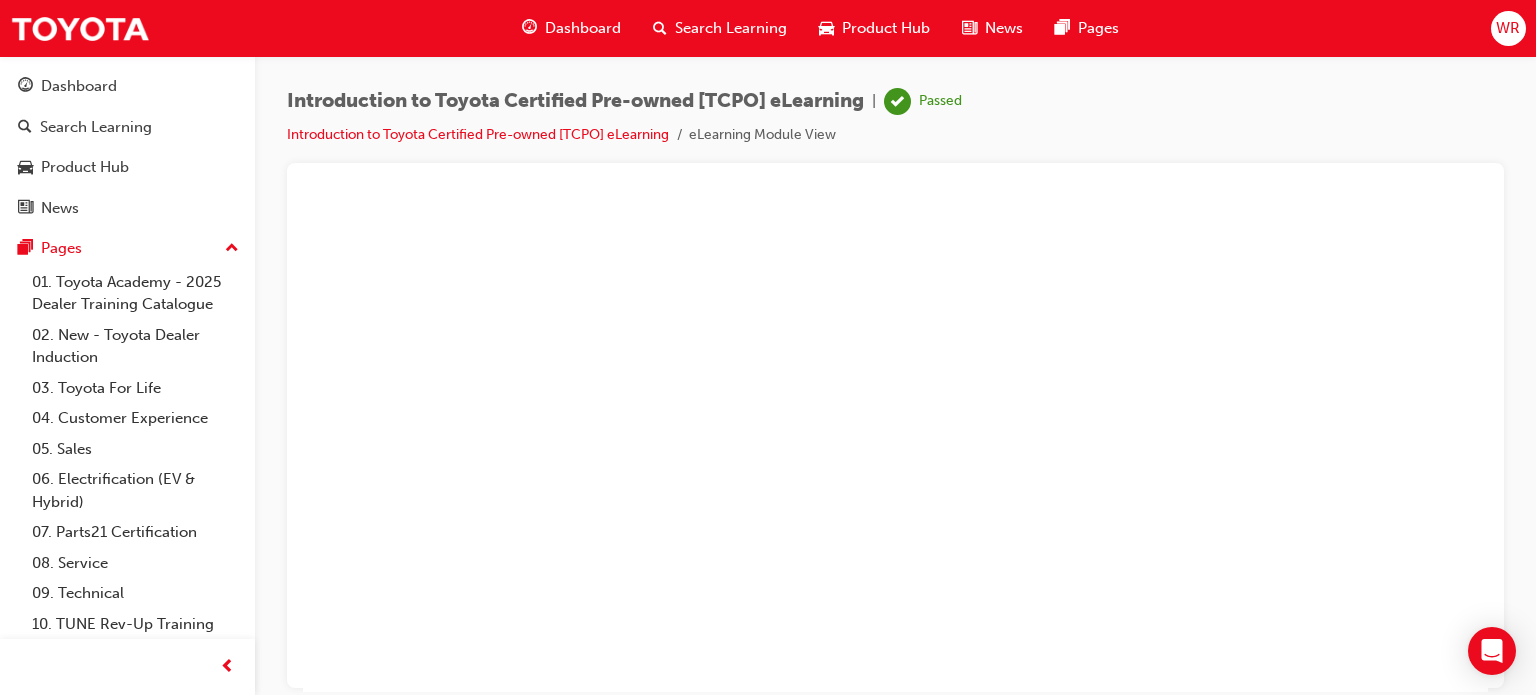 scroll, scrollTop: 0, scrollLeft: 0, axis: both 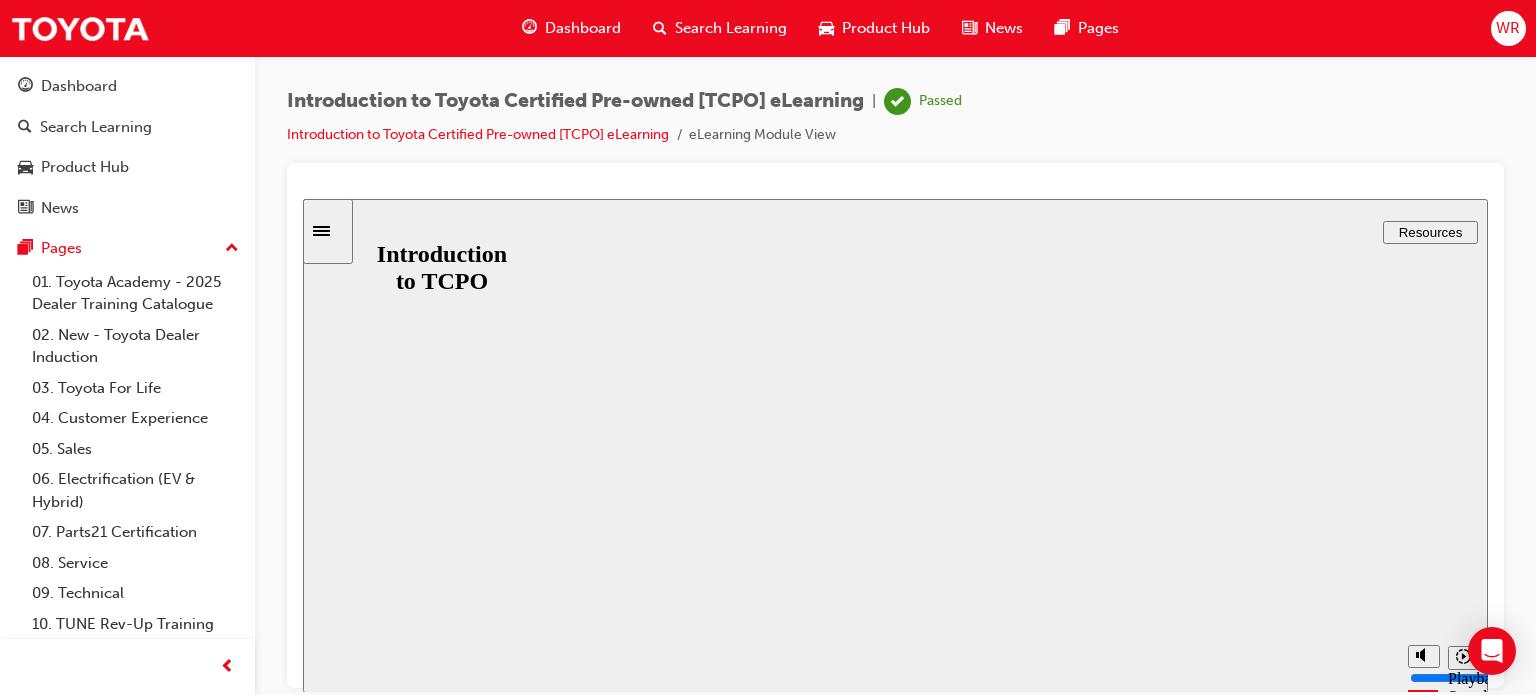 click on "Resume" at bounding box center [341, 790] 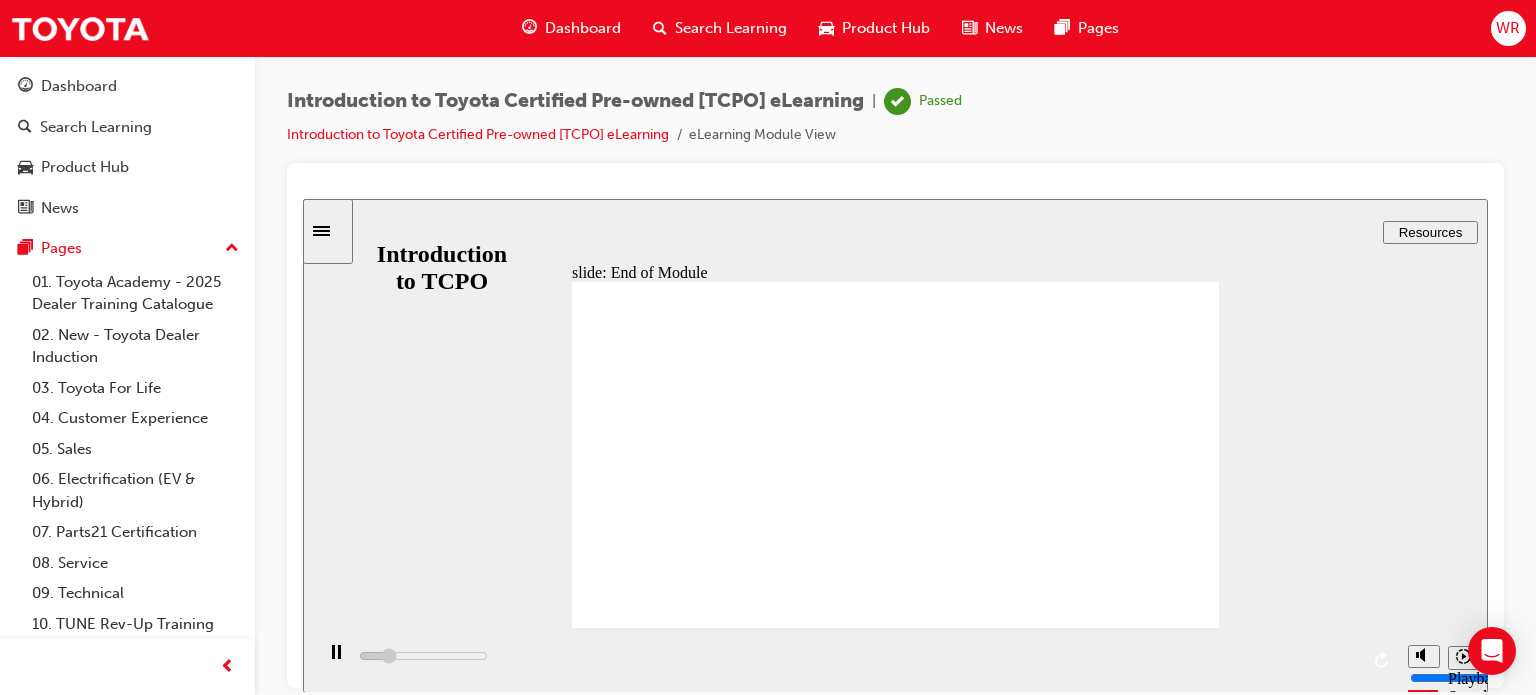 click 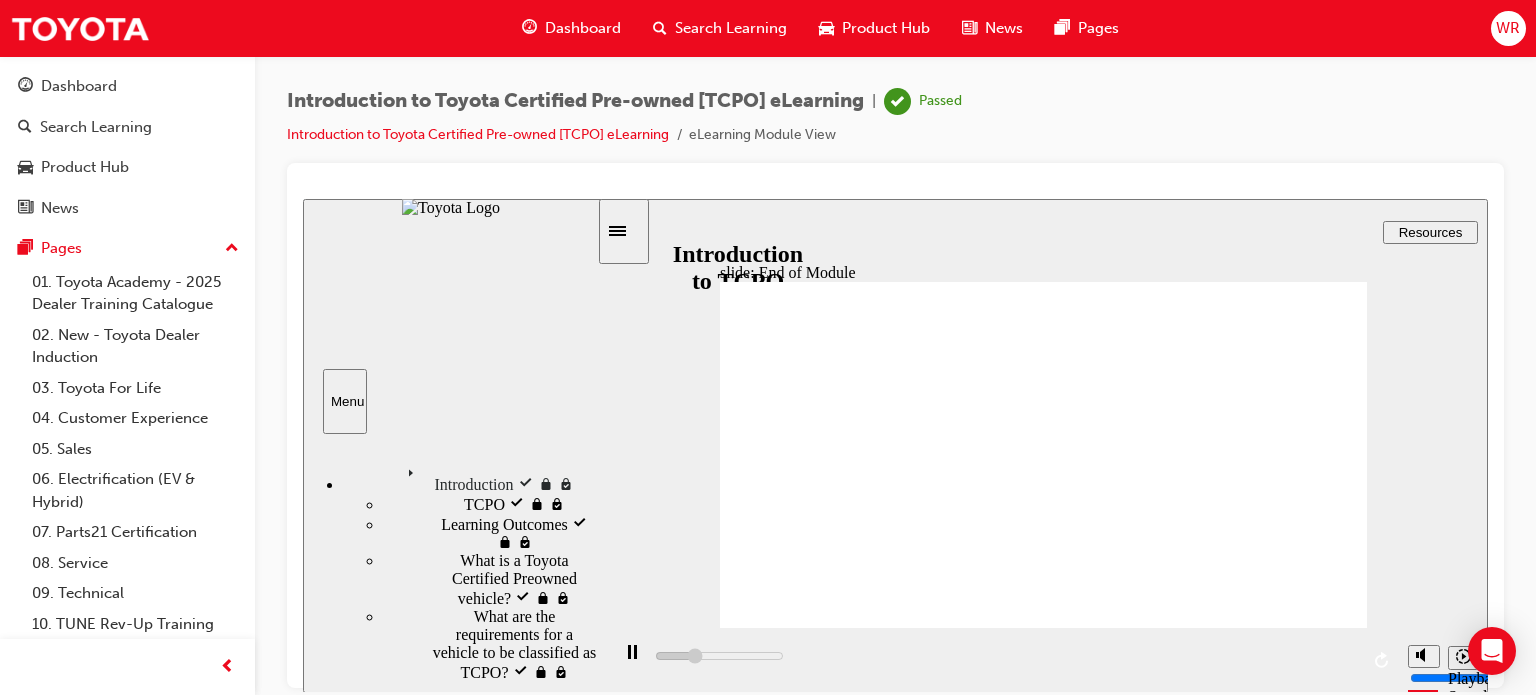 click on "Introduction" at bounding box center (439, 468) 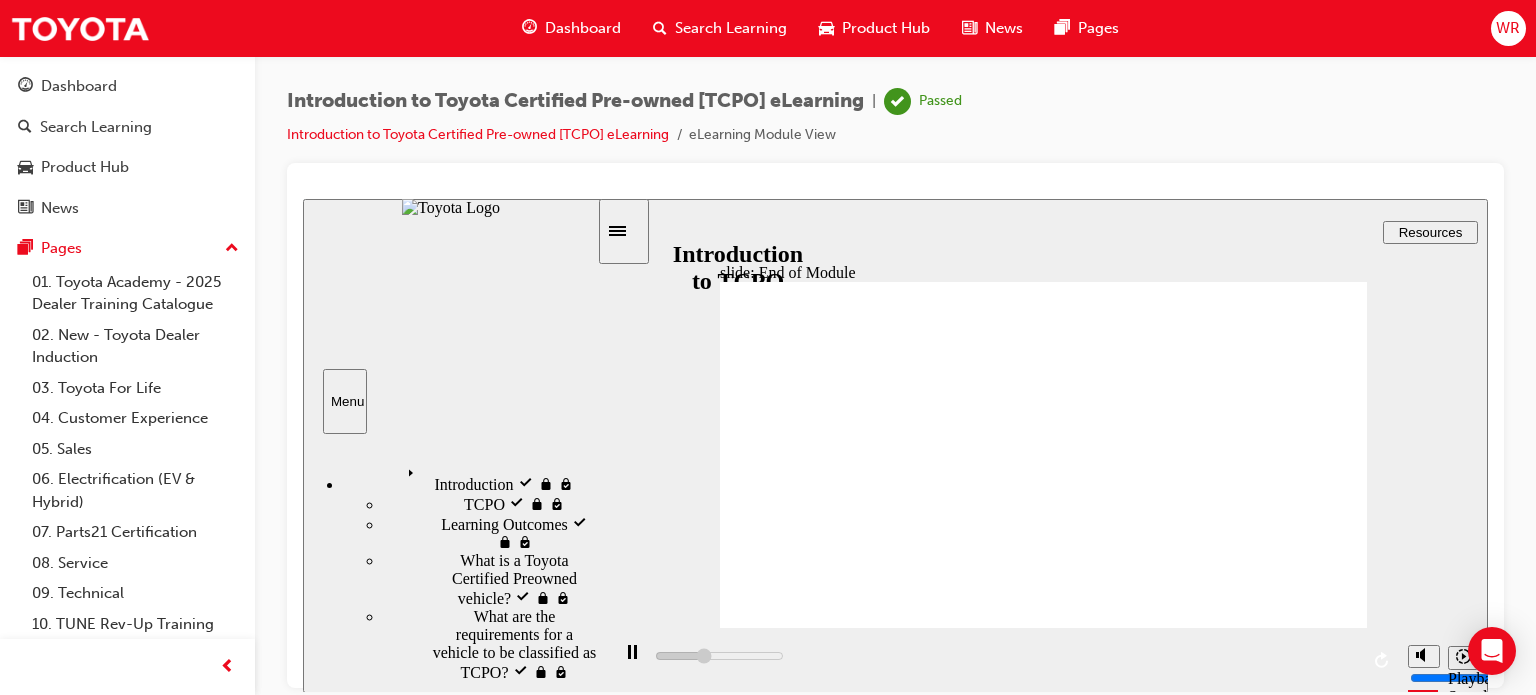 click on "Introduction visited" at bounding box center [463, 468] 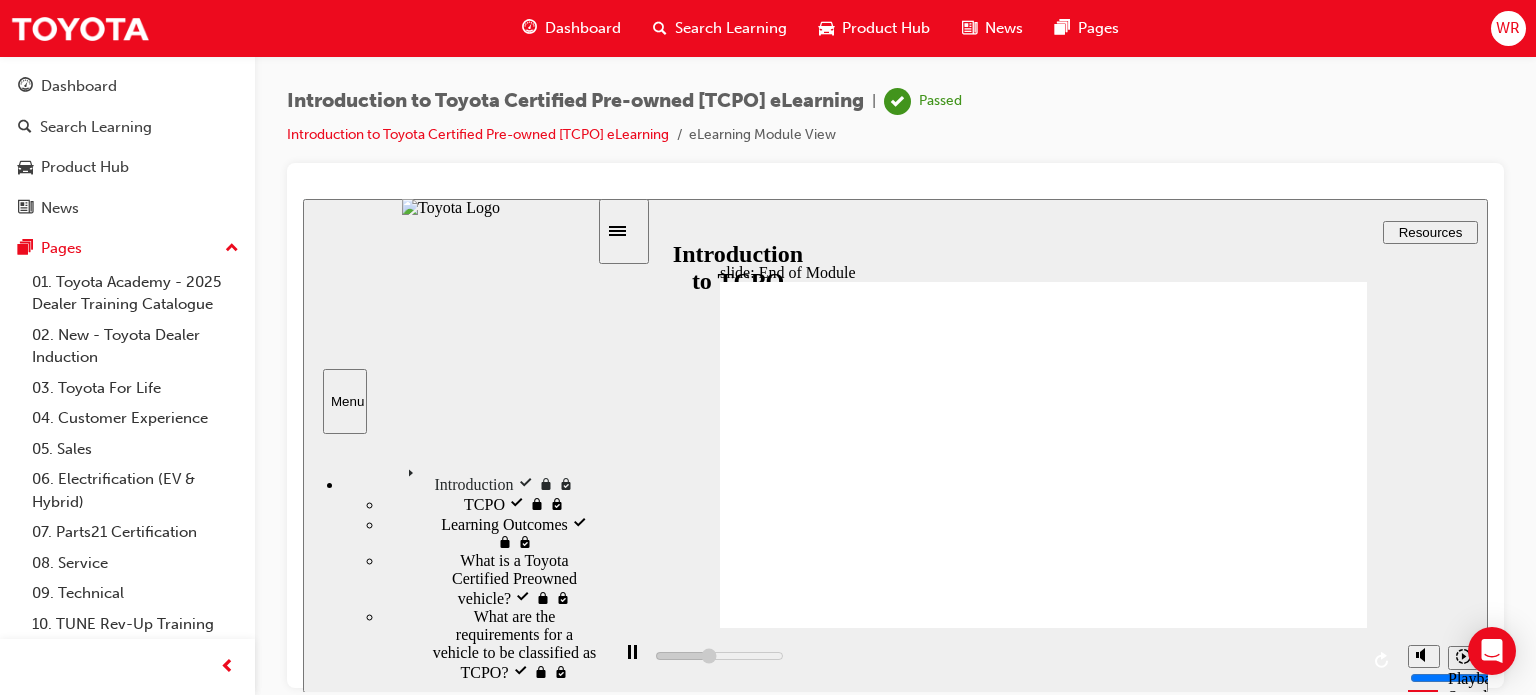 click on "TCPO visited" at bounding box center (508, 502) 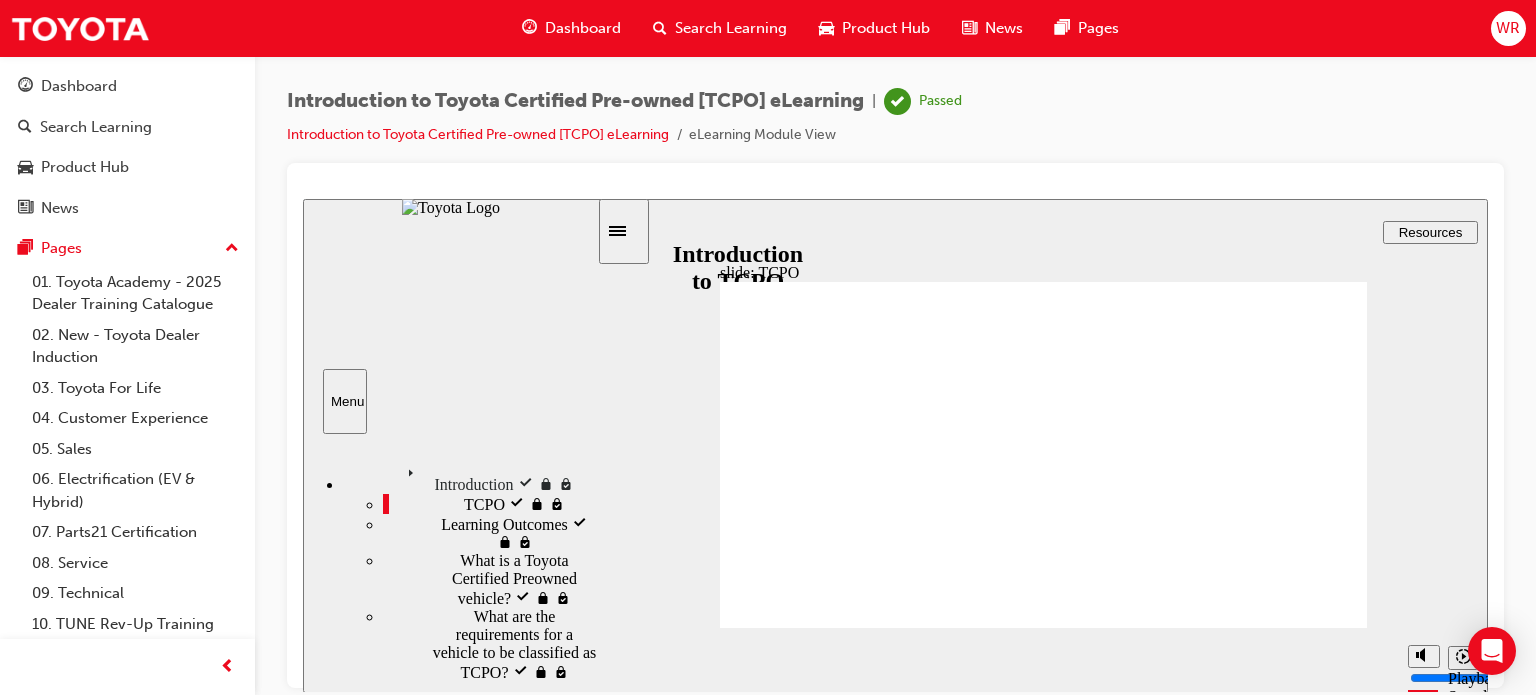 click 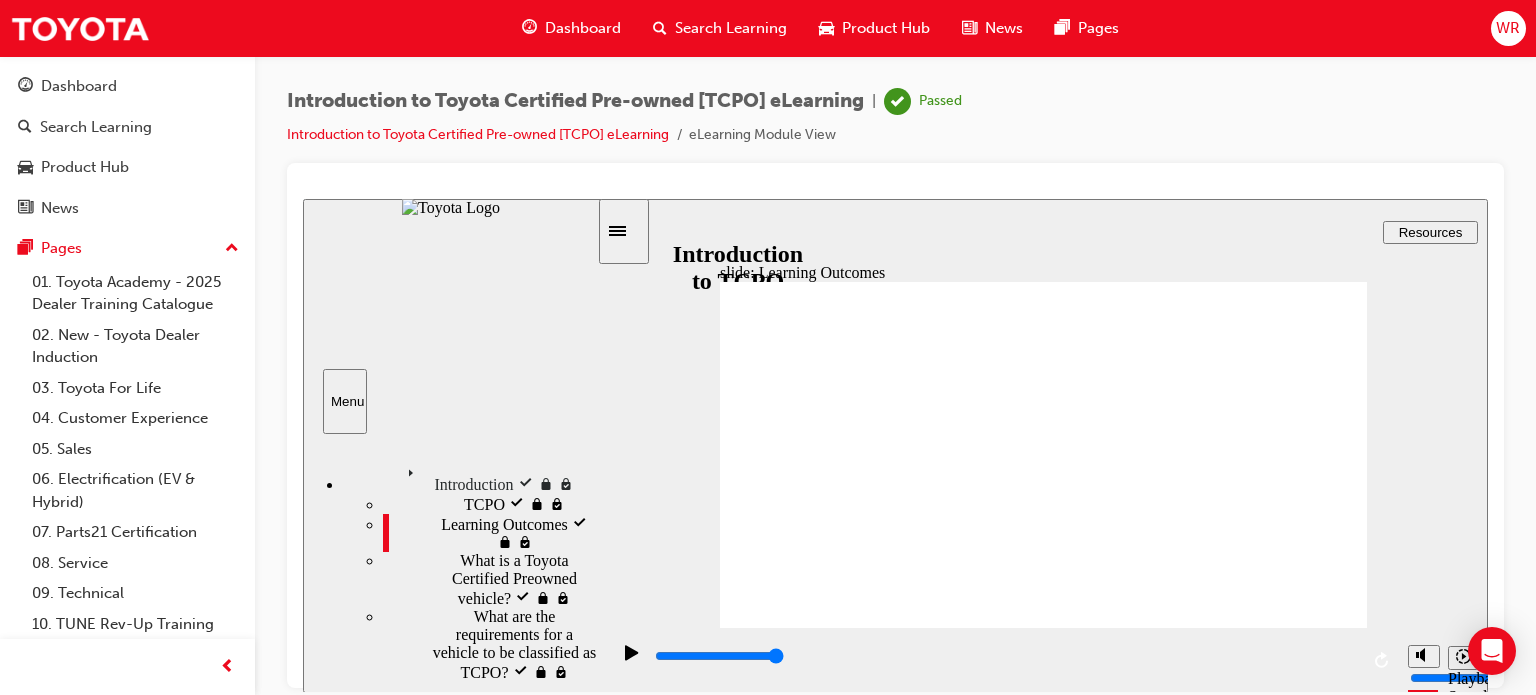 click 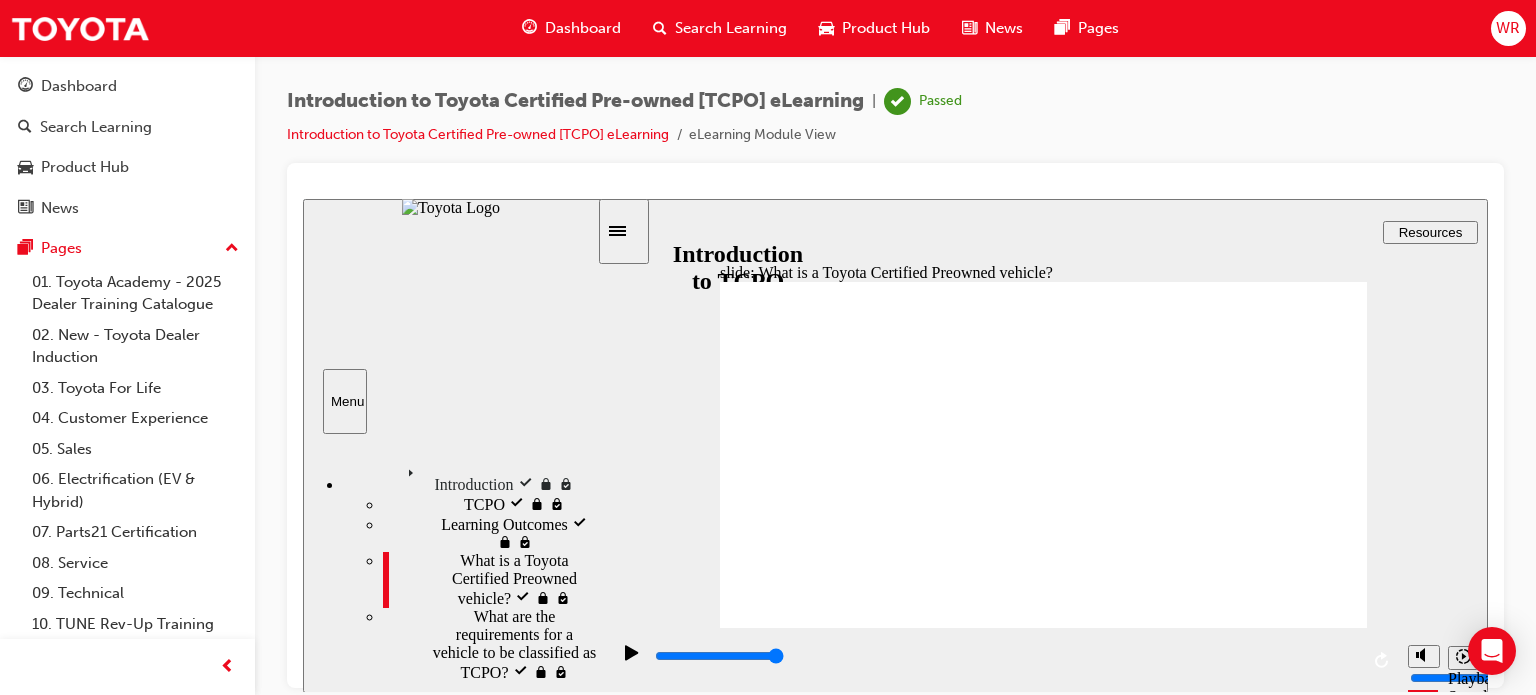 click 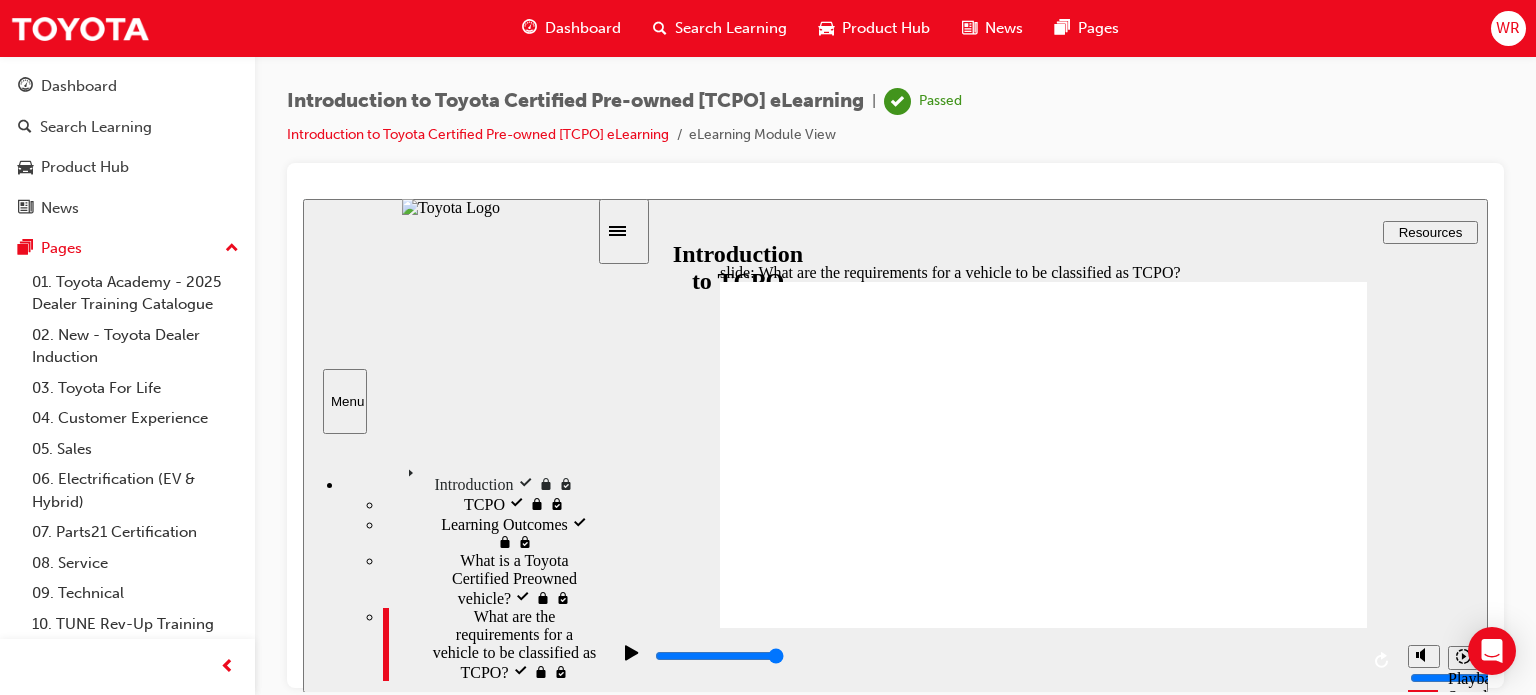 click 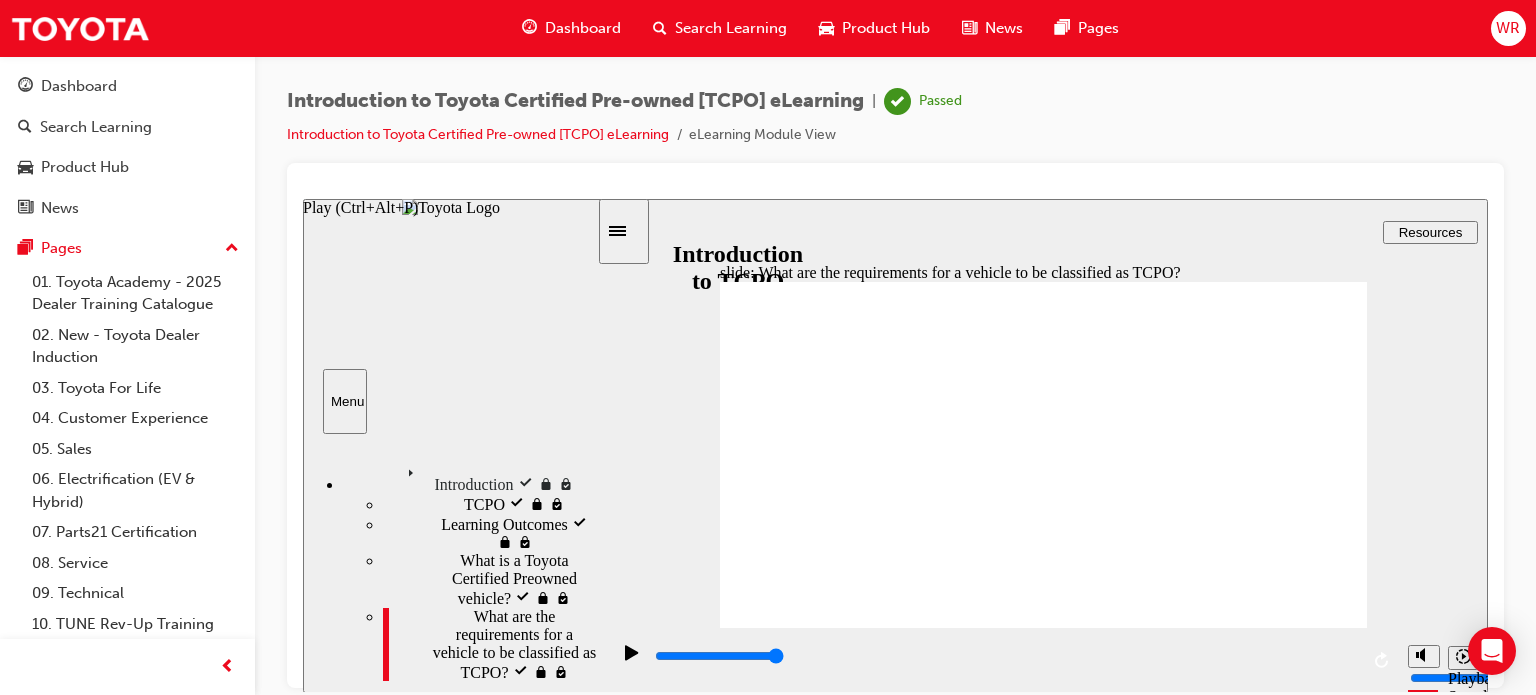 click 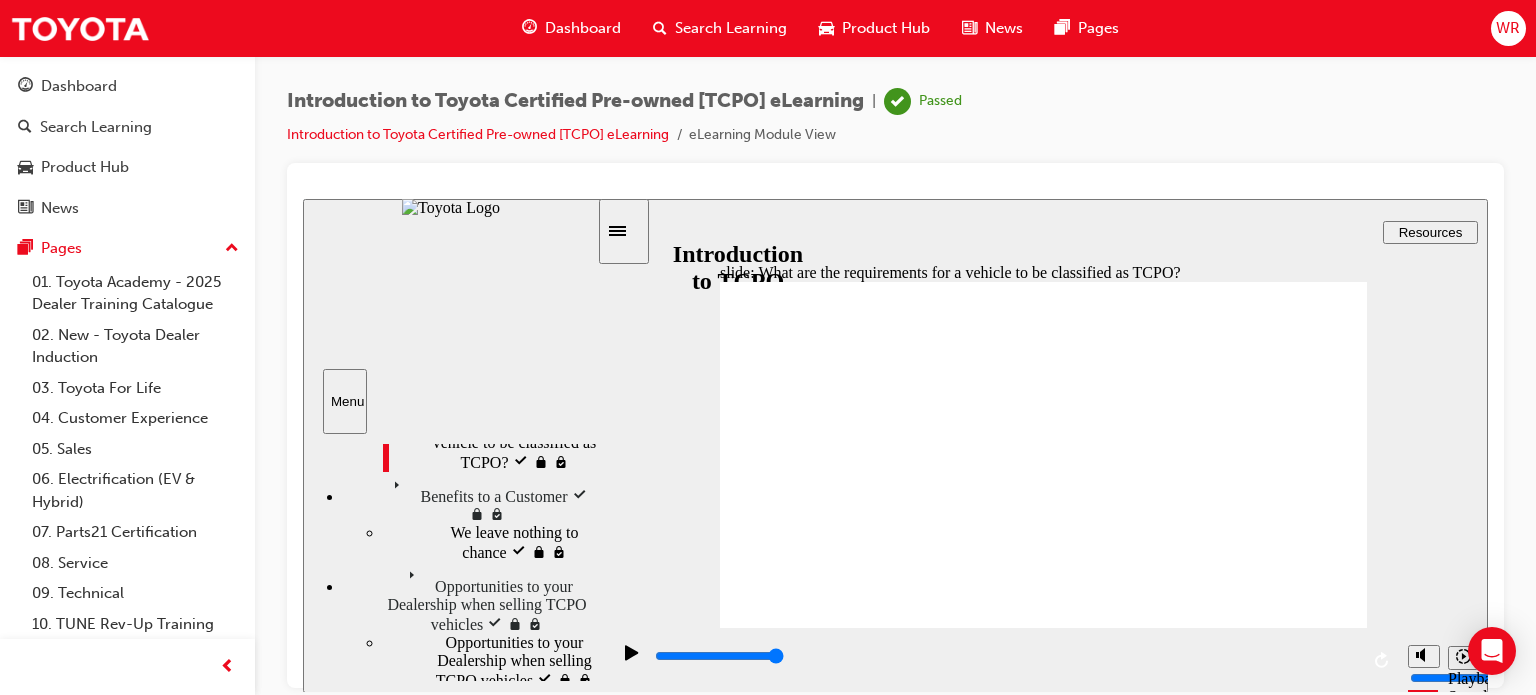 scroll, scrollTop: 189, scrollLeft: 0, axis: vertical 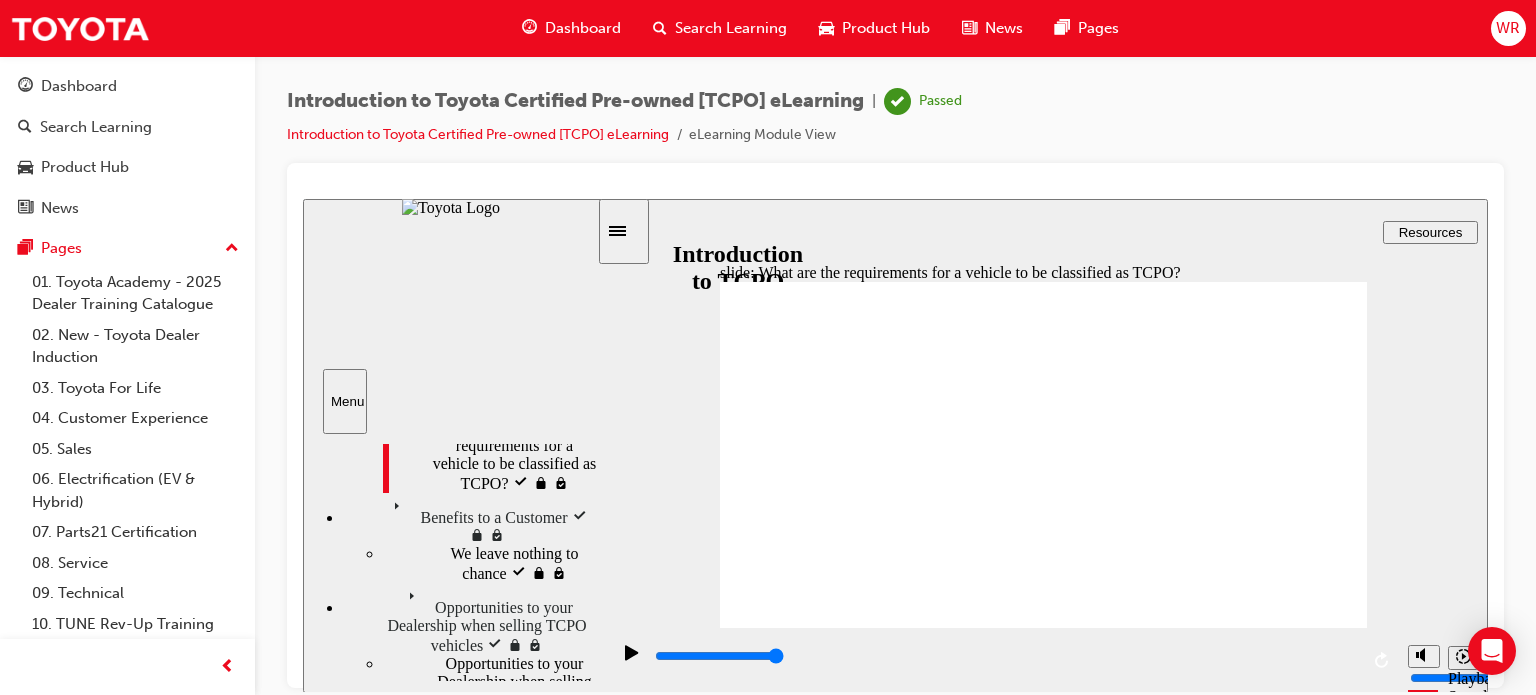 drag, startPoint x: 587, startPoint y: 469, endPoint x: 580, endPoint y: 531, distance: 62.39391 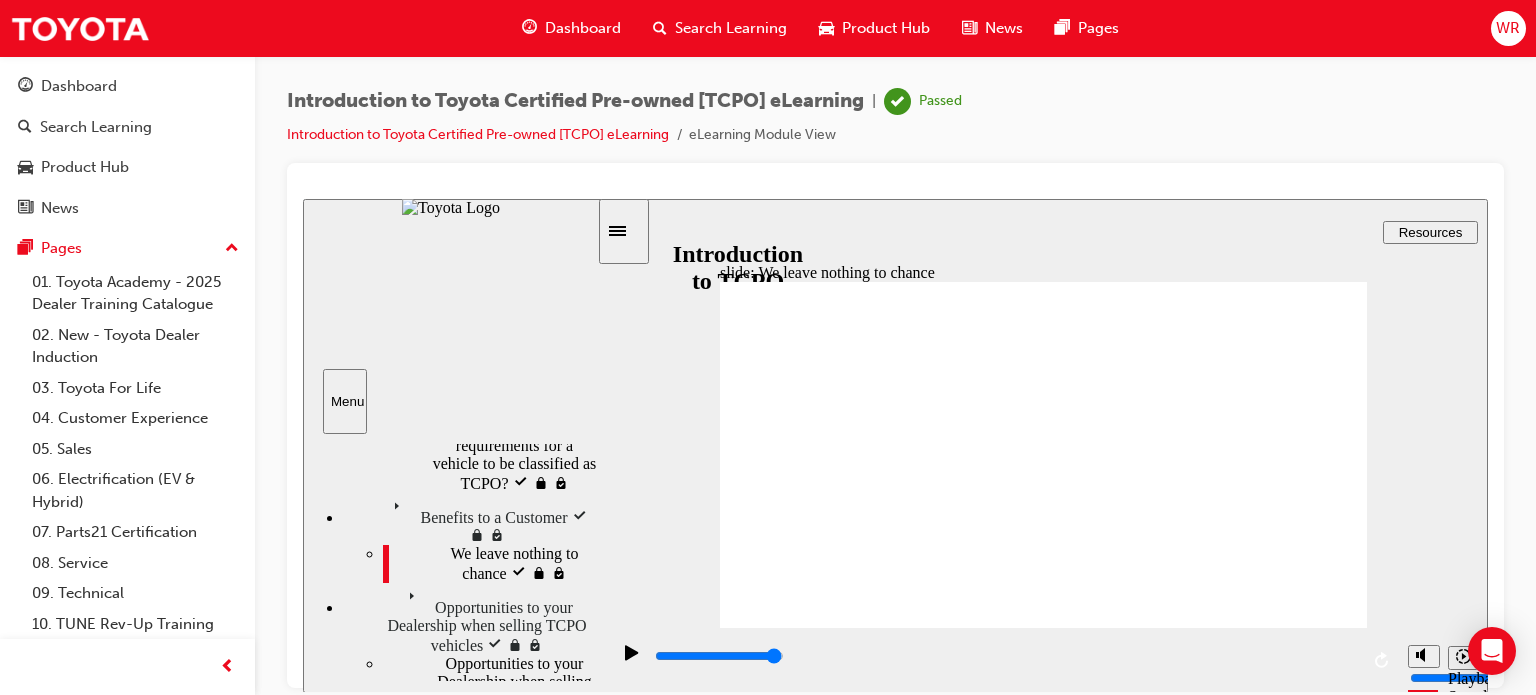 click 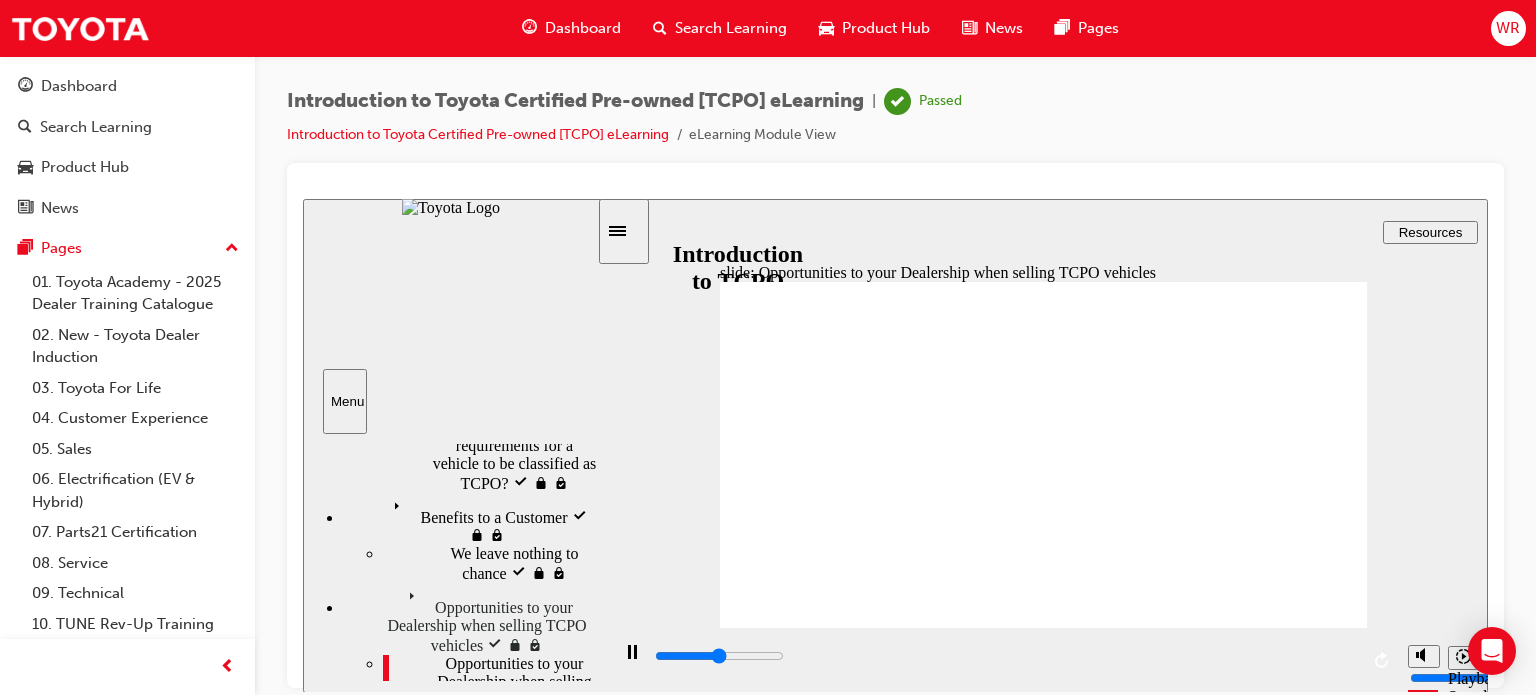 drag, startPoint x: 787, startPoint y: 369, endPoint x: 923, endPoint y: 380, distance: 136.44412 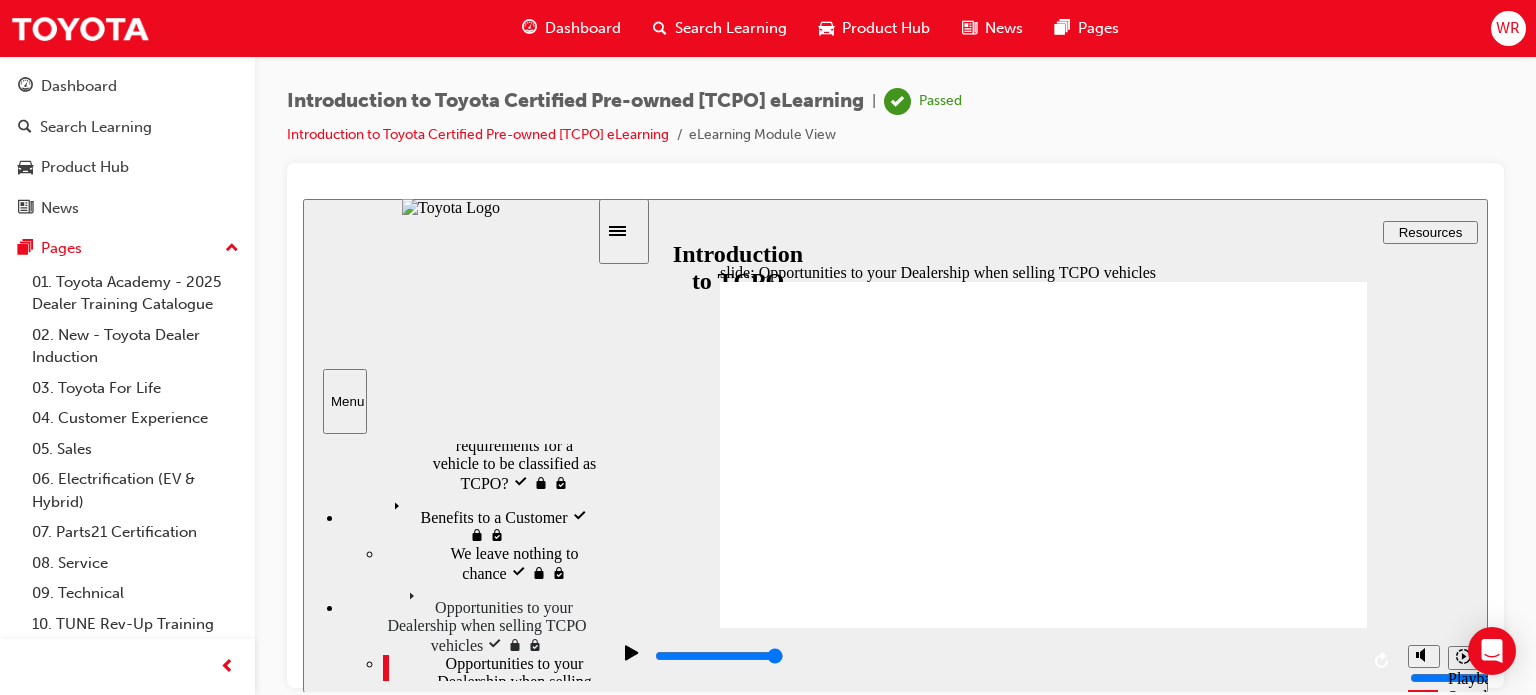 click 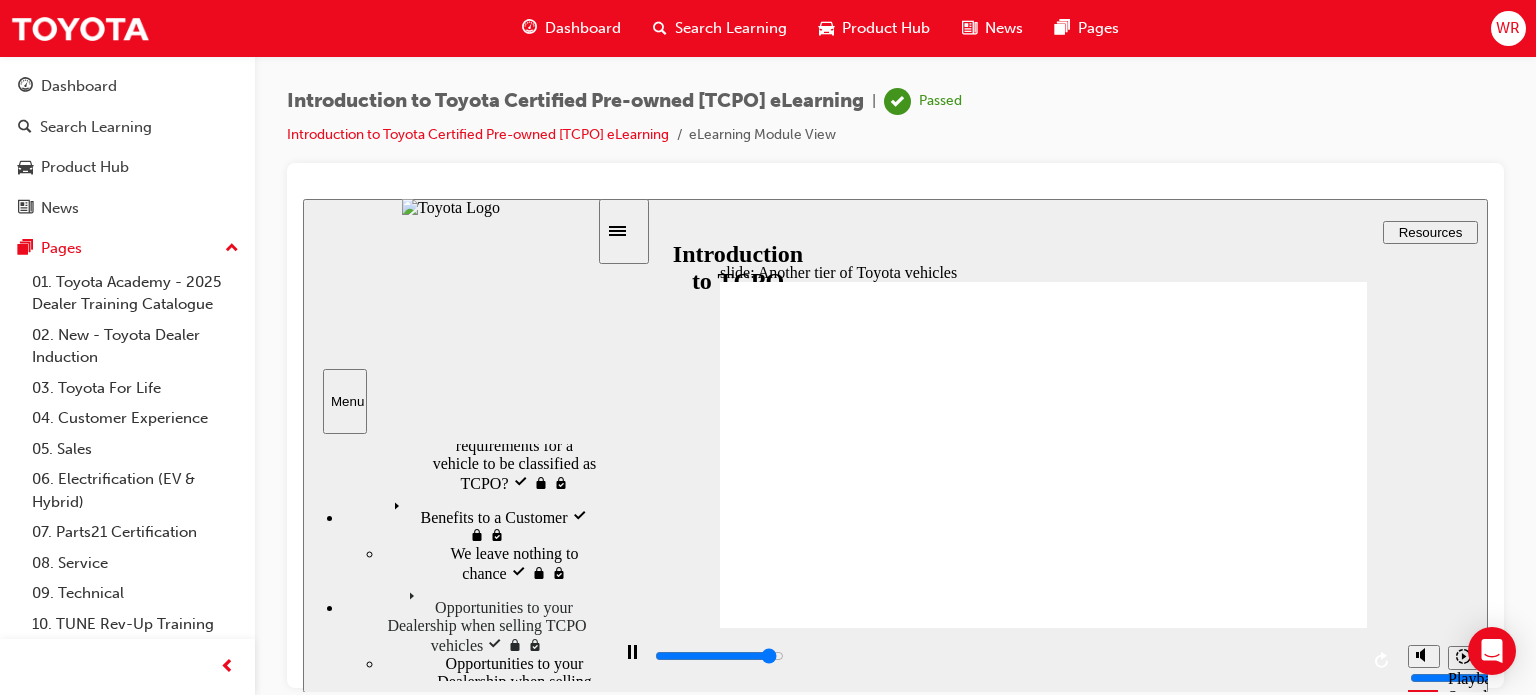 click 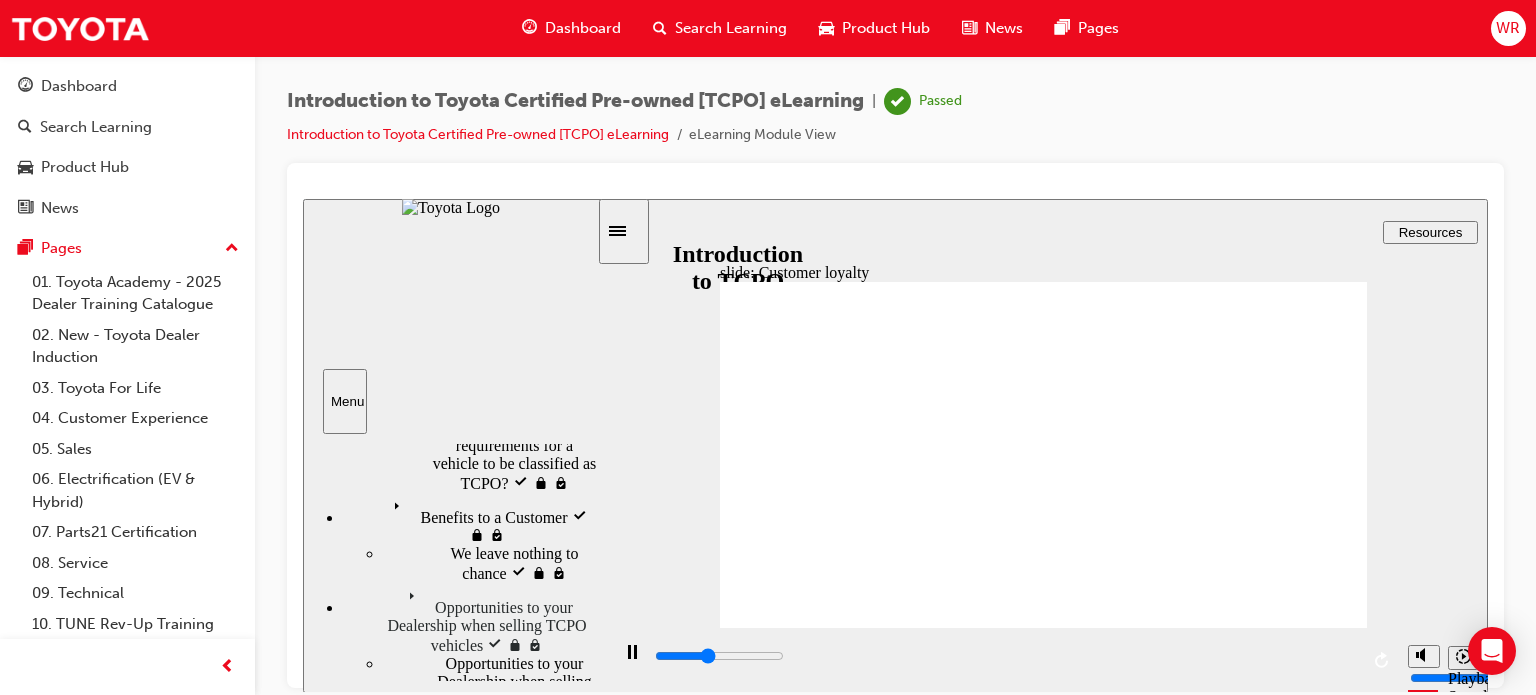 click 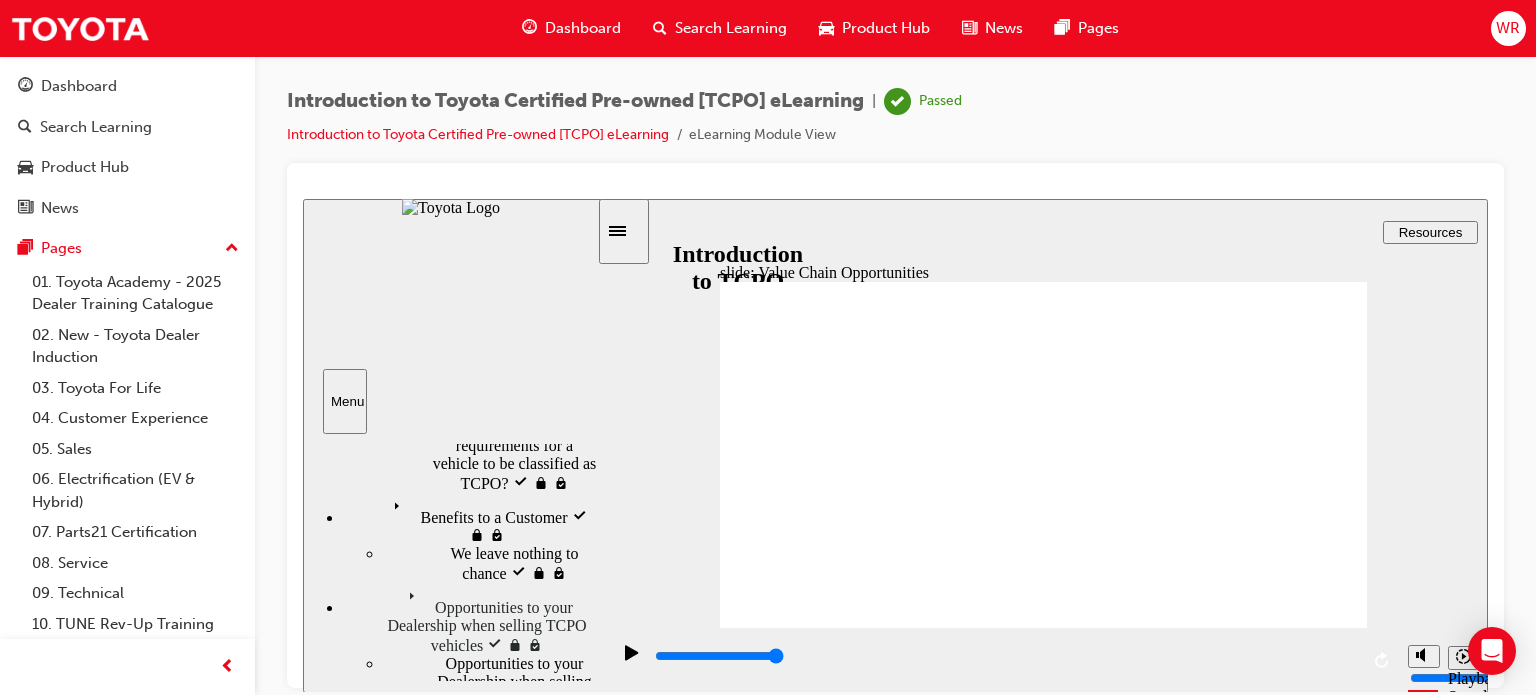click at bounding box center [450, 492] 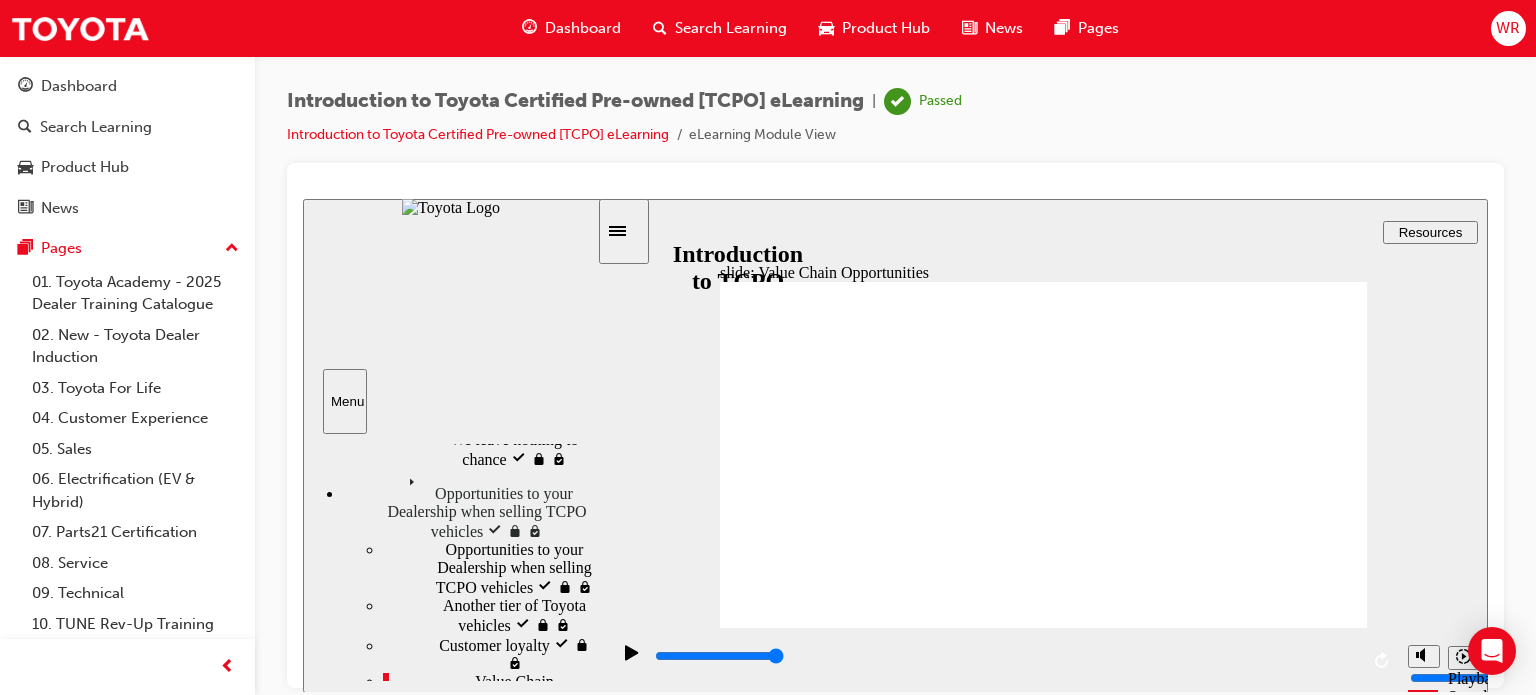 scroll, scrollTop: 252, scrollLeft: 0, axis: vertical 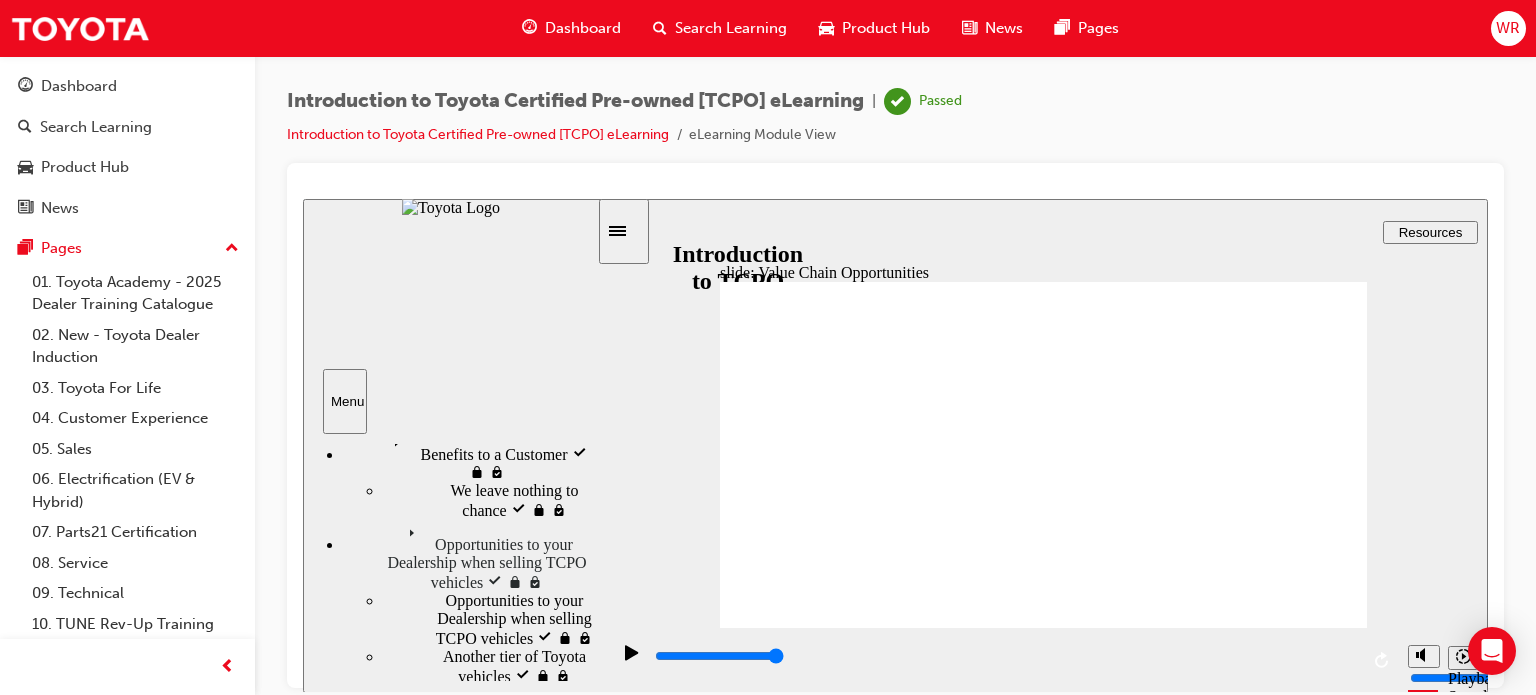drag, startPoint x: 593, startPoint y: 540, endPoint x: 587, endPoint y: 573, distance: 33.54102 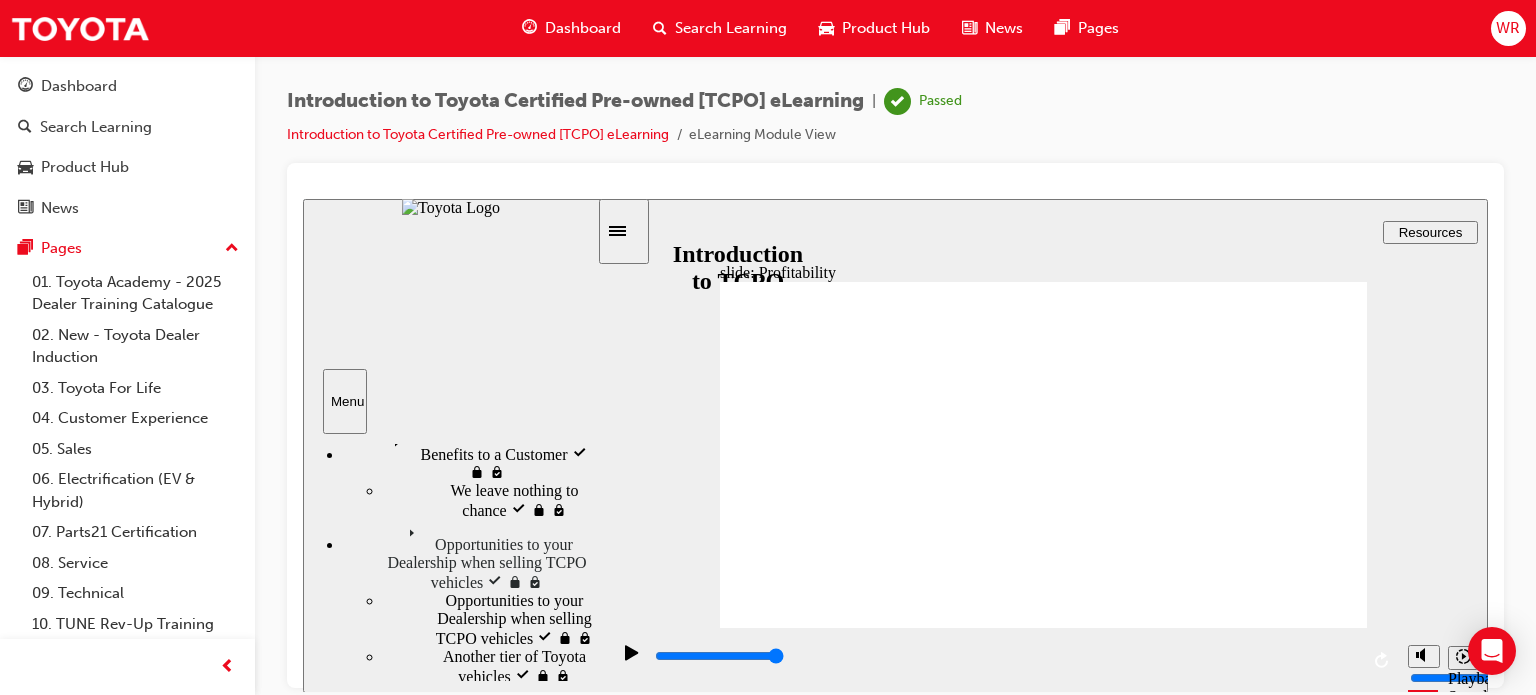 click 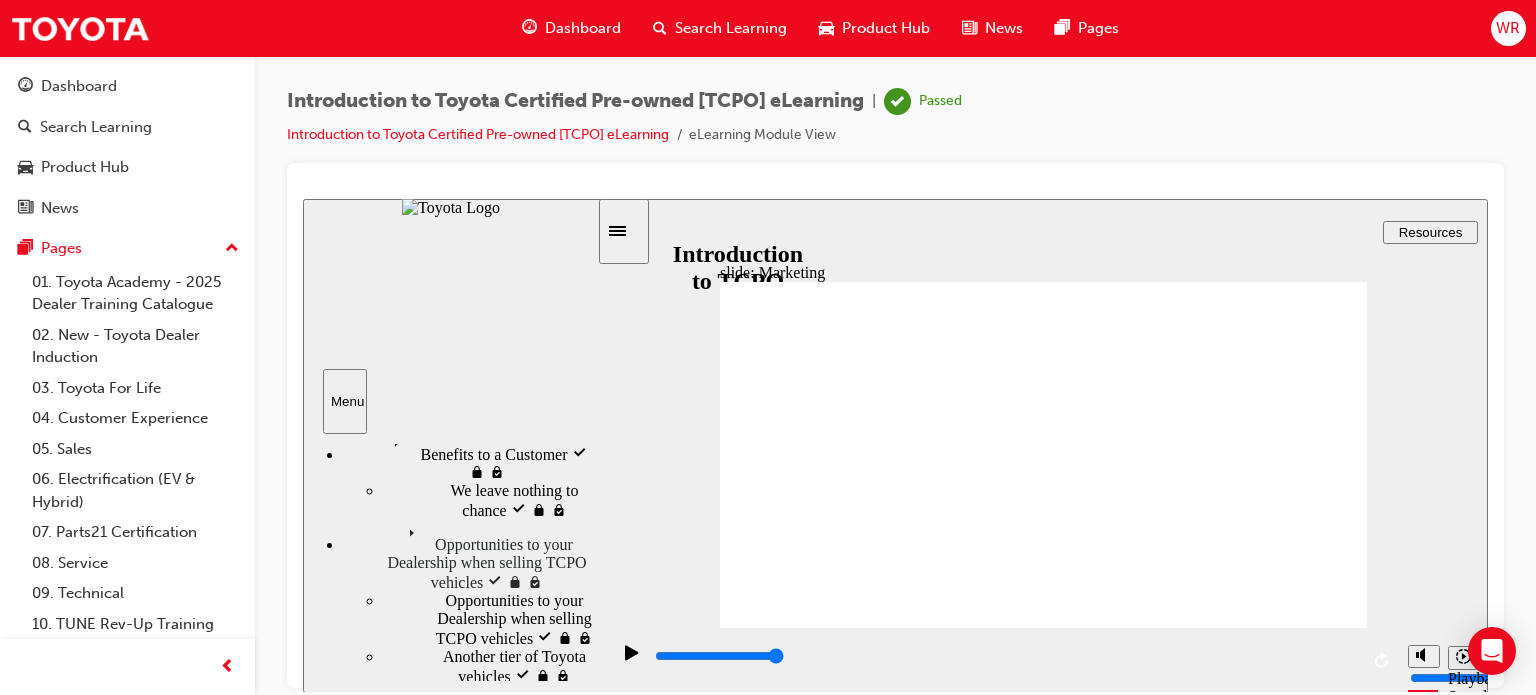 click 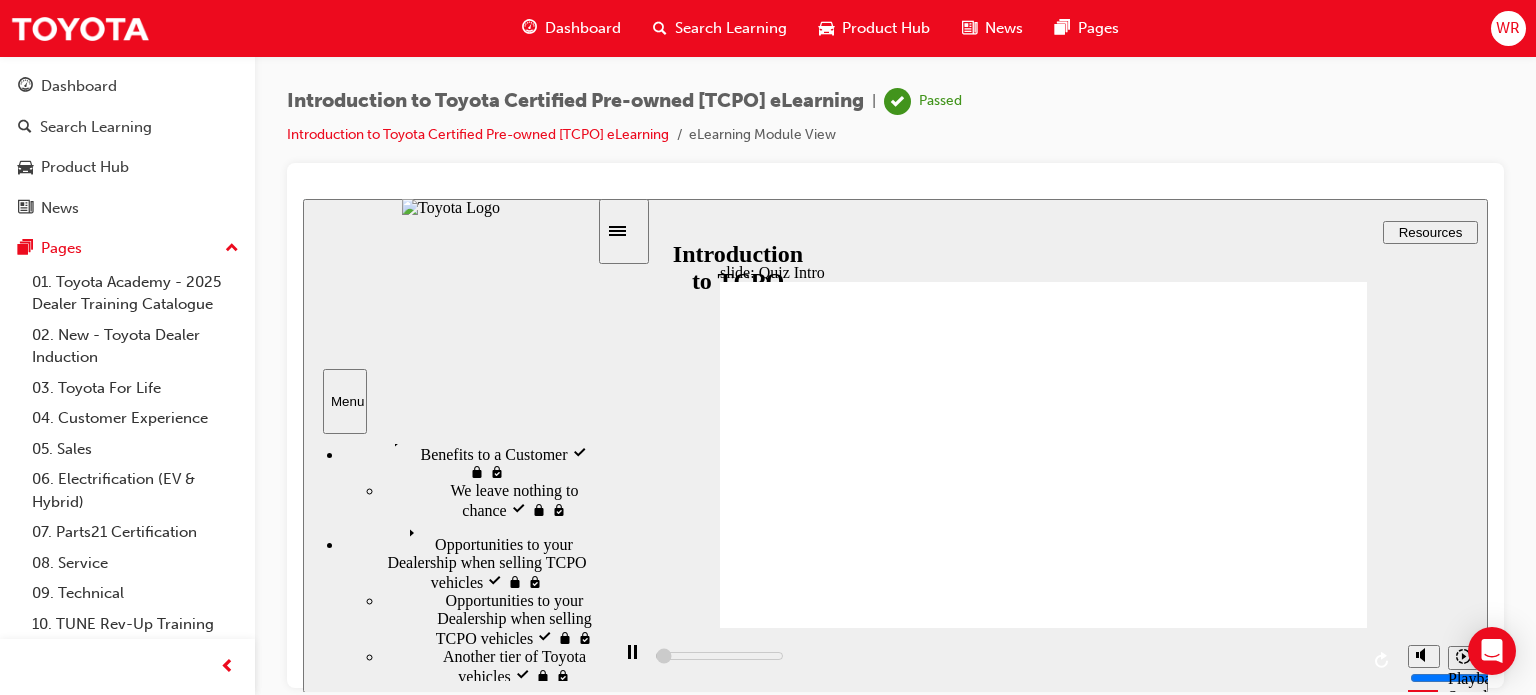 scroll, scrollTop: 43, scrollLeft: 0, axis: vertical 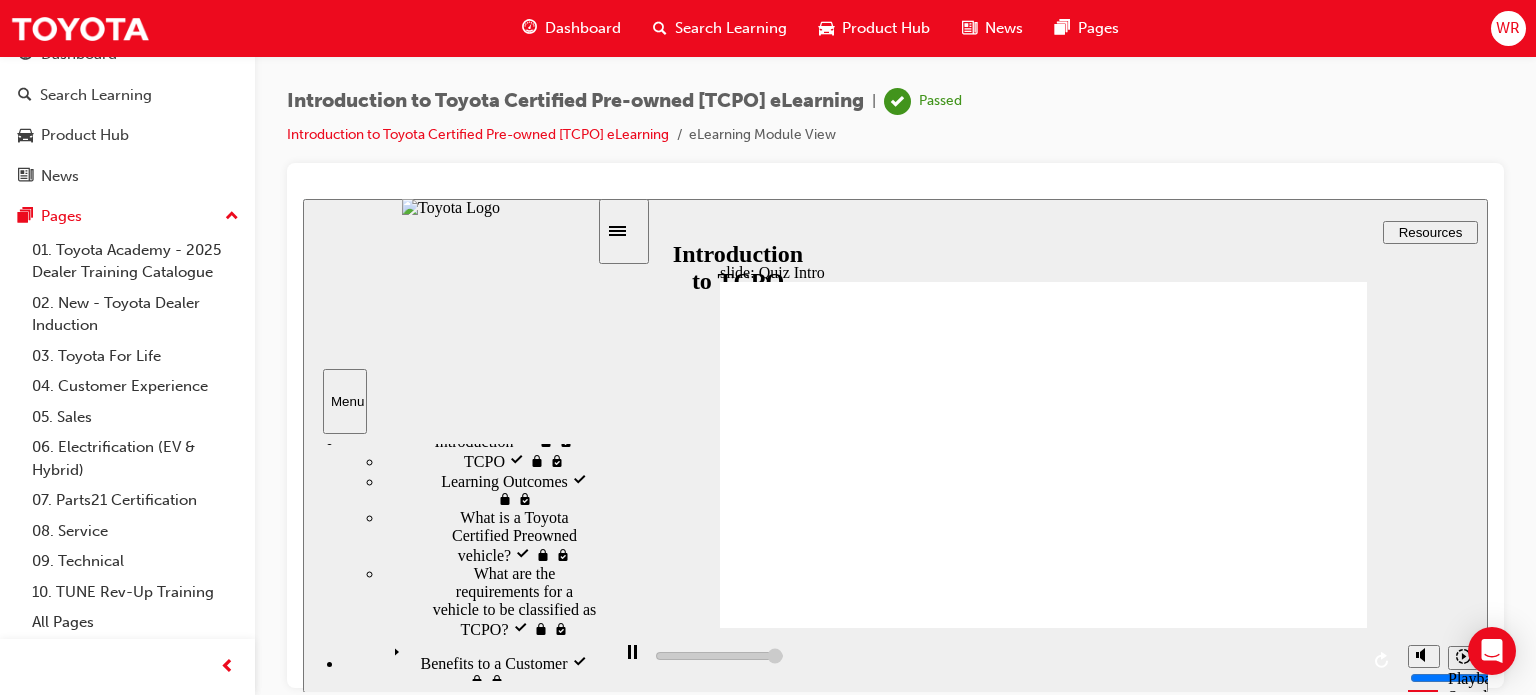 type on "7700" 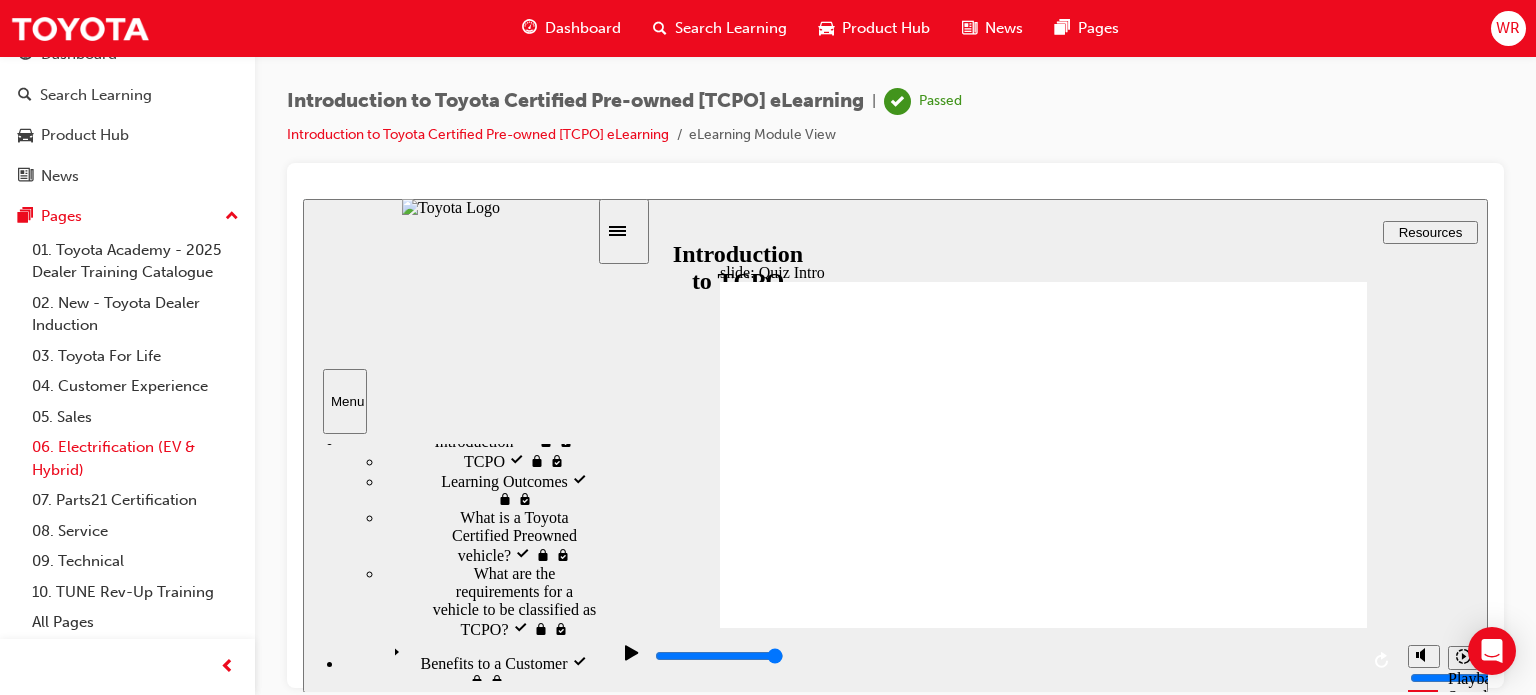 click on "06. Electrification (EV & Hybrid)" at bounding box center (135, 458) 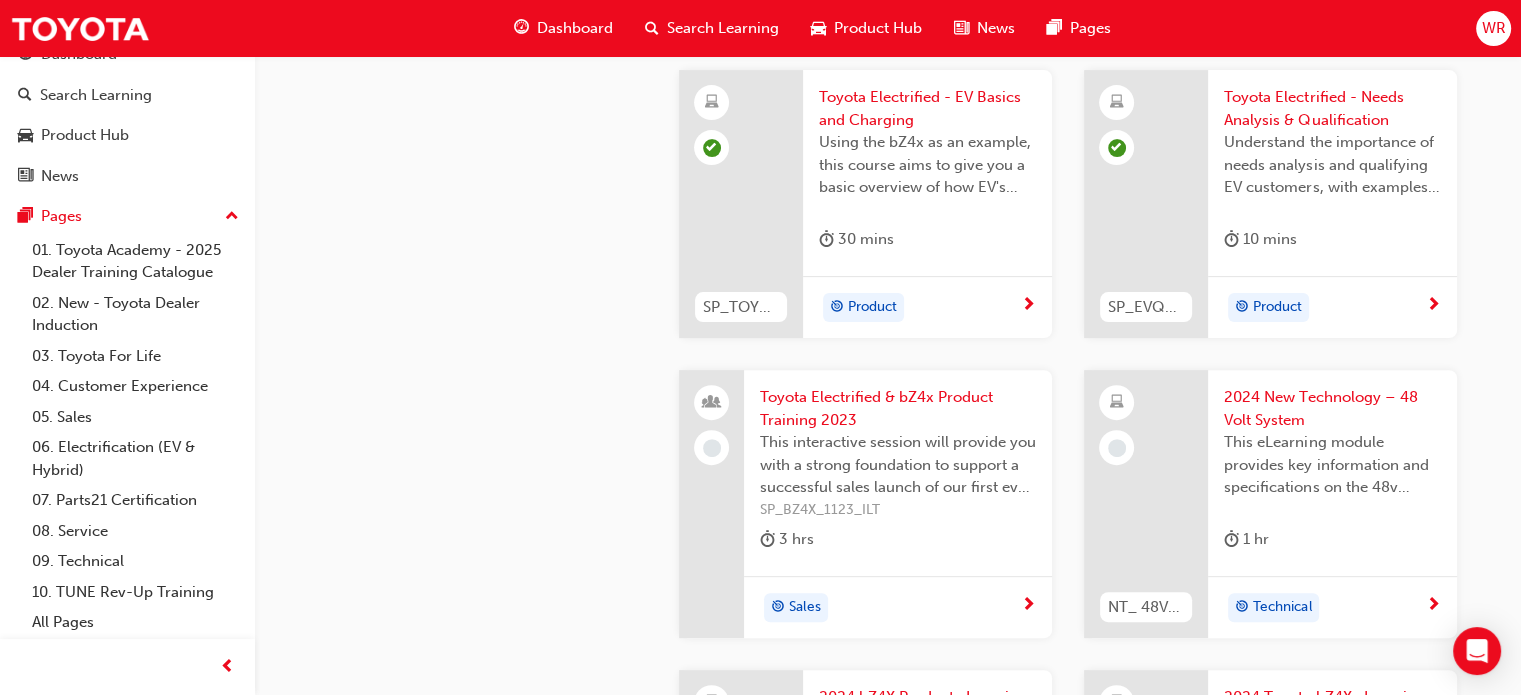 scroll, scrollTop: 526, scrollLeft: 0, axis: vertical 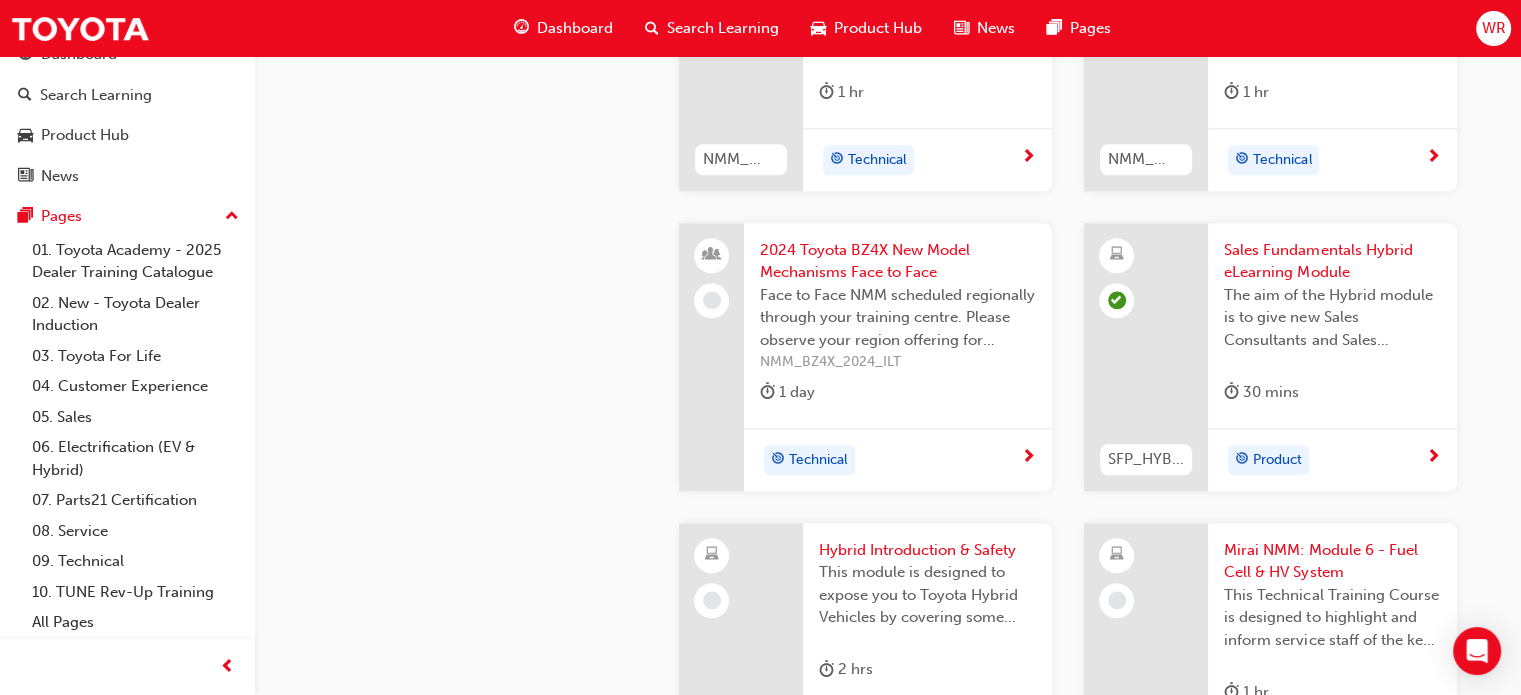 click on "Sales Fundamentals Hybrid eLearning Module" at bounding box center [1332, 261] 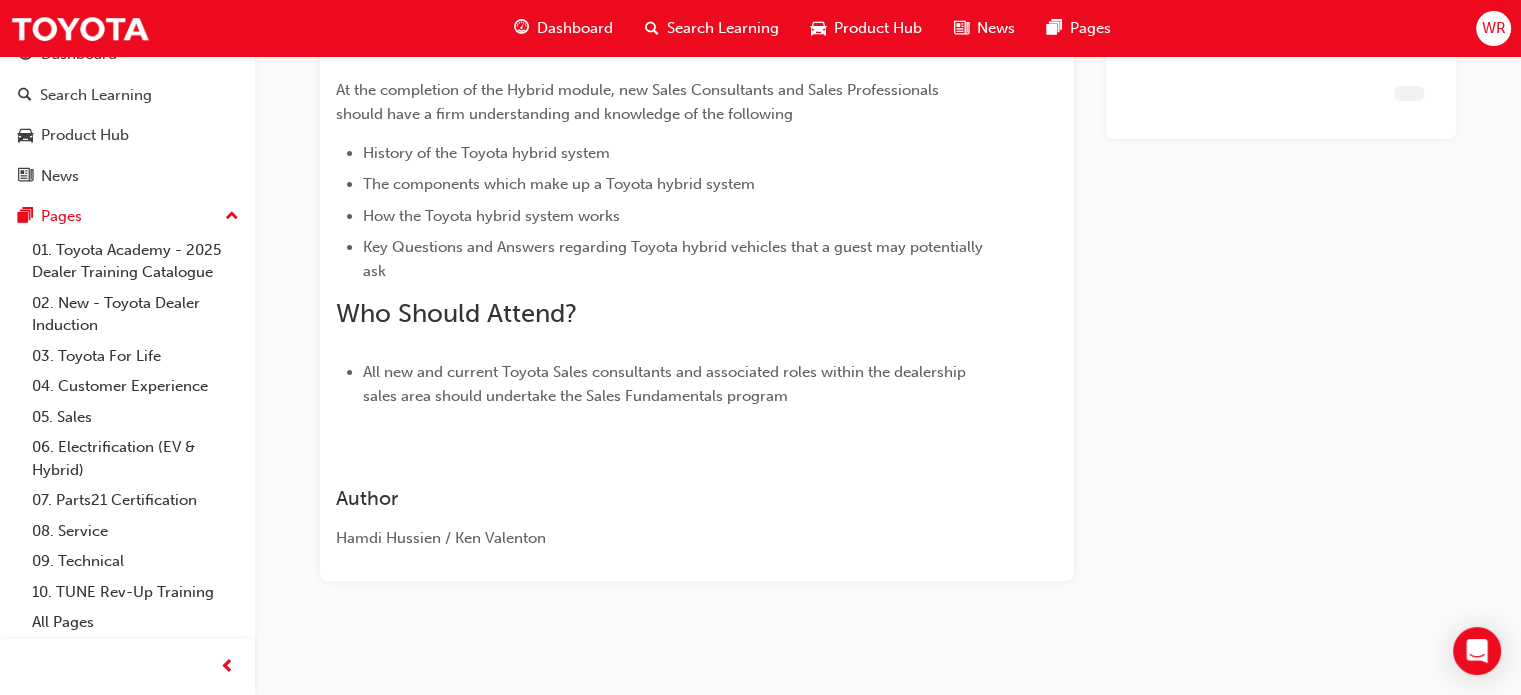 scroll, scrollTop: 468, scrollLeft: 0, axis: vertical 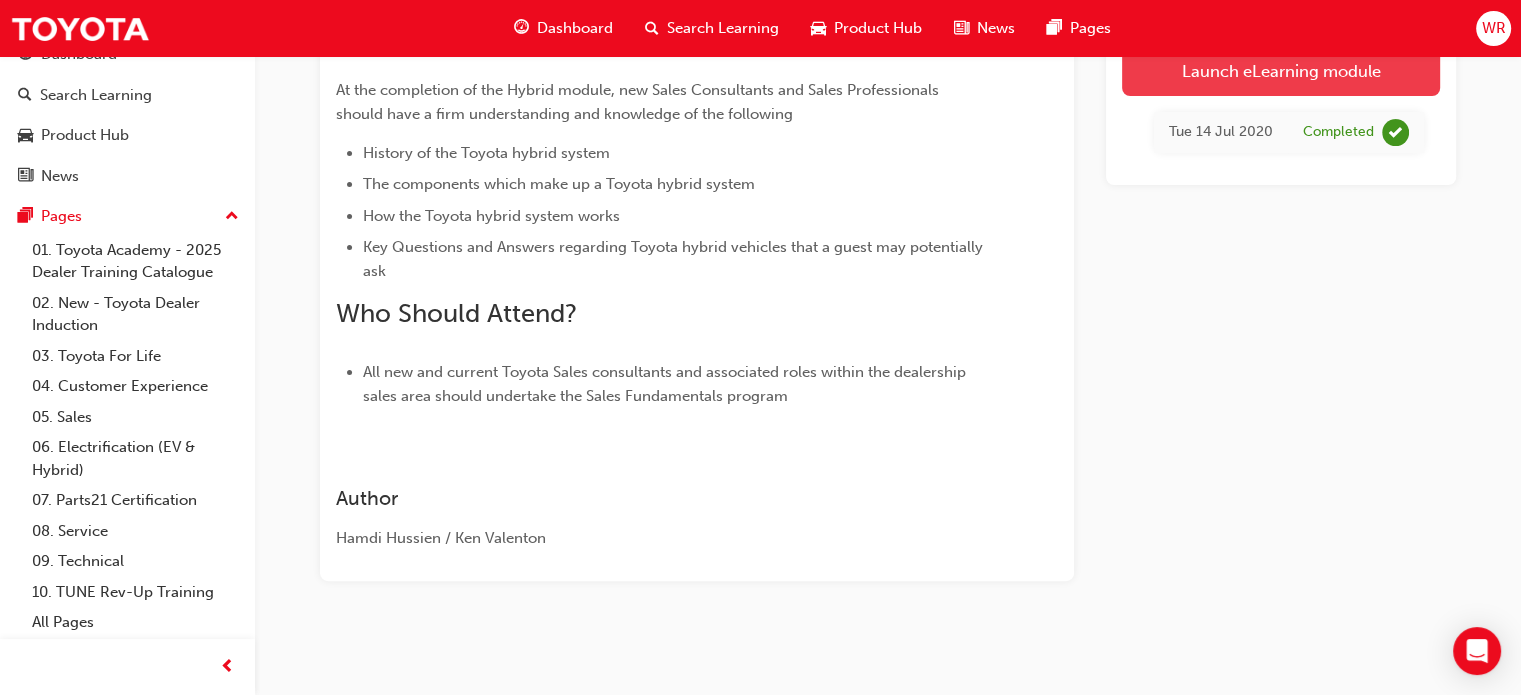 click on "Launch eLearning module" at bounding box center (1281, 71) 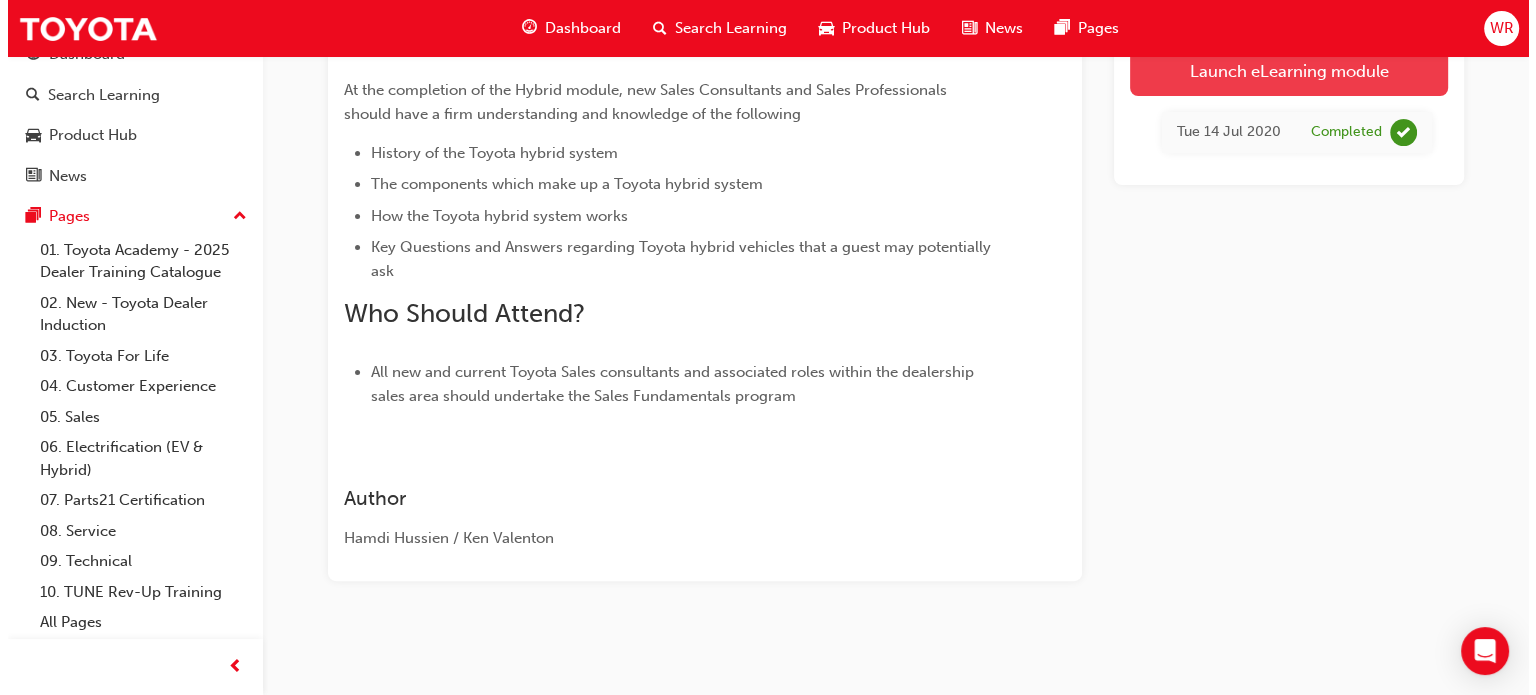 scroll, scrollTop: 0, scrollLeft: 0, axis: both 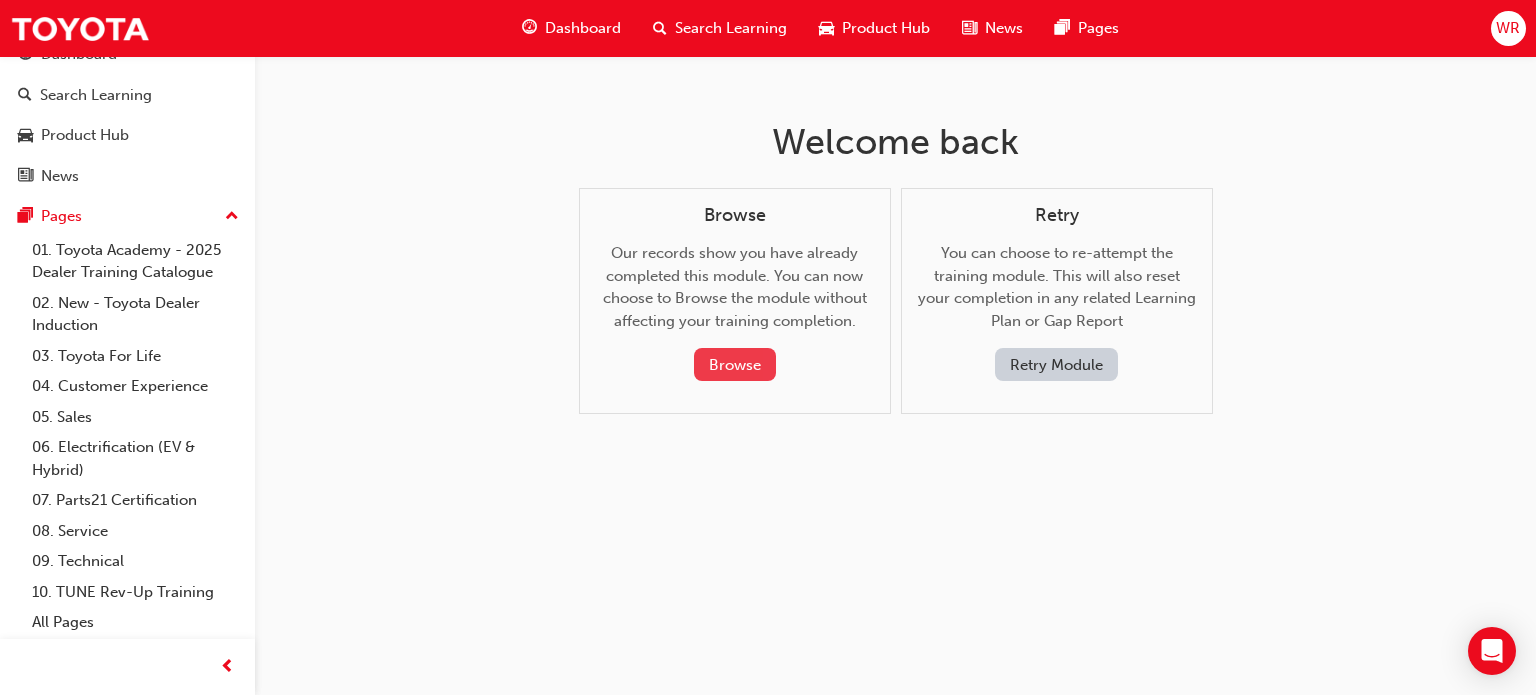 click on "Browse" at bounding box center [735, 364] 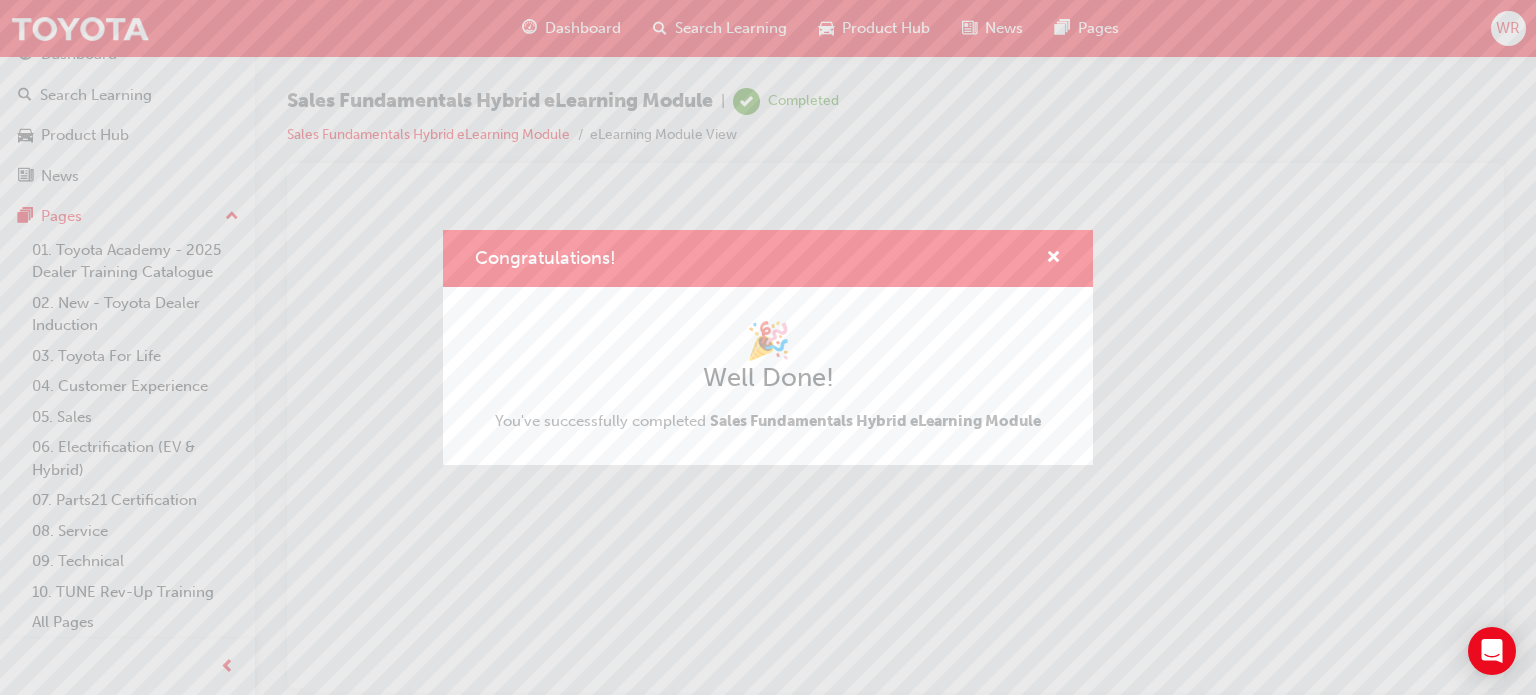 scroll, scrollTop: 0, scrollLeft: 0, axis: both 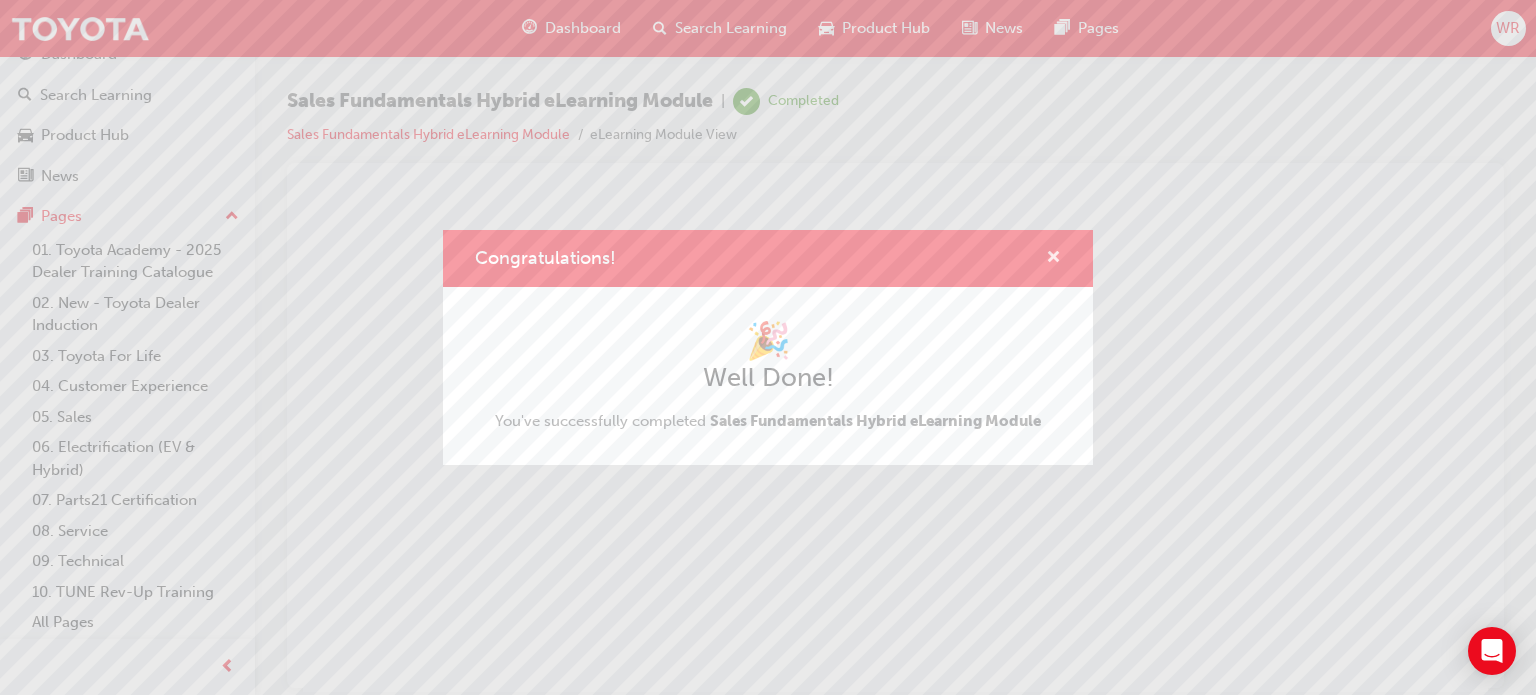 click at bounding box center (1053, 259) 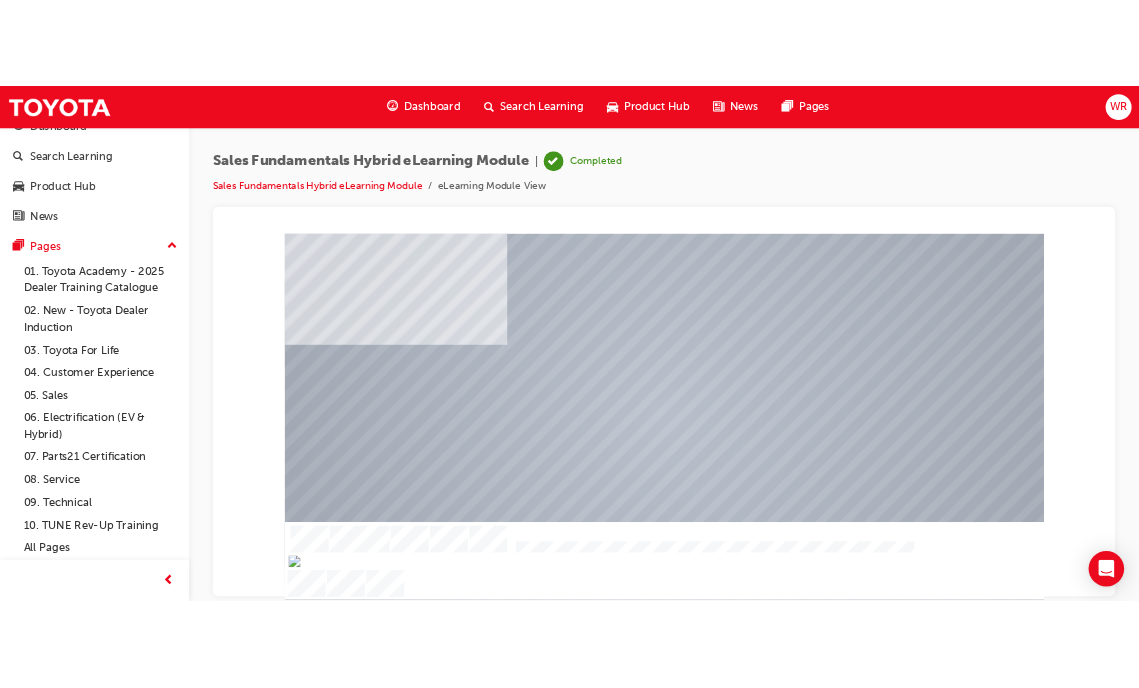 scroll, scrollTop: 0, scrollLeft: 0, axis: both 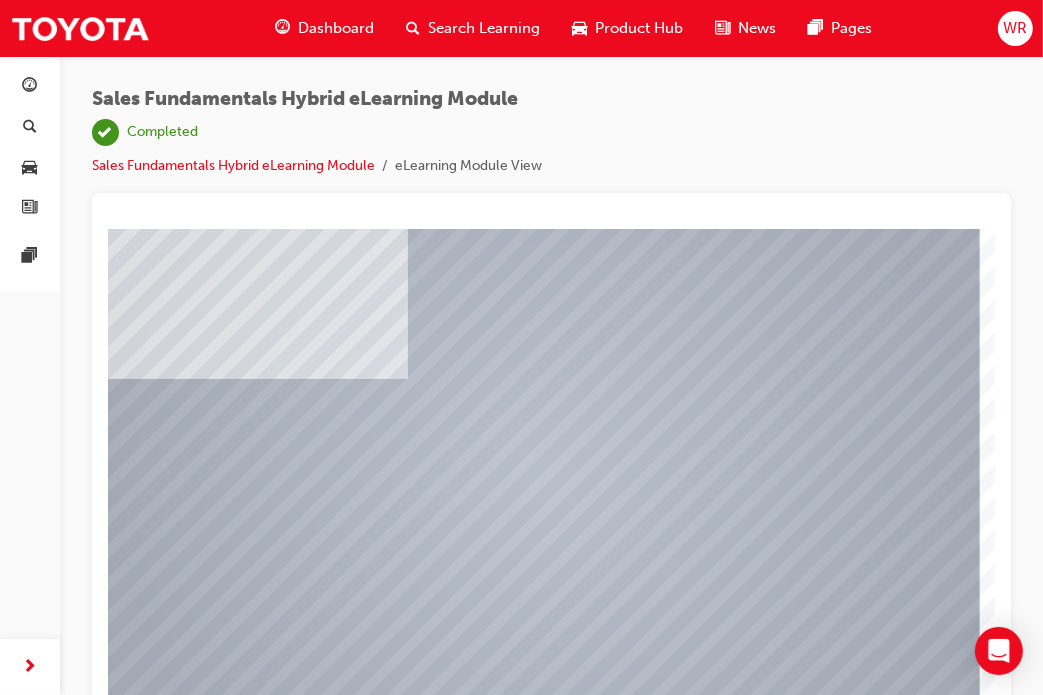 click on "Sales Fundamentals Hybrid eLearning Module" at bounding box center (317, 99) 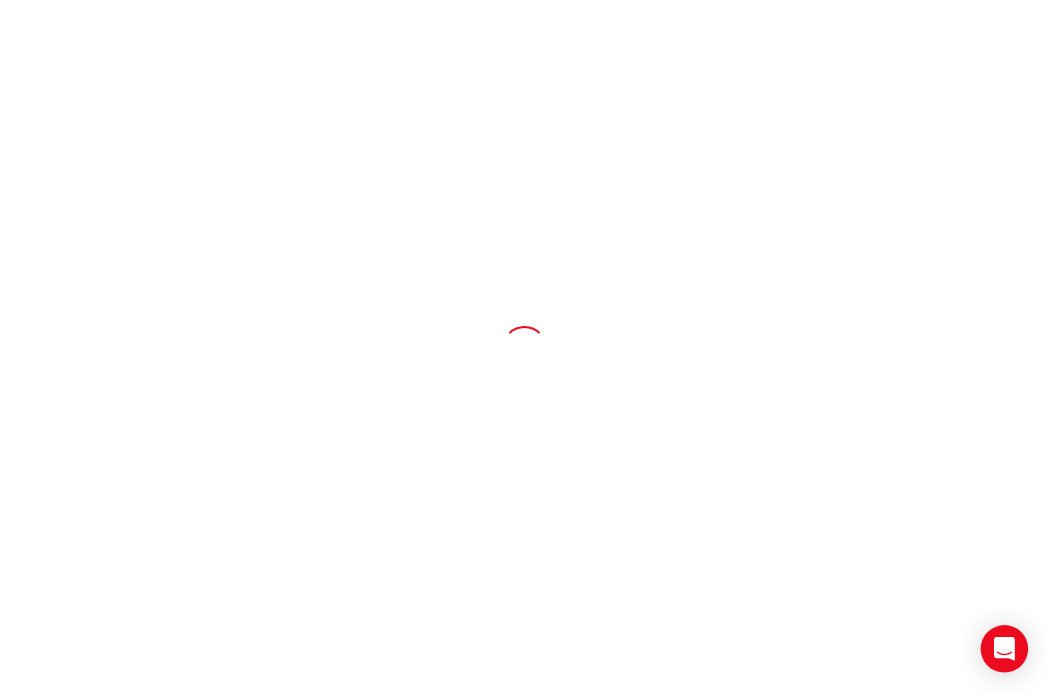 scroll, scrollTop: 0, scrollLeft: 0, axis: both 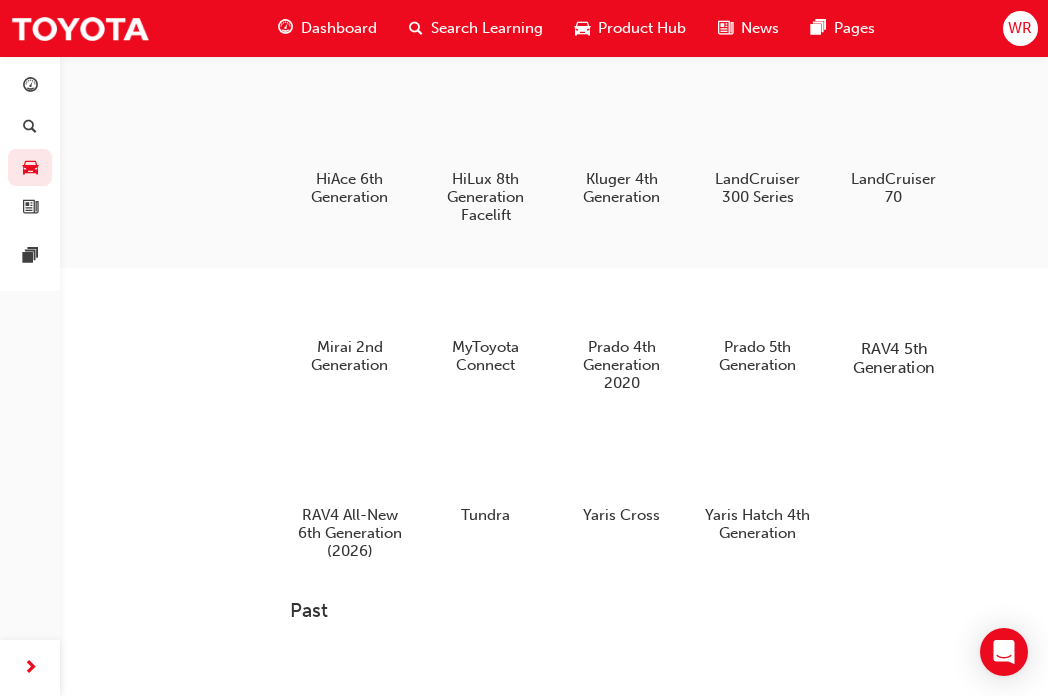 click at bounding box center (893, 290) 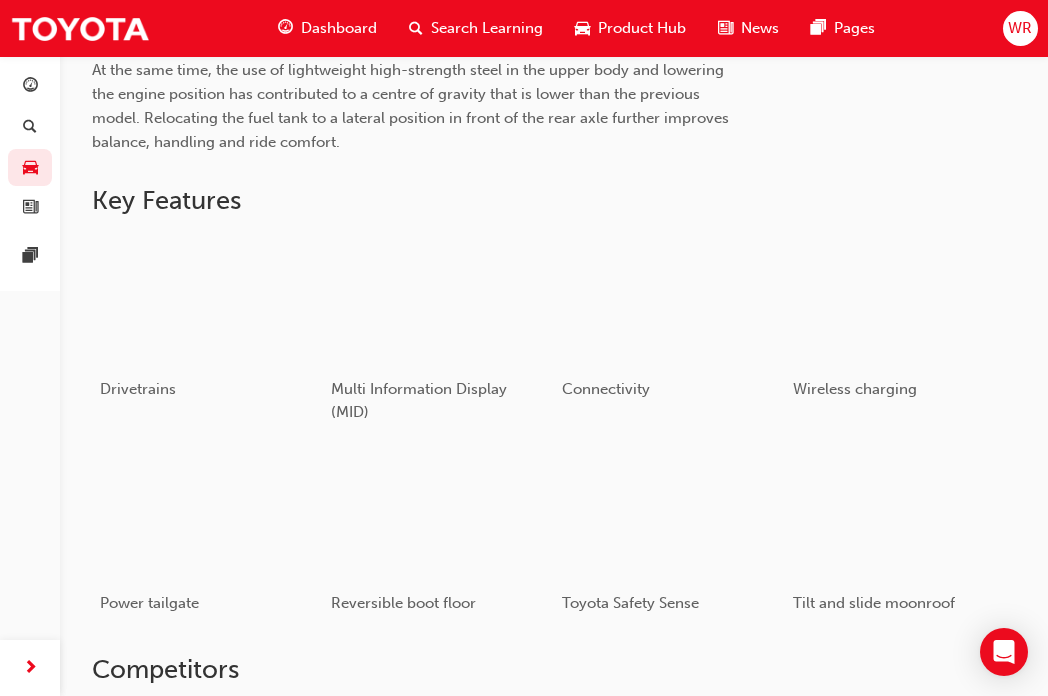 scroll, scrollTop: 972, scrollLeft: 0, axis: vertical 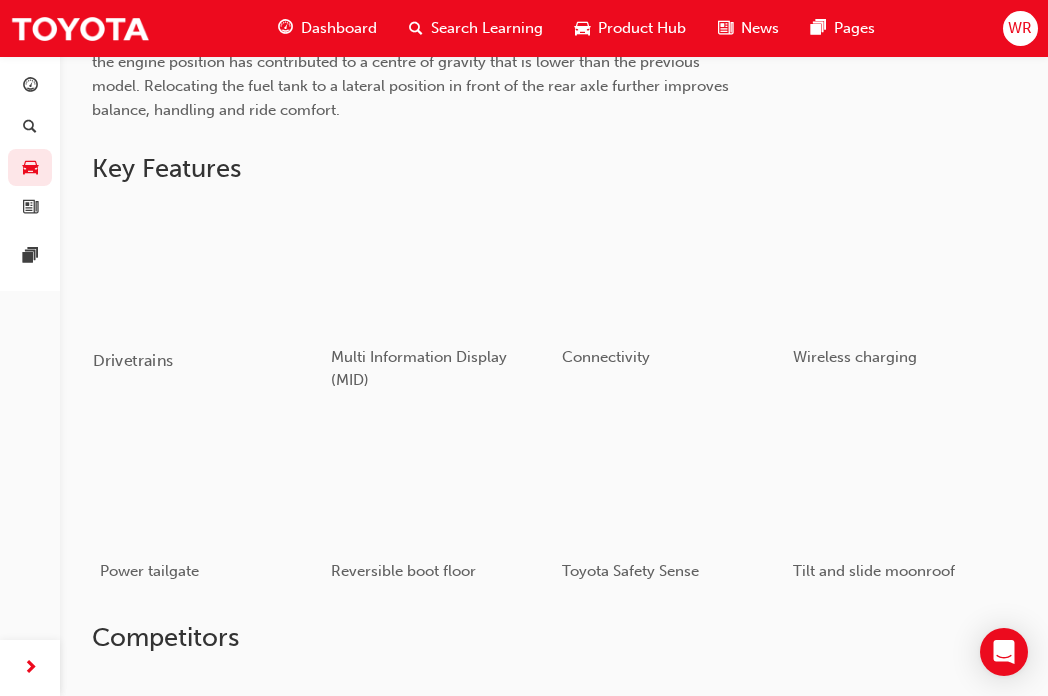 click at bounding box center (207, 267) 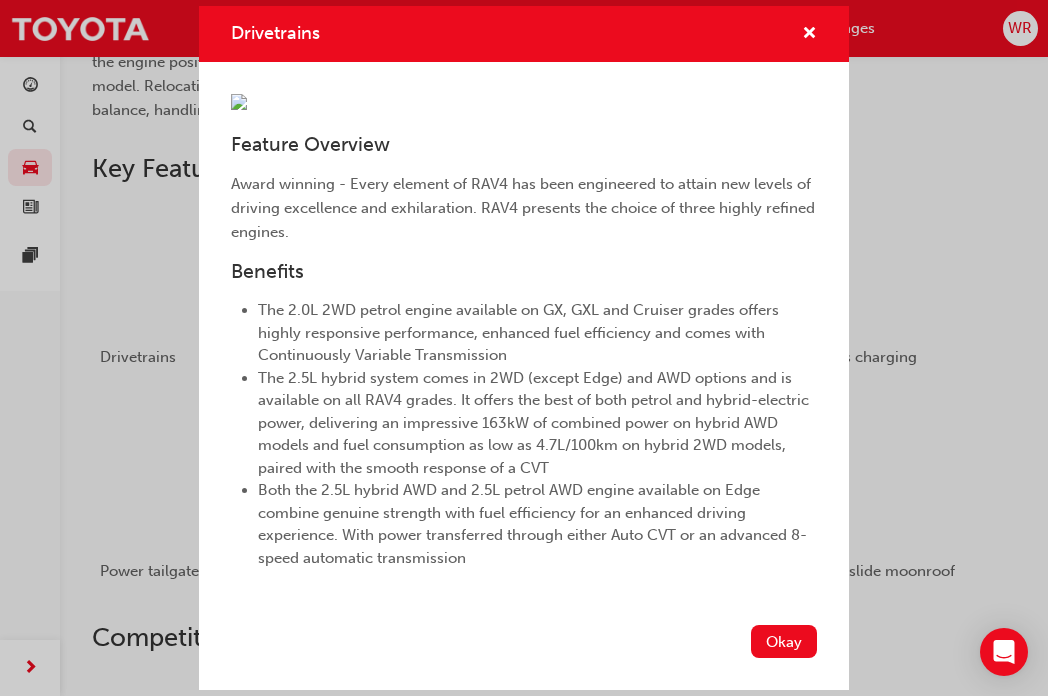 scroll, scrollTop: 294, scrollLeft: 0, axis: vertical 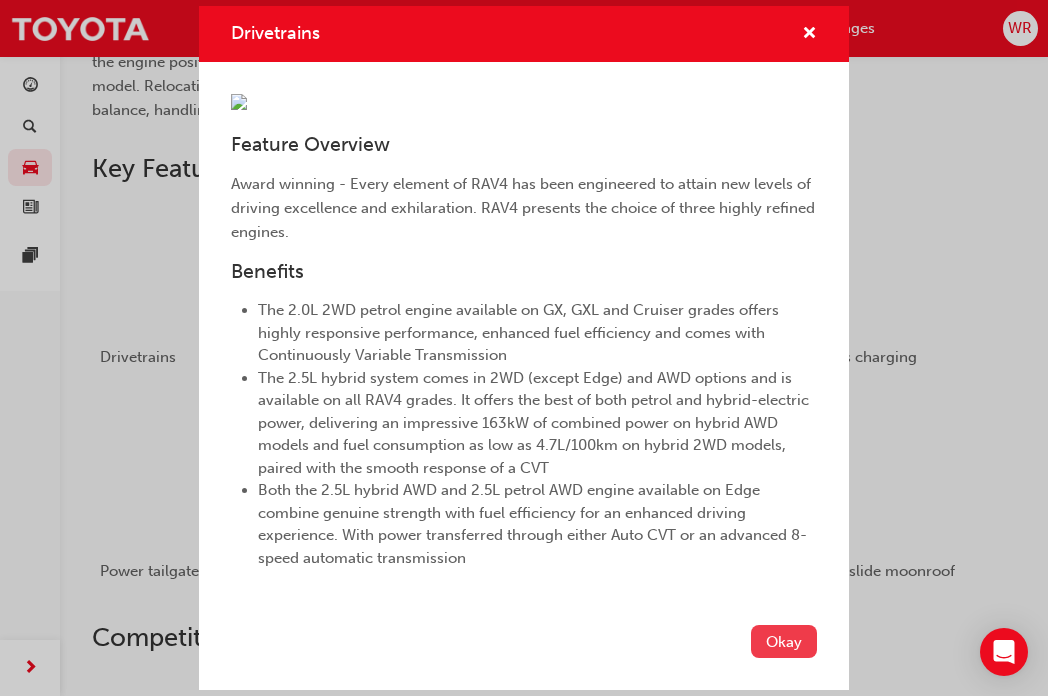 click on "Okay" at bounding box center [784, 641] 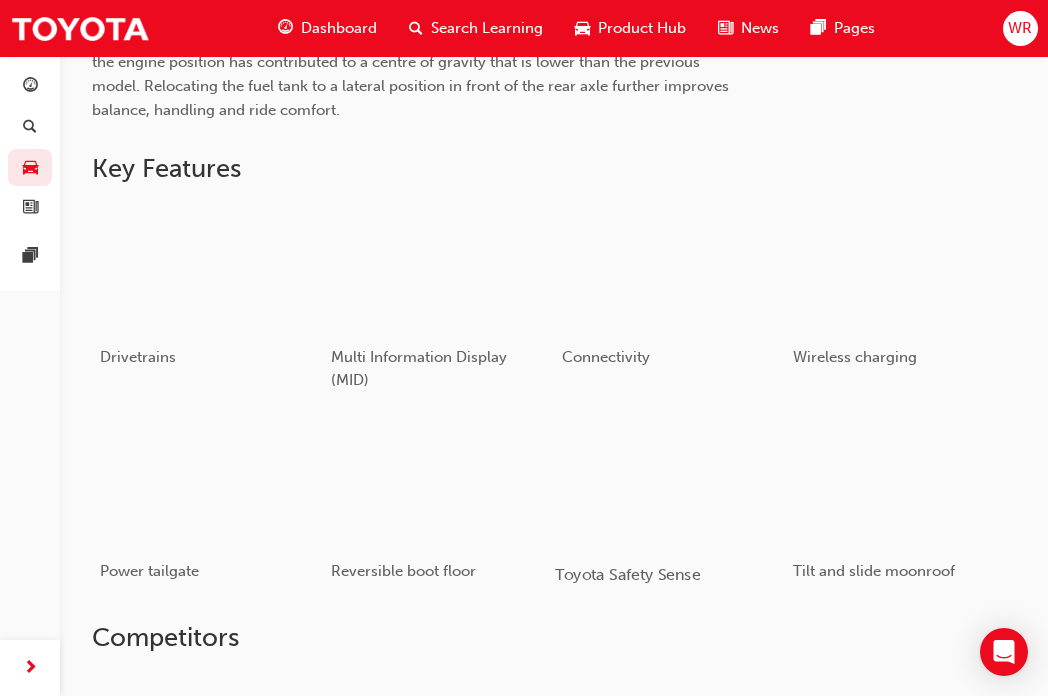 click at bounding box center (669, 481) 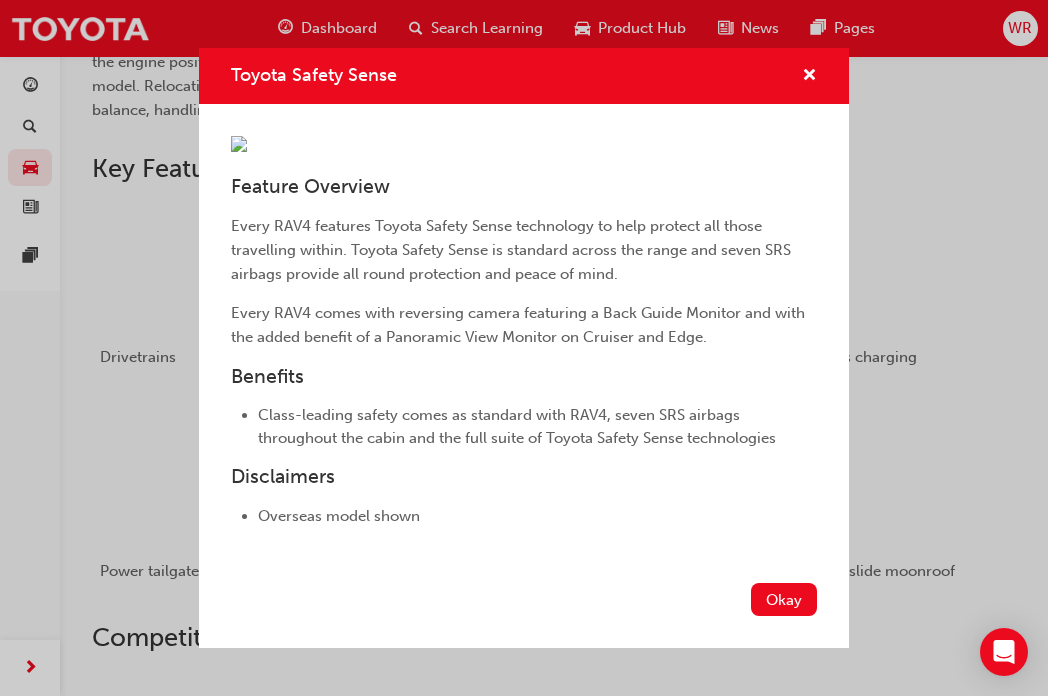 scroll, scrollTop: 239, scrollLeft: 0, axis: vertical 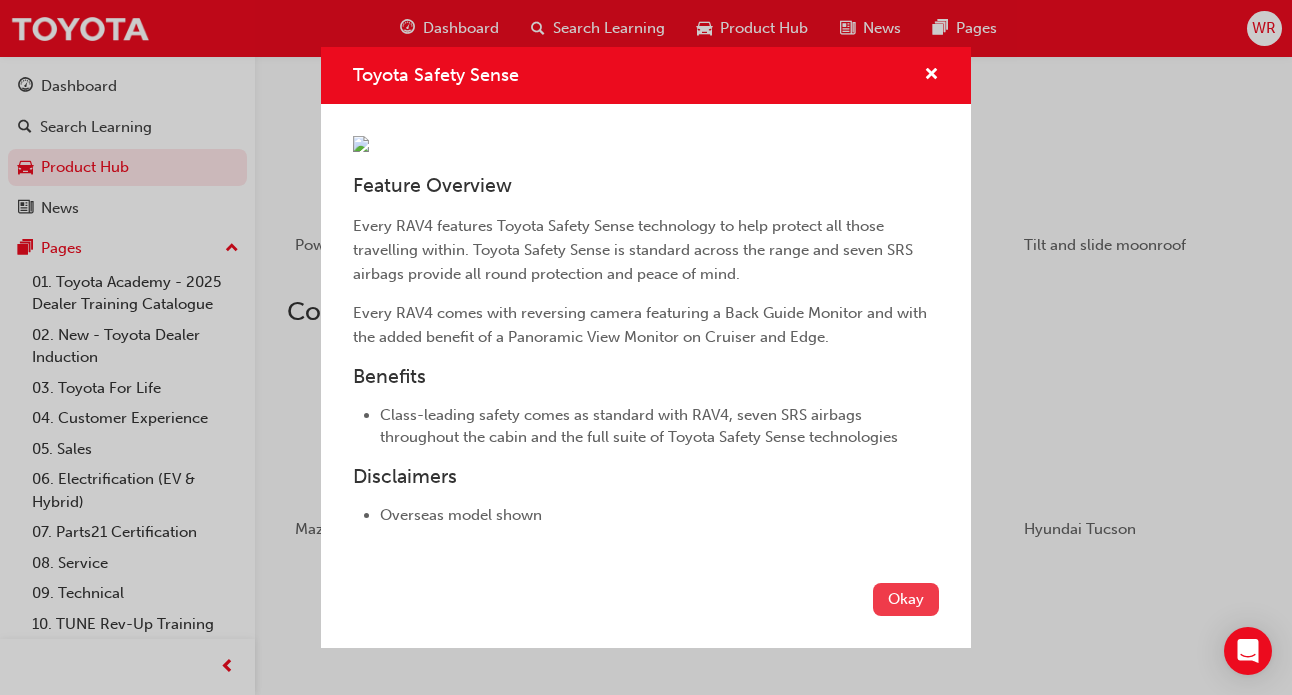 click on "Okay" at bounding box center [906, 599] 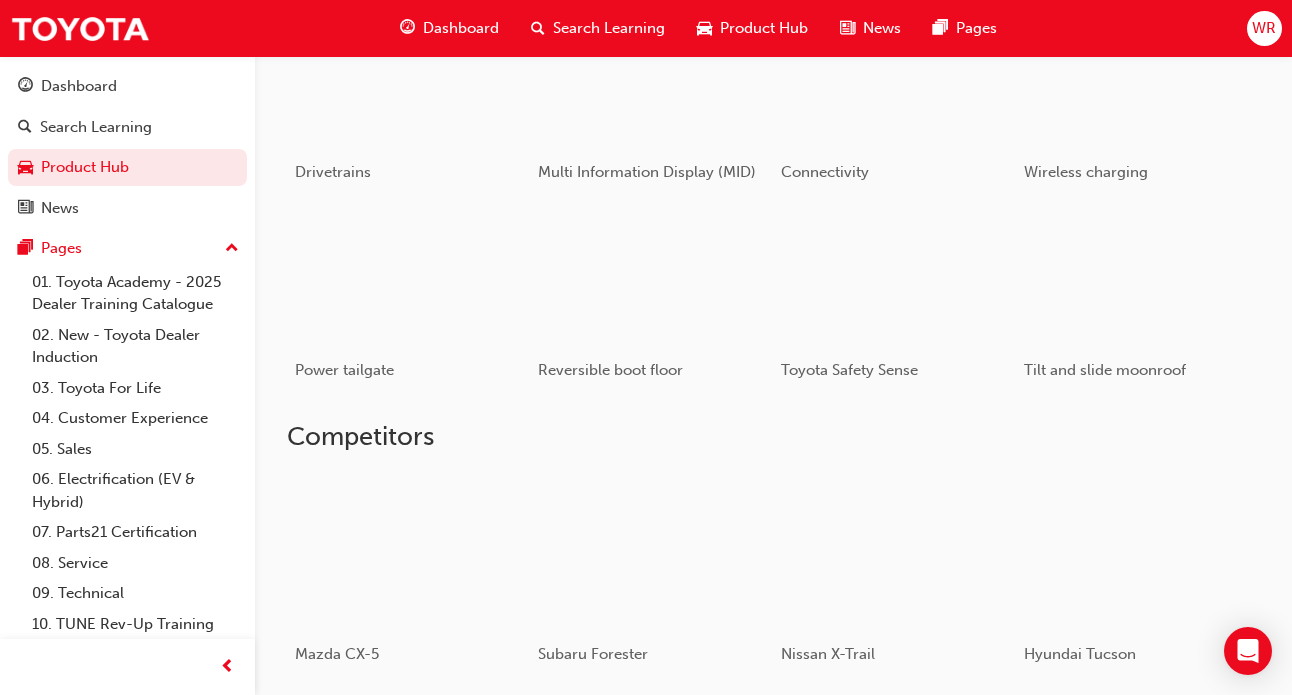 scroll, scrollTop: 1148, scrollLeft: 0, axis: vertical 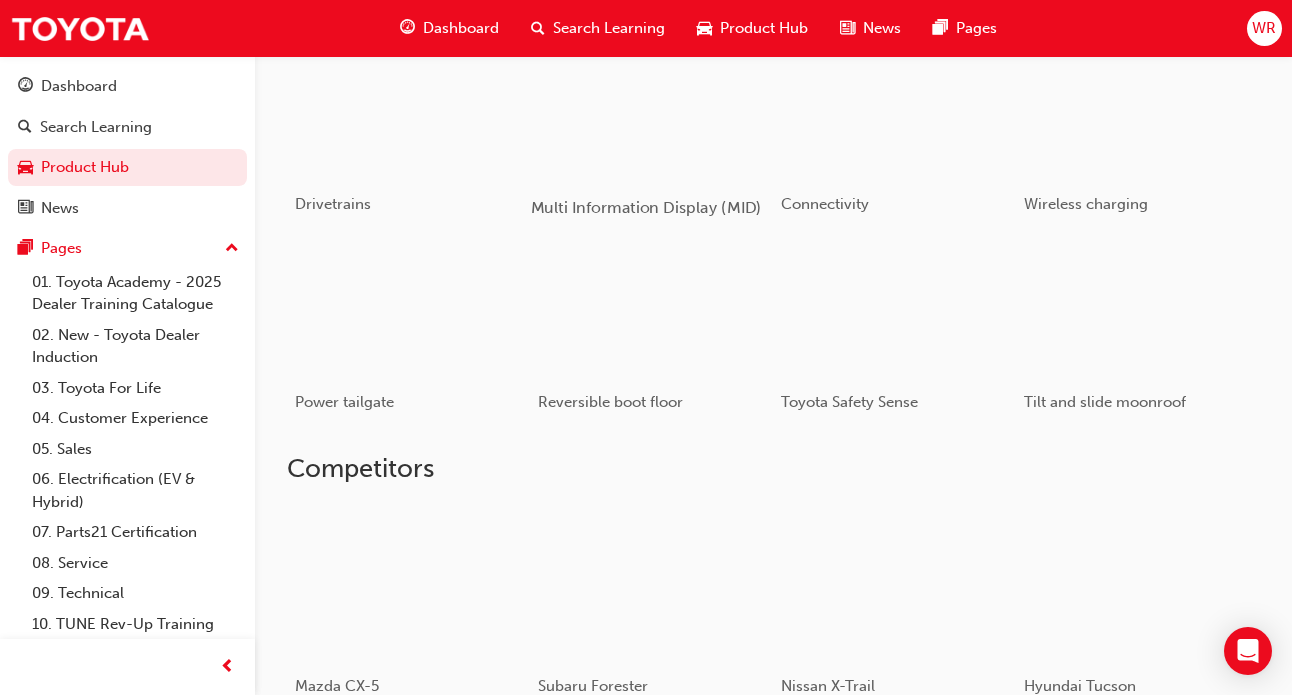 click at bounding box center (652, 111) 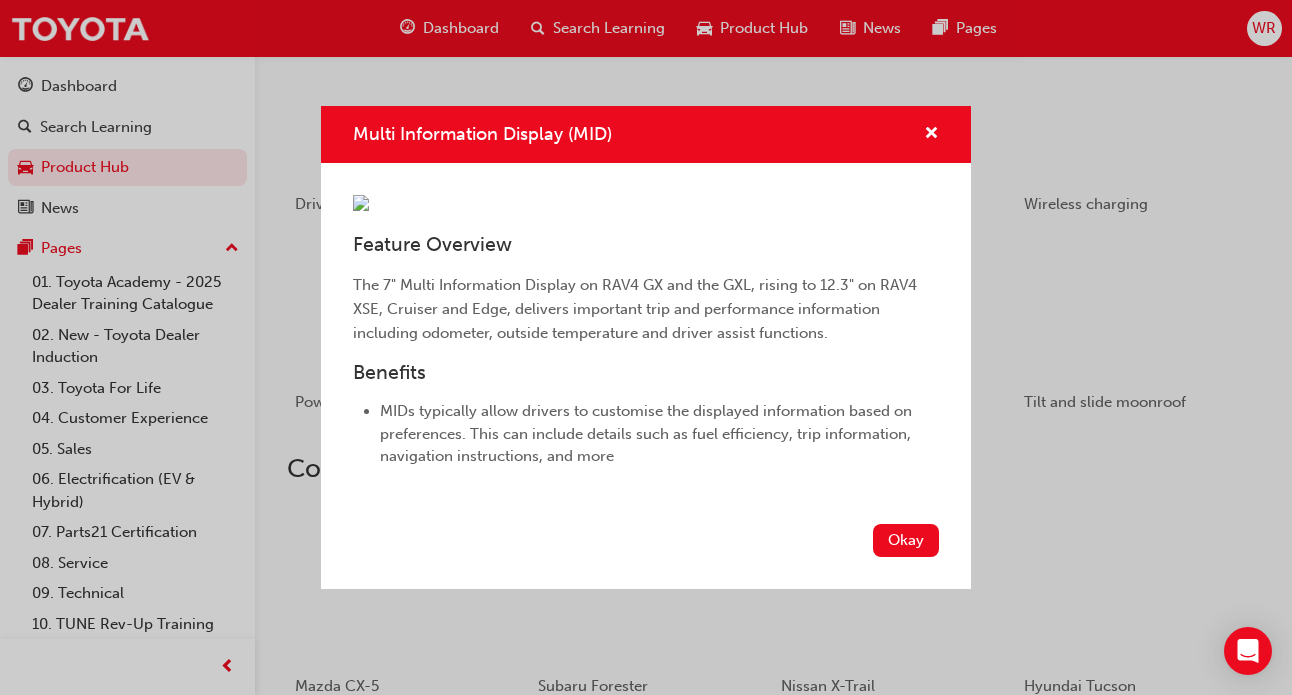 scroll, scrollTop: 18, scrollLeft: 0, axis: vertical 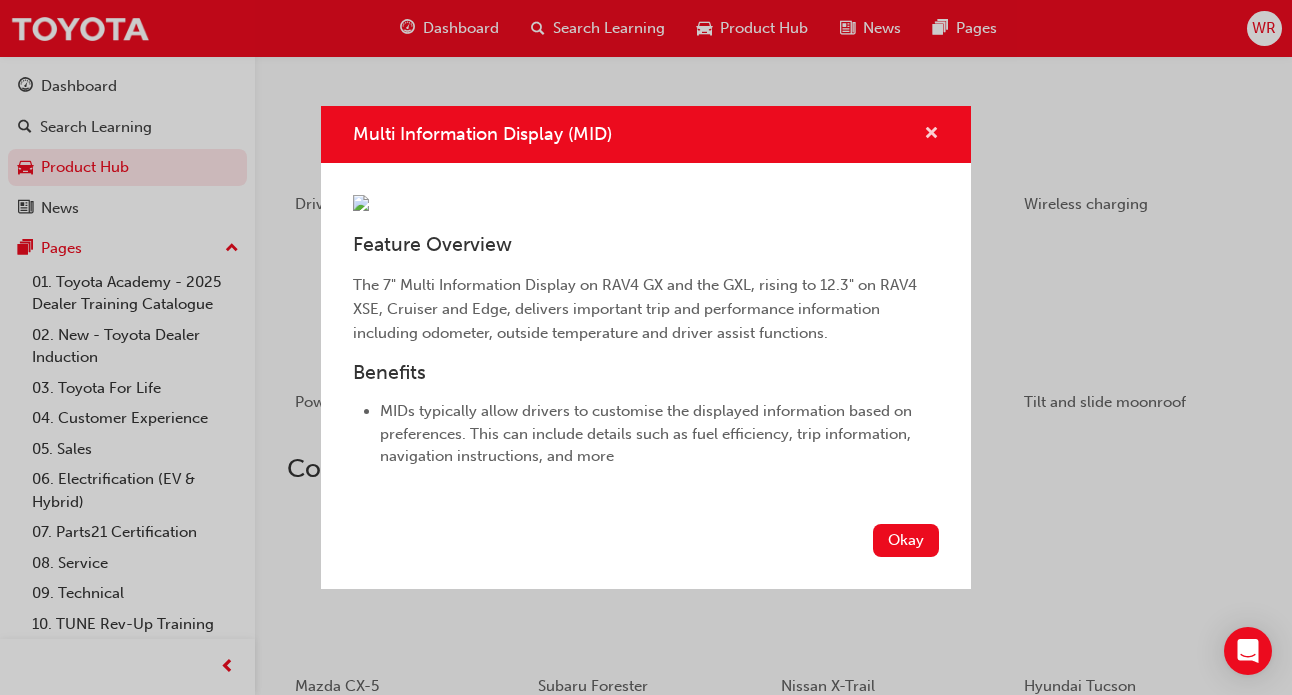 click at bounding box center [931, 135] 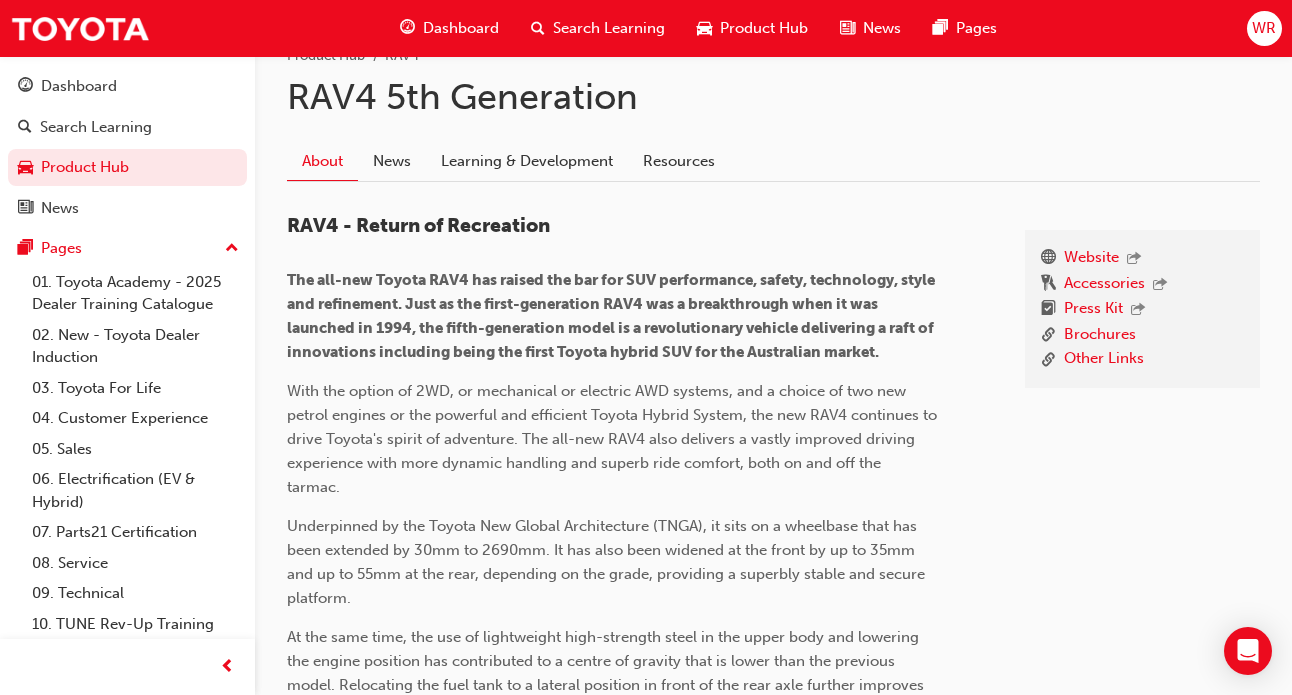 scroll, scrollTop: 409, scrollLeft: 0, axis: vertical 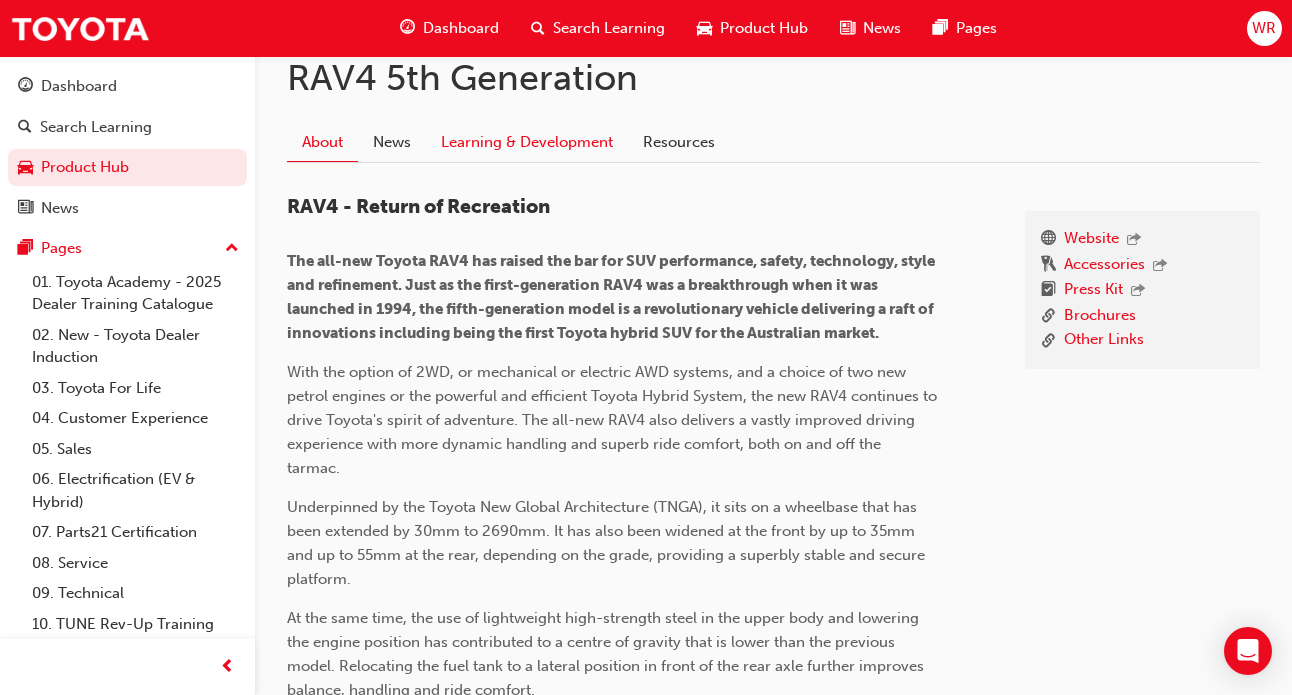 click on "Learning & Development" at bounding box center (527, 143) 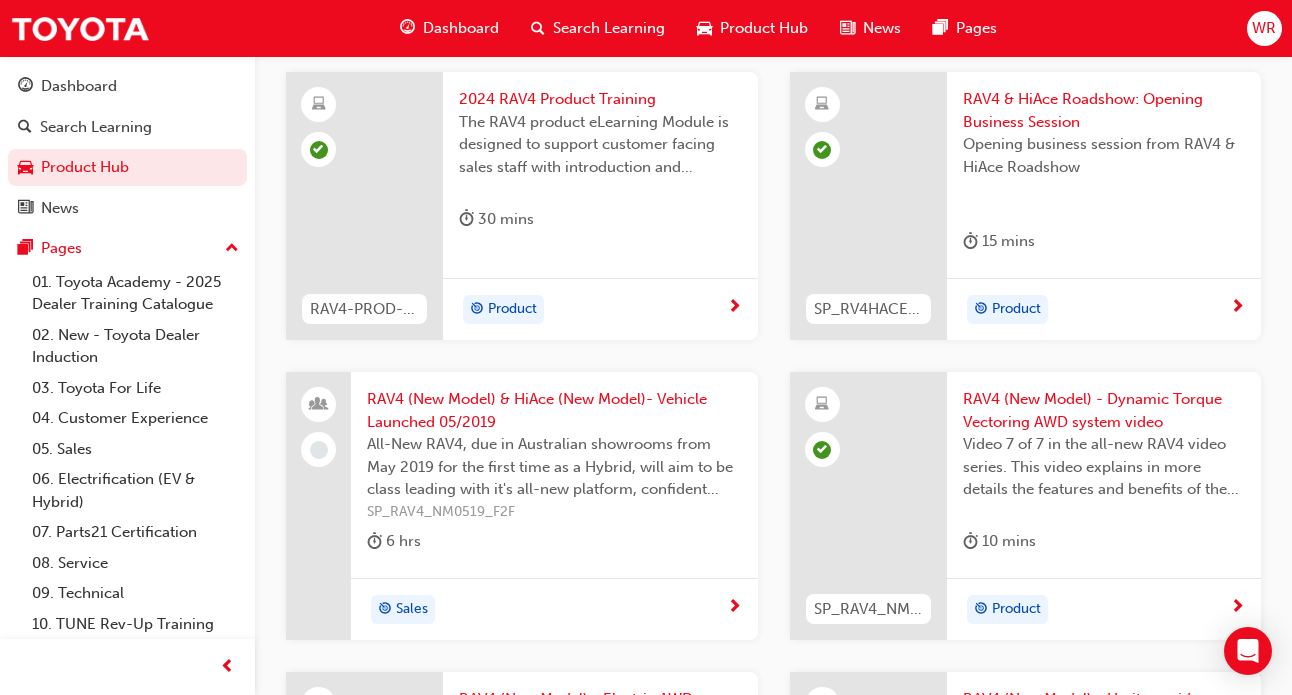 scroll, scrollTop: 1360, scrollLeft: 0, axis: vertical 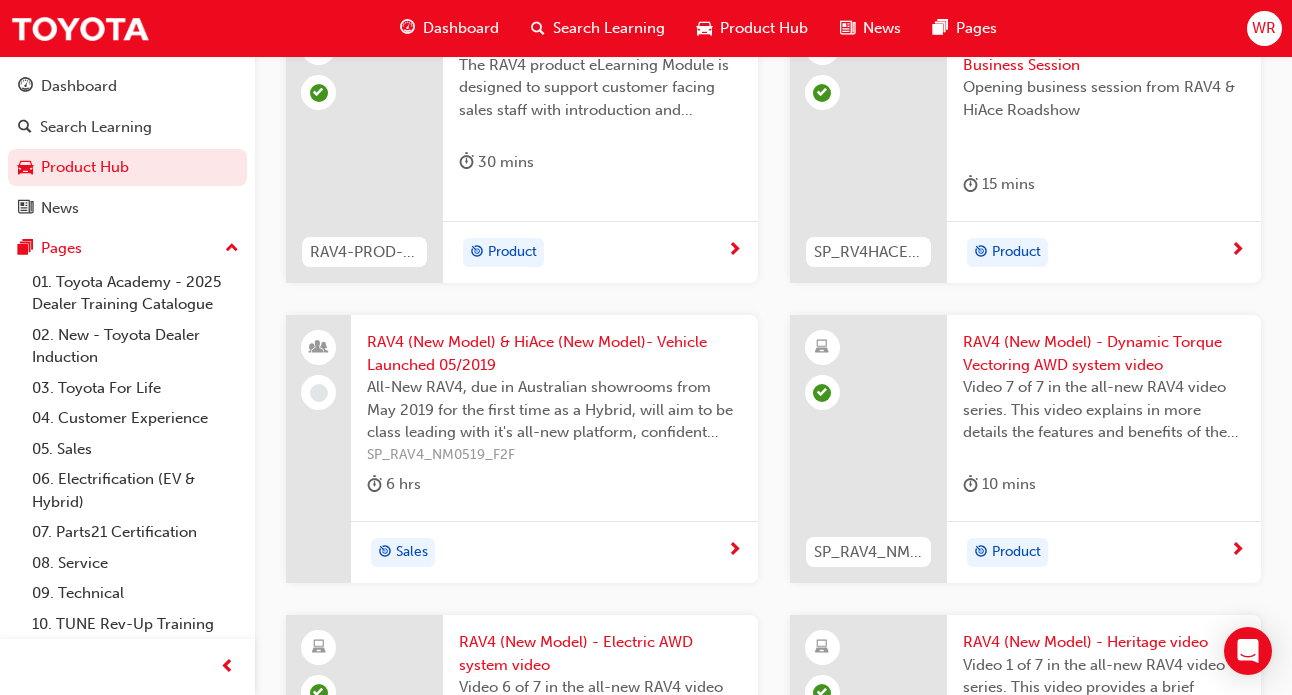 click on "RAV4 (New Model) - Dynamic Torque Vectoring AWD system video" at bounding box center (1104, 353) 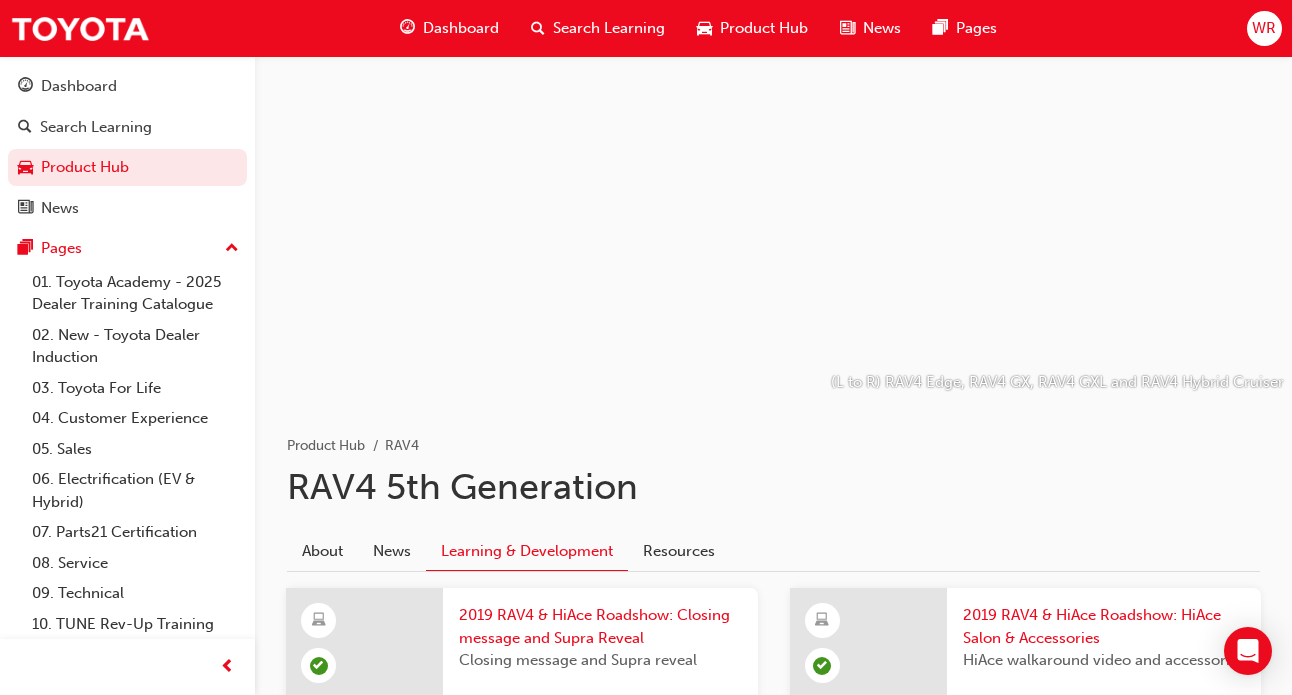 scroll, scrollTop: 1173, scrollLeft: 0, axis: vertical 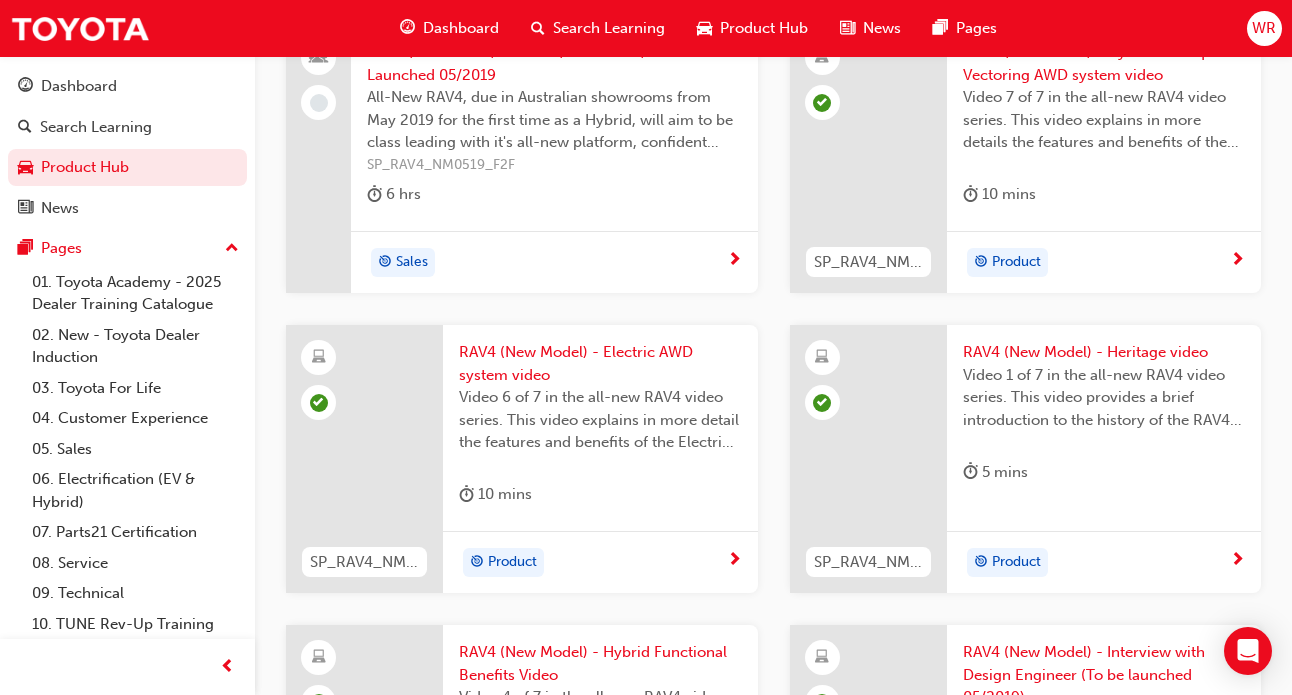 click on "RAV4 (New Model) - Heritage video" at bounding box center [1104, 352] 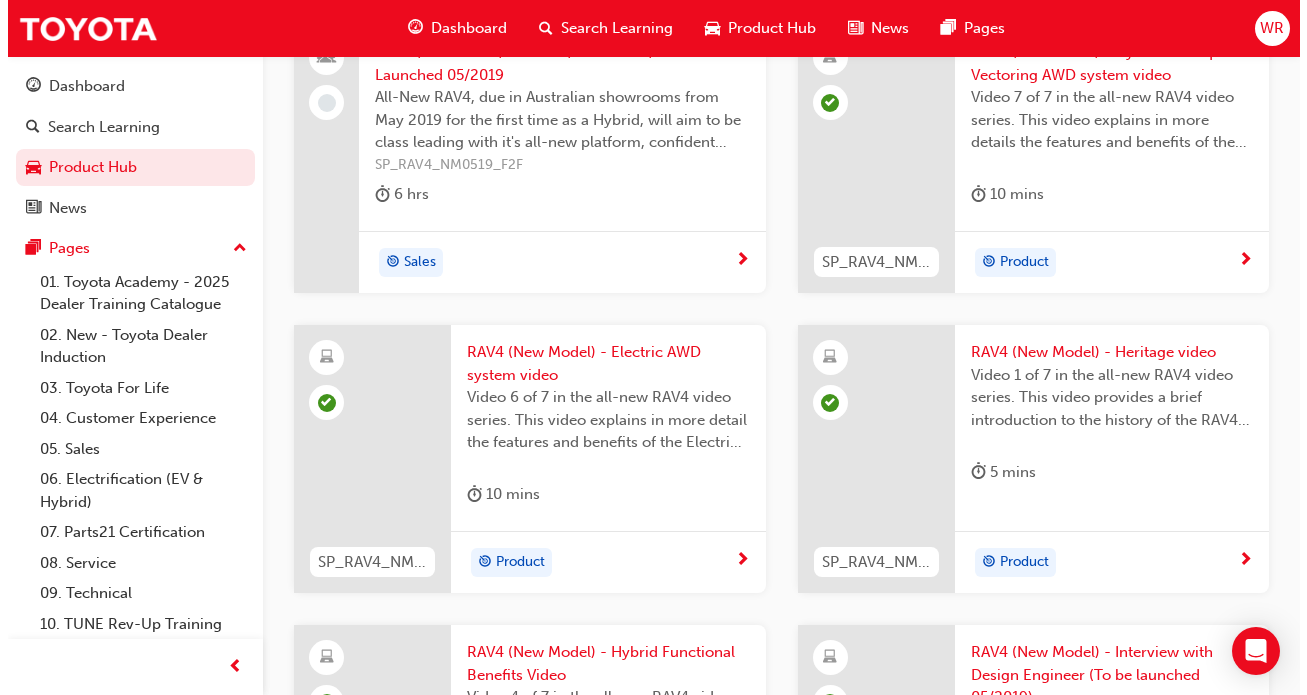 scroll, scrollTop: 0, scrollLeft: 0, axis: both 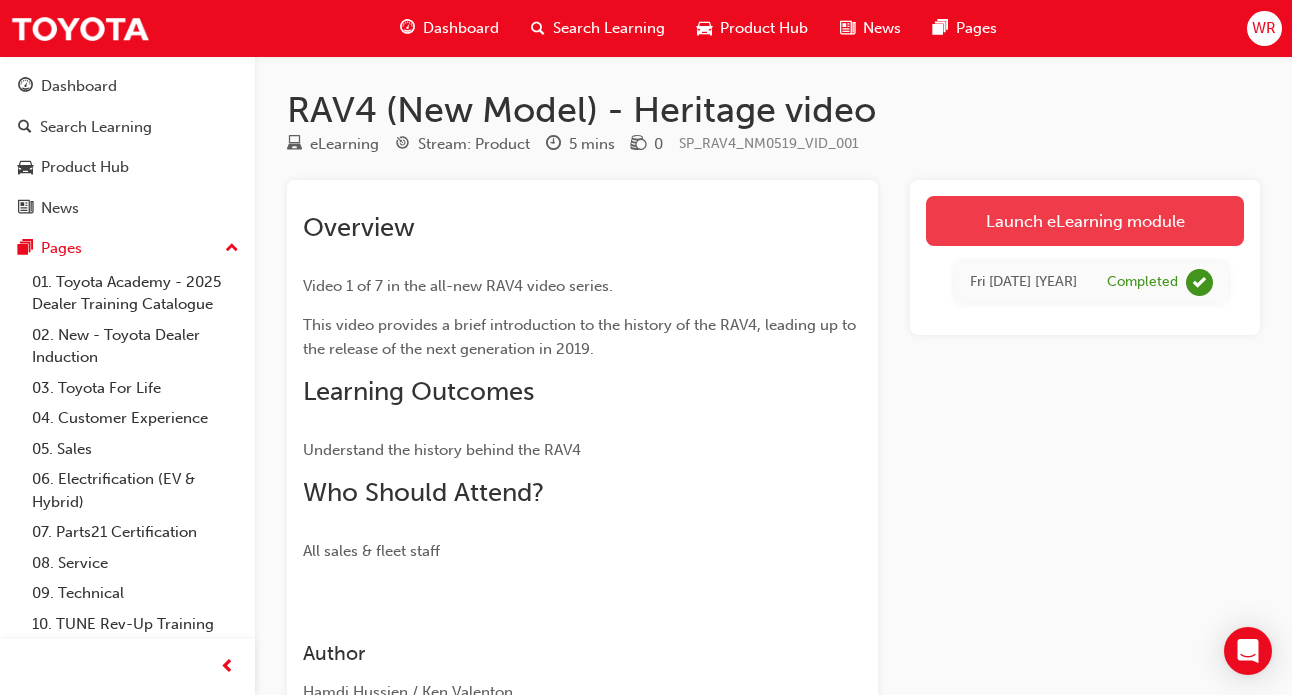 click on "Launch eLearning module" at bounding box center (1085, 221) 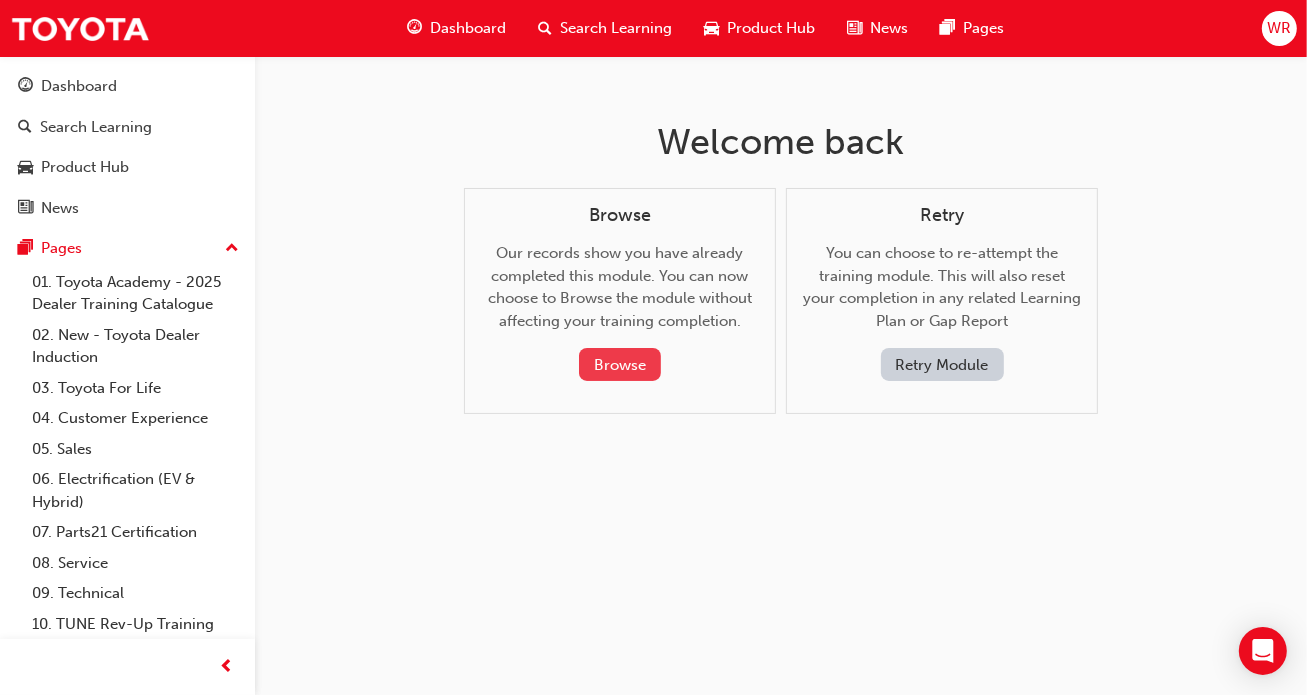 click on "Browse" at bounding box center [620, 364] 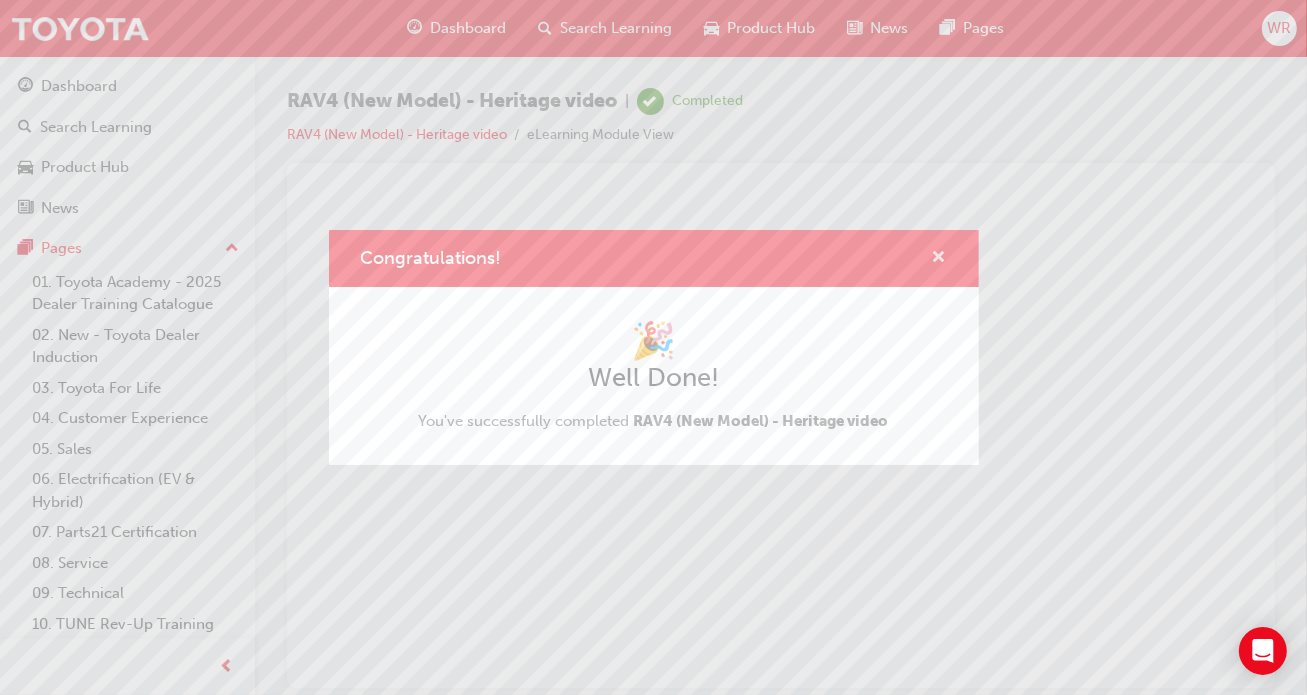 click at bounding box center (939, 259) 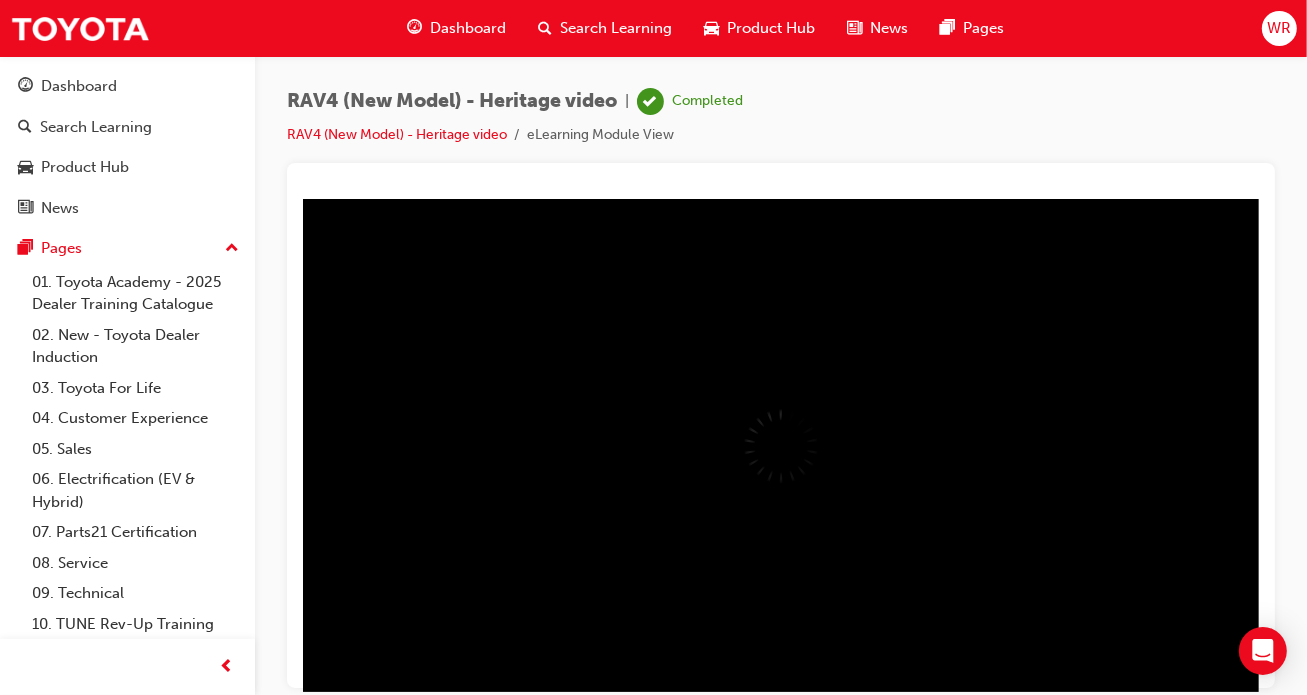 scroll, scrollTop: 0, scrollLeft: 0, axis: both 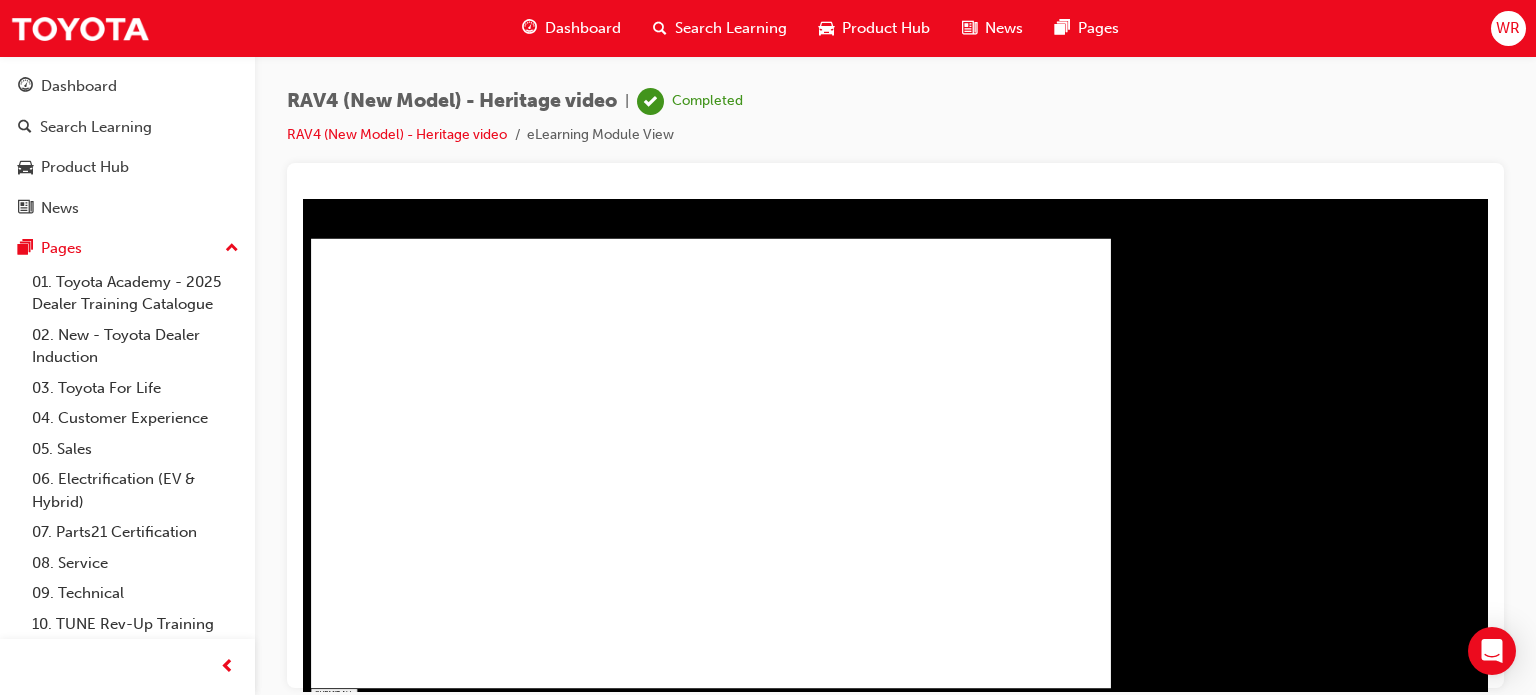 click 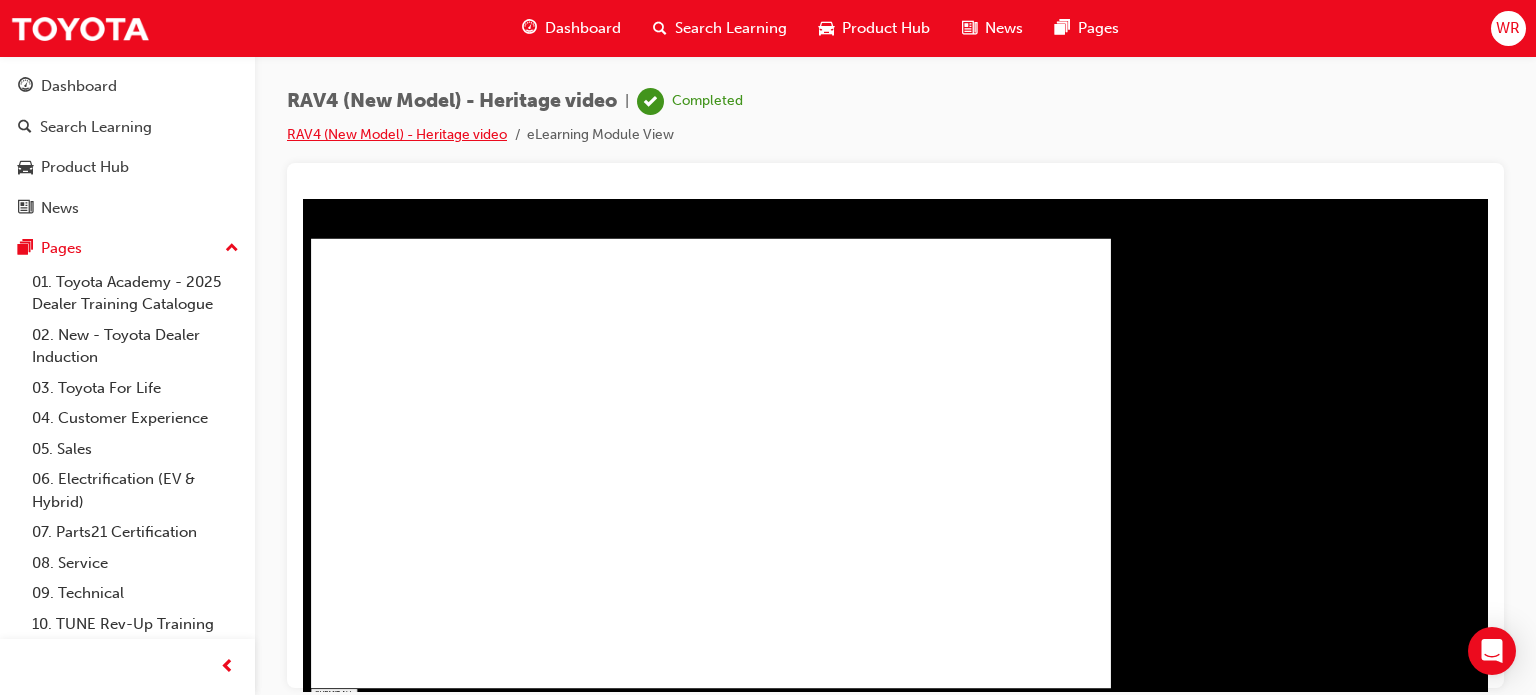 click on "RAV4 (New Model) - Heritage video" at bounding box center [397, 134] 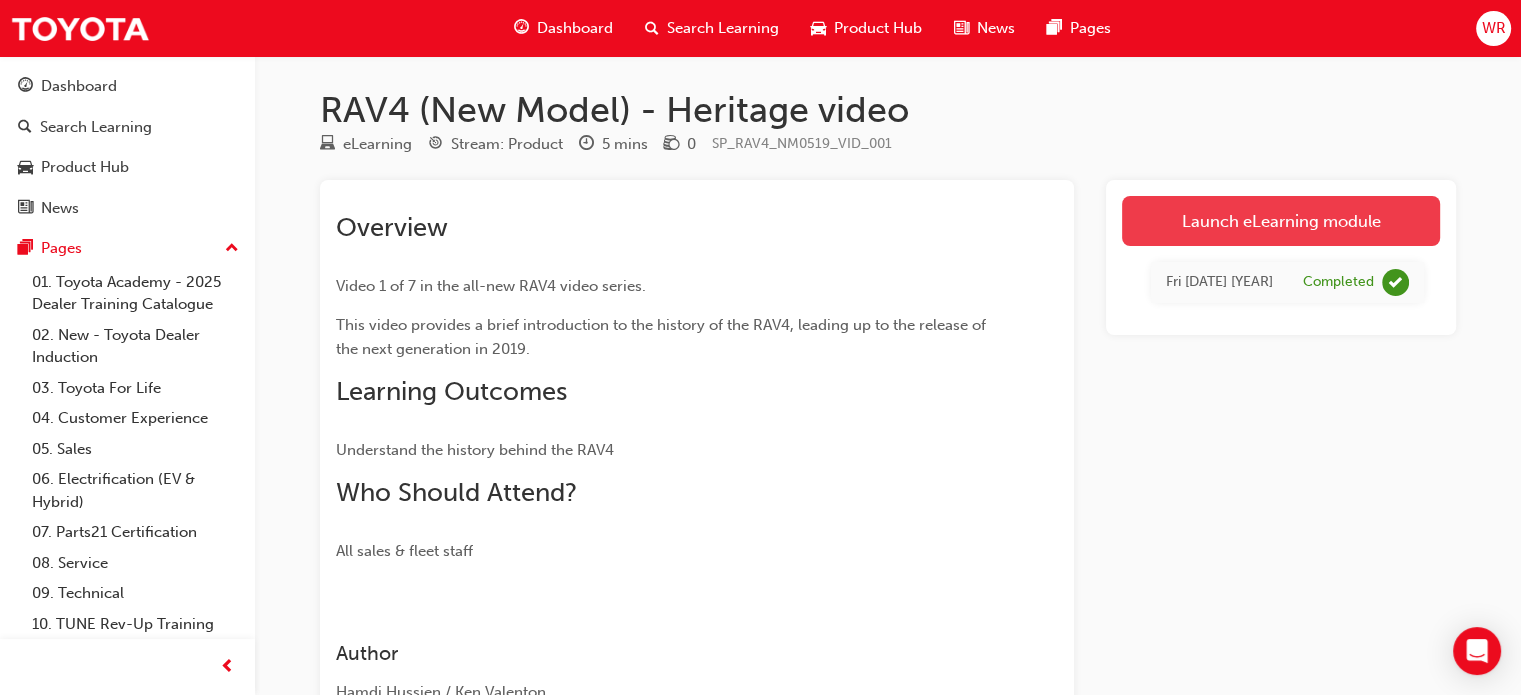 click on "Launch eLearning module" at bounding box center [1281, 221] 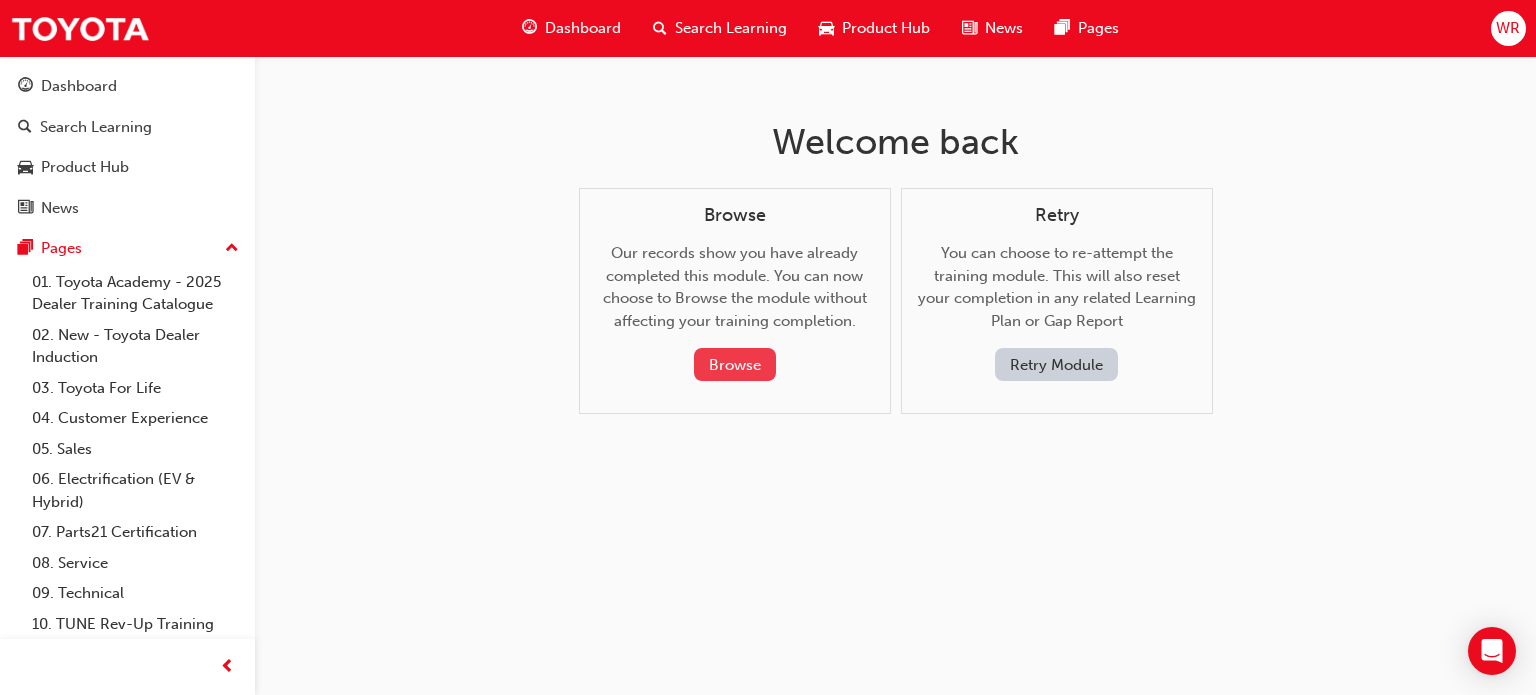 click on "Browse" at bounding box center (735, 364) 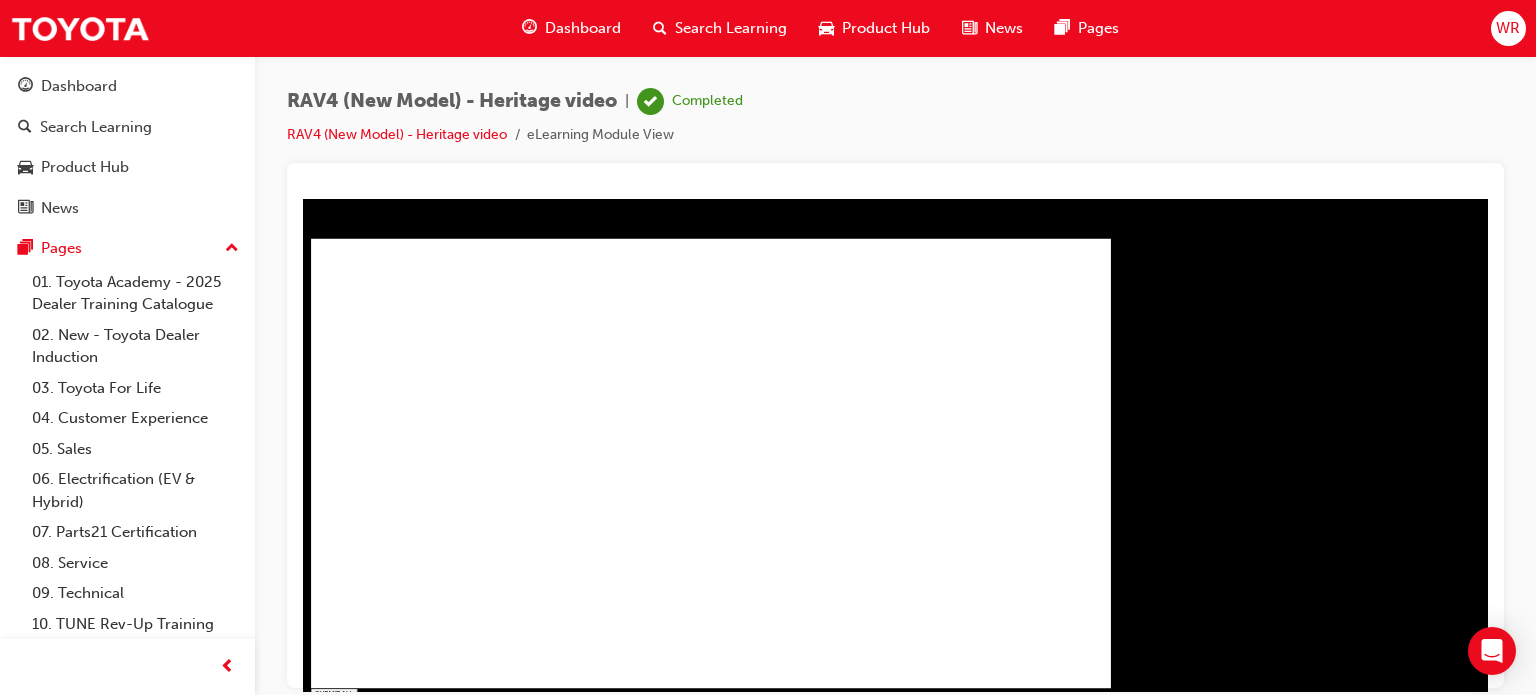 scroll, scrollTop: 0, scrollLeft: 0, axis: both 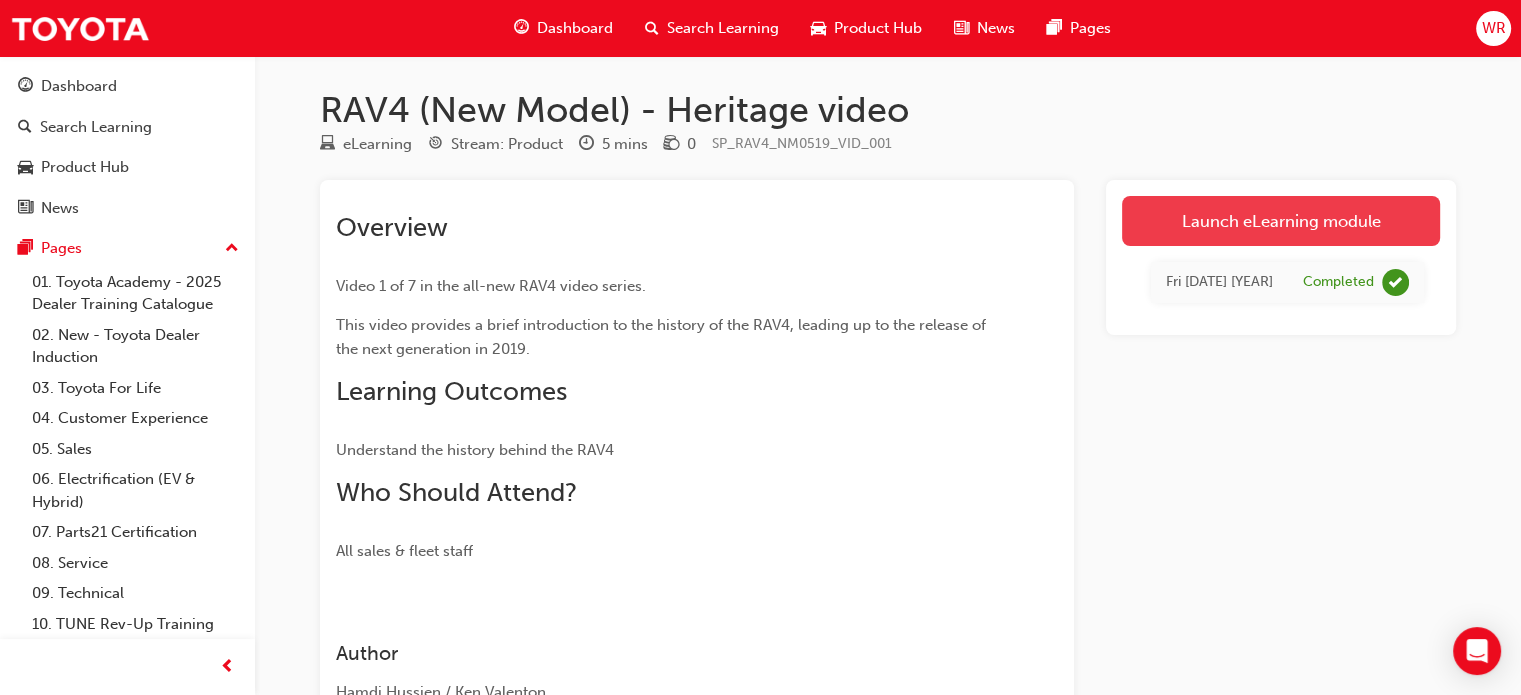 click on "Launch eLearning module" at bounding box center (1281, 221) 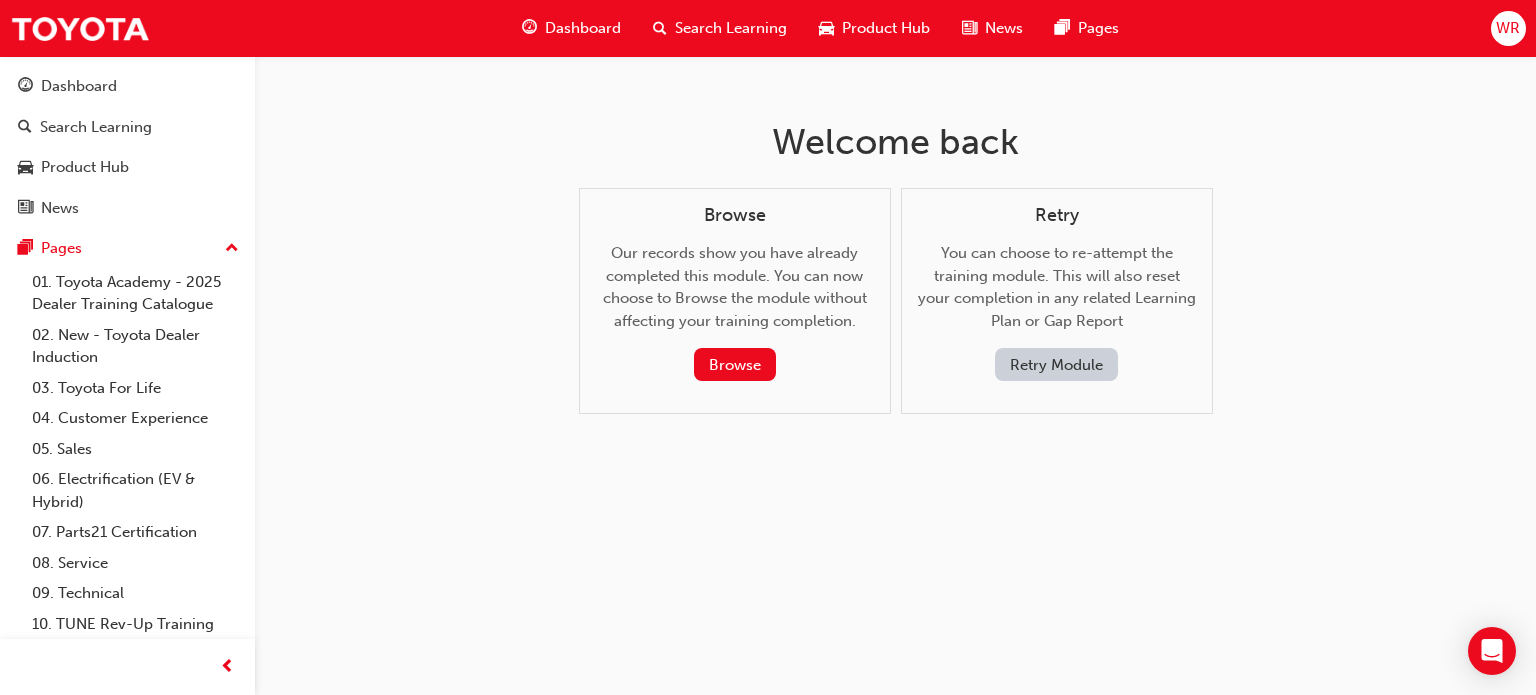 click on "Retry Module" at bounding box center (1056, 364) 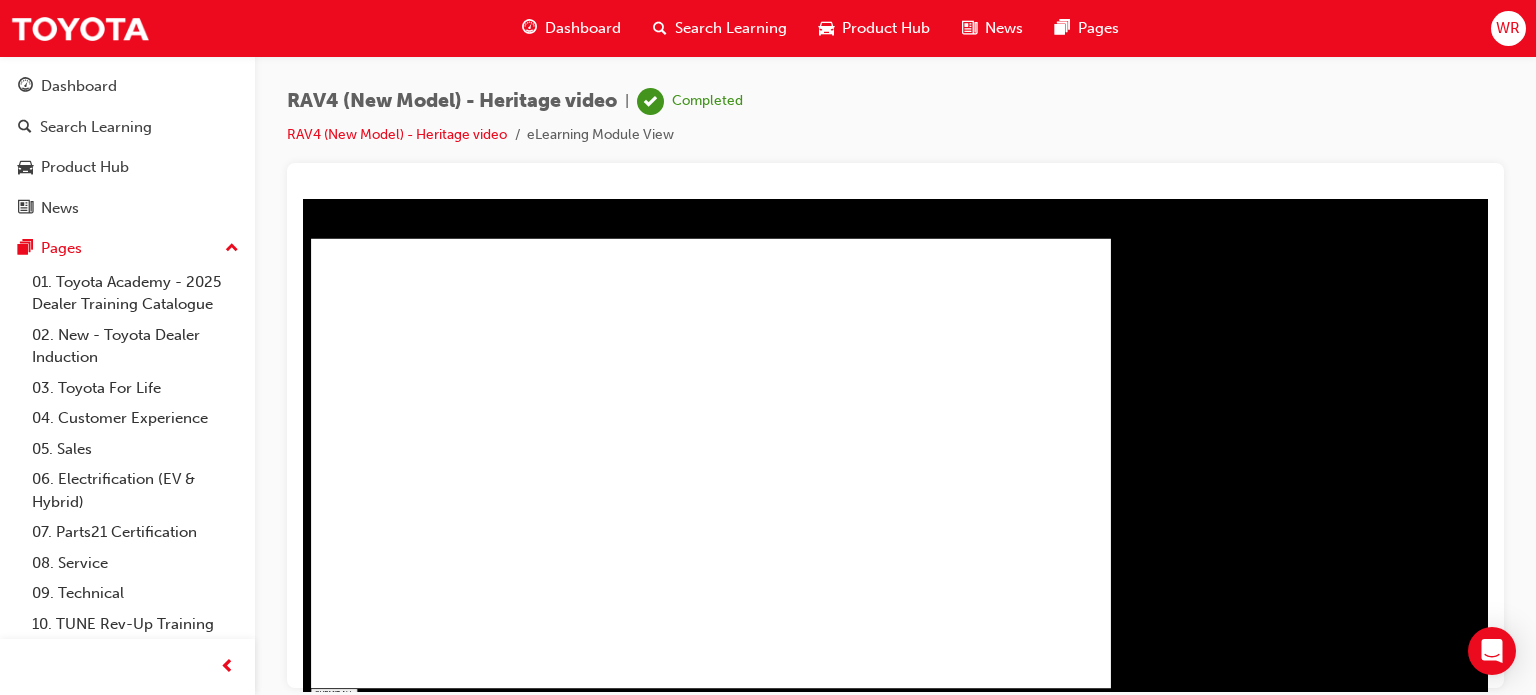 scroll, scrollTop: 0, scrollLeft: 0, axis: both 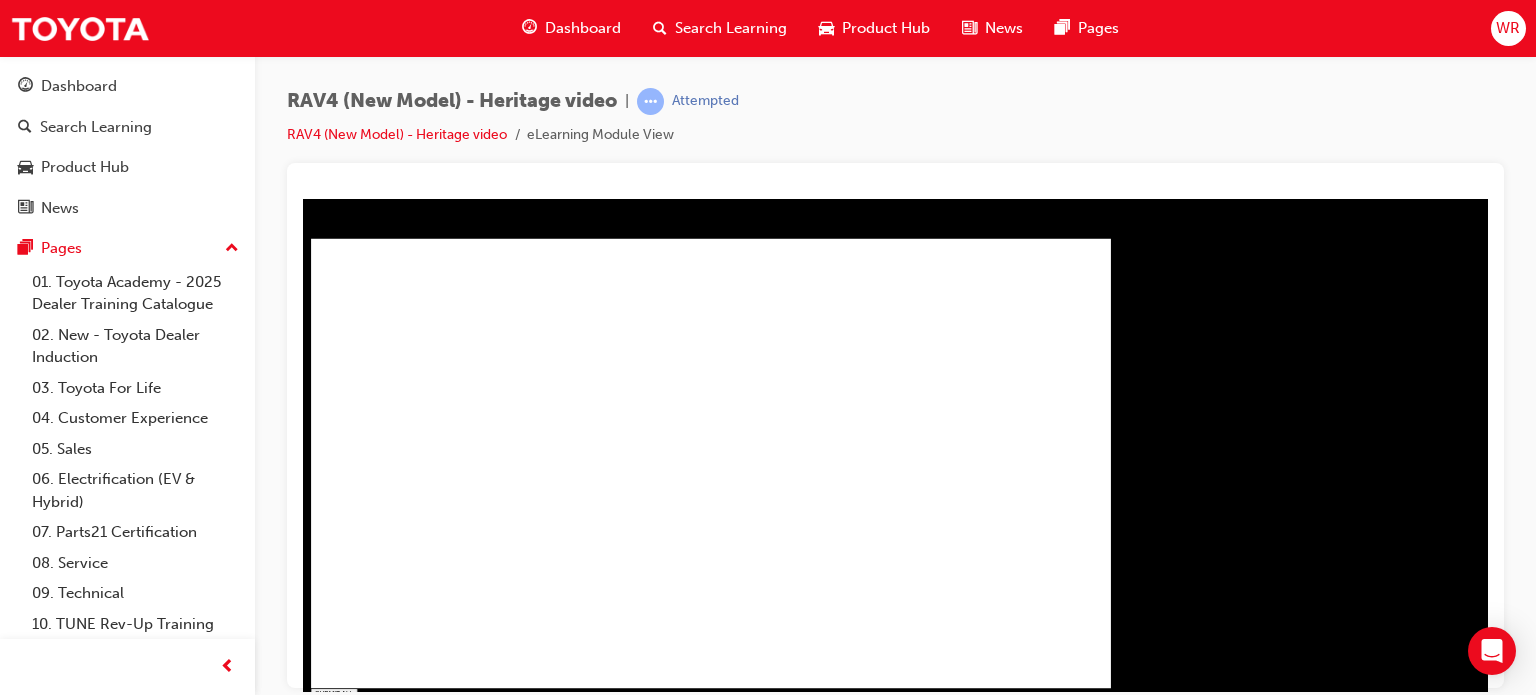 click 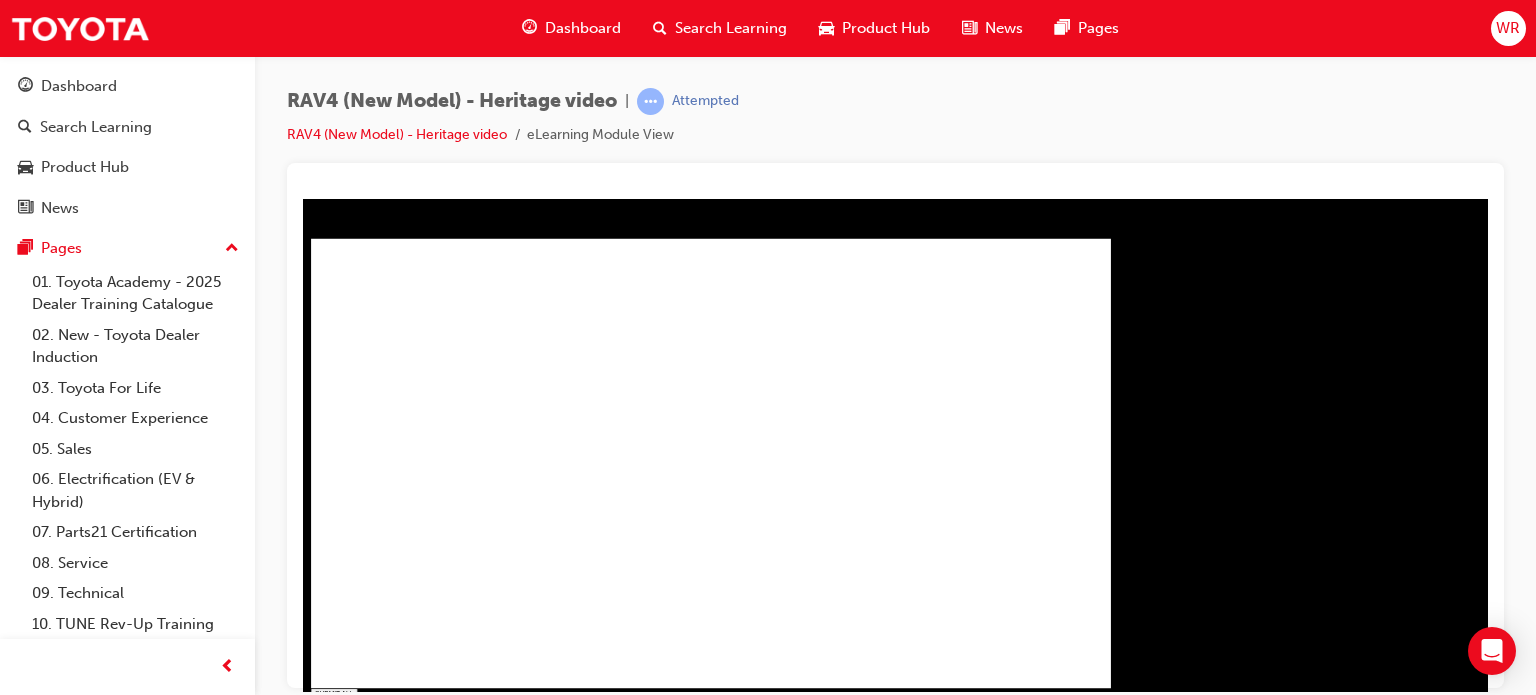 click 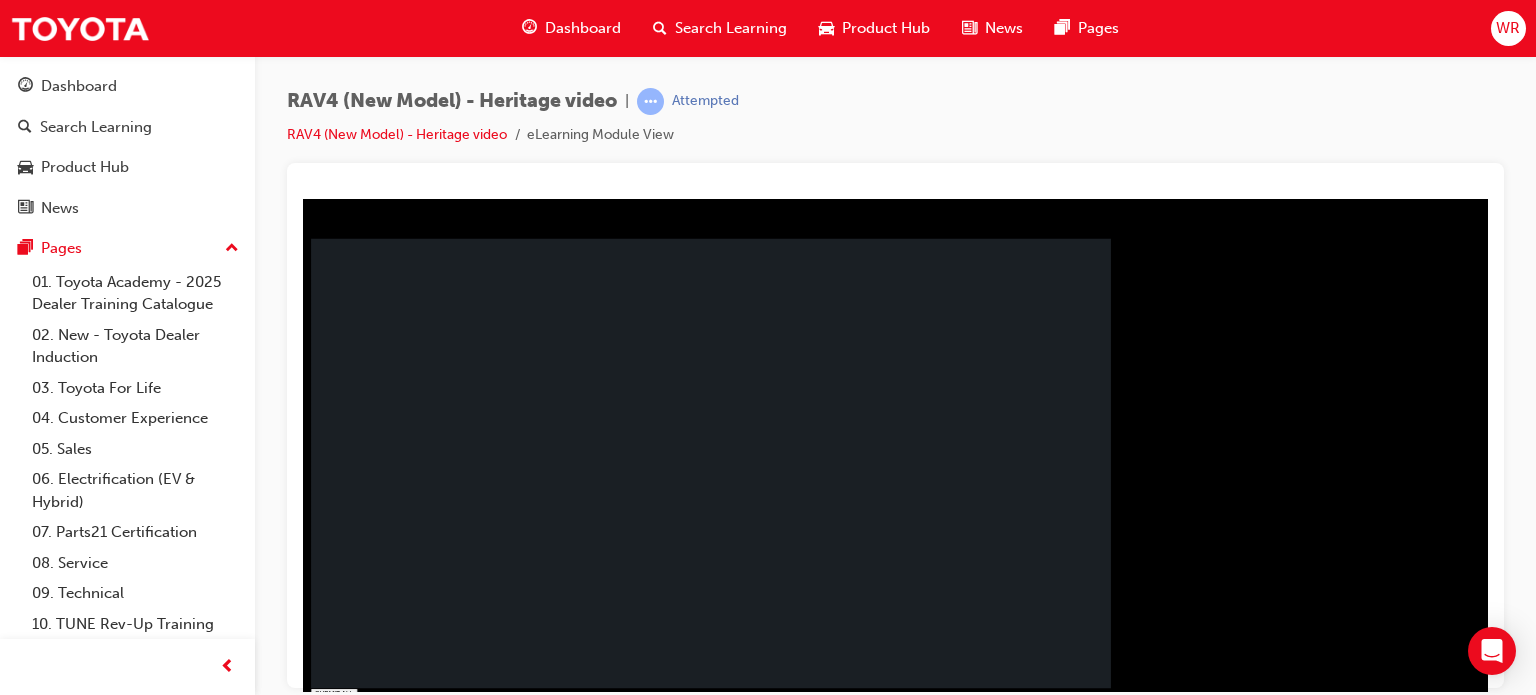drag, startPoint x: 560, startPoint y: 310, endPoint x: 689, endPoint y: 282, distance: 132.00378 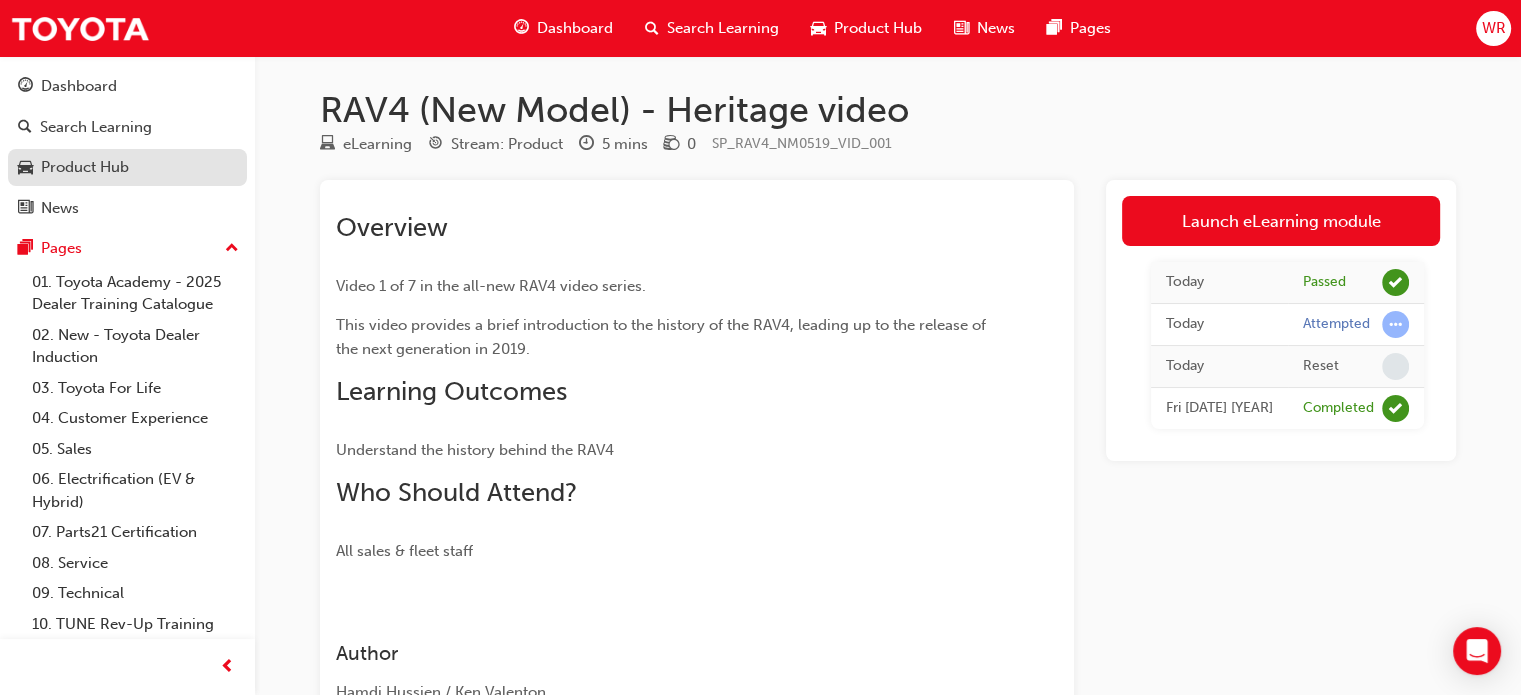 click on "Product Hub" at bounding box center [85, 167] 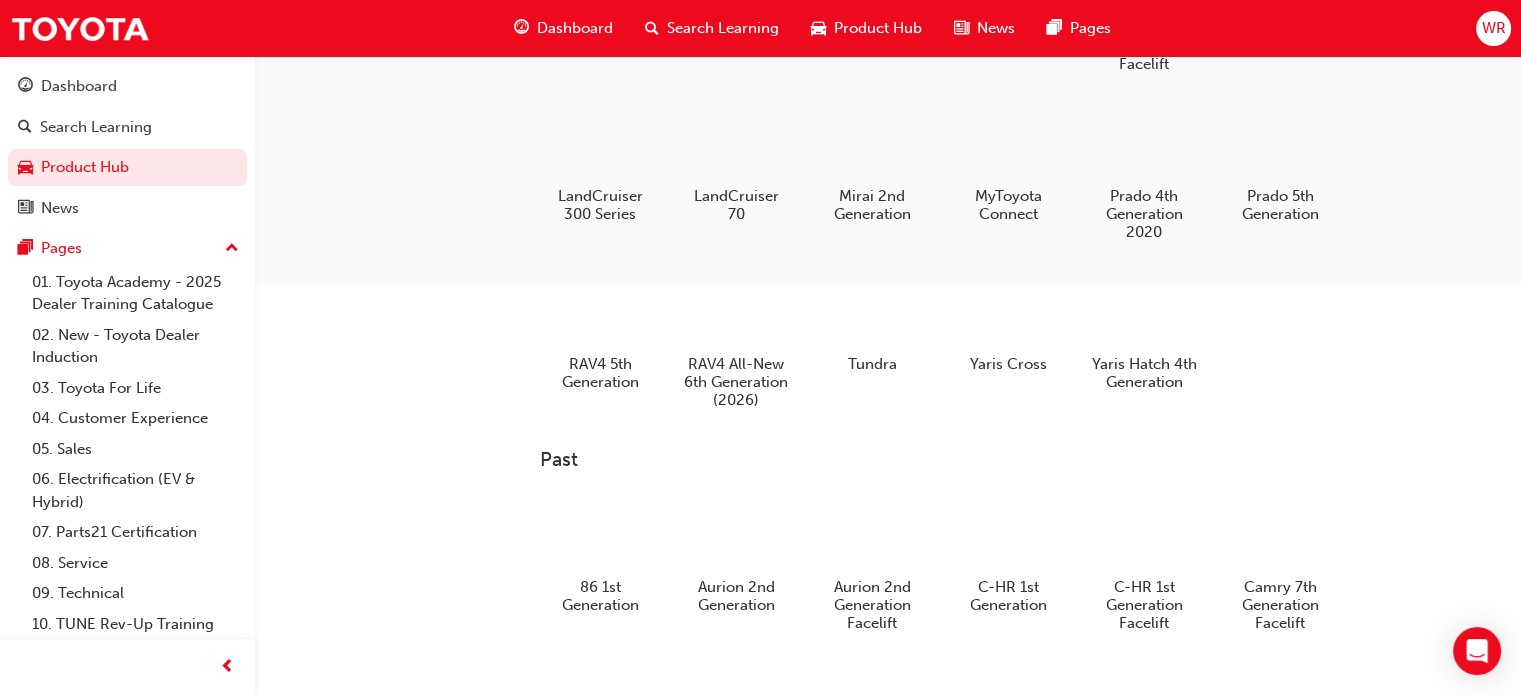 scroll, scrollTop: 463, scrollLeft: 0, axis: vertical 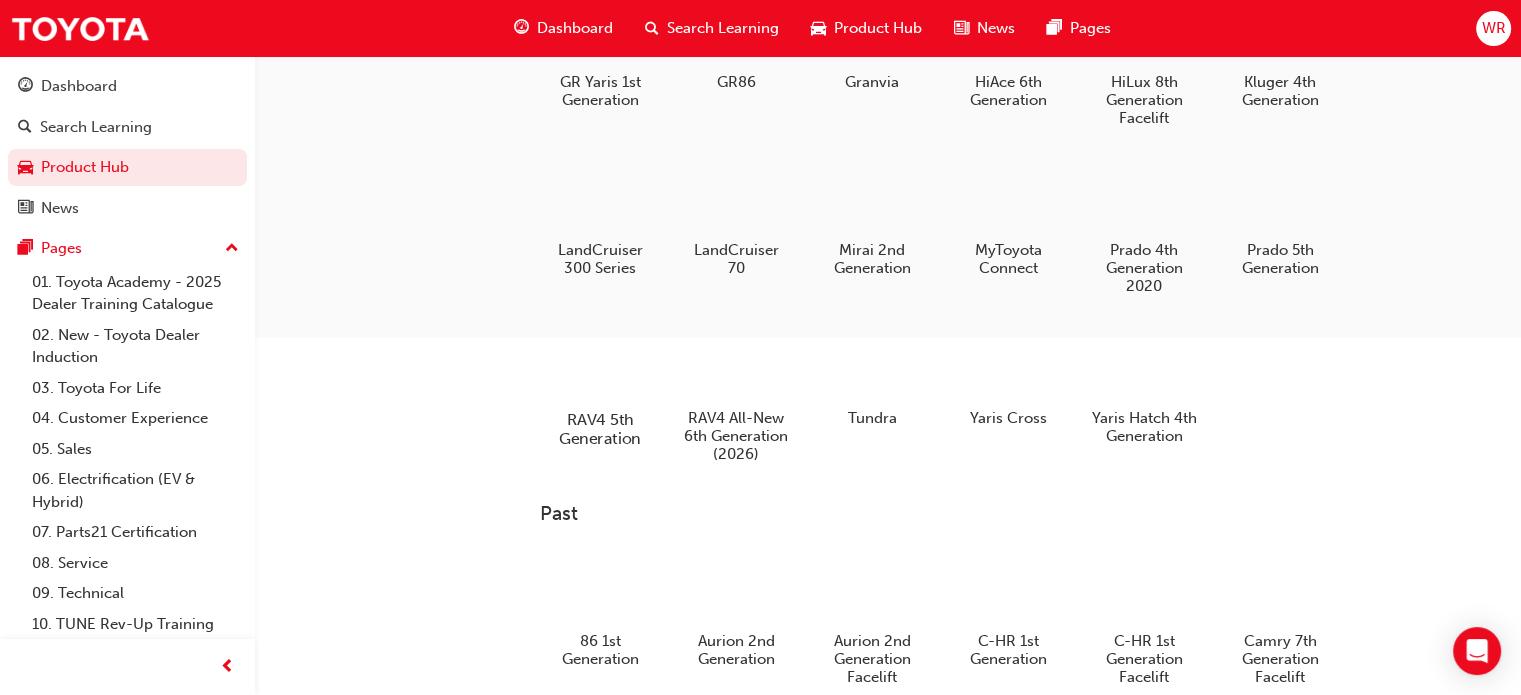 click at bounding box center [600, 362] 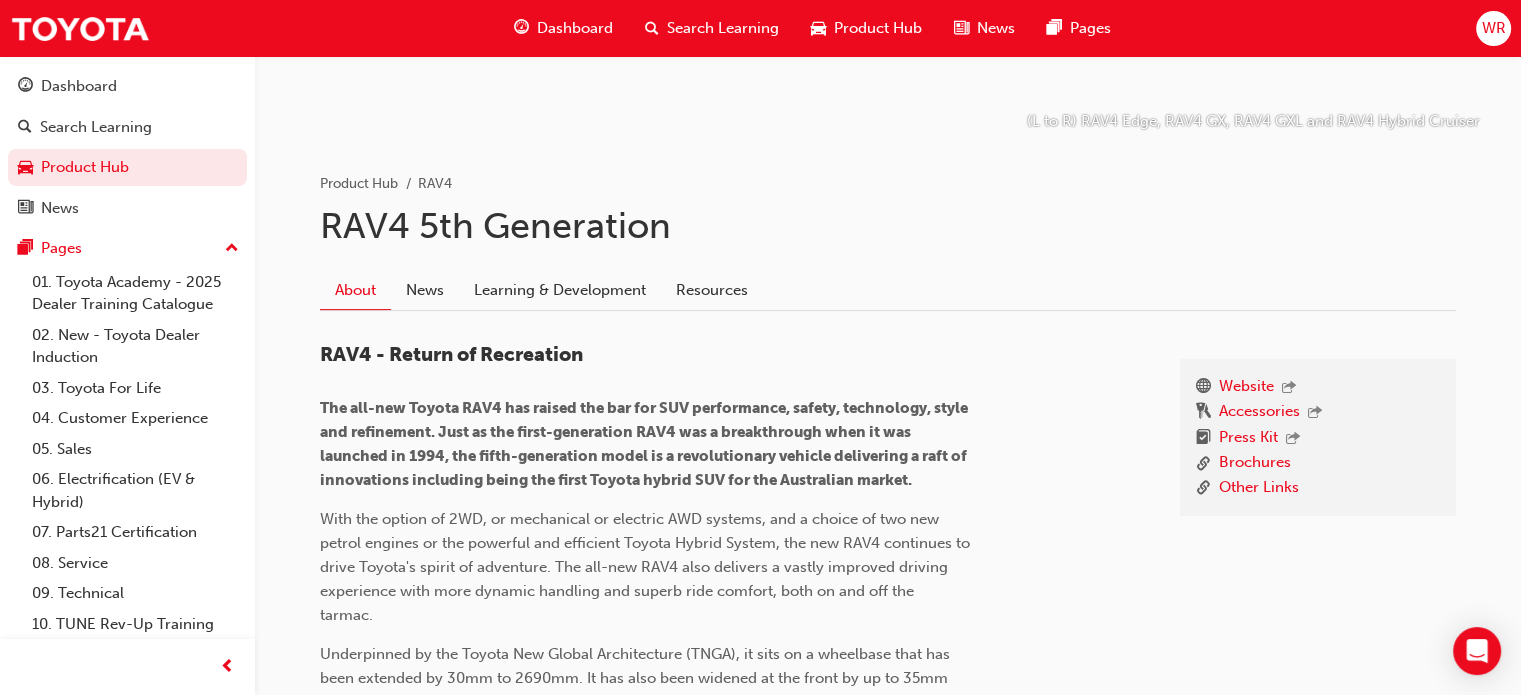 scroll, scrollTop: 318, scrollLeft: 0, axis: vertical 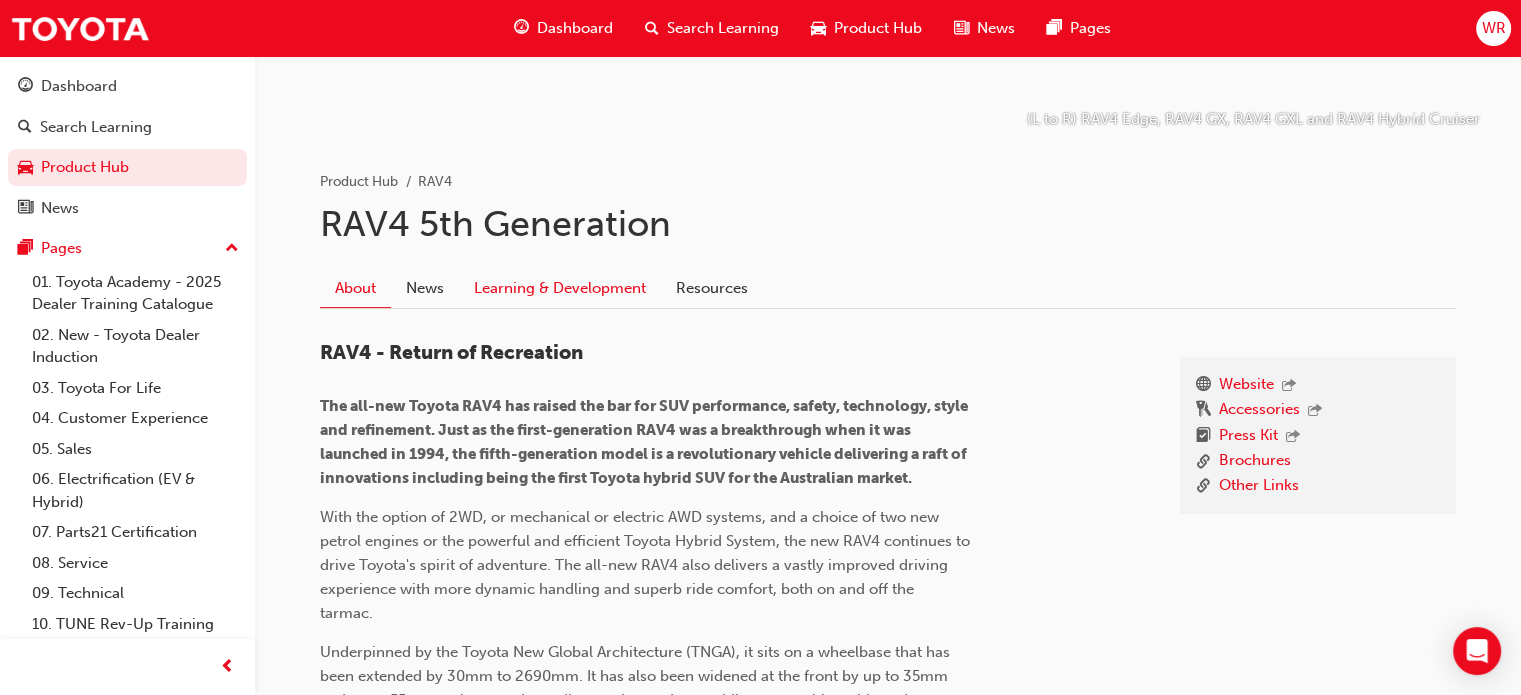 click on "Learning & Development" at bounding box center [560, 288] 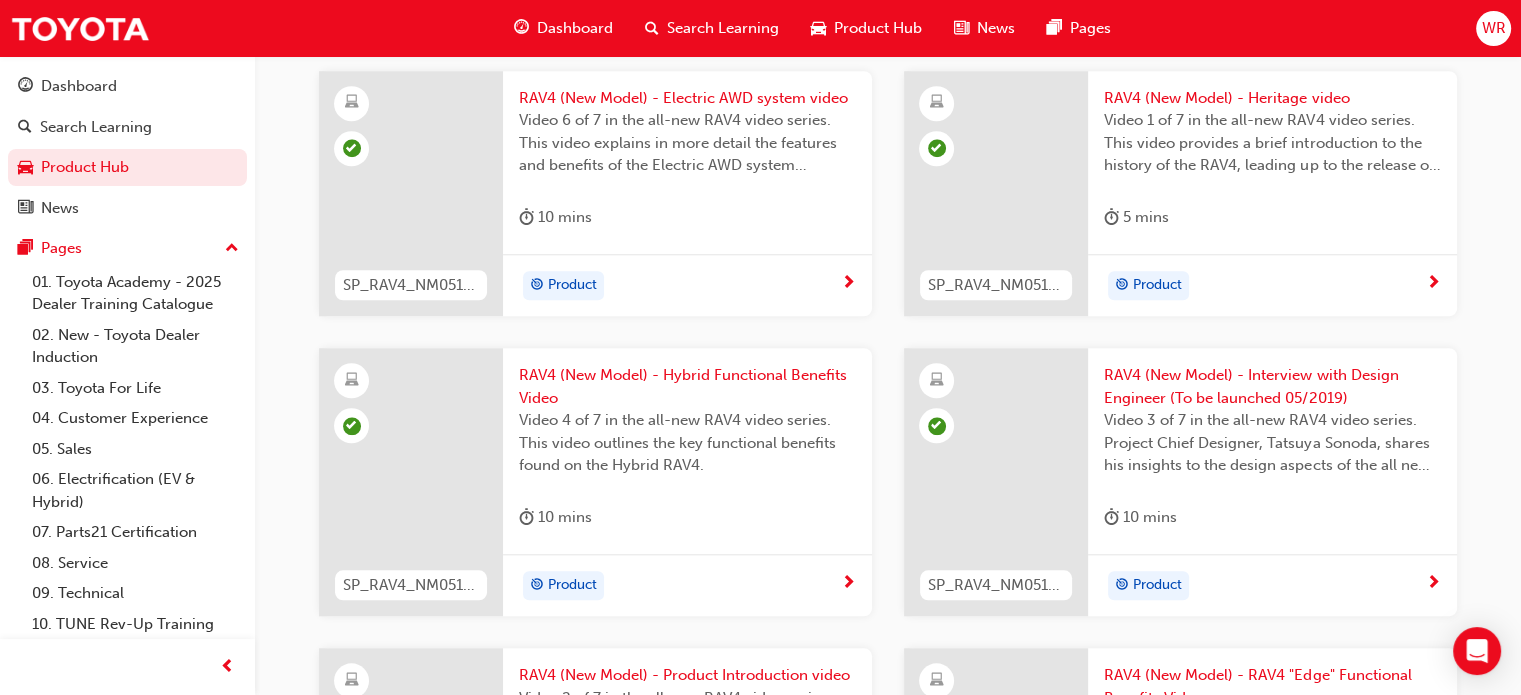 scroll, scrollTop: 1776, scrollLeft: 0, axis: vertical 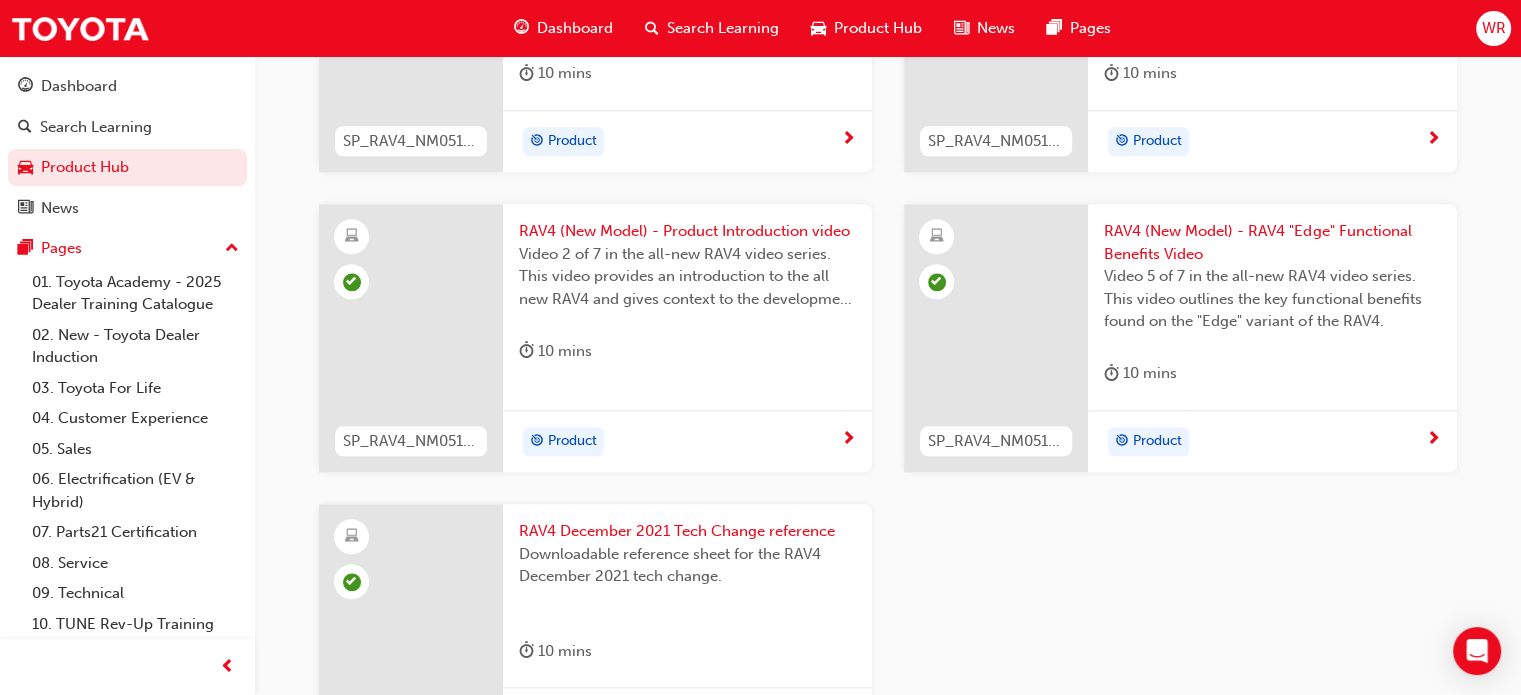 click on "RAV4 (New Model) - Product Introduction video" at bounding box center [687, 231] 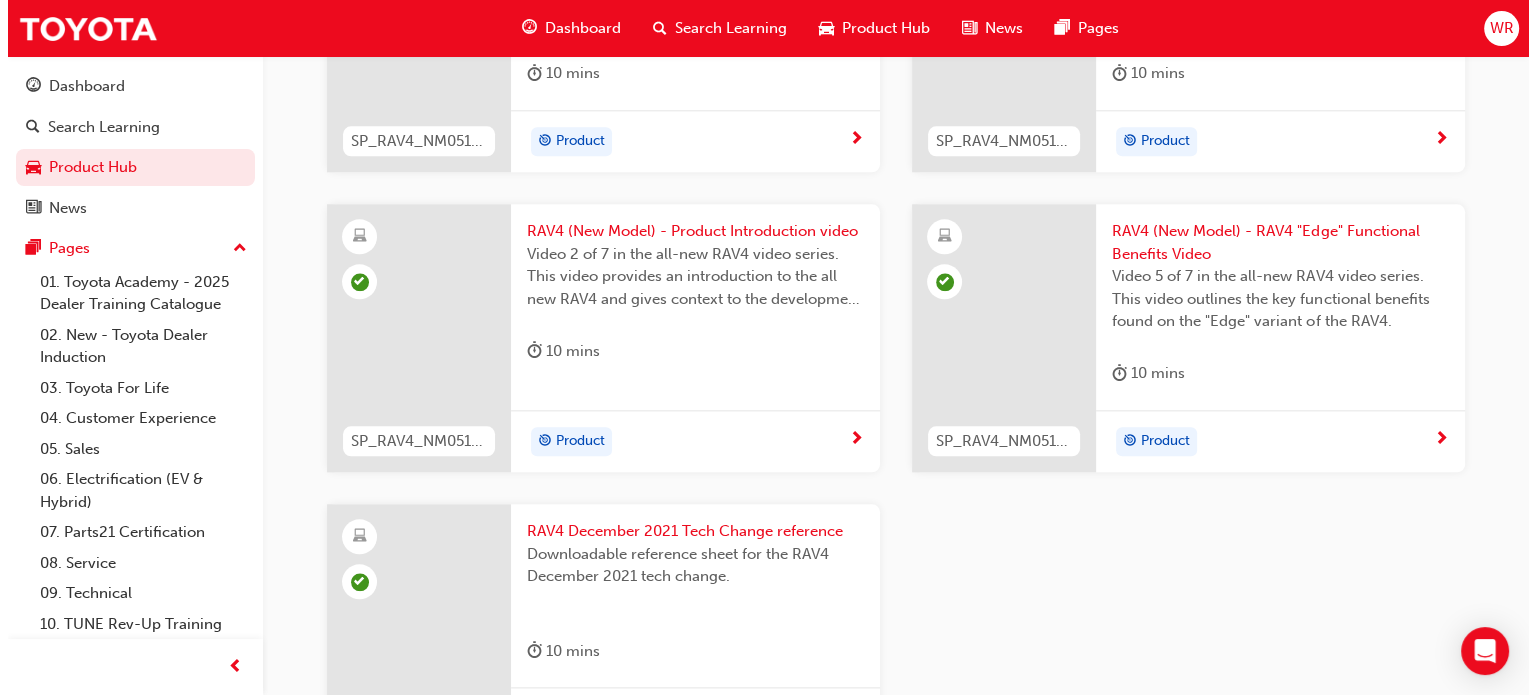 scroll, scrollTop: 0, scrollLeft: 0, axis: both 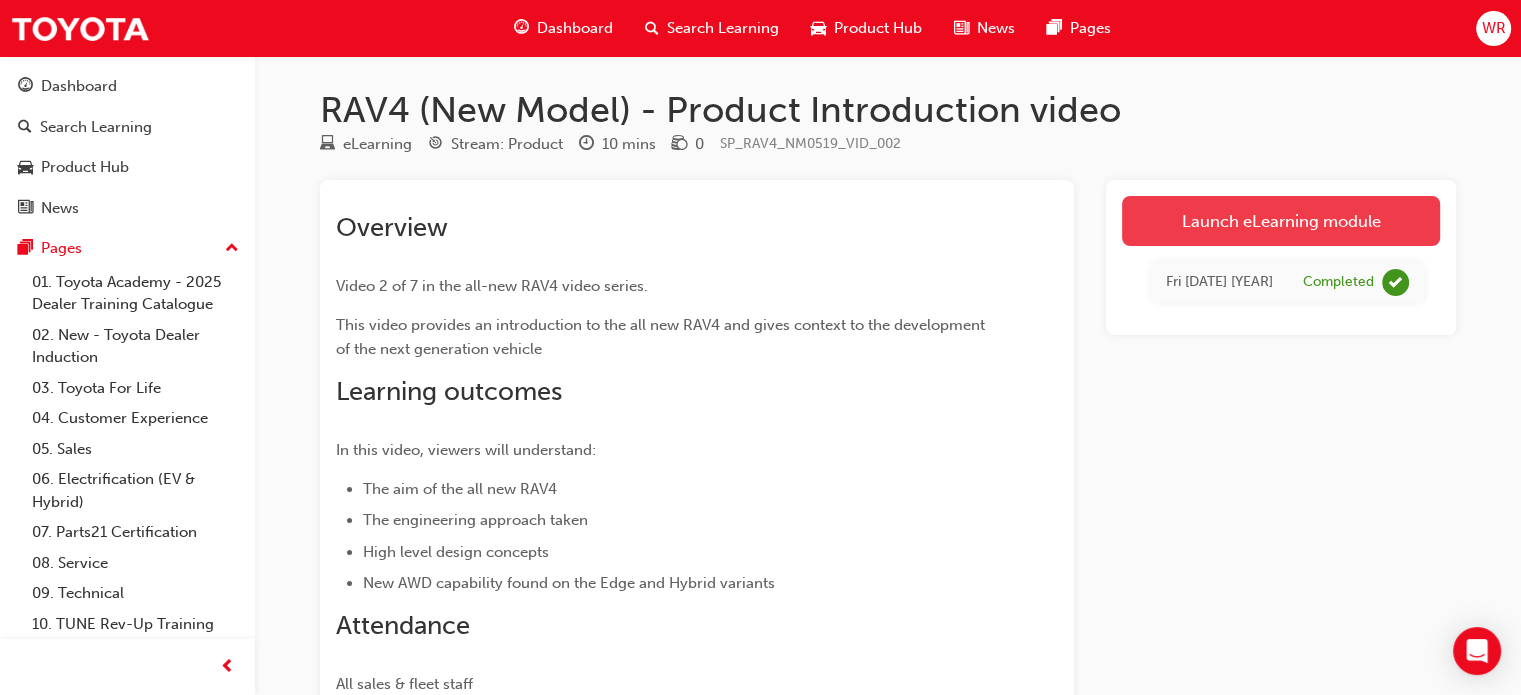 click on "Launch eLearning module" at bounding box center [1281, 221] 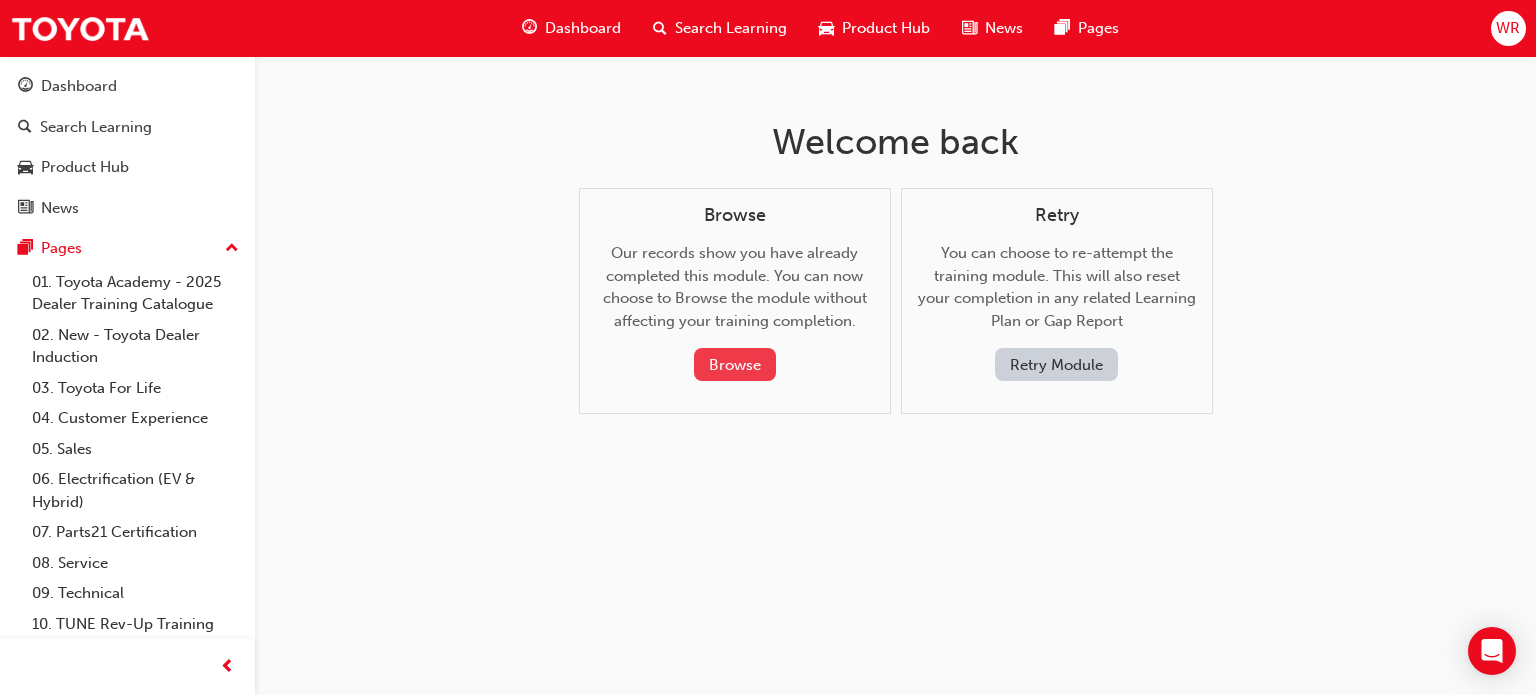 click on "Browse" at bounding box center [735, 364] 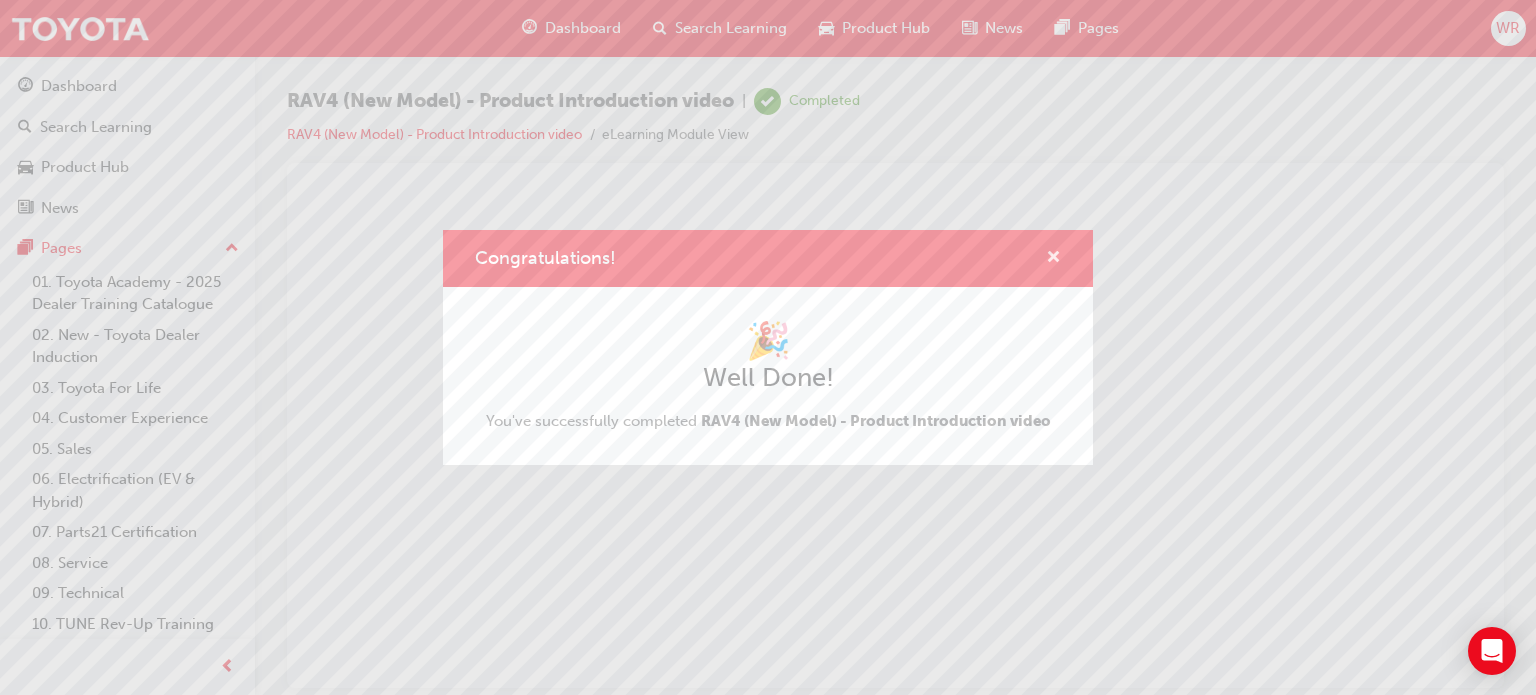 click at bounding box center (1053, 259) 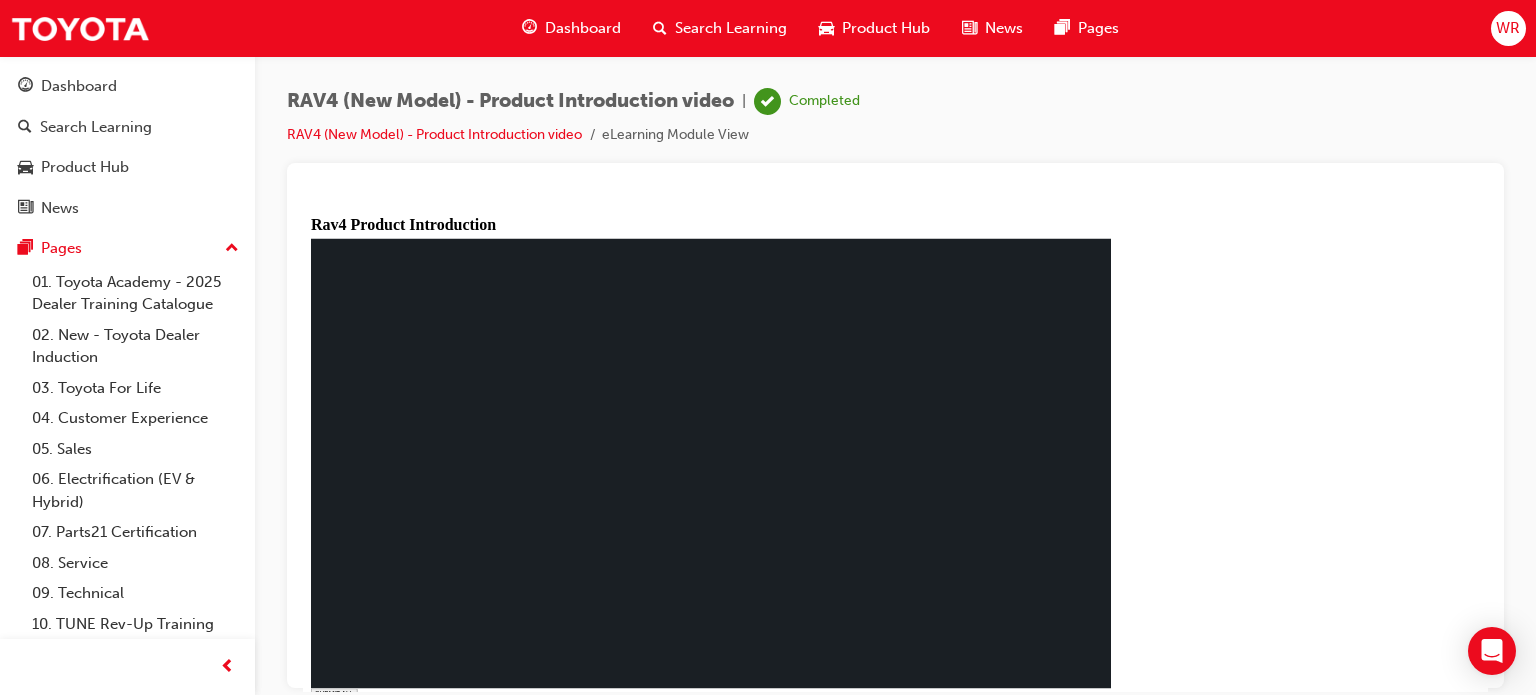 scroll, scrollTop: 0, scrollLeft: 0, axis: both 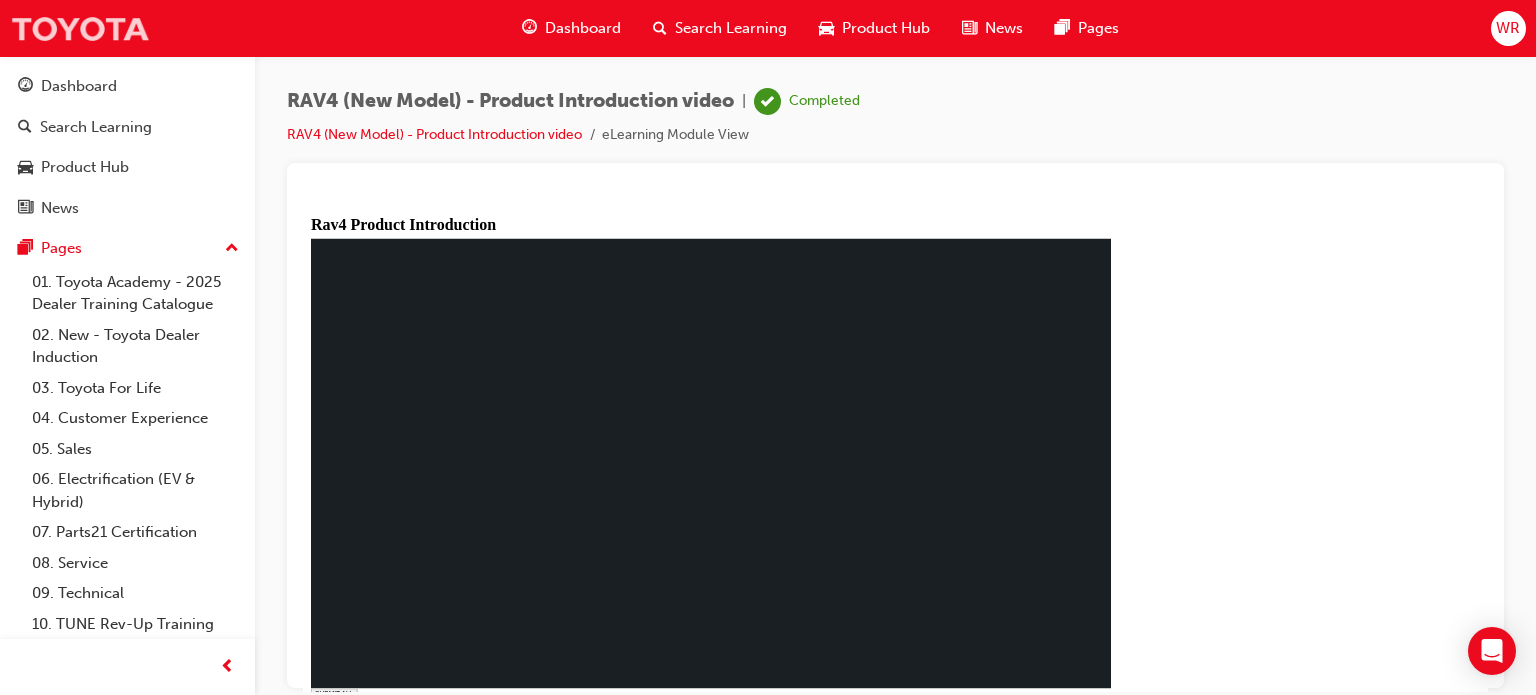 type on "0.004" 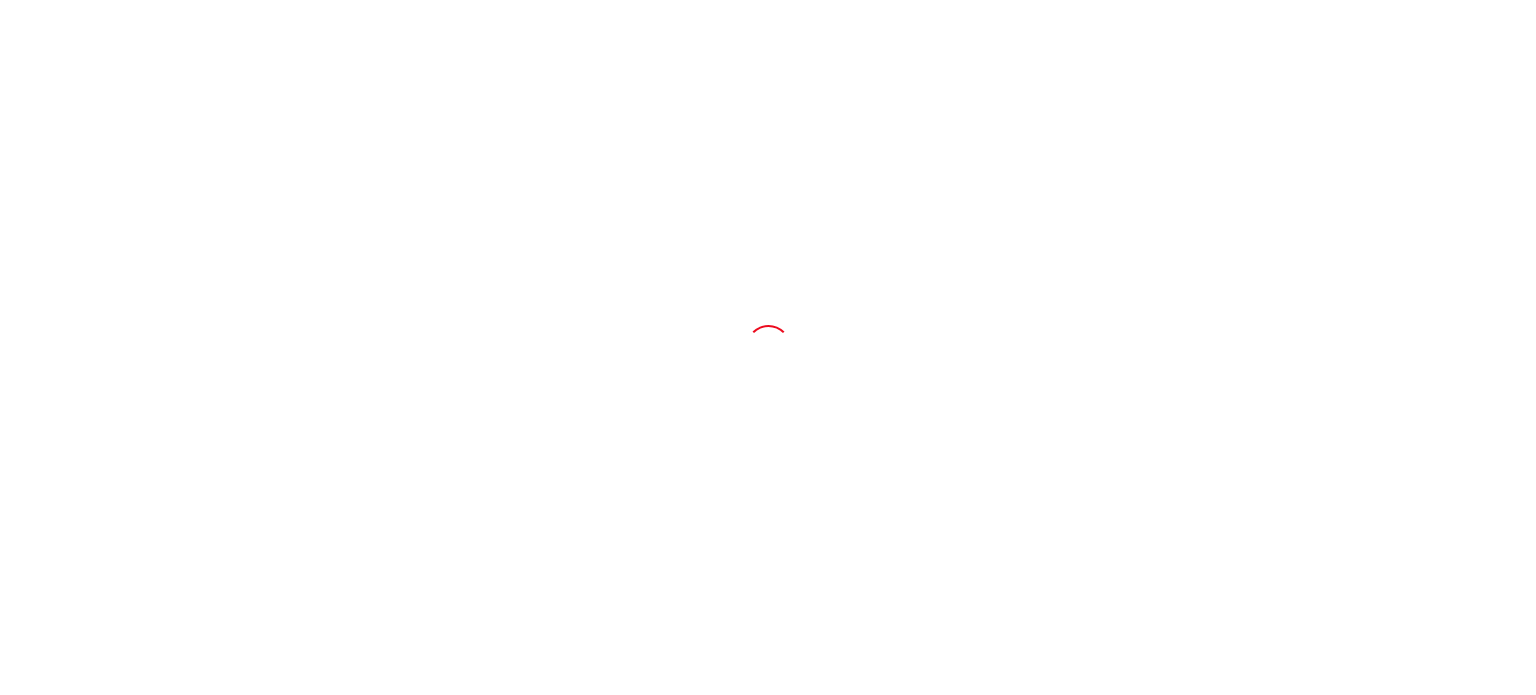 scroll, scrollTop: 0, scrollLeft: 0, axis: both 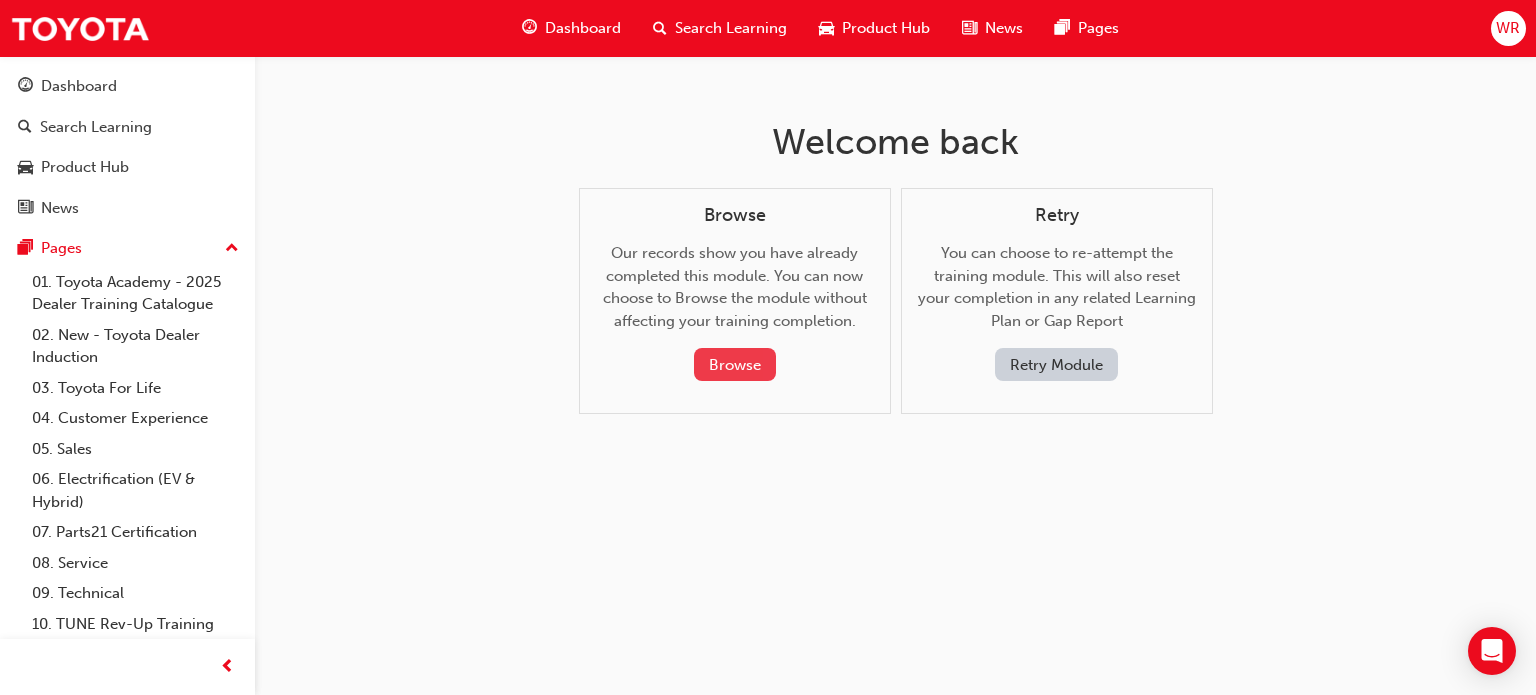 click on "Browse" at bounding box center [735, 364] 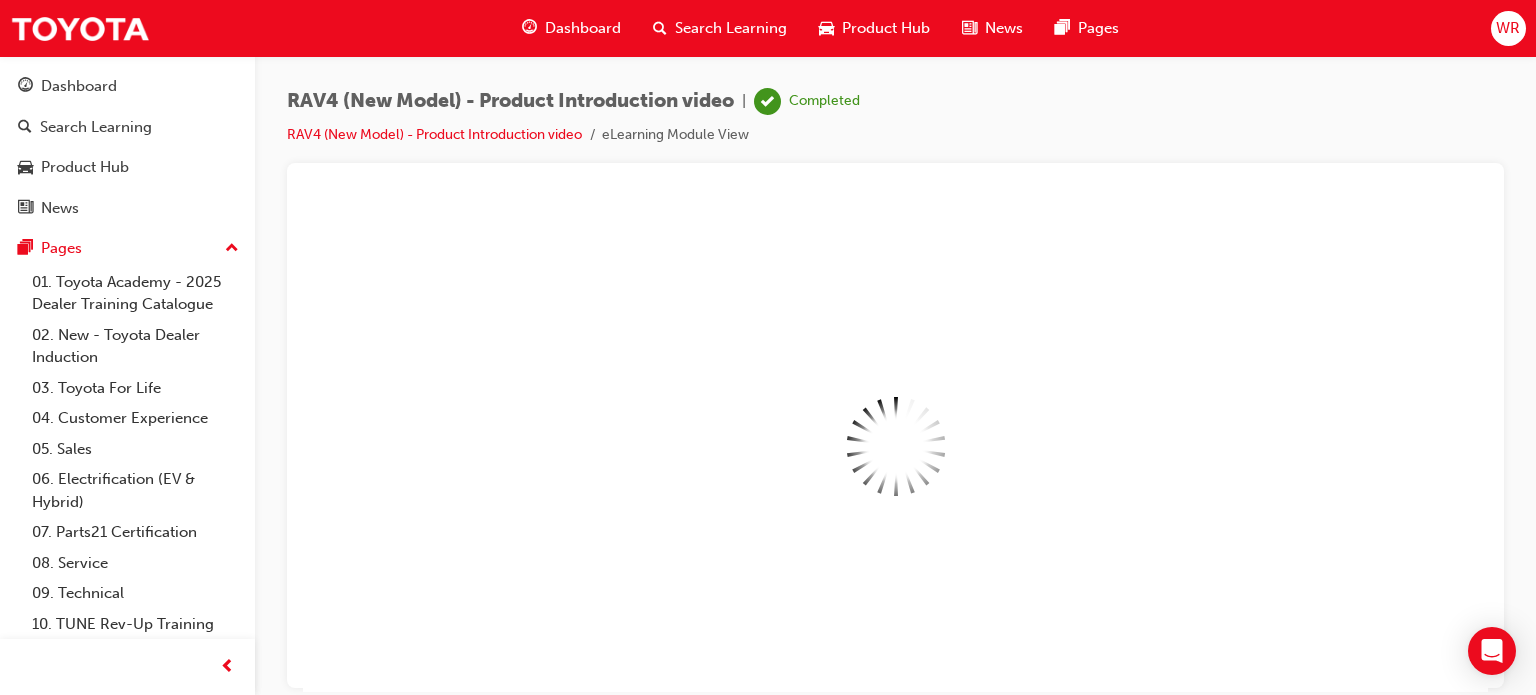 scroll, scrollTop: 0, scrollLeft: 0, axis: both 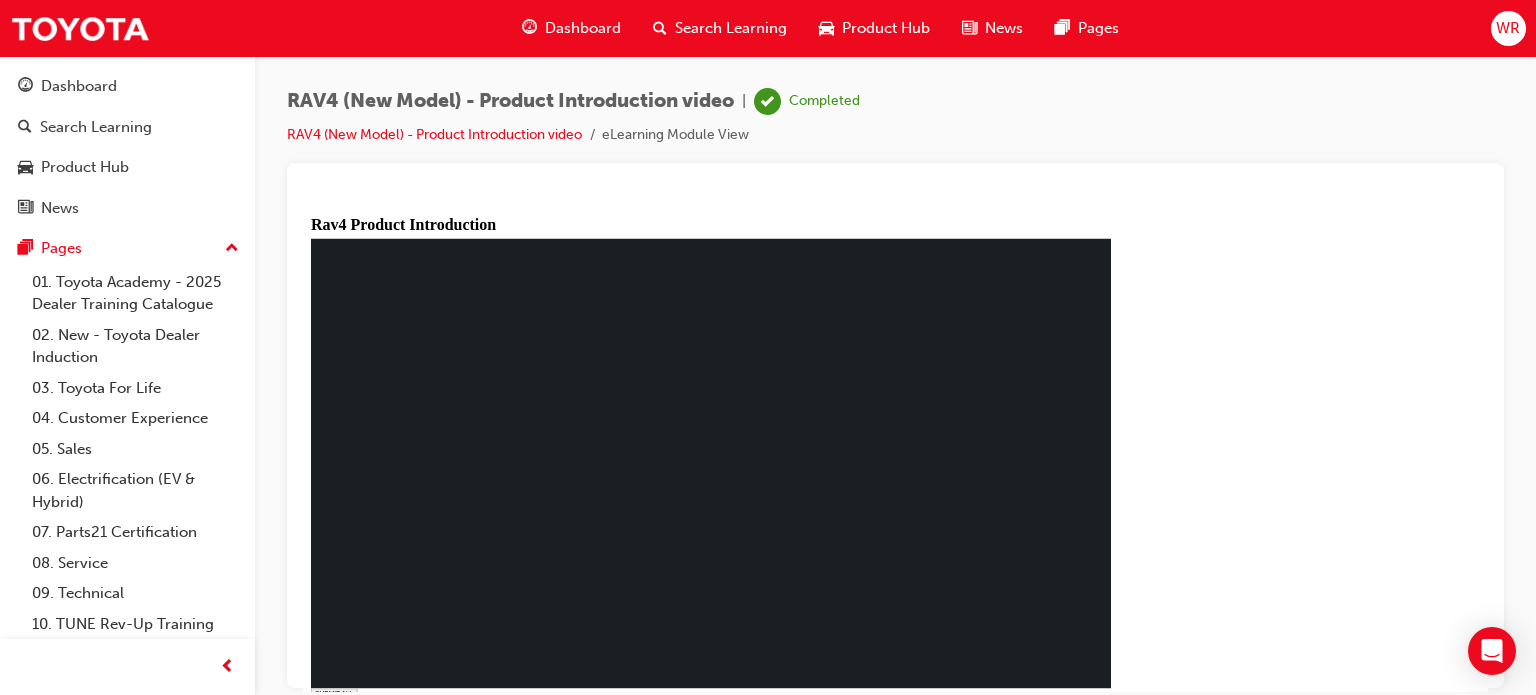 click 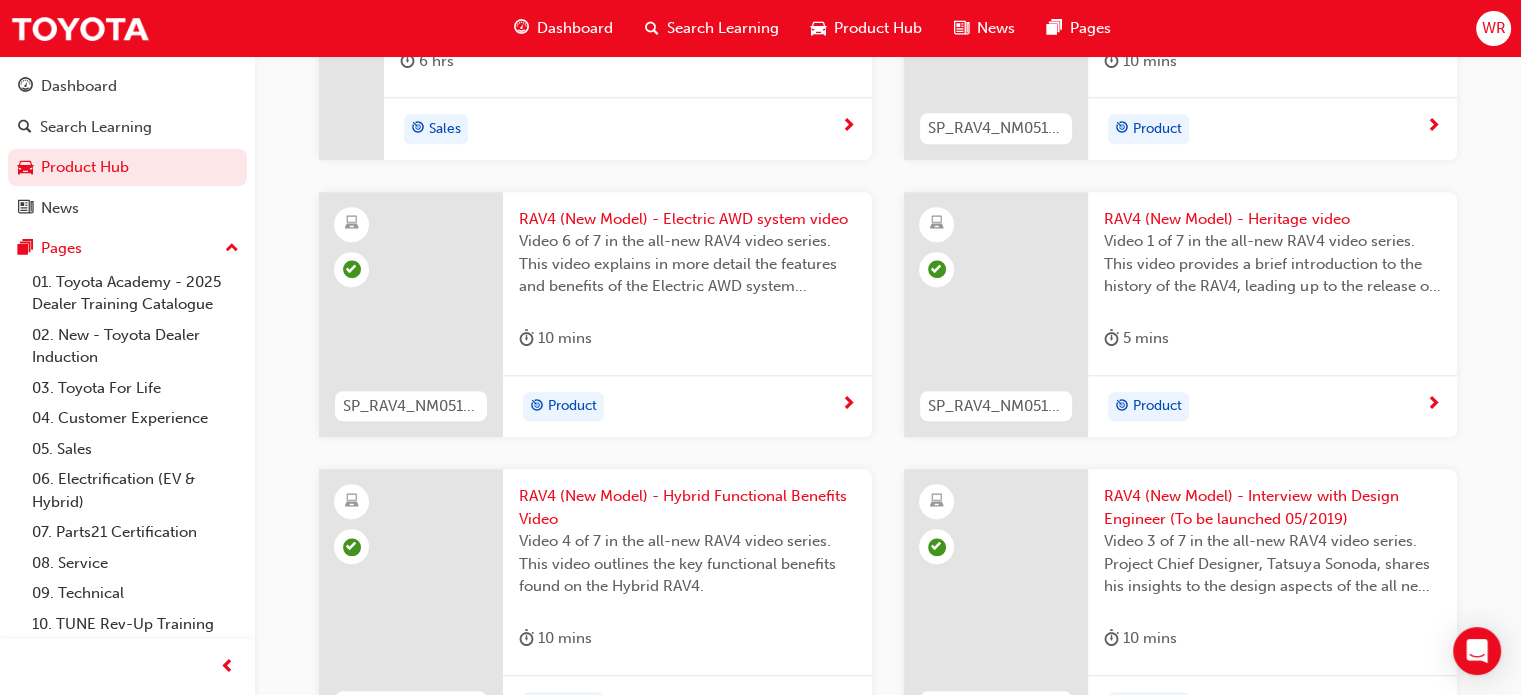 scroll, scrollTop: 1813, scrollLeft: 0, axis: vertical 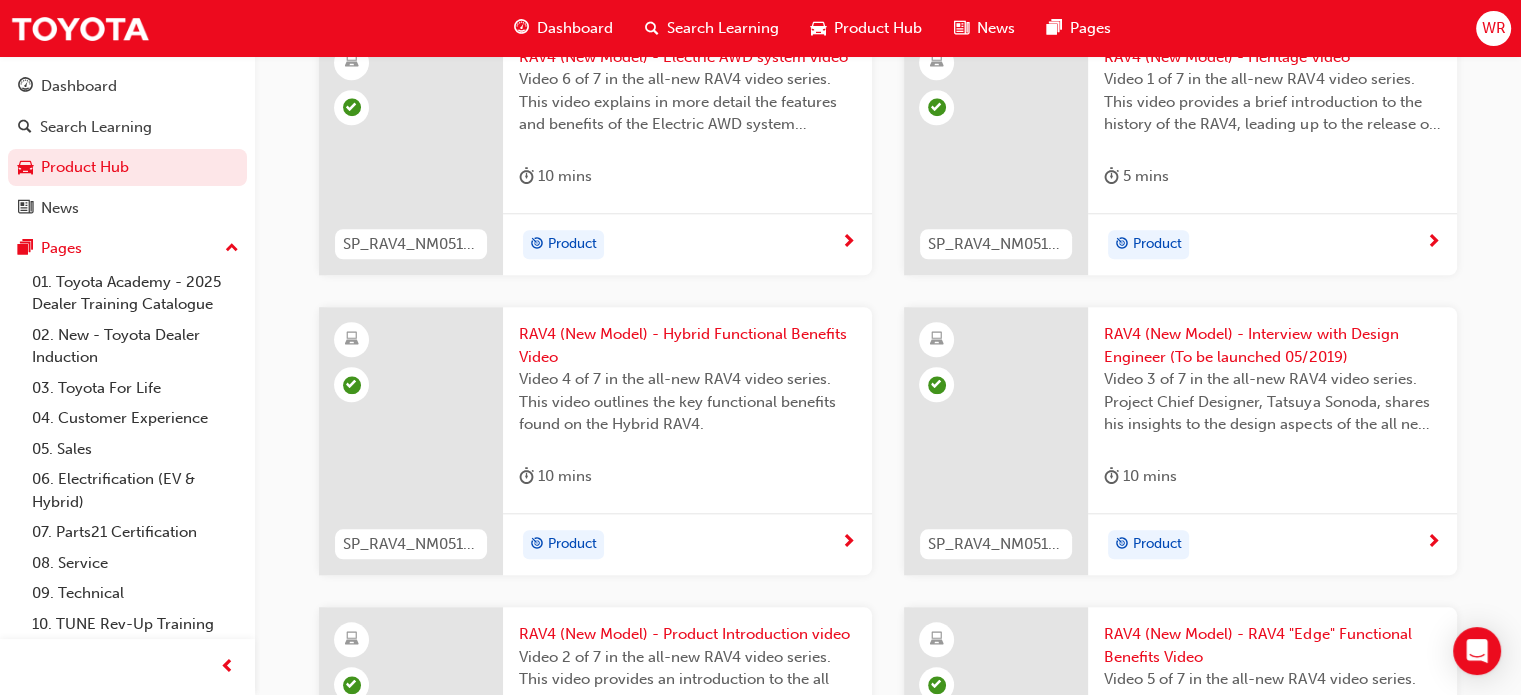 click on "RAV4 (New Model) - Interview with Design Engineer (To be launched 05/2019)" at bounding box center [1272, 345] 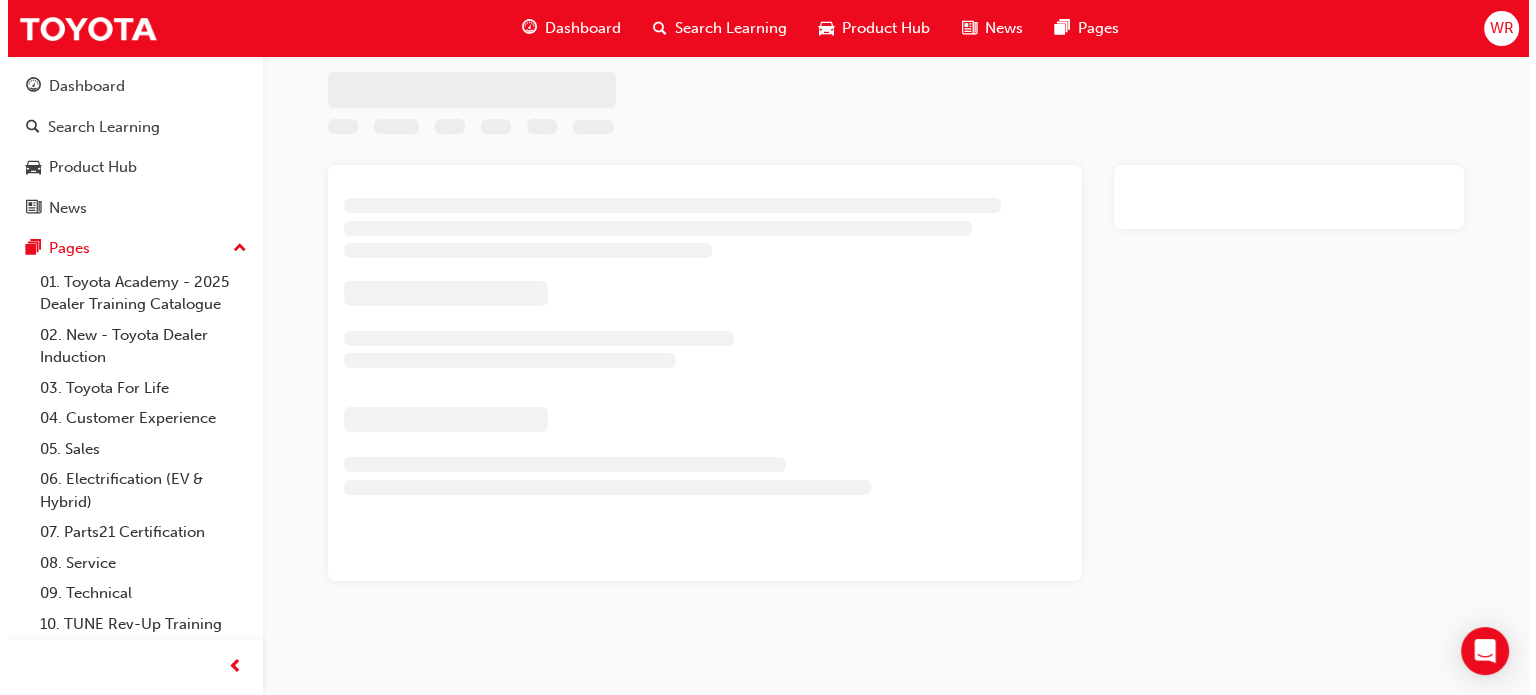 scroll, scrollTop: 0, scrollLeft: 0, axis: both 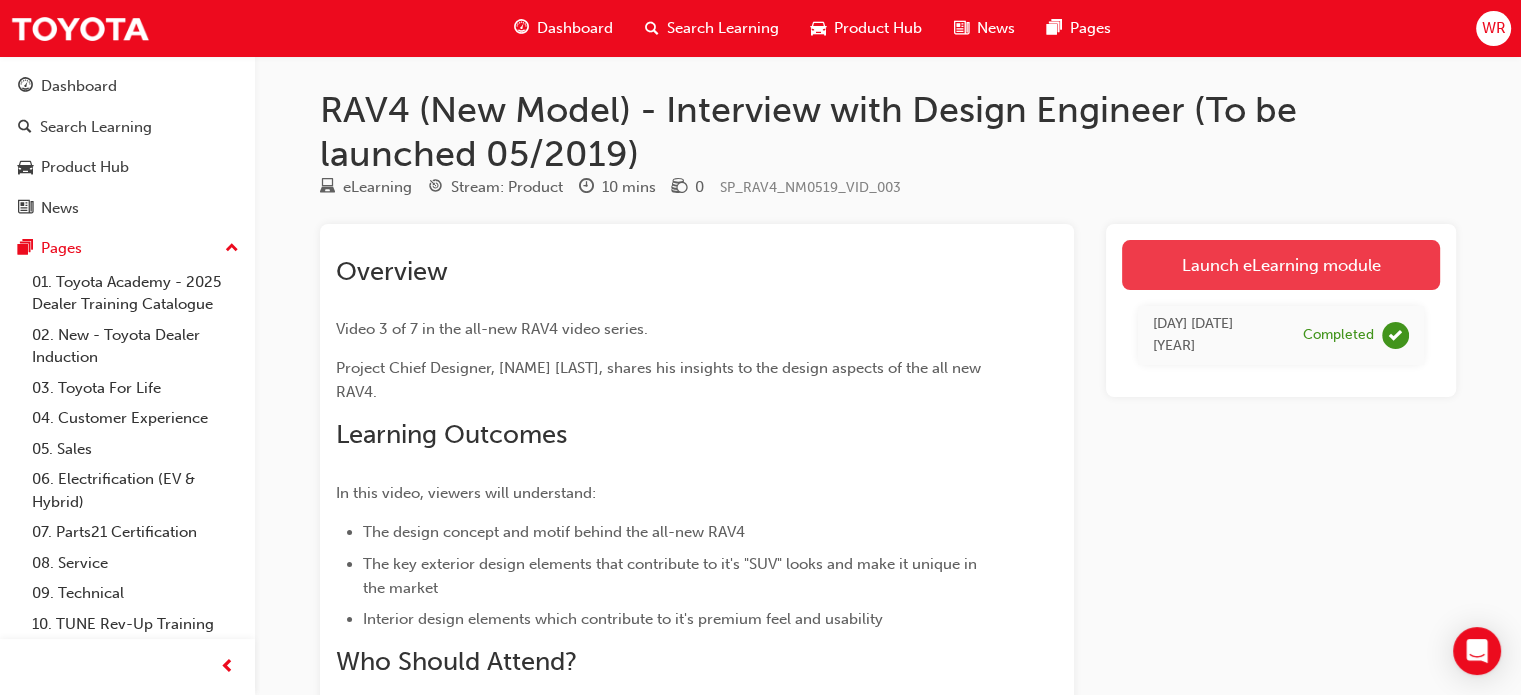 click on "Launch eLearning module" at bounding box center [1281, 265] 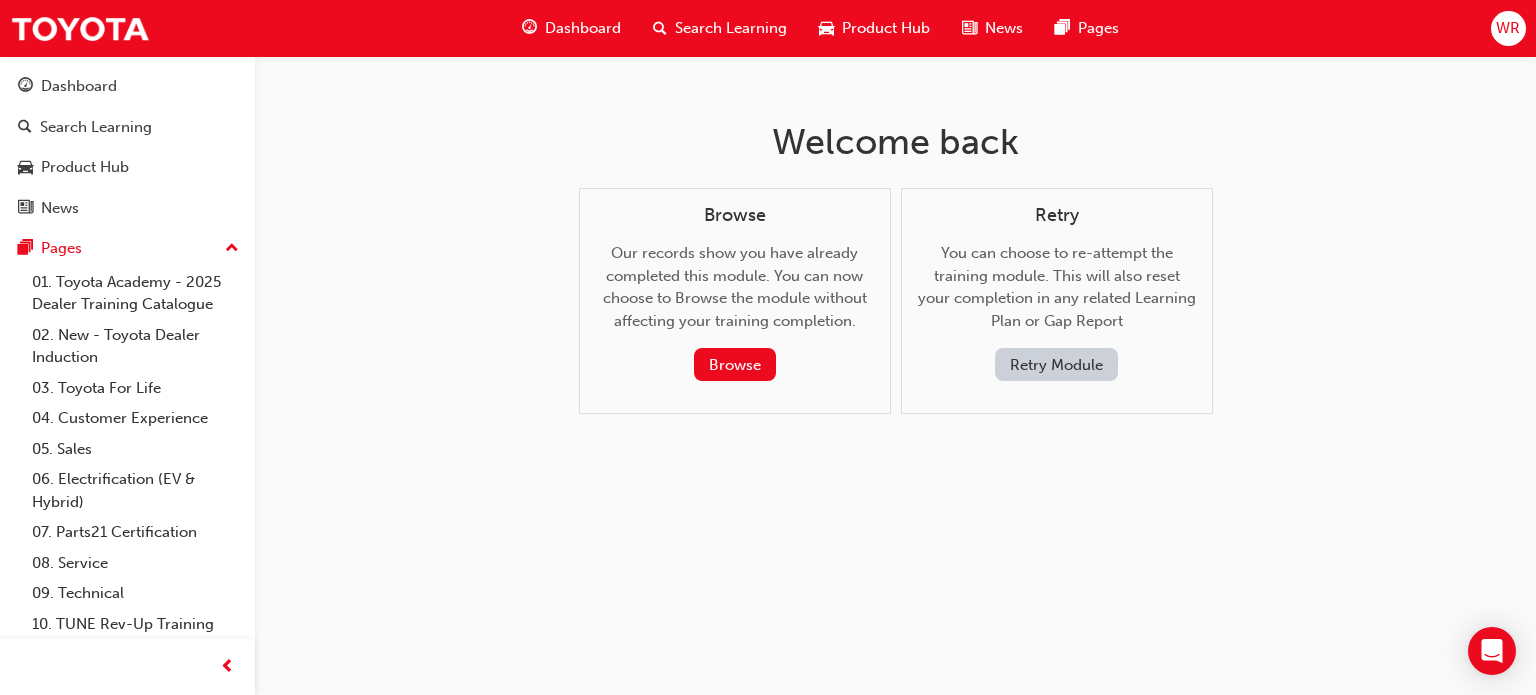 click on "Browse Our records show you have already completed this module. You can now choose to Browse the module without affecting your training completion. Browse" at bounding box center (735, 301) 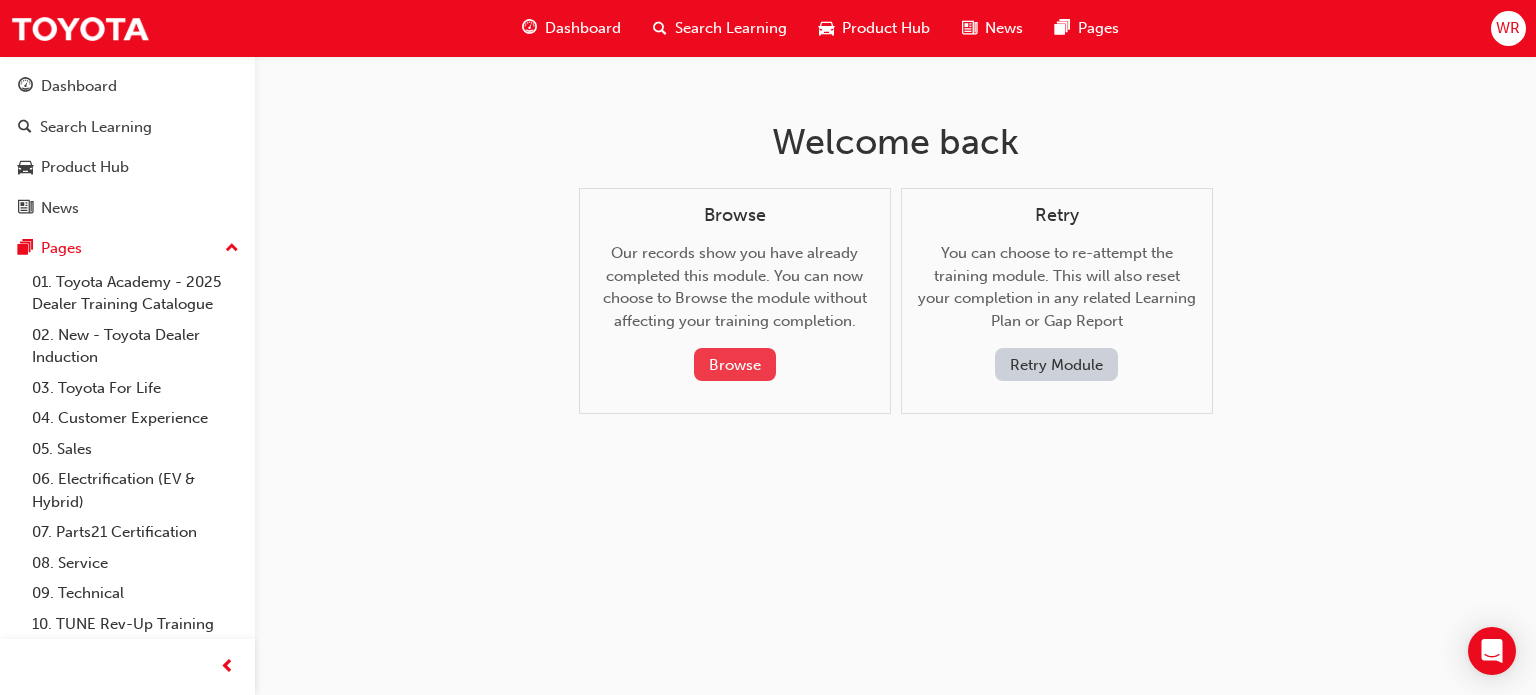 click on "Browse" at bounding box center [735, 364] 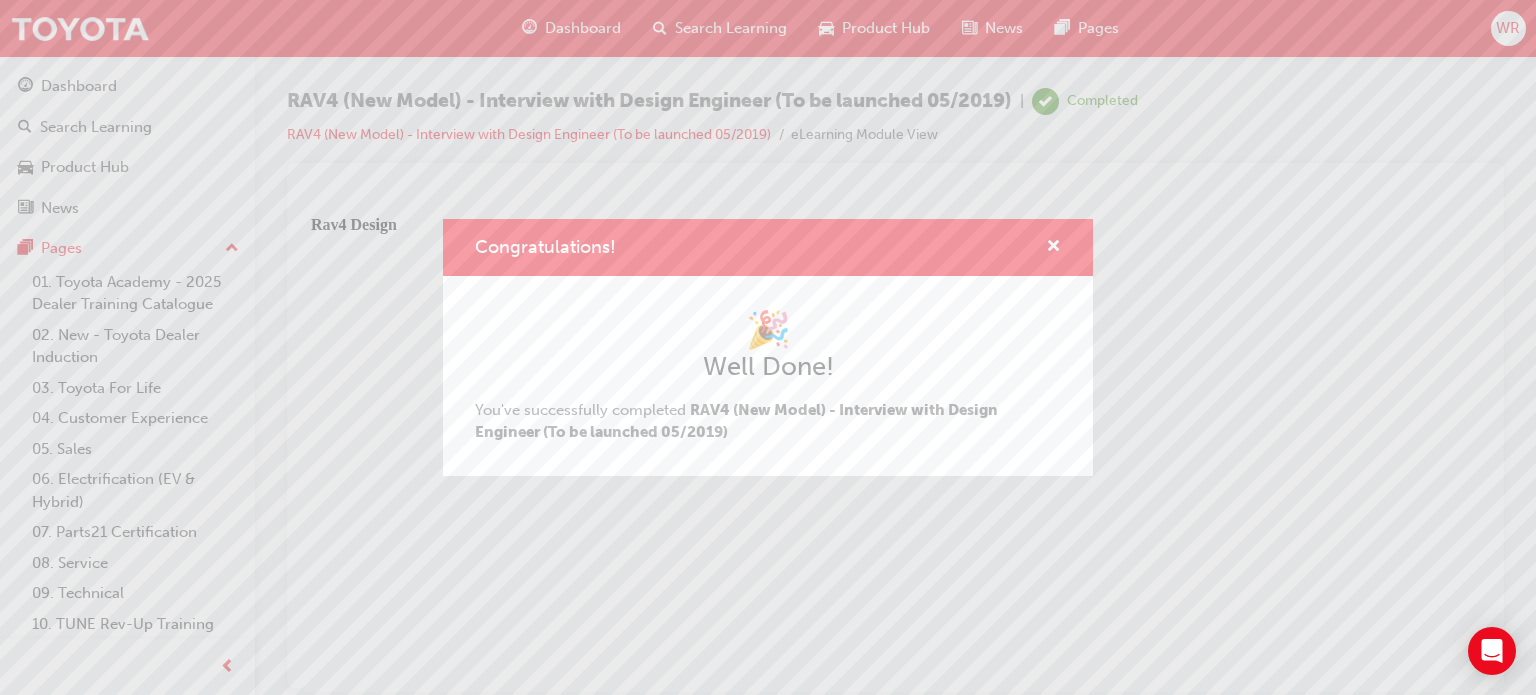 scroll, scrollTop: 0, scrollLeft: 0, axis: both 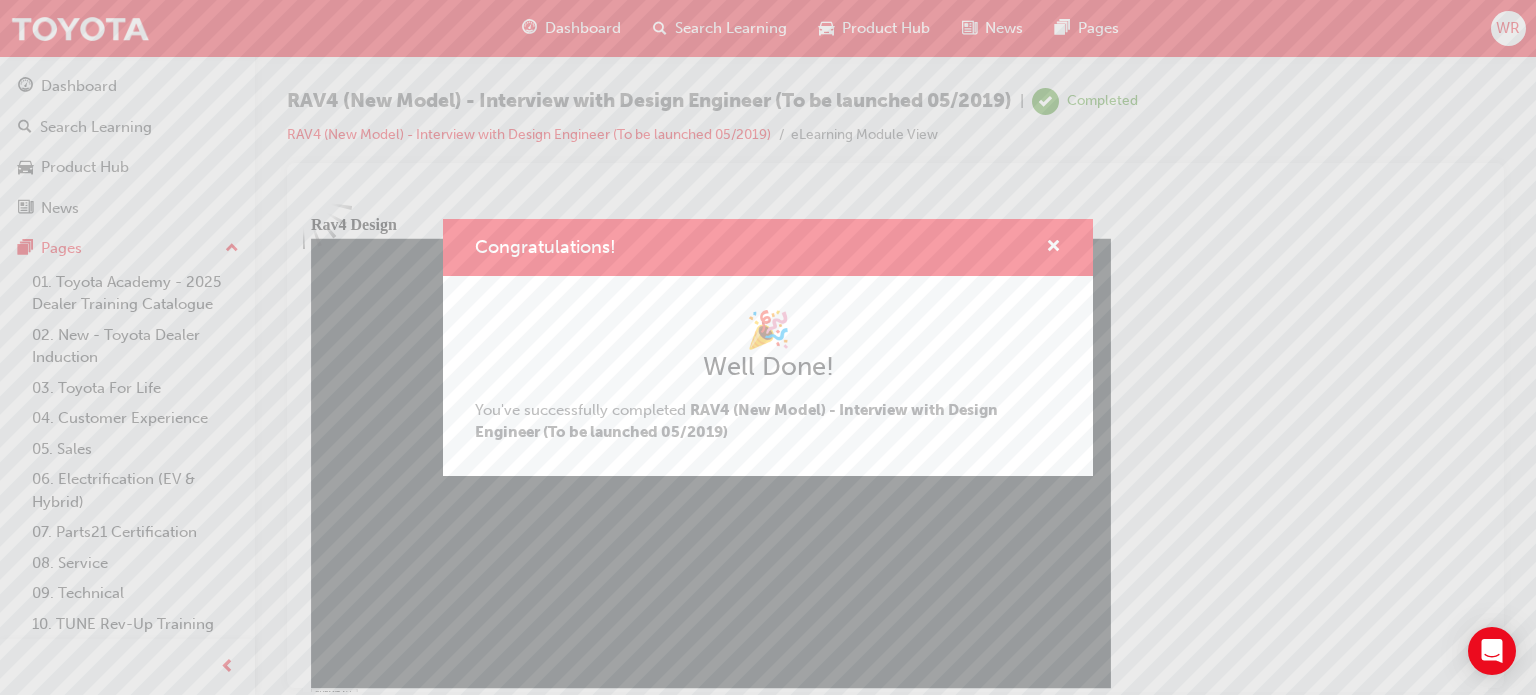 click on "Congratulations! 🎉 Well Done! You've successfully completed   RAV4 (New Model) - Interview with Design Engineer (To be launched 05/2019)" at bounding box center (768, 347) 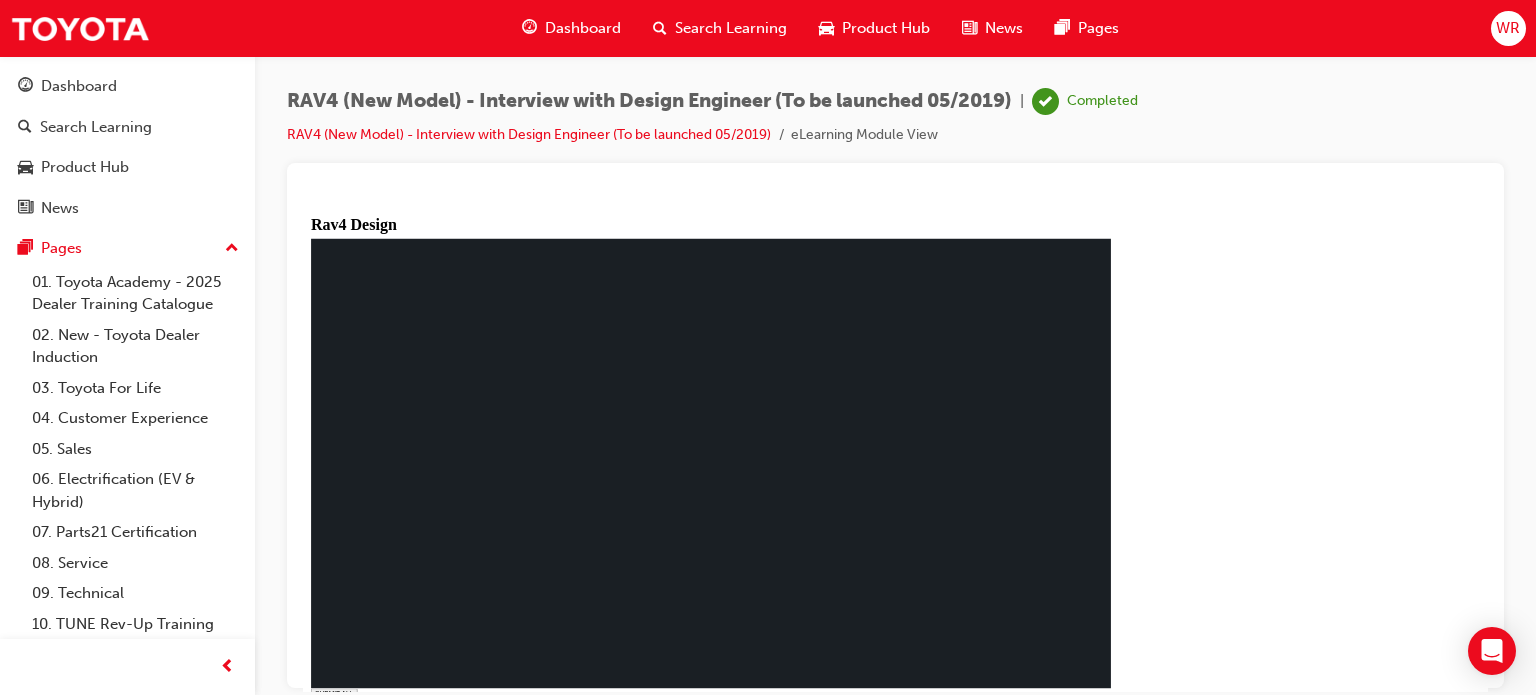 click 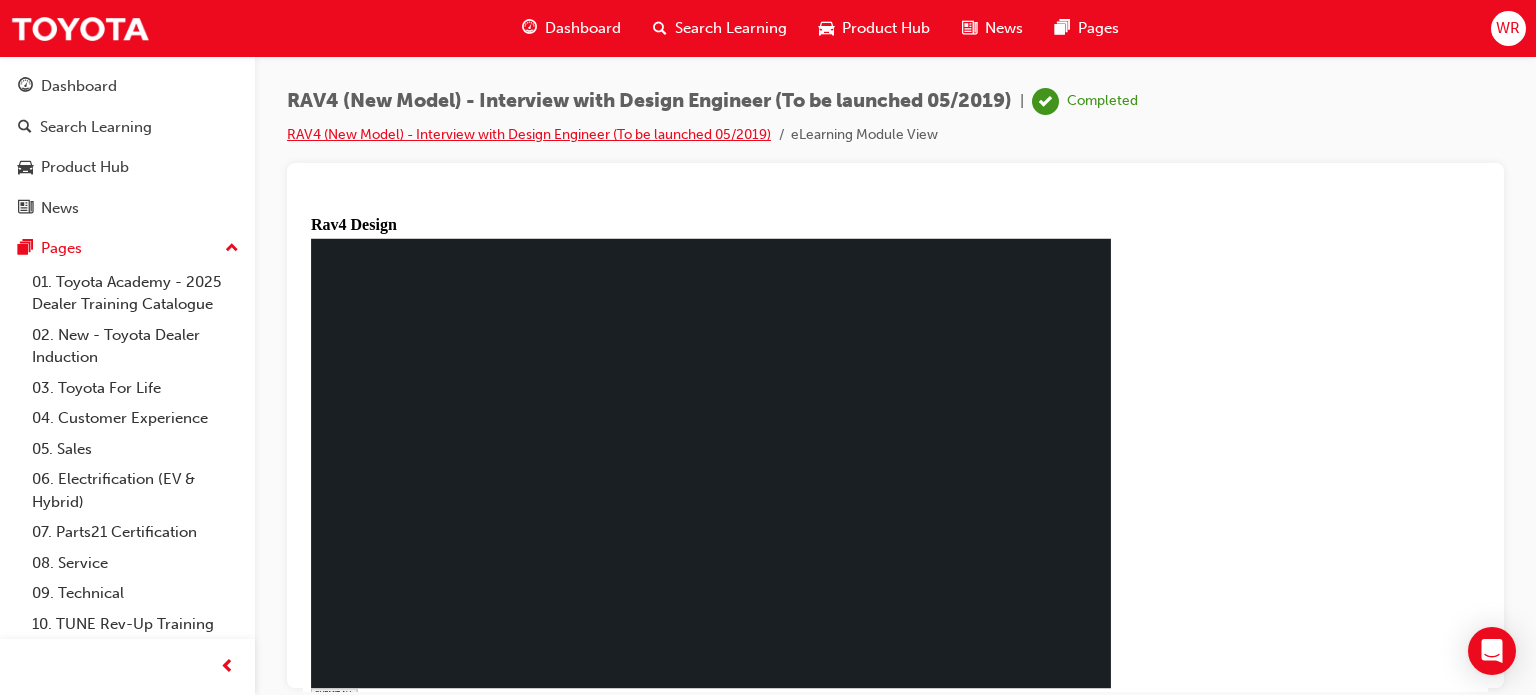 click on "RAV4 (New Model) - Interview with Design Engineer (To be launched 05/2019)" at bounding box center [529, 134] 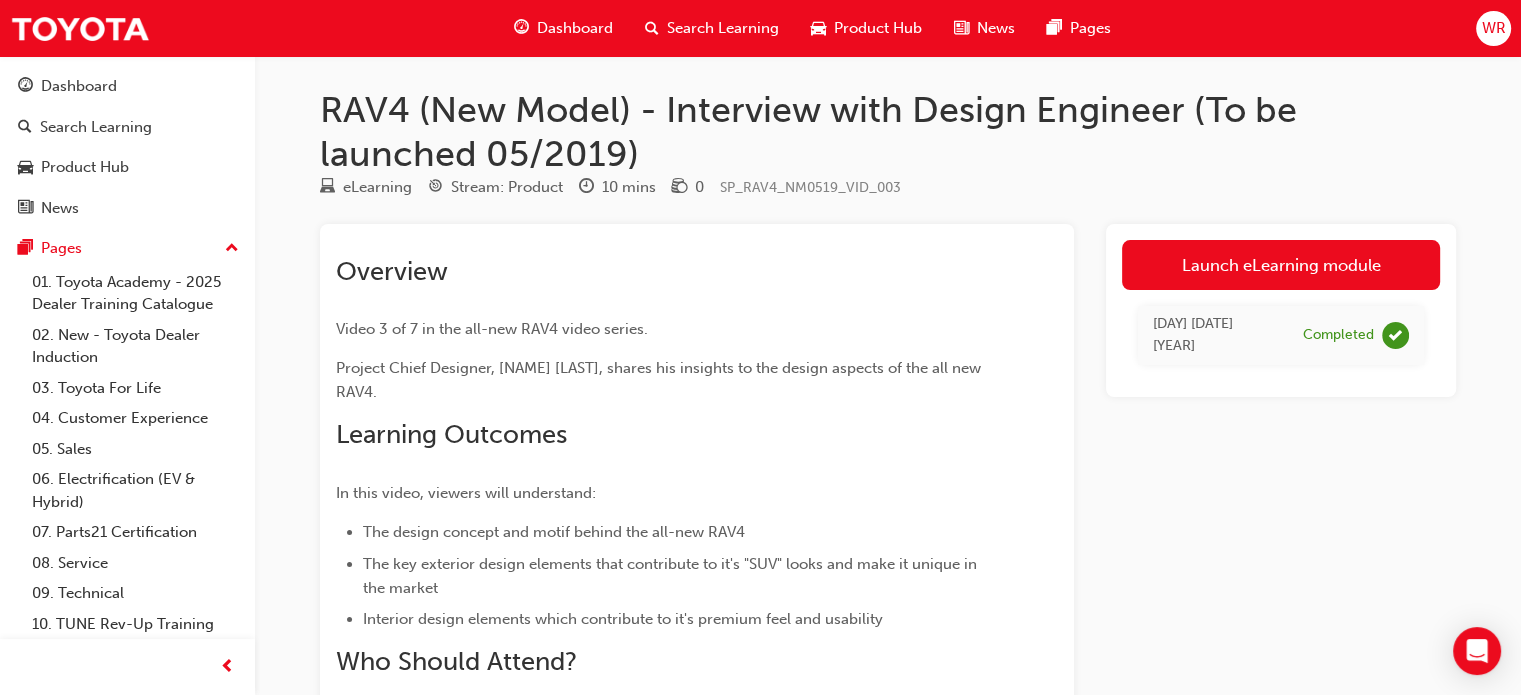 click on "Fri 4 Sep 2020 Completed" at bounding box center (1281, 335) 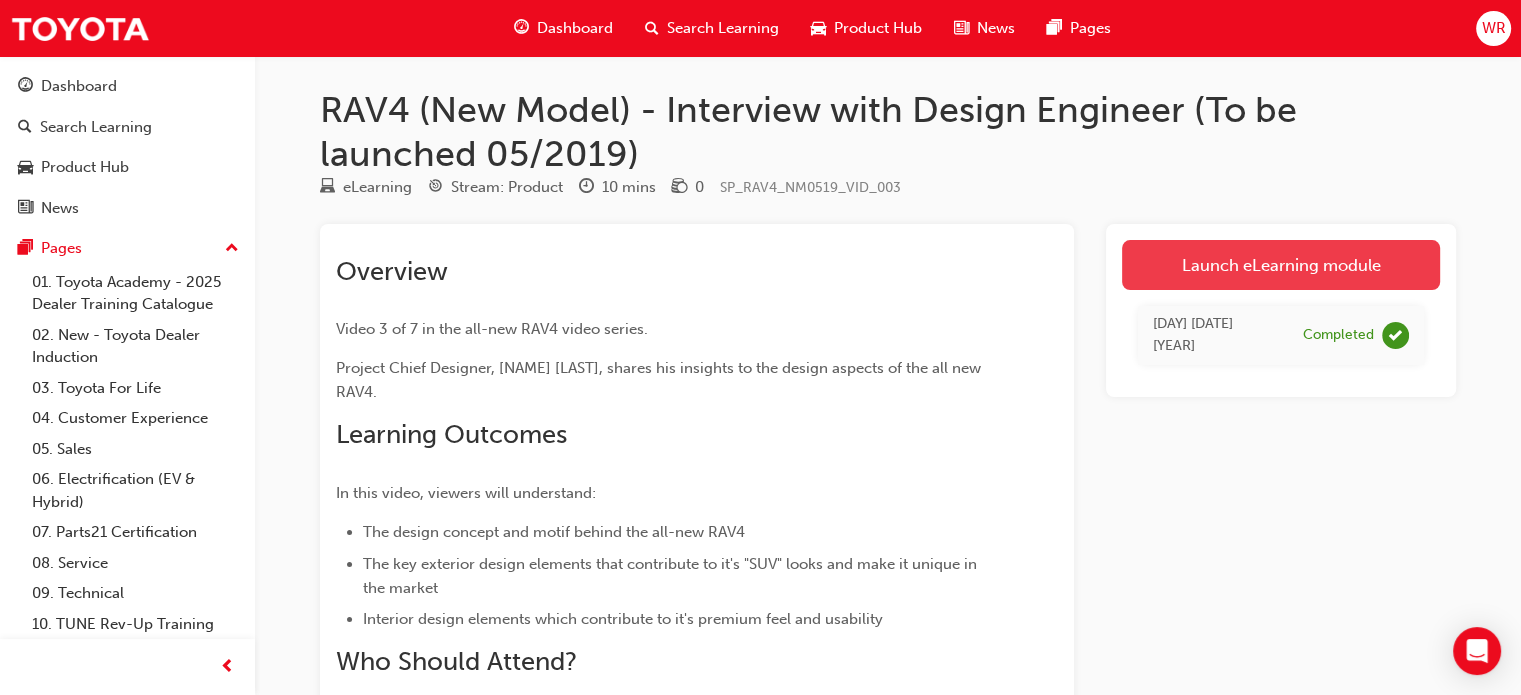 click on "Launch eLearning module" at bounding box center [1281, 265] 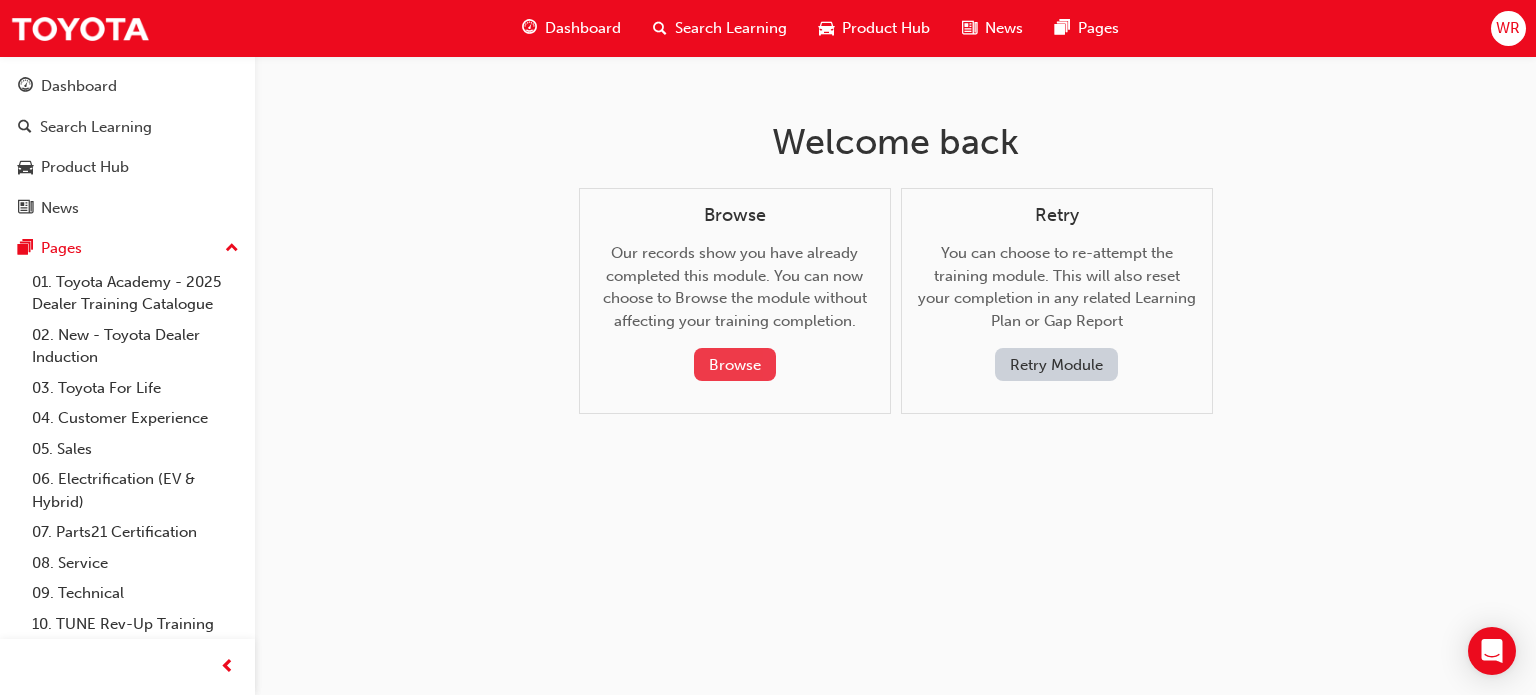 click on "Browse" at bounding box center (735, 364) 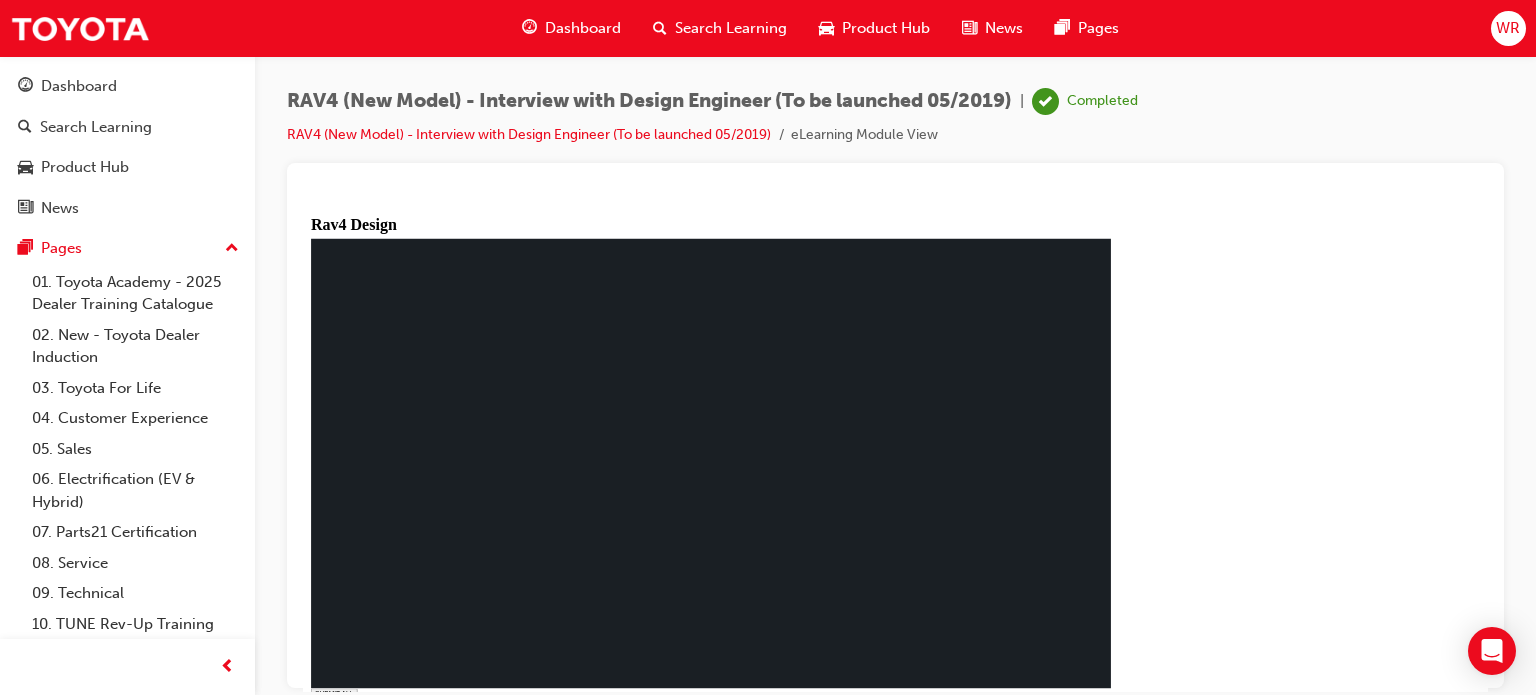 scroll, scrollTop: 0, scrollLeft: 0, axis: both 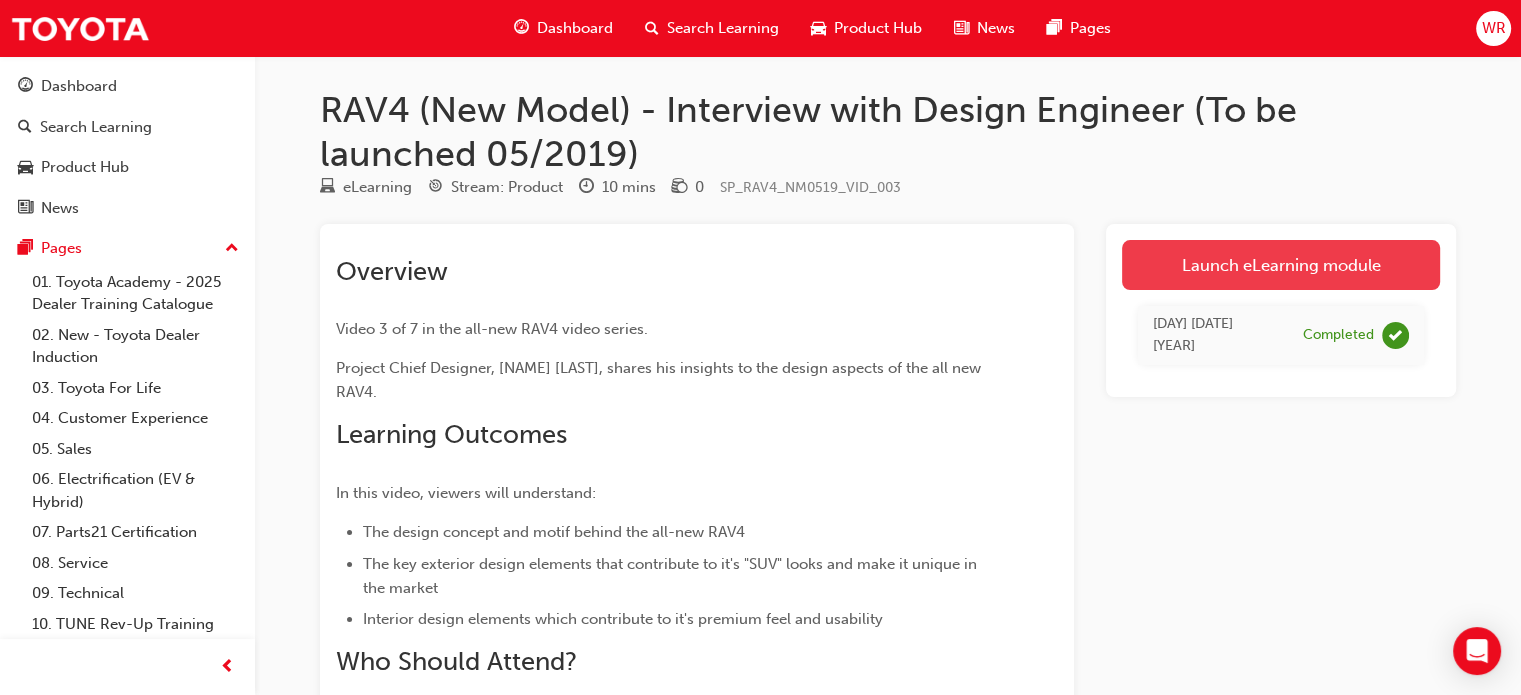 click on "Launch eLearning module" at bounding box center [1281, 265] 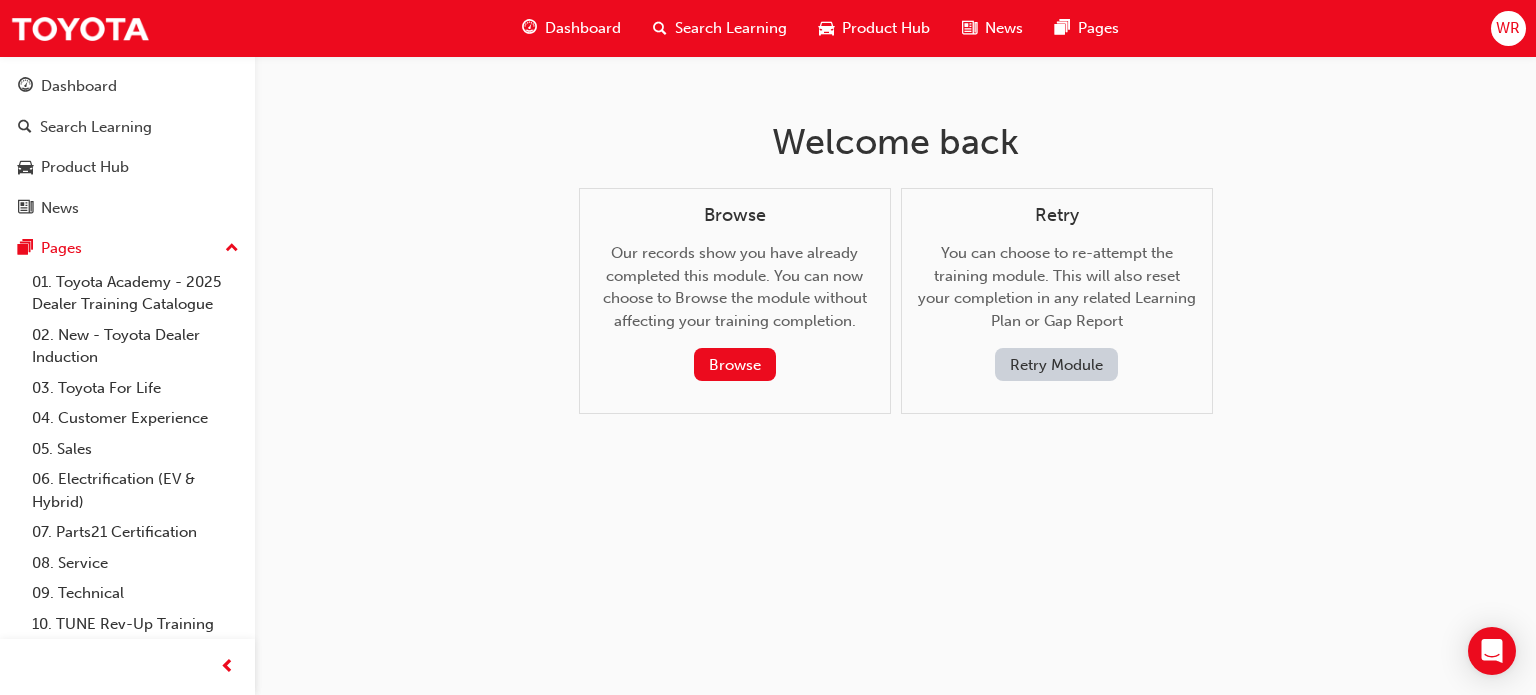 click on "Retry Module" at bounding box center [1056, 364] 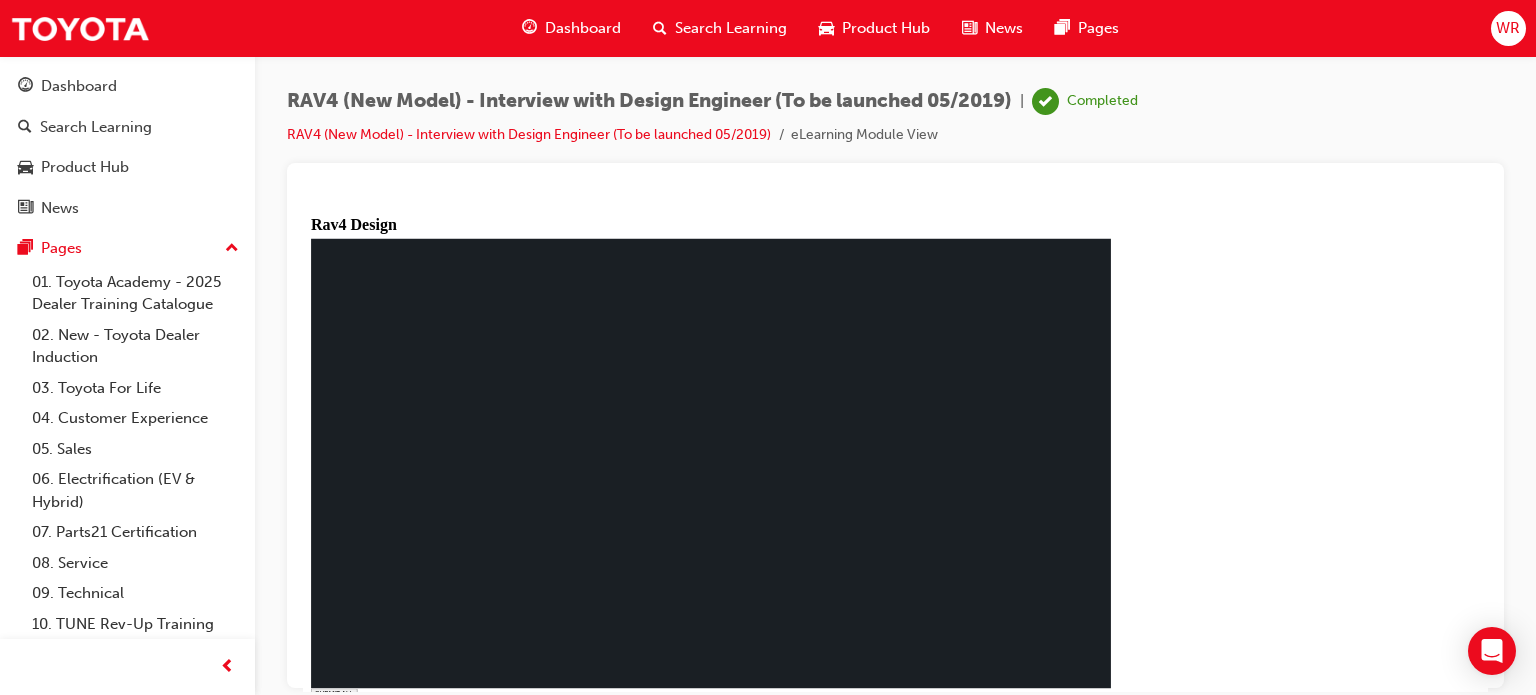 scroll, scrollTop: 0, scrollLeft: 0, axis: both 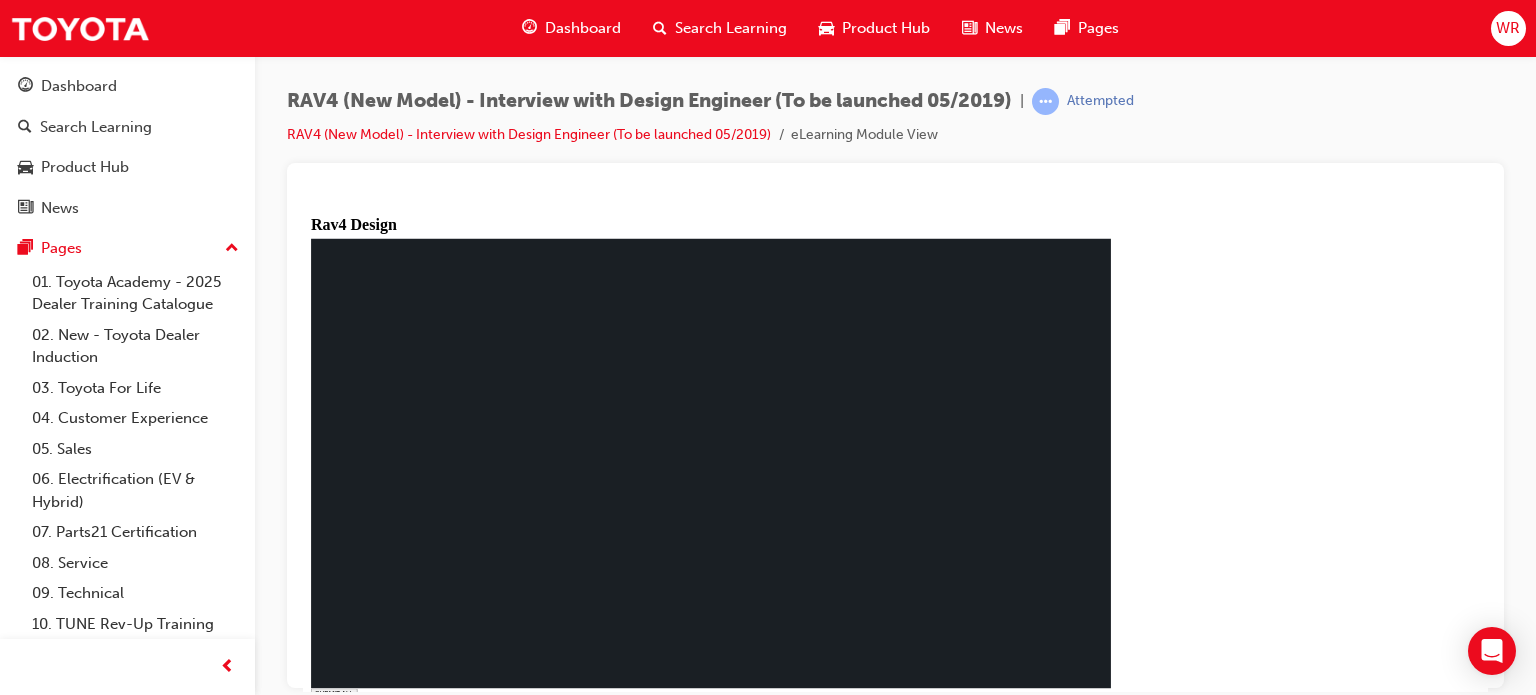 click on "NEXT" at bounding box center (354, 727) 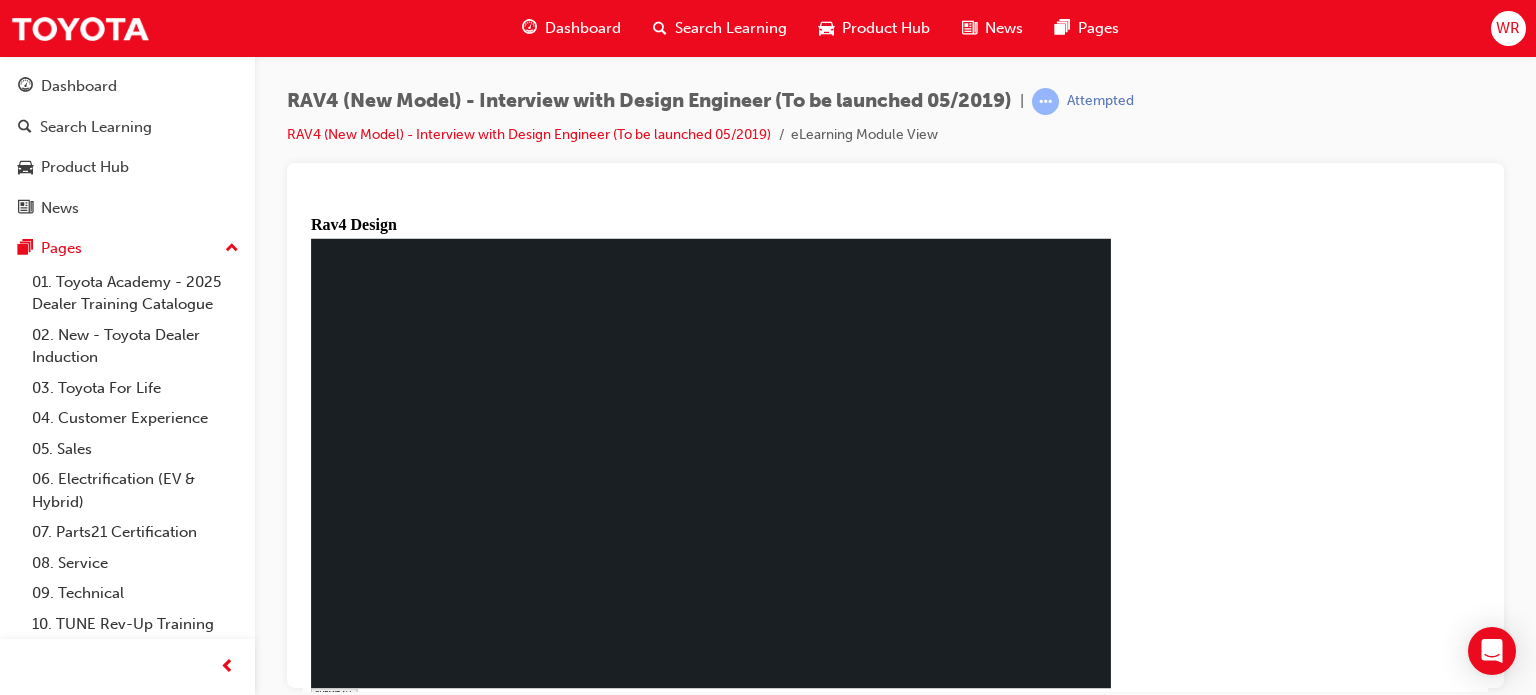 click at bounding box center (386, 727) 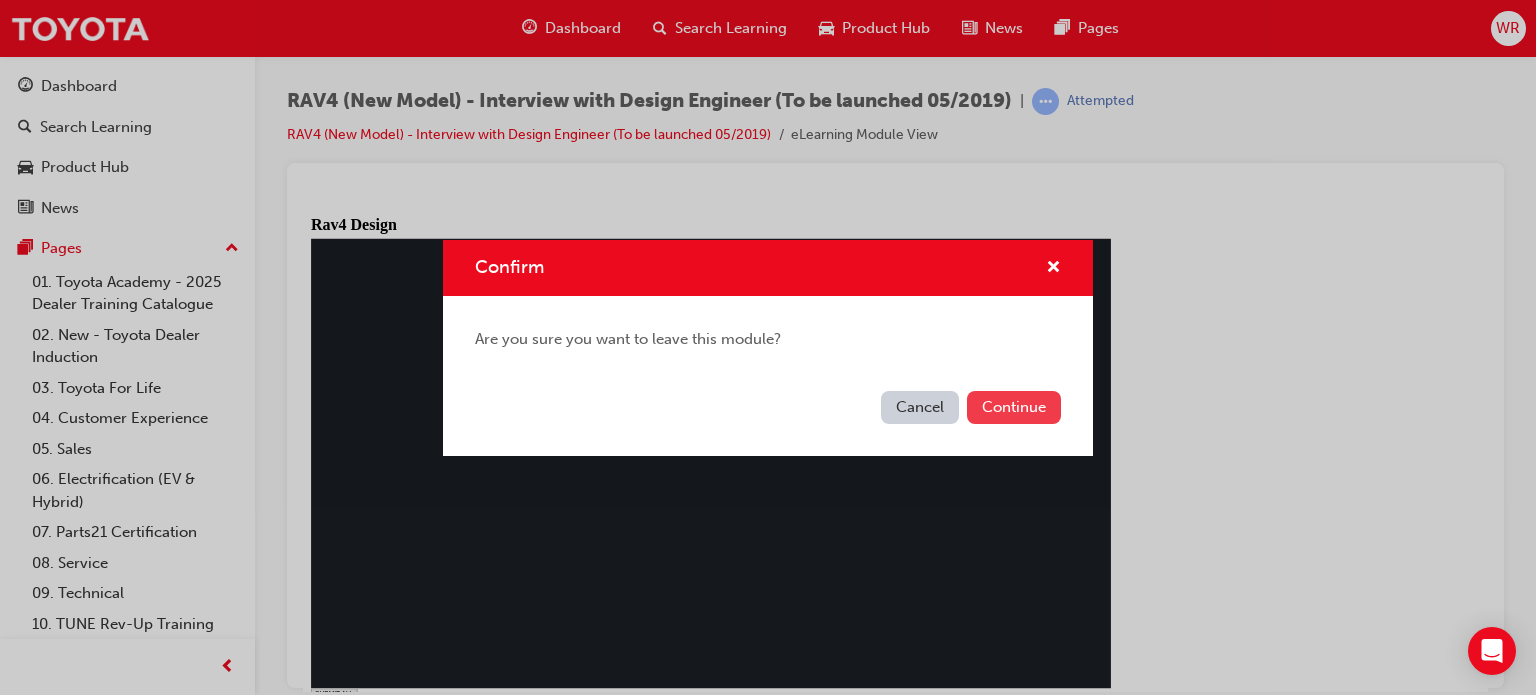 type on "0.11" 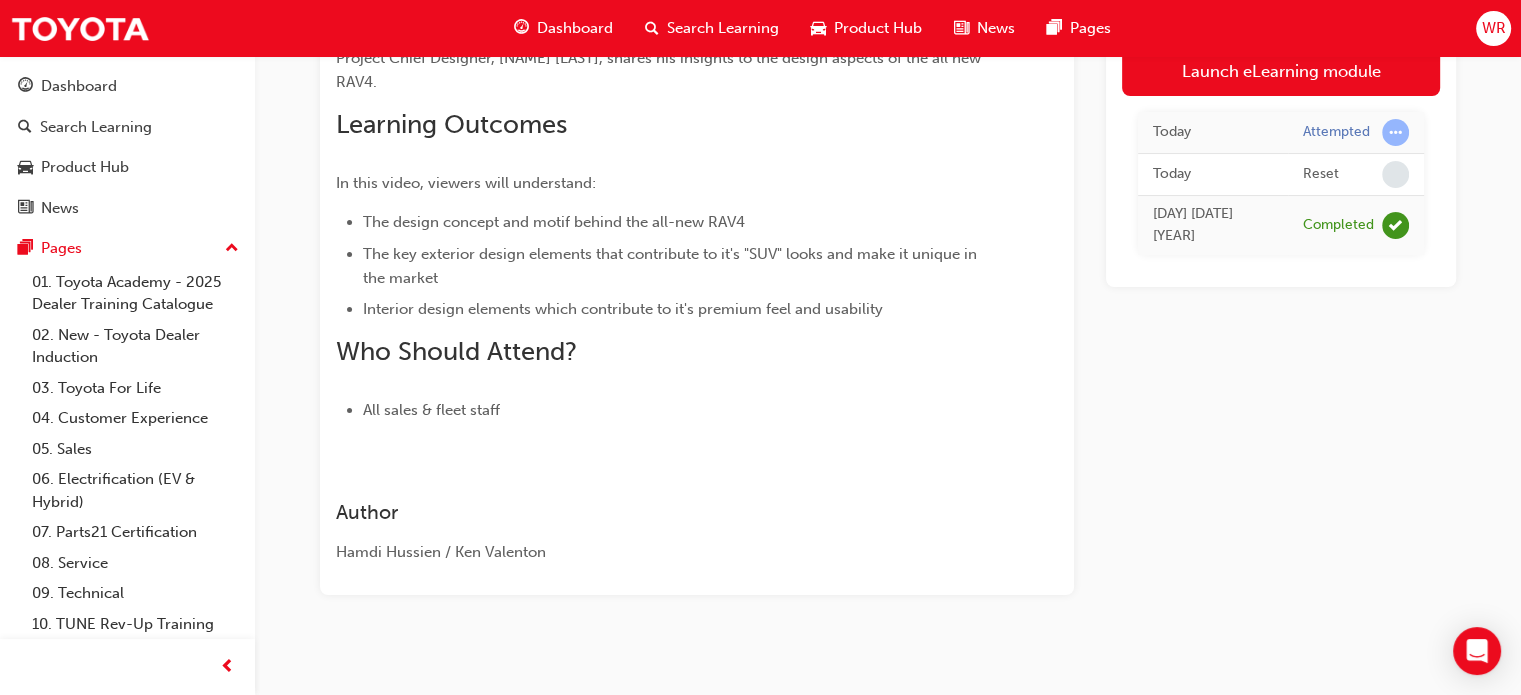 scroll, scrollTop: 0, scrollLeft: 0, axis: both 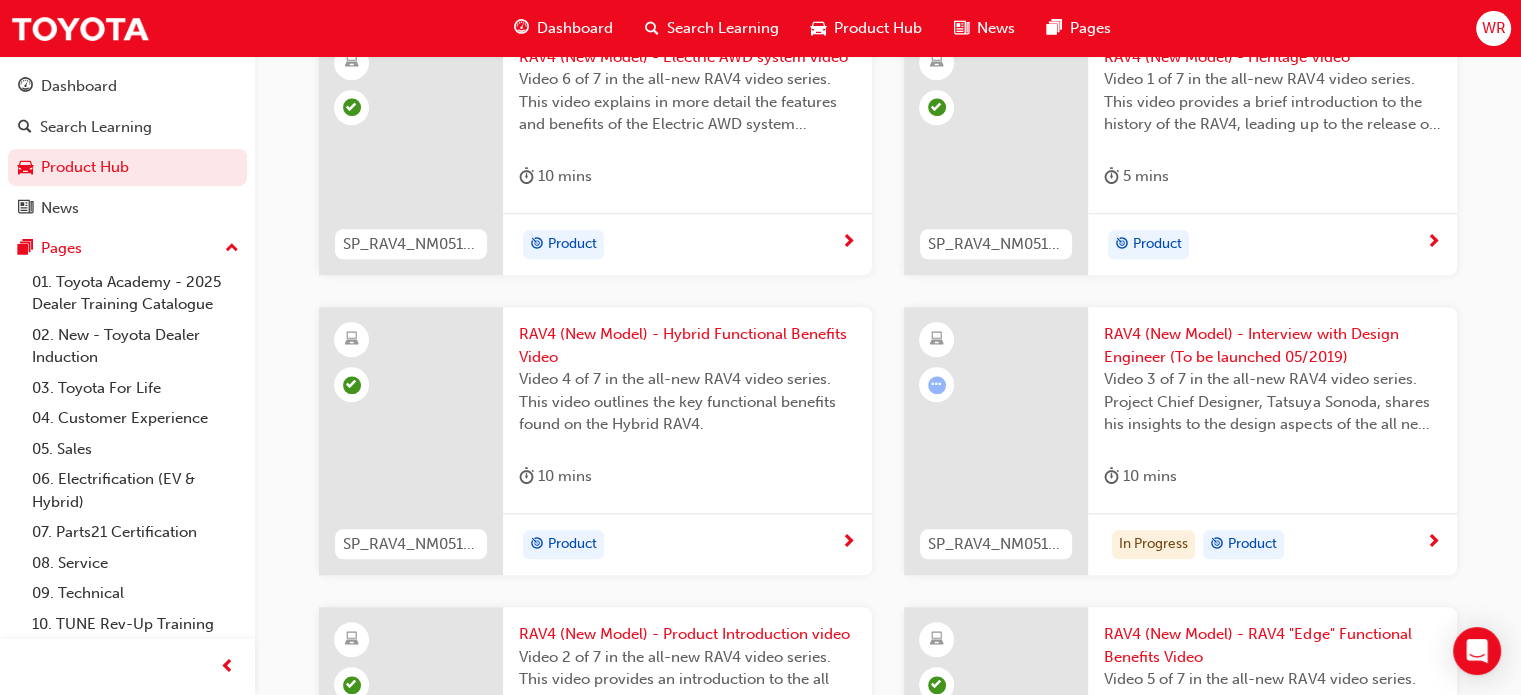 click on "RAV4 (New Model) - Hybrid Functional Benefits Video" at bounding box center [687, 345] 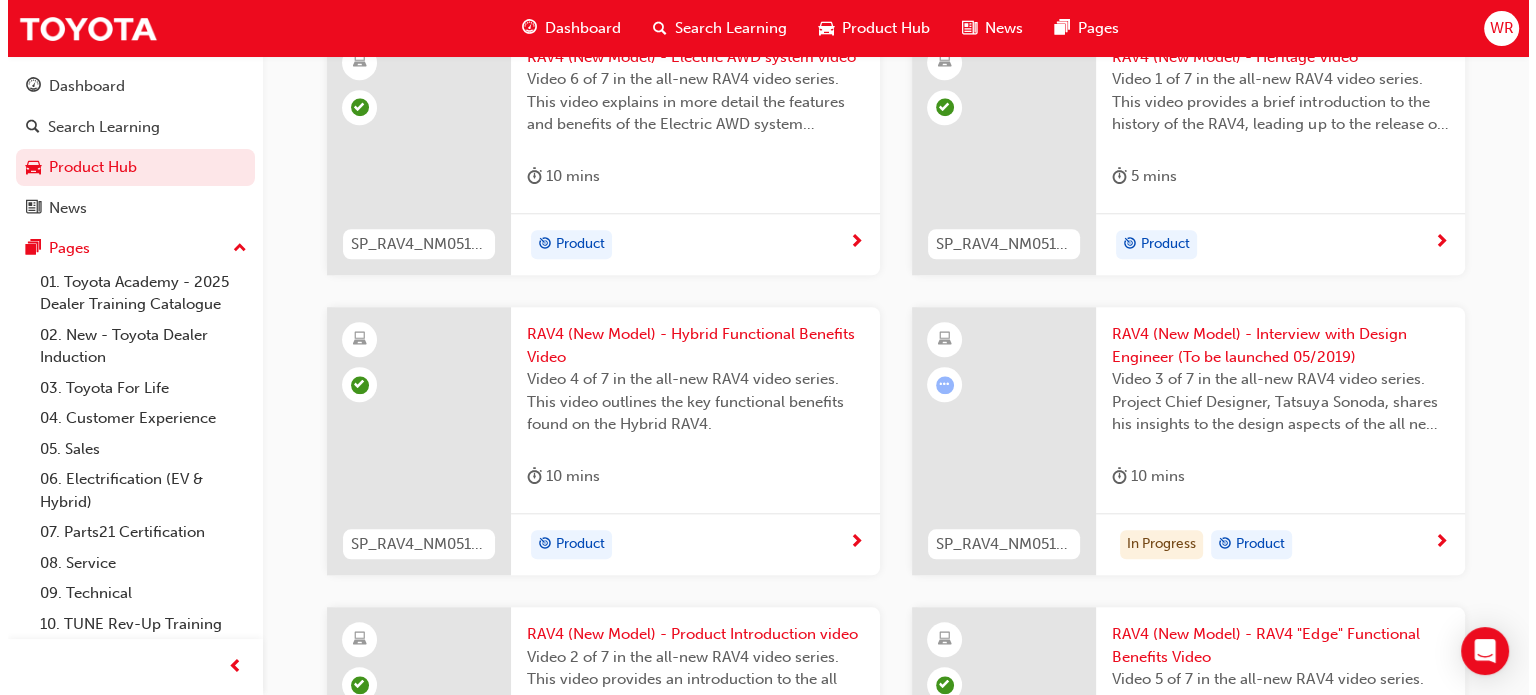scroll, scrollTop: 0, scrollLeft: 0, axis: both 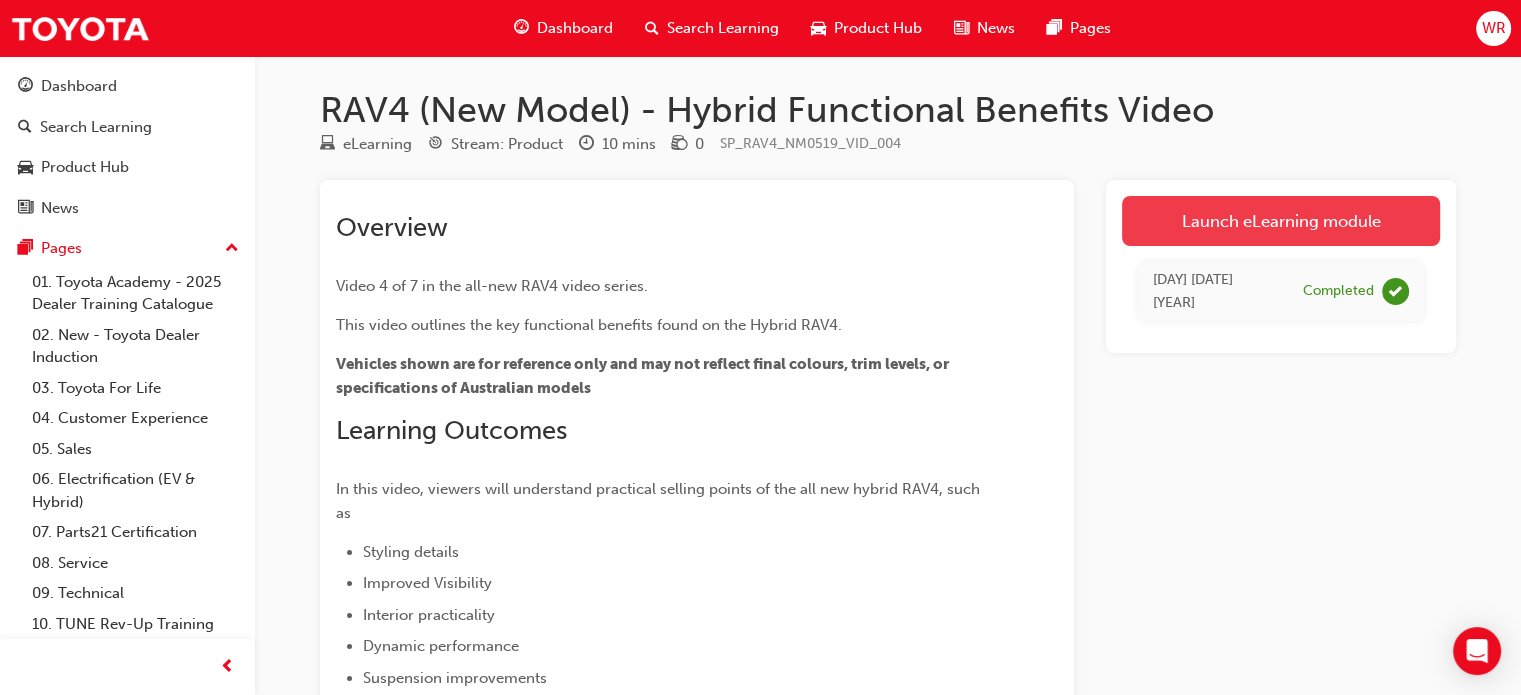 click on "Launch eLearning module" at bounding box center (1281, 221) 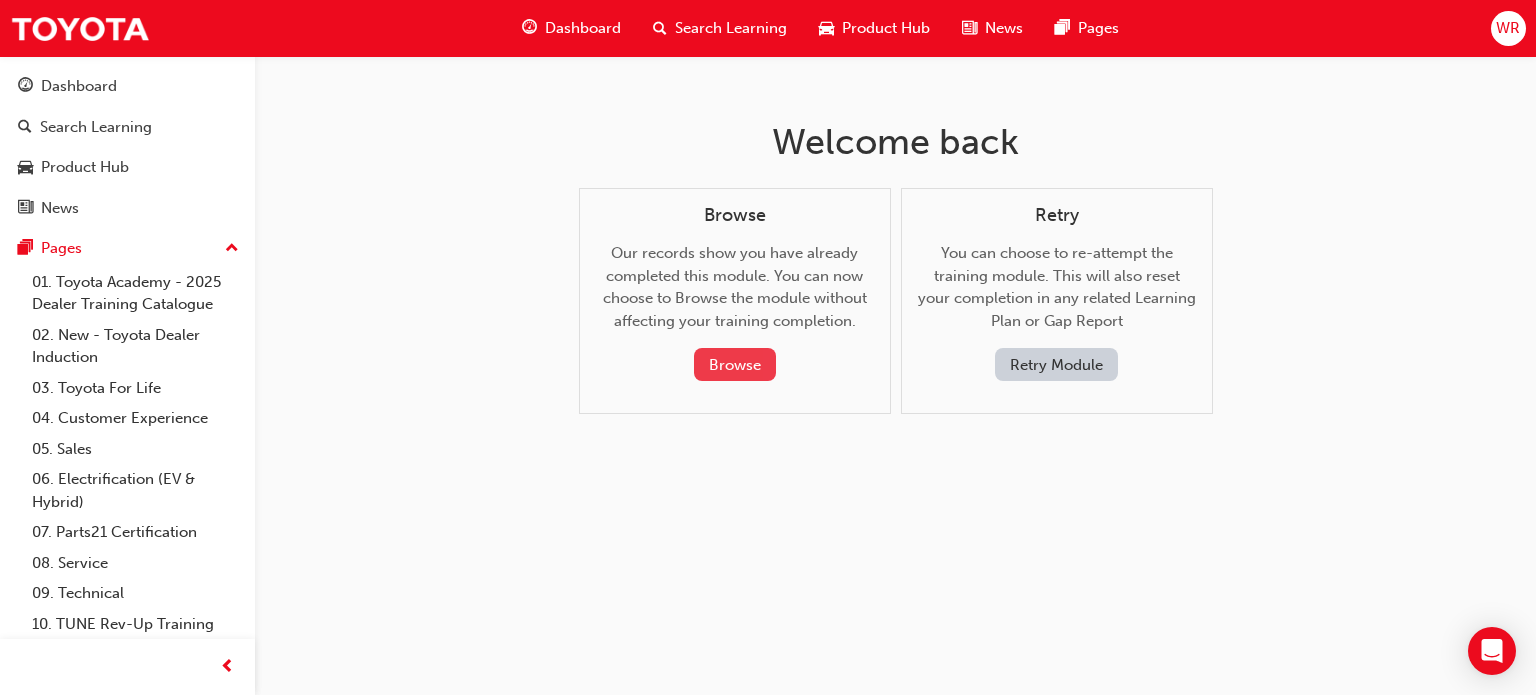 click on "Browse" at bounding box center [735, 364] 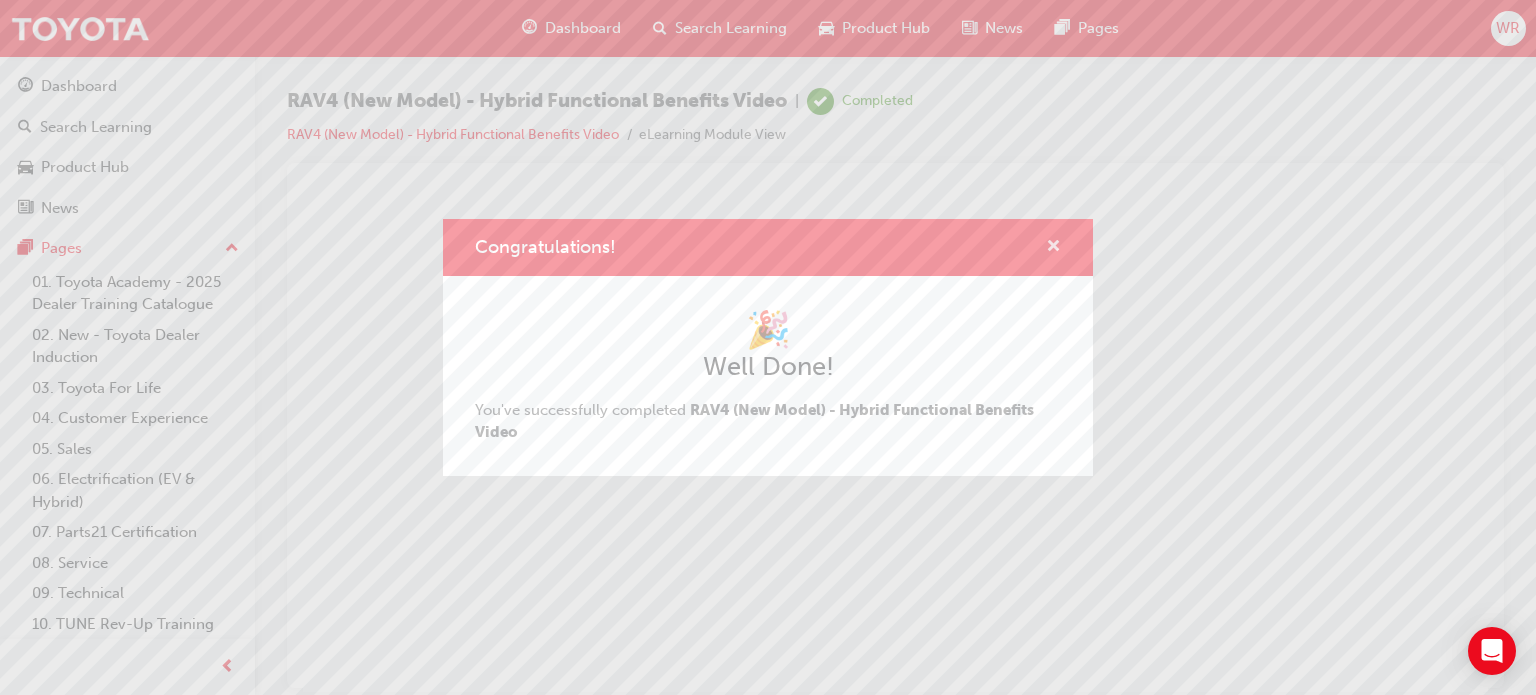 scroll, scrollTop: 0, scrollLeft: 0, axis: both 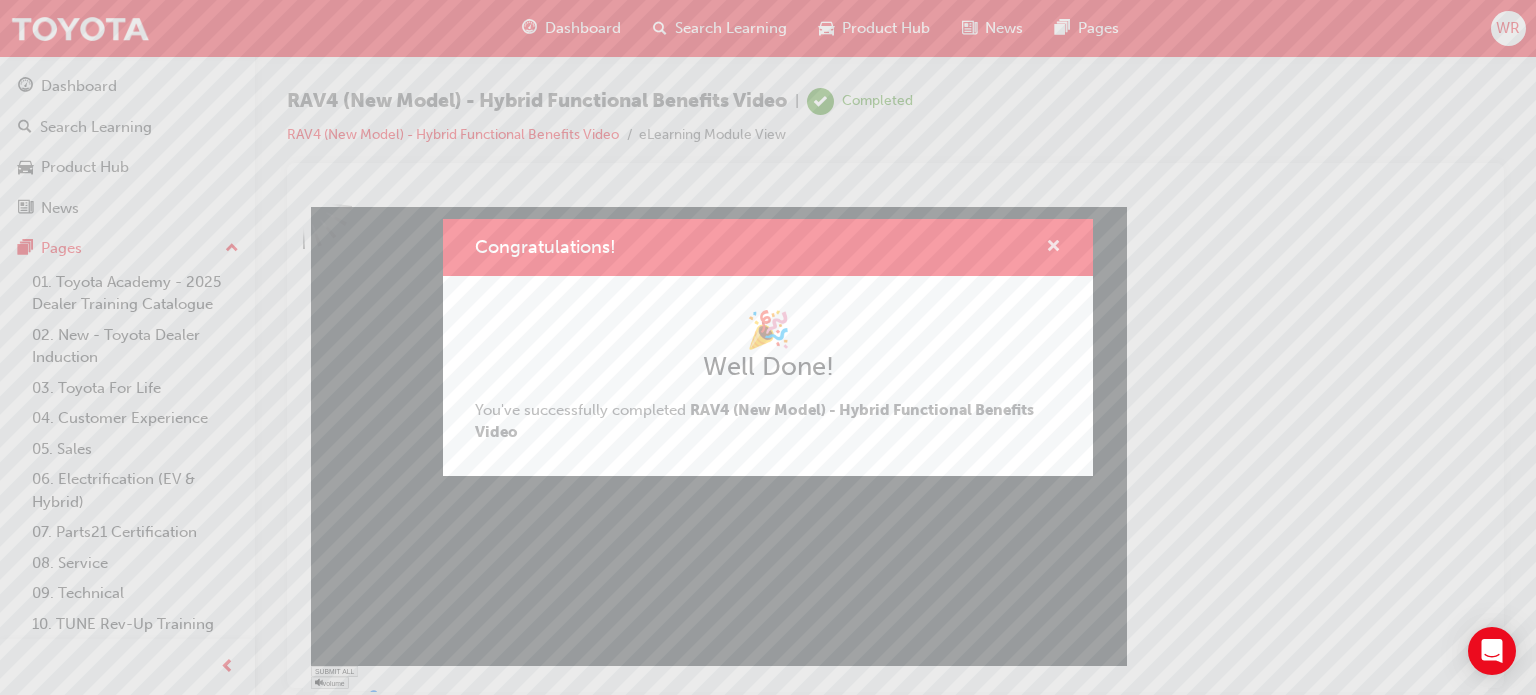drag, startPoint x: 1056, startPoint y: 248, endPoint x: 730, endPoint y: 93, distance: 360.9723 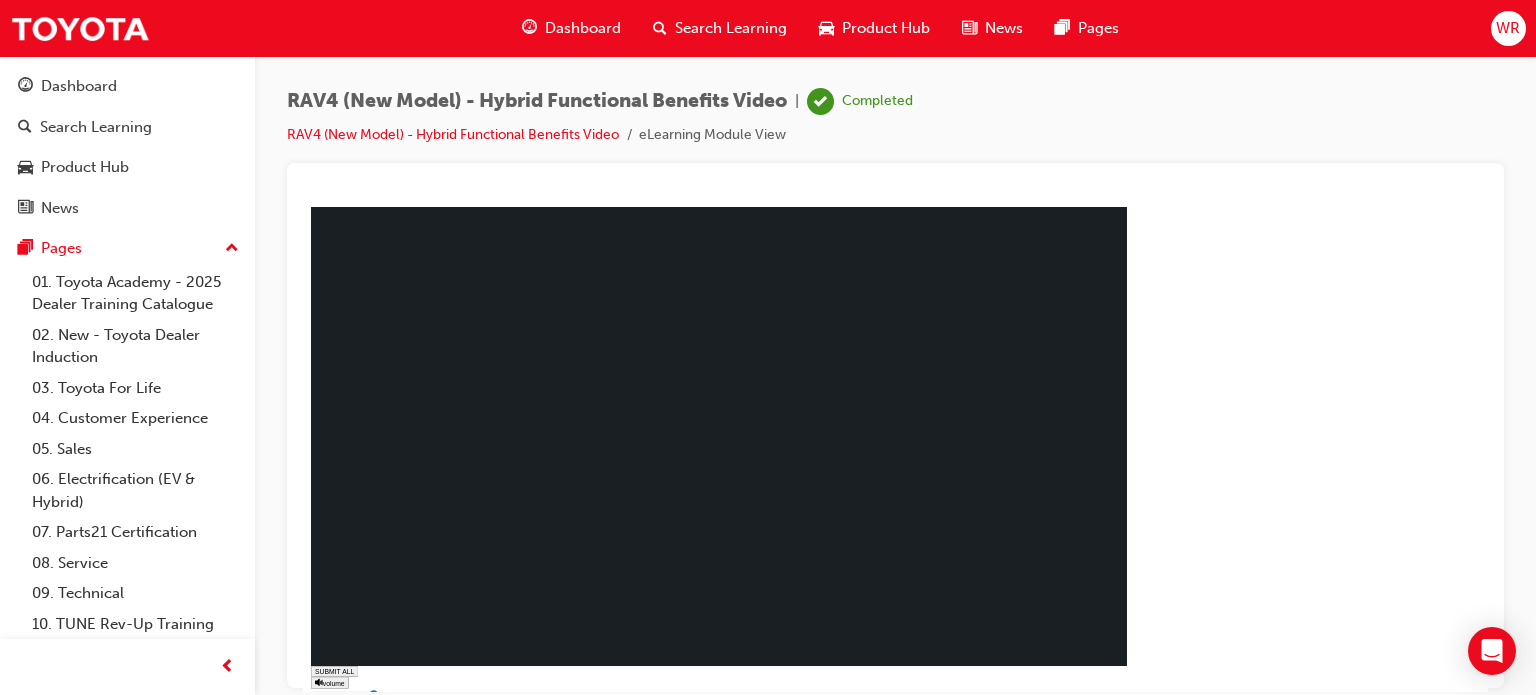 click on "NEXT" at bounding box center (355, 739) 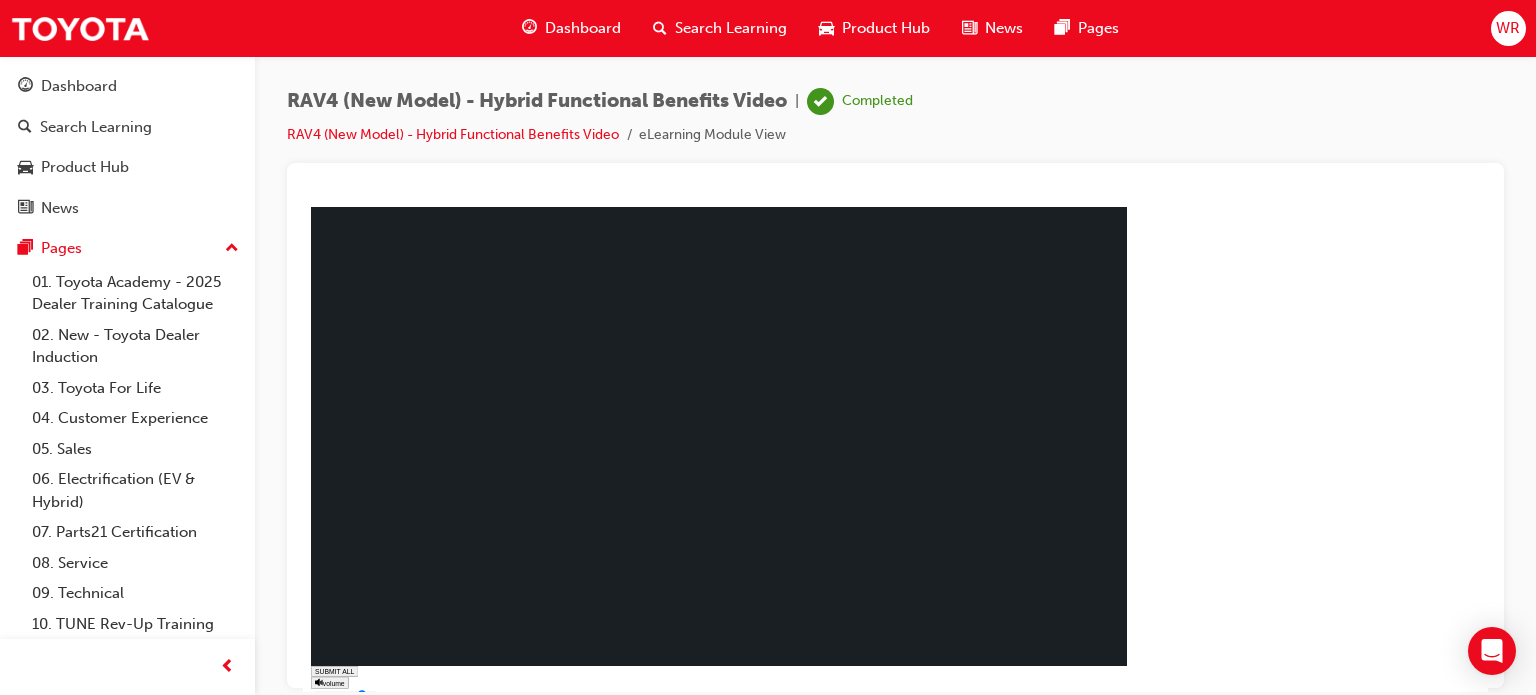 click on "pause" at bounding box center [327, 705] 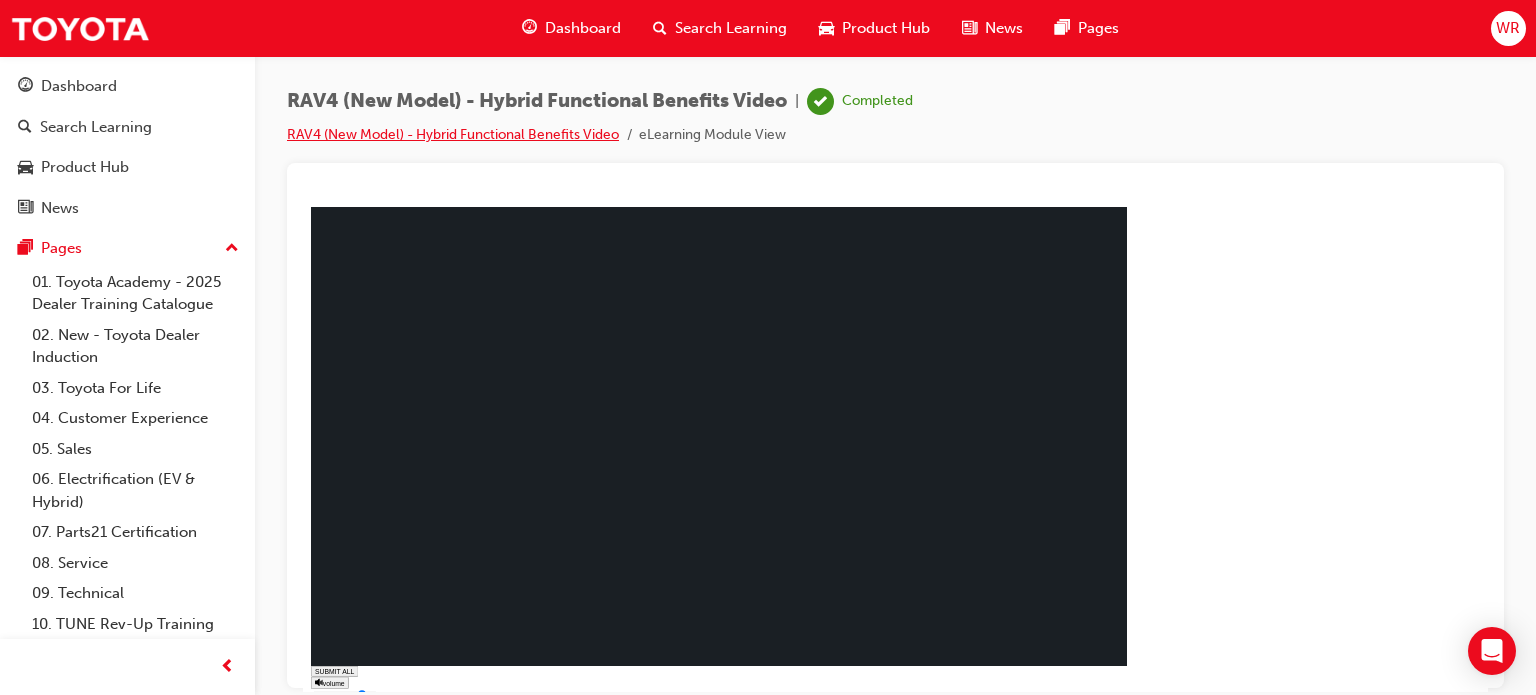 type on "1" 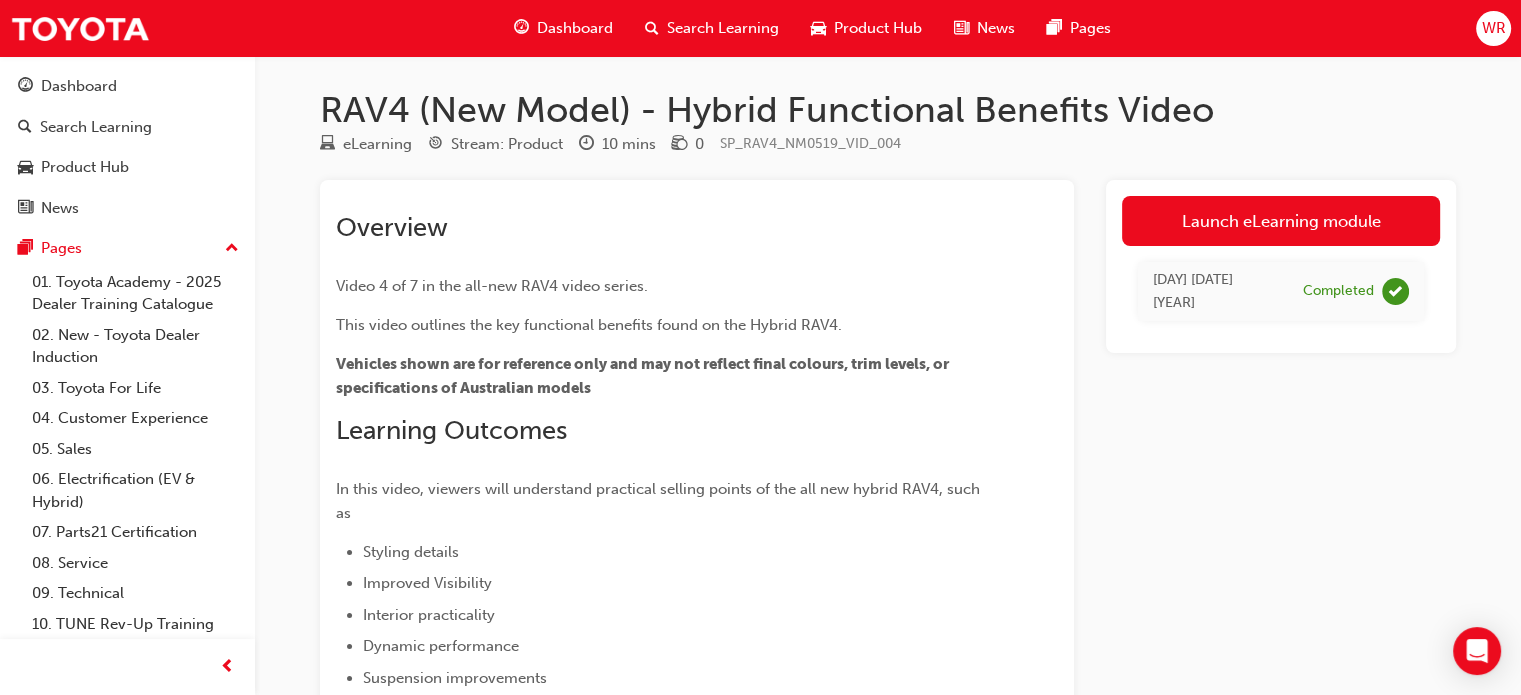 click on "Product Hub" at bounding box center [878, 28] 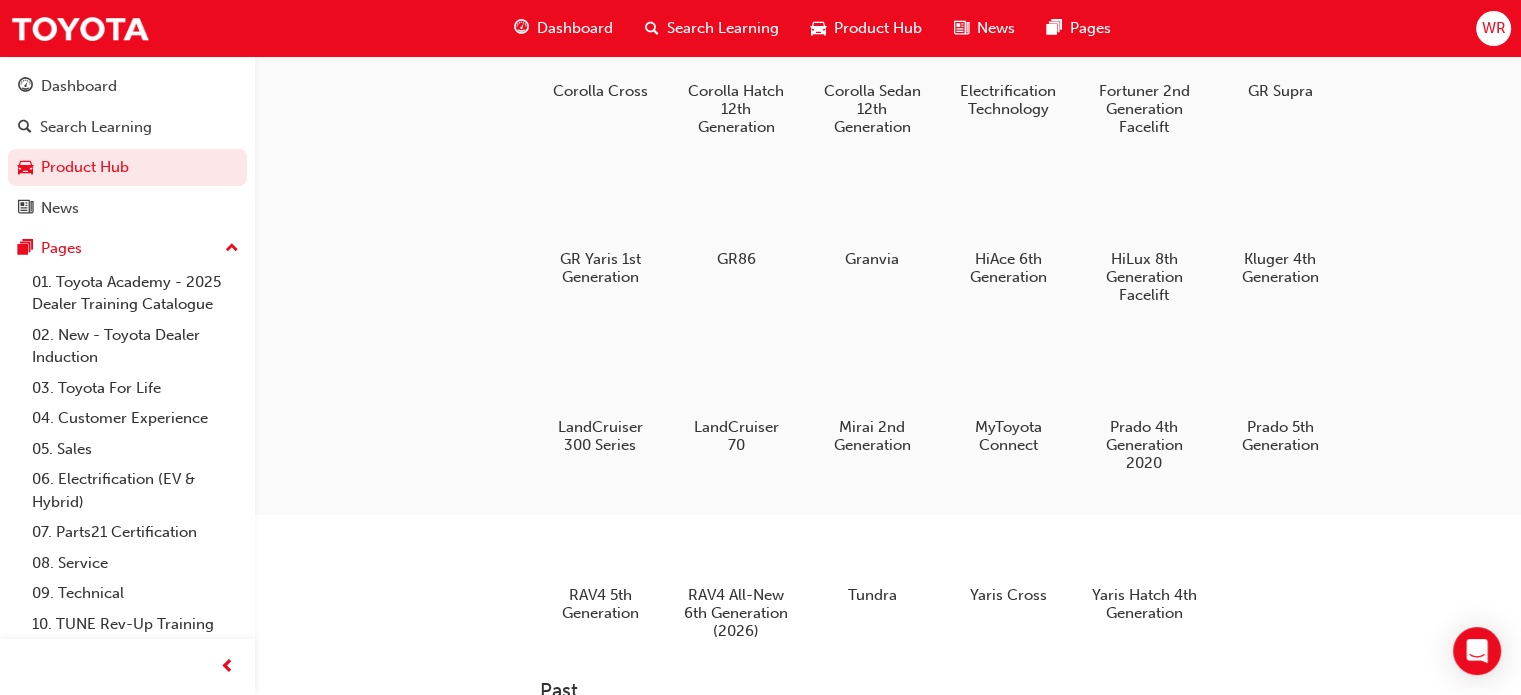 scroll, scrollTop: 323, scrollLeft: 0, axis: vertical 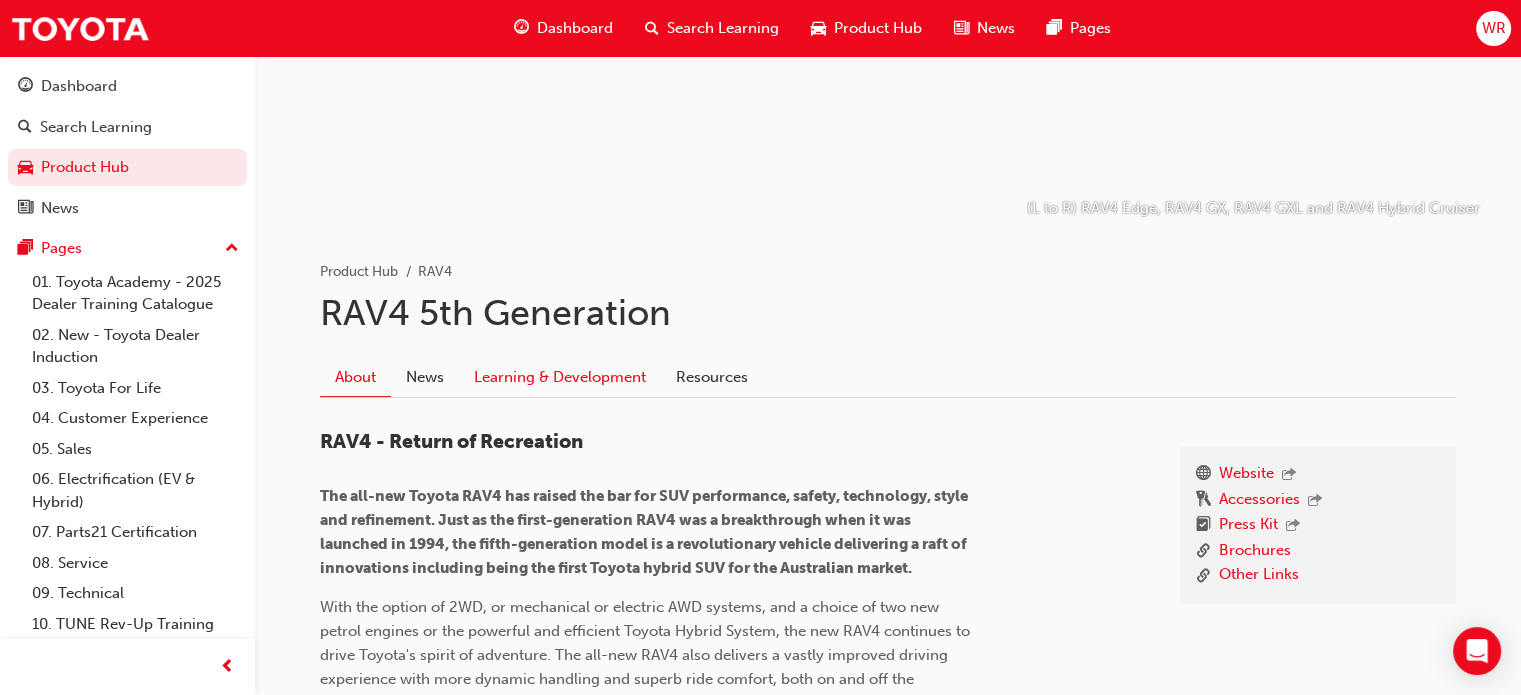 click on "Learning & Development" at bounding box center [560, 378] 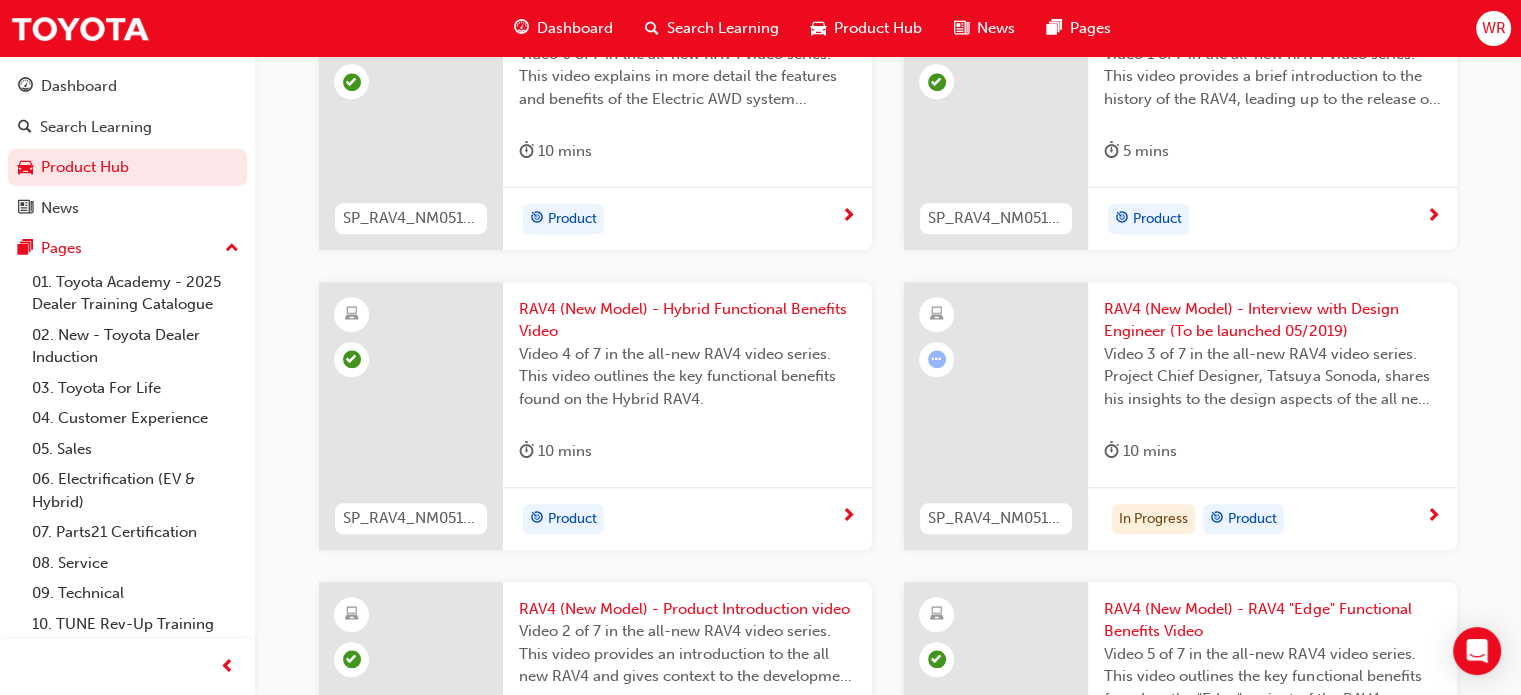 scroll, scrollTop: 1804, scrollLeft: 0, axis: vertical 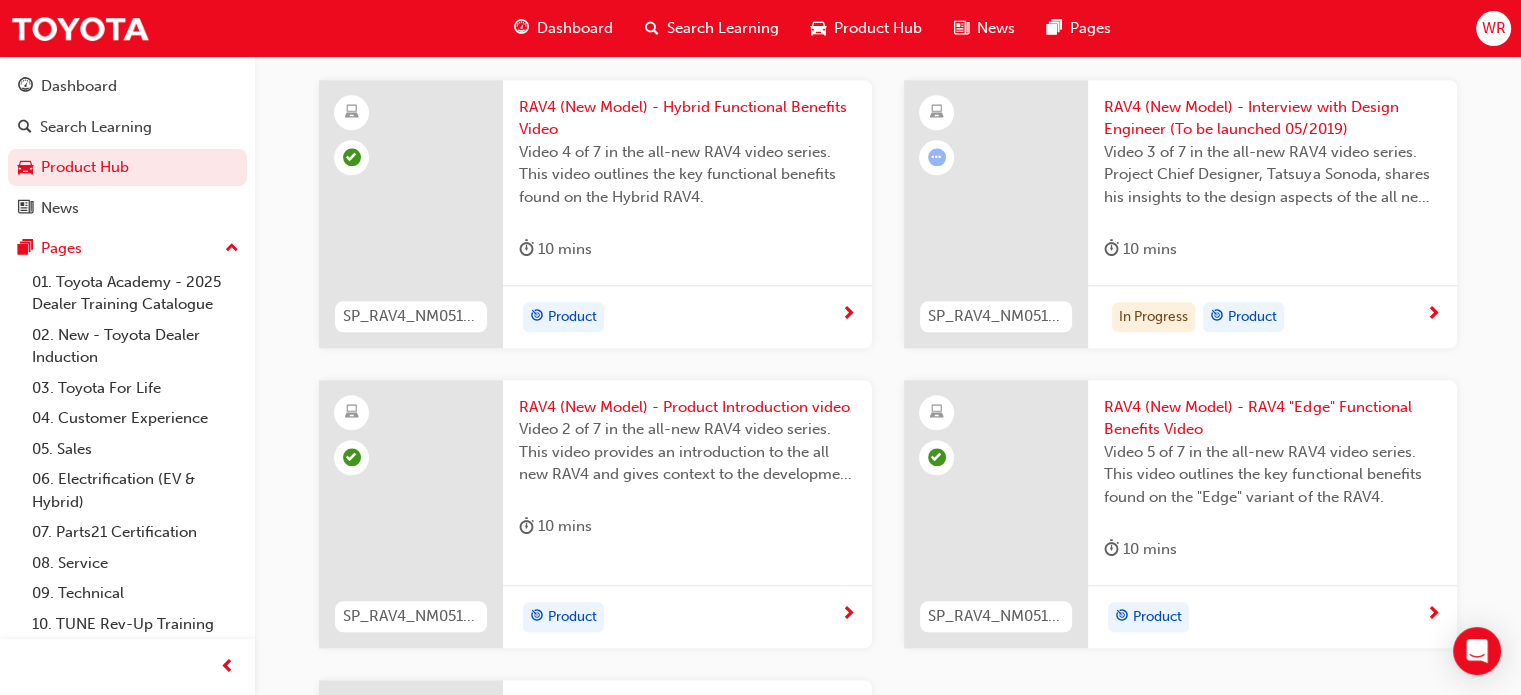 click on "RAV4 (New Model) - RAV4 "Edge" Functional Benefits Video" at bounding box center (1272, 418) 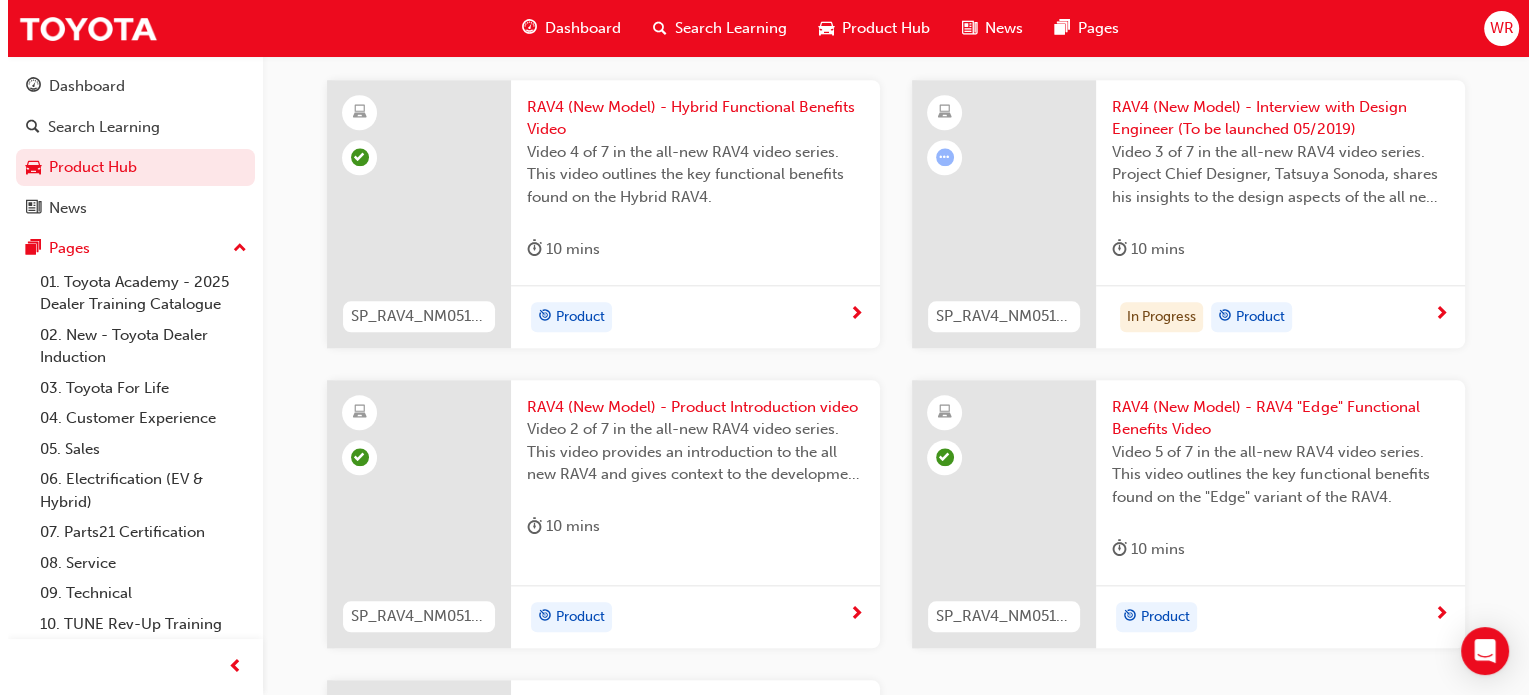 scroll, scrollTop: 0, scrollLeft: 0, axis: both 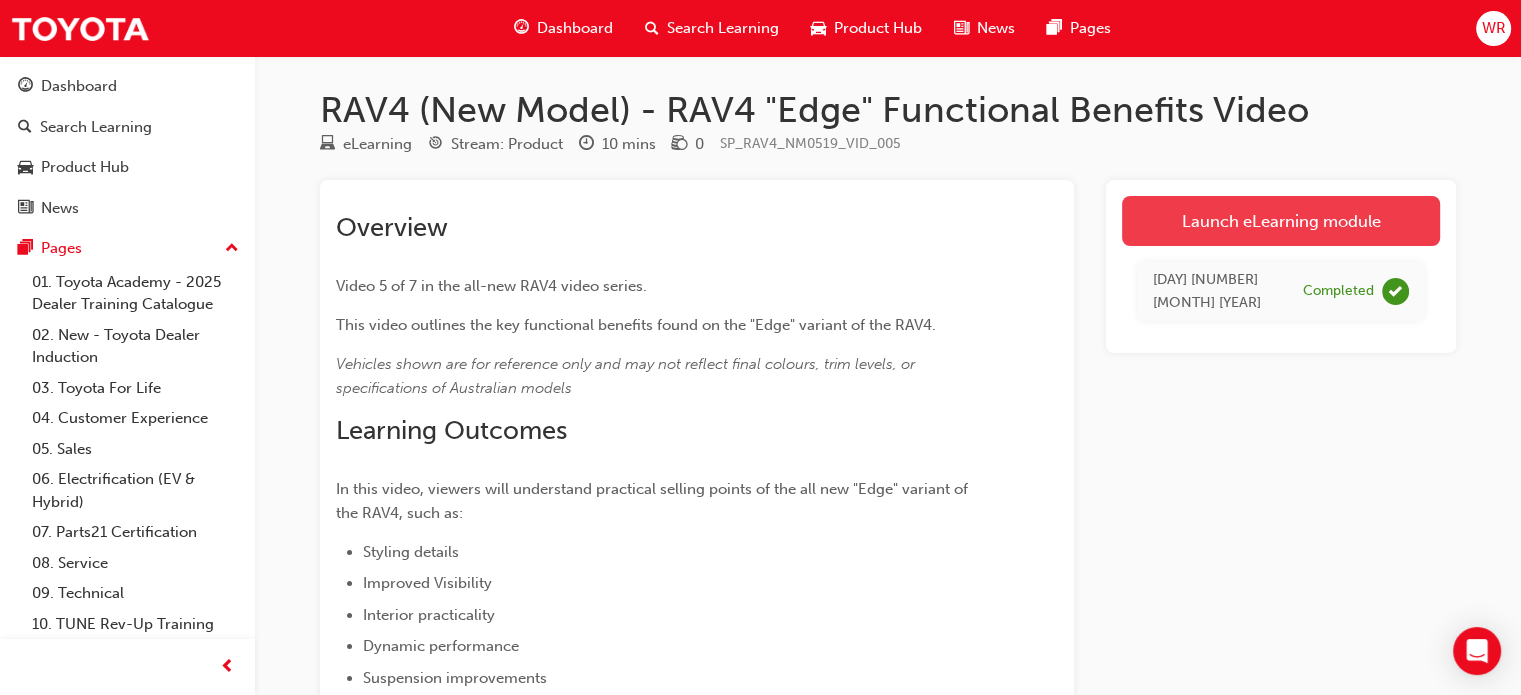 click on "Launch eLearning module" at bounding box center (1281, 221) 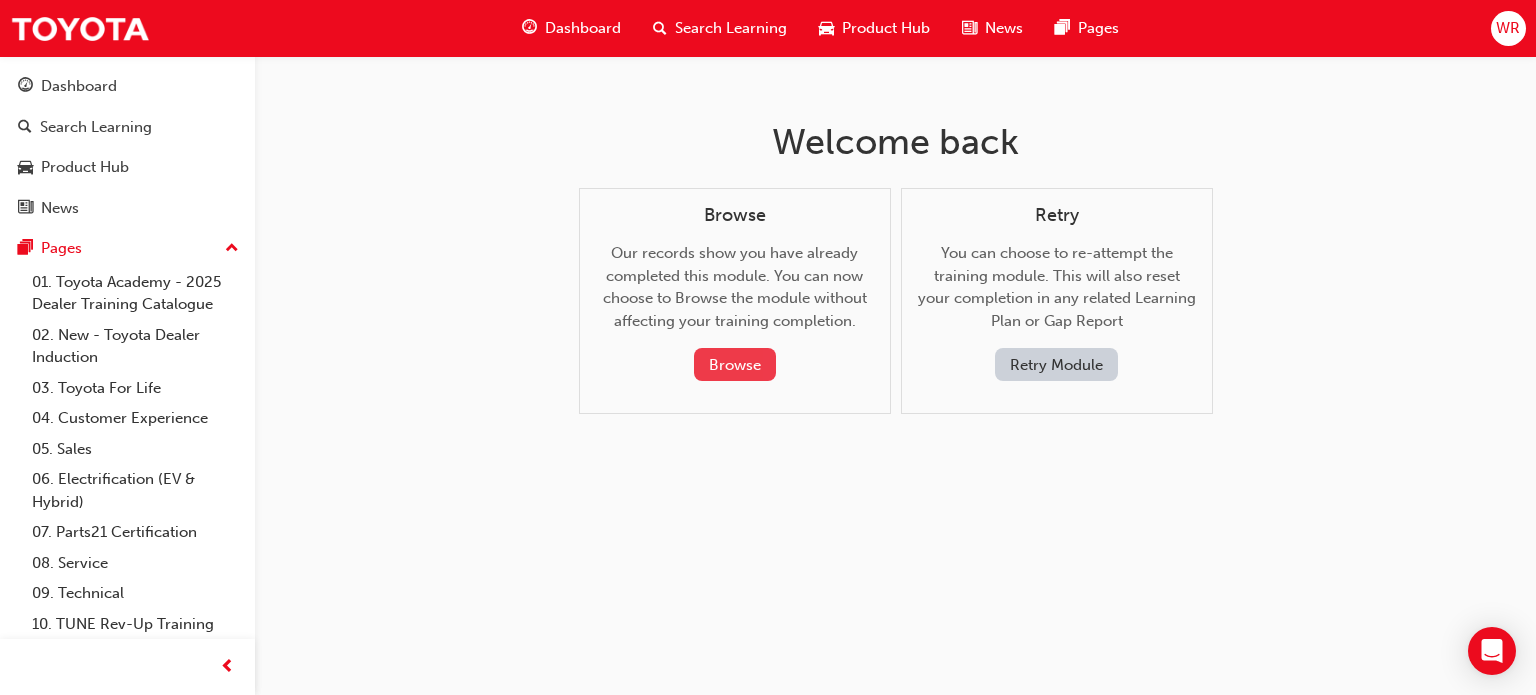 click on "Browse" at bounding box center (735, 364) 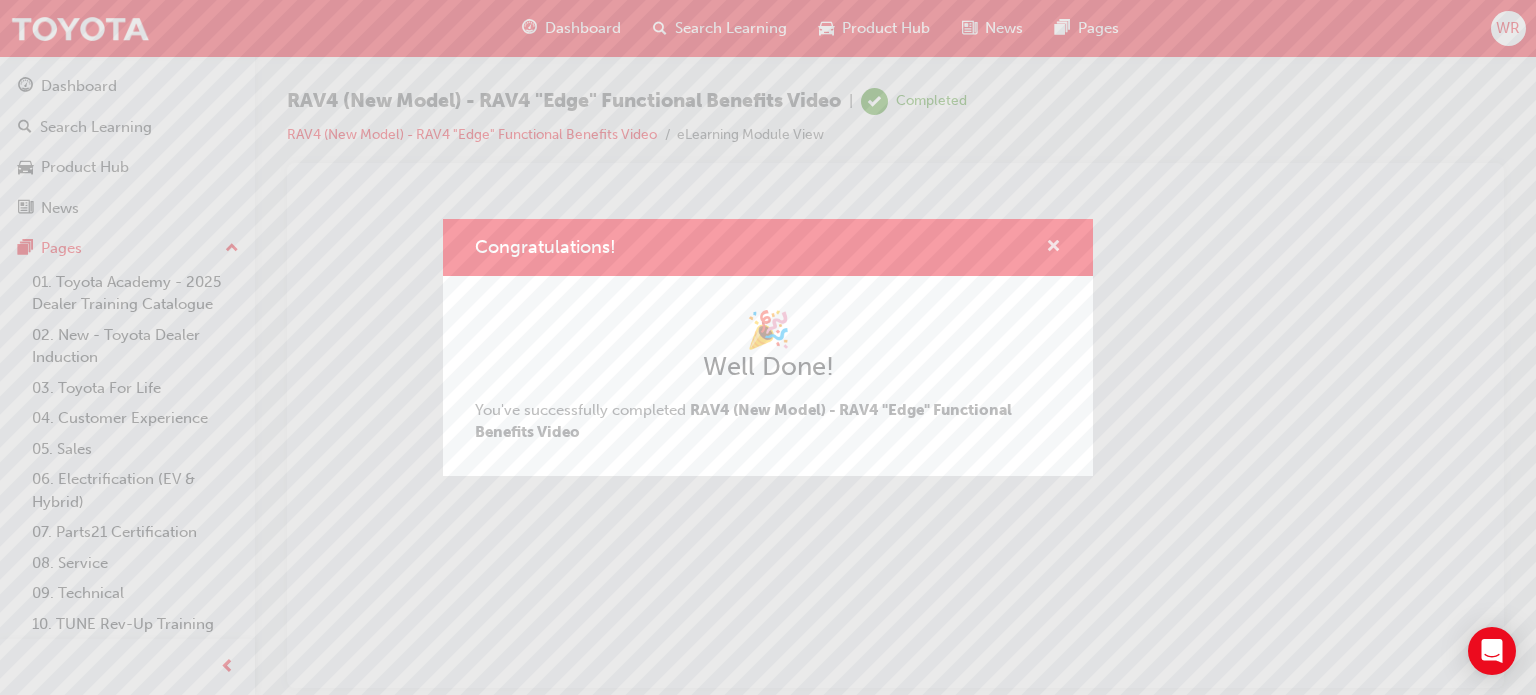 click at bounding box center [1053, 248] 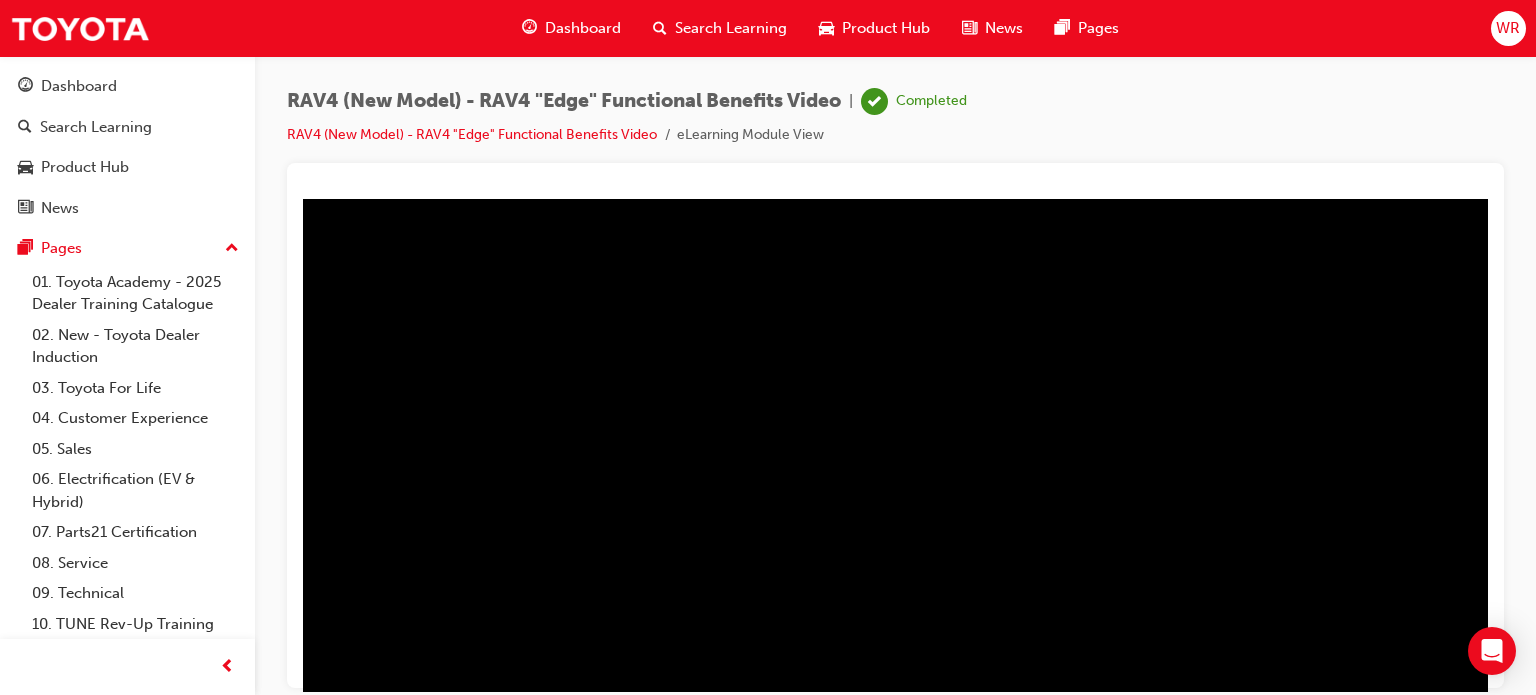 scroll, scrollTop: 0, scrollLeft: 0, axis: both 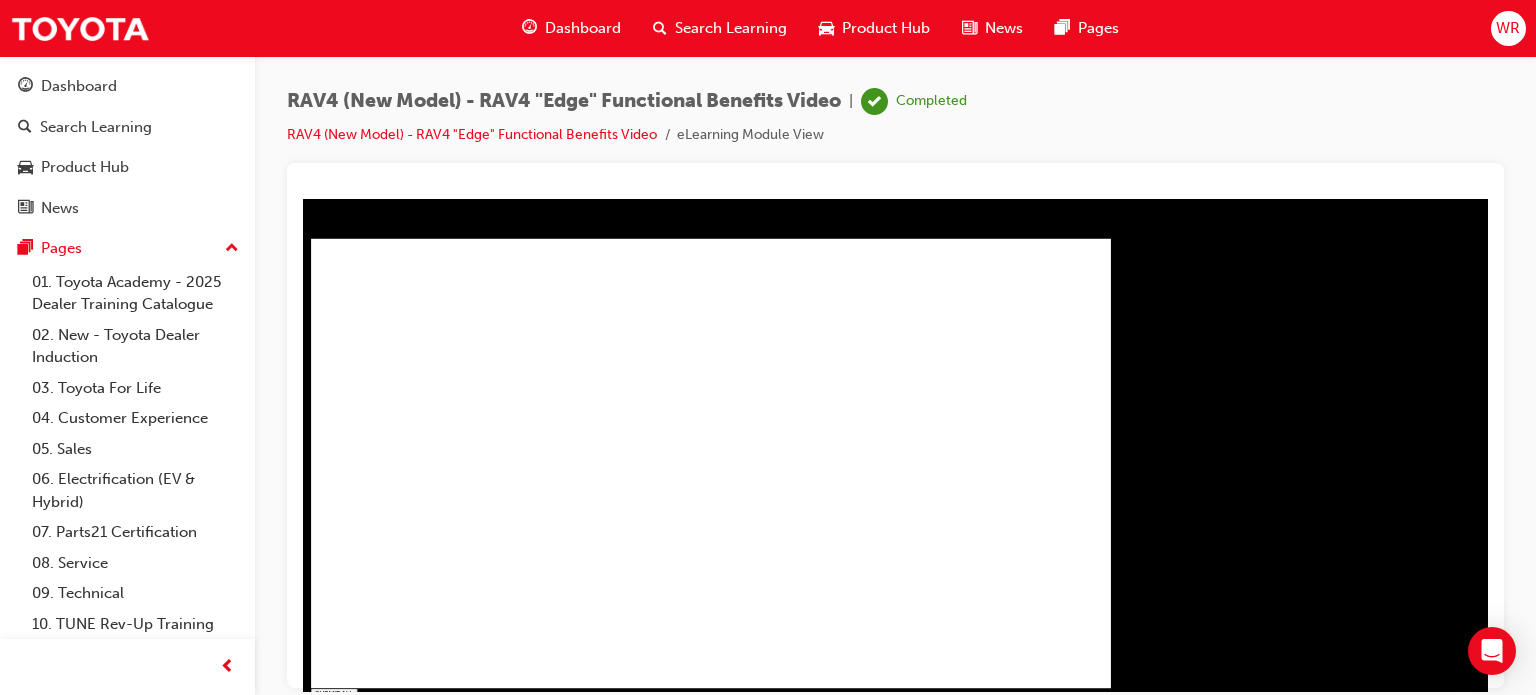 click on "NEXT" at bounding box center (354, 727) 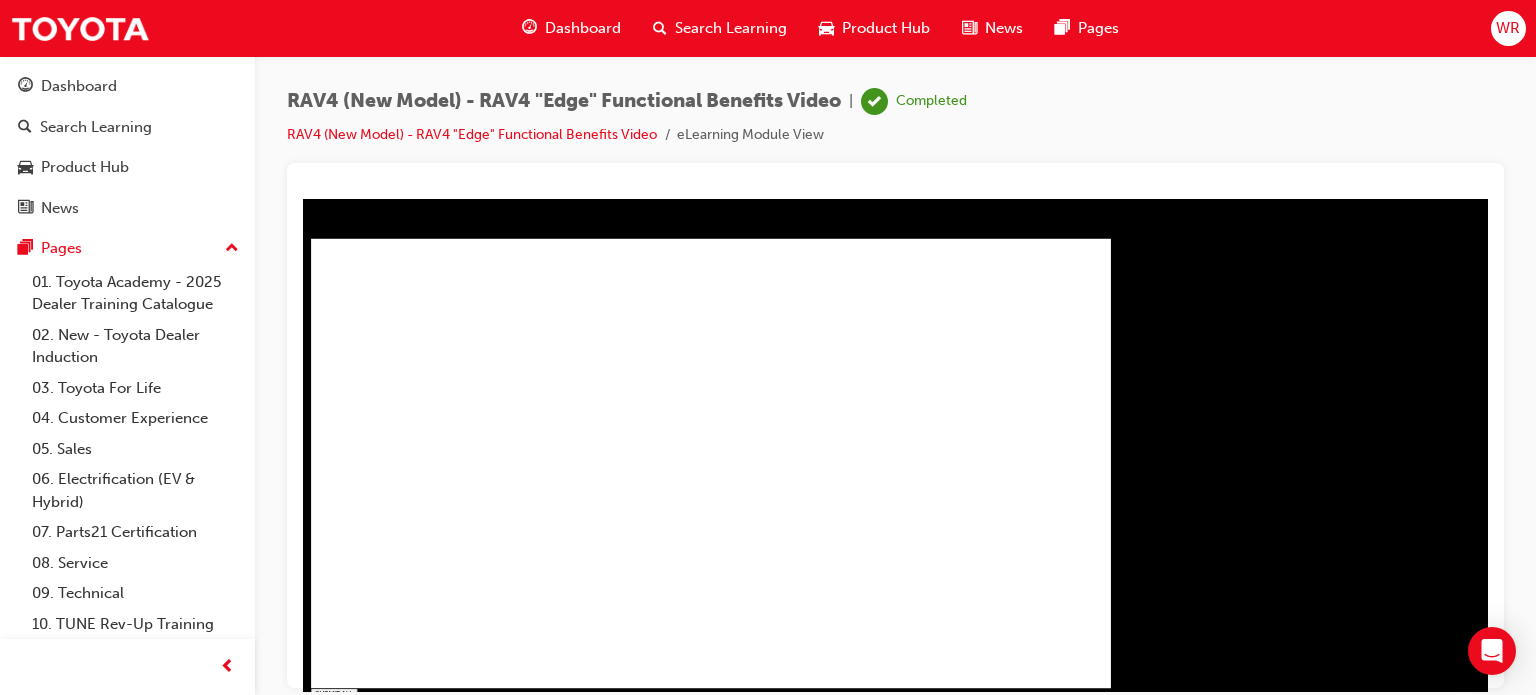 click at bounding box center [386, 727] 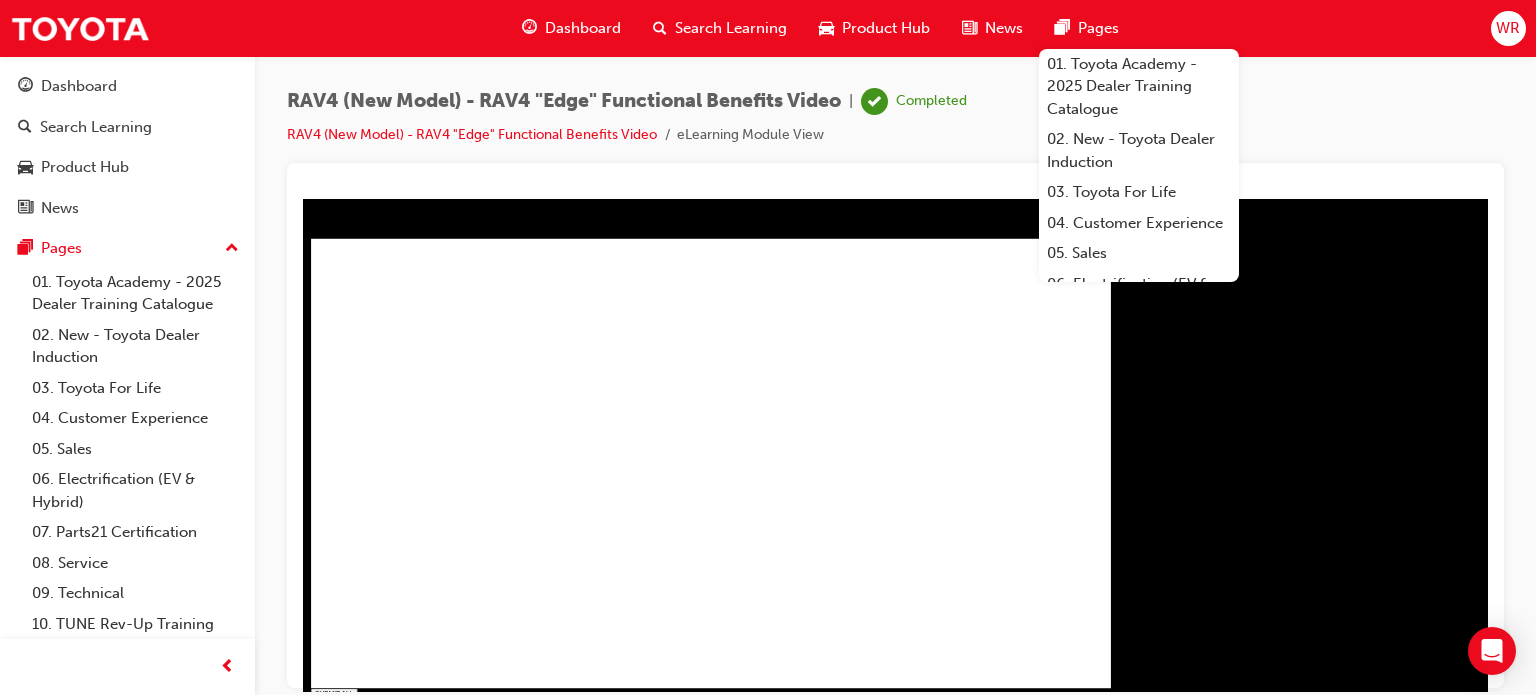 click at bounding box center [386, 727] 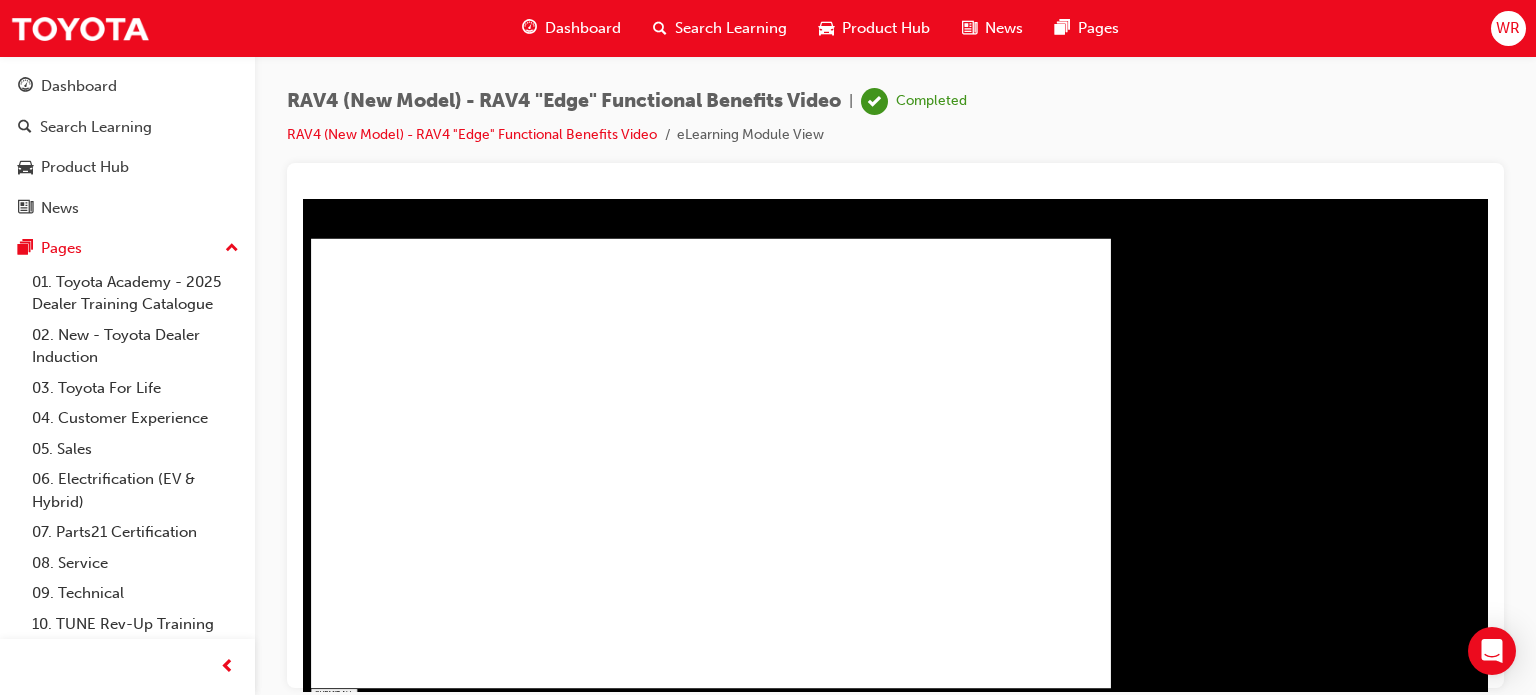 click on "RAV4 (New Model) - RAV4 "Edge" Functional Benefits Video | Completed RAV4 (New Model) - RAV4 "Edge" Functional Benefits Video eLearning Module View" at bounding box center [895, 125] 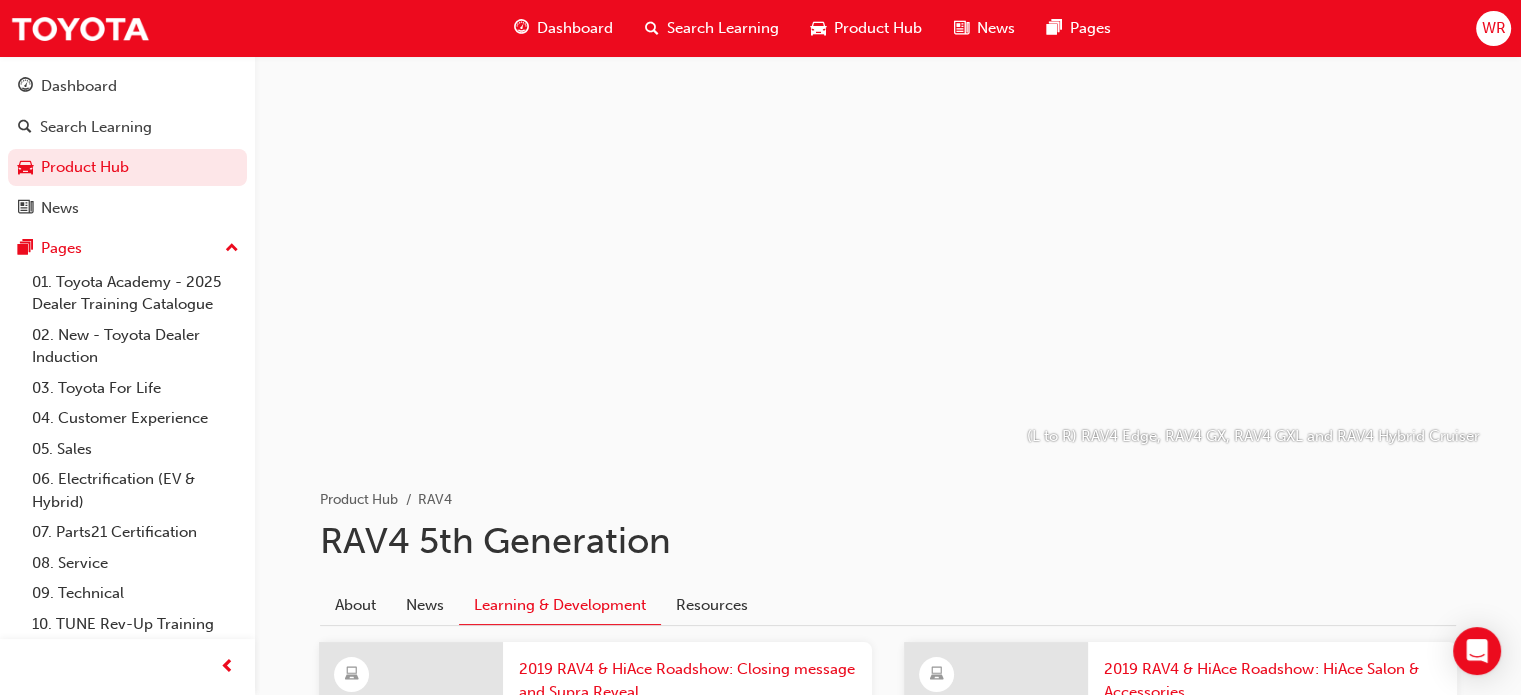 scroll, scrollTop: 2040, scrollLeft: 0, axis: vertical 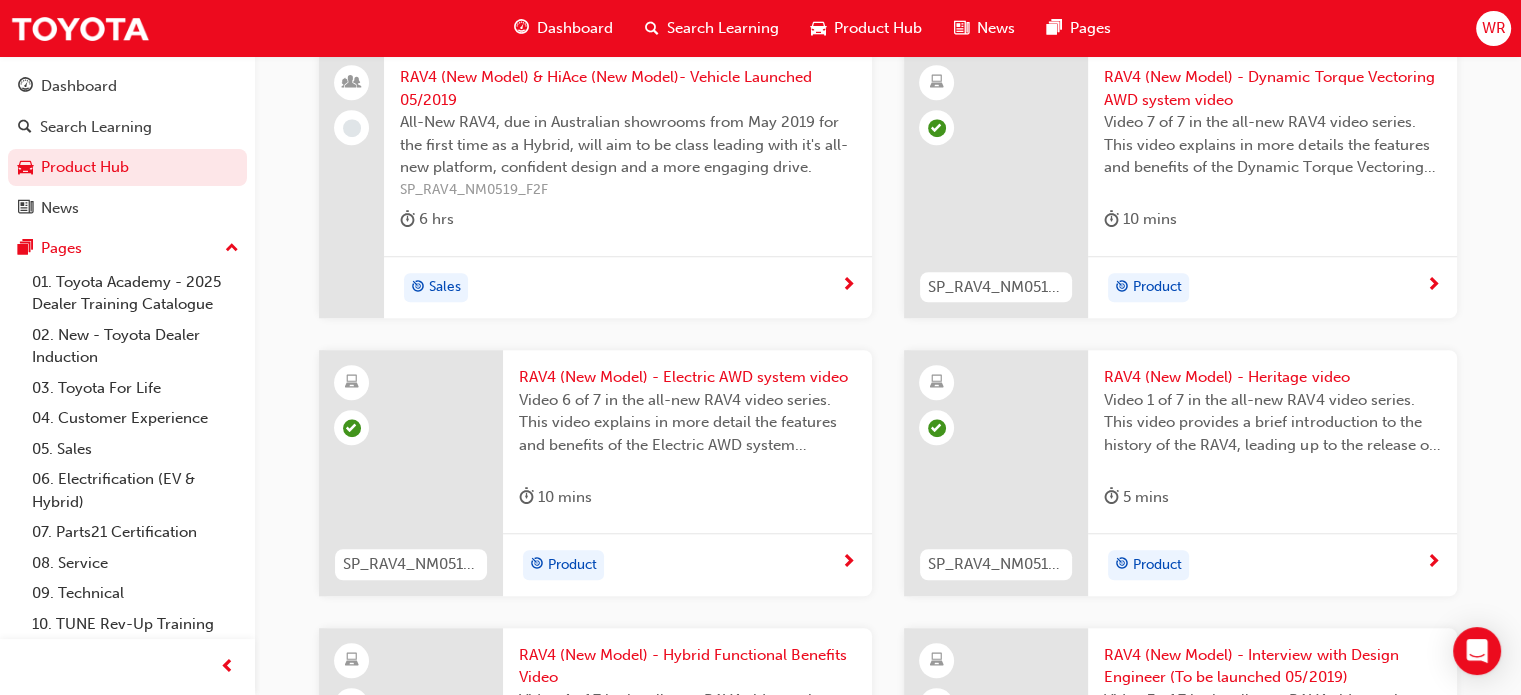 click on "RAV4 (New Model) - Electric AWD system video" at bounding box center [687, 377] 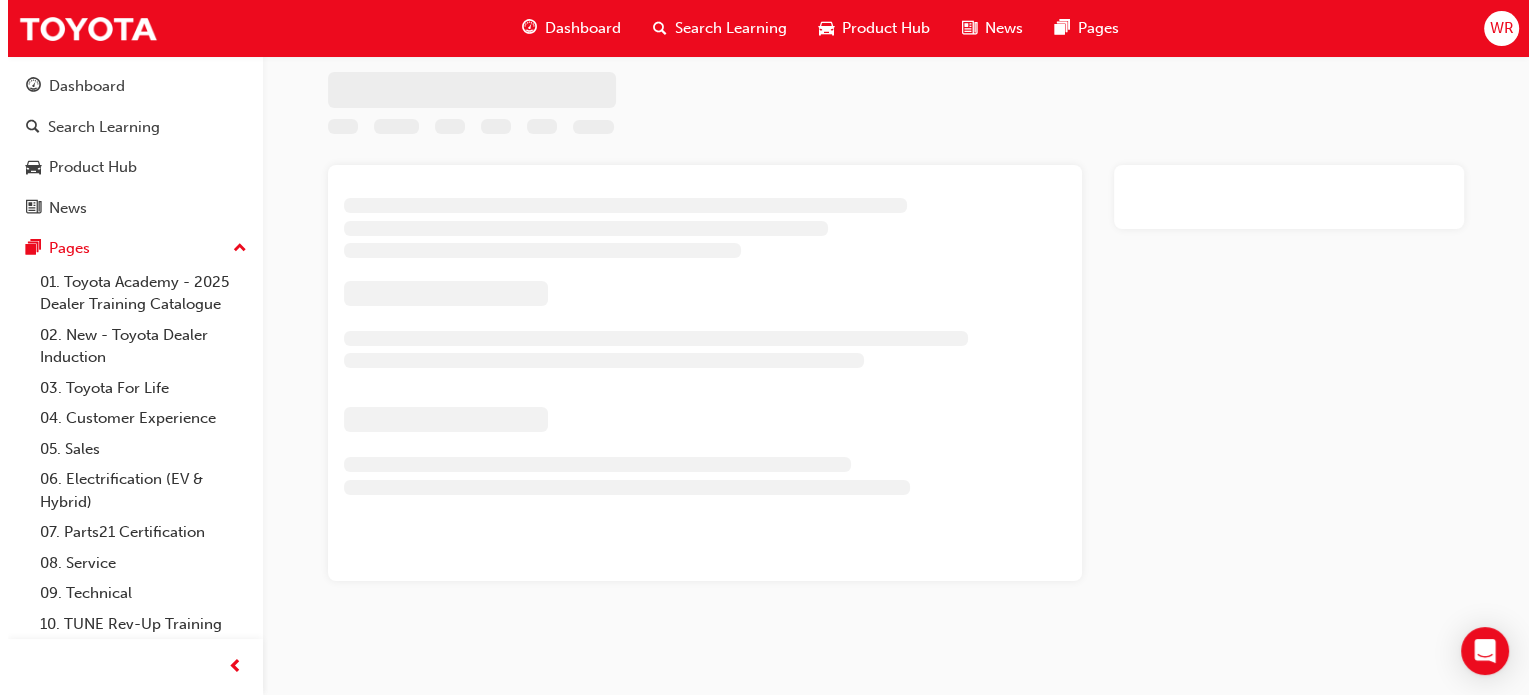 scroll, scrollTop: 0, scrollLeft: 0, axis: both 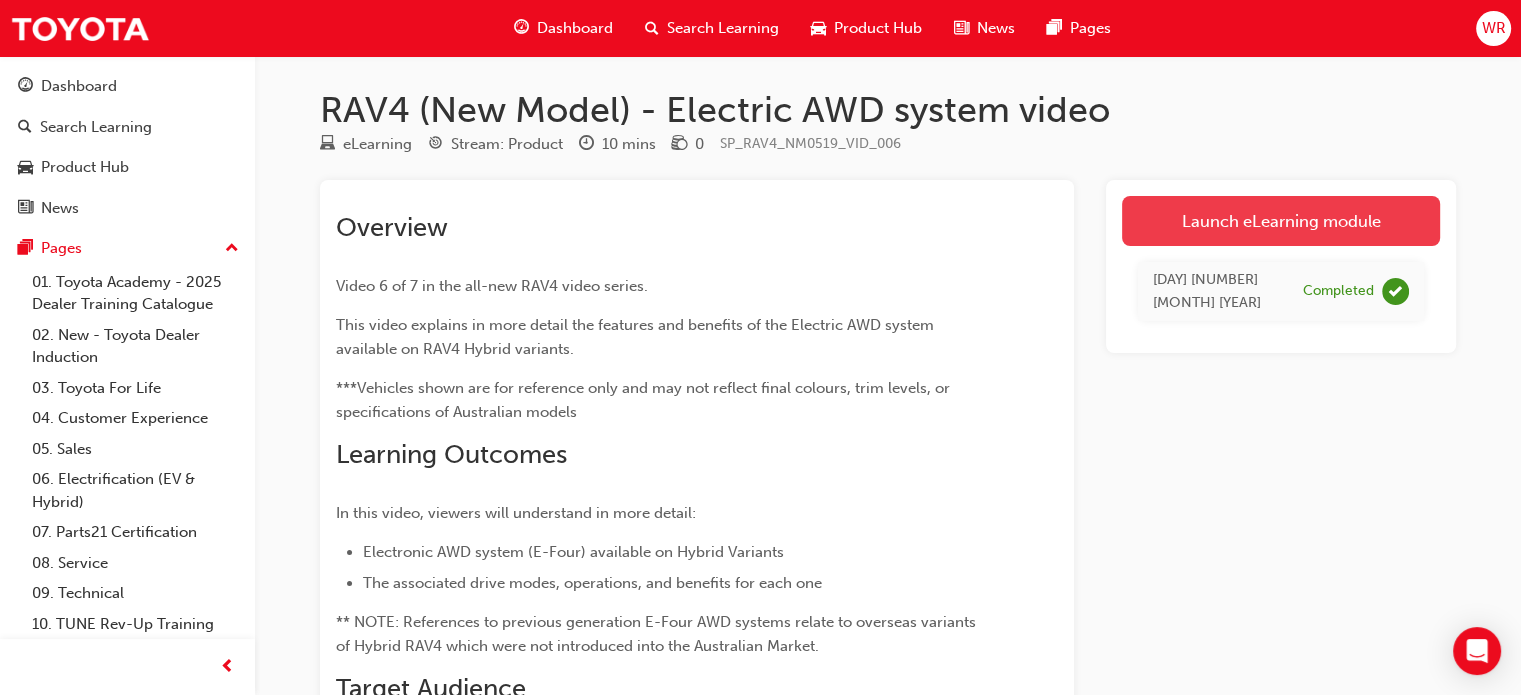 click on "Launch eLearning module" at bounding box center [1281, 221] 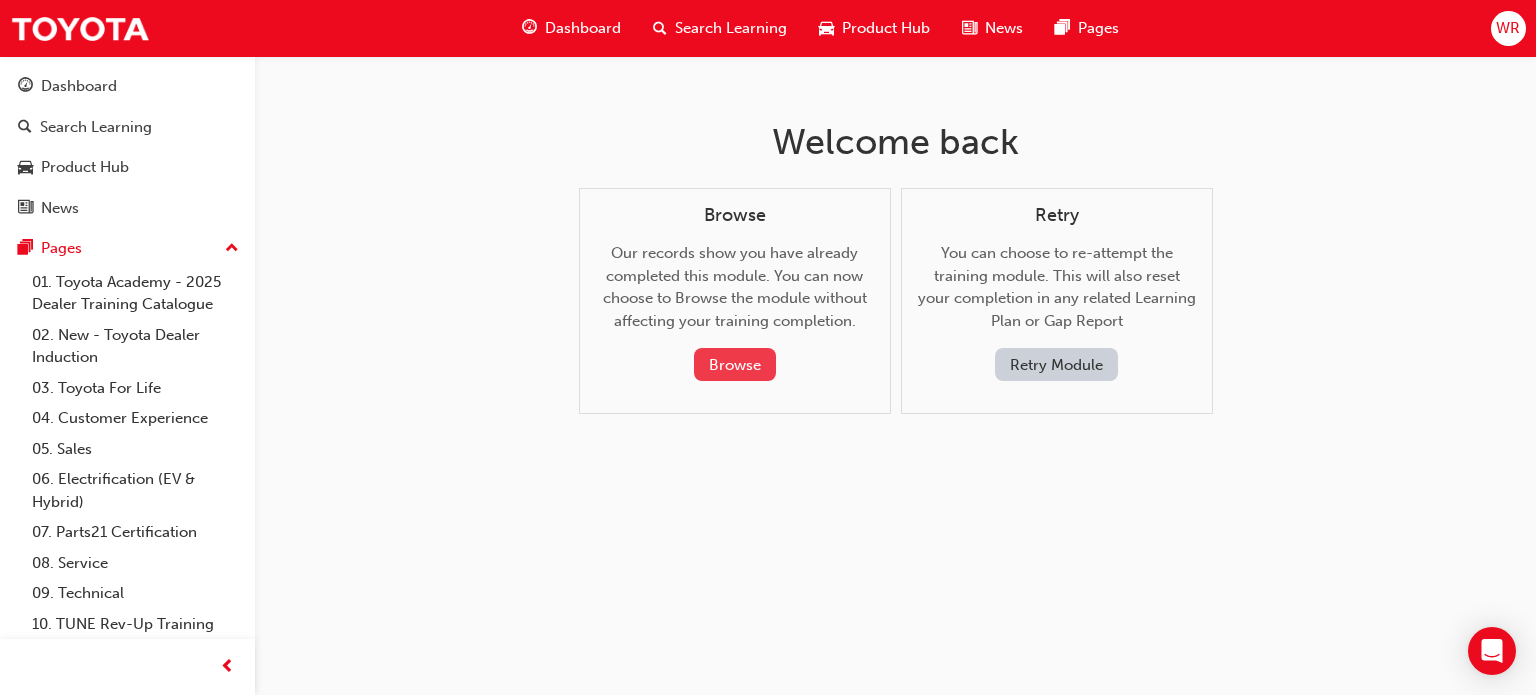click on "Browse" at bounding box center (735, 364) 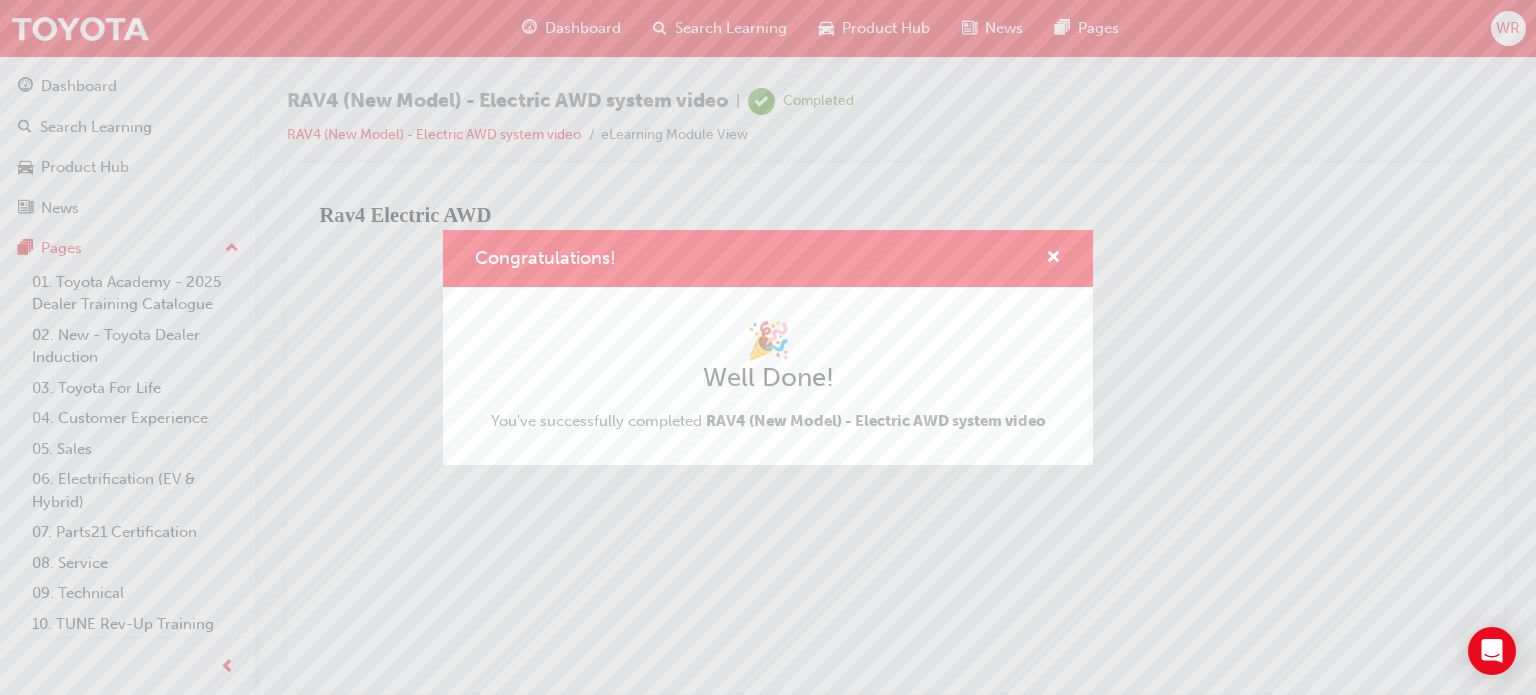 scroll, scrollTop: 0, scrollLeft: 0, axis: both 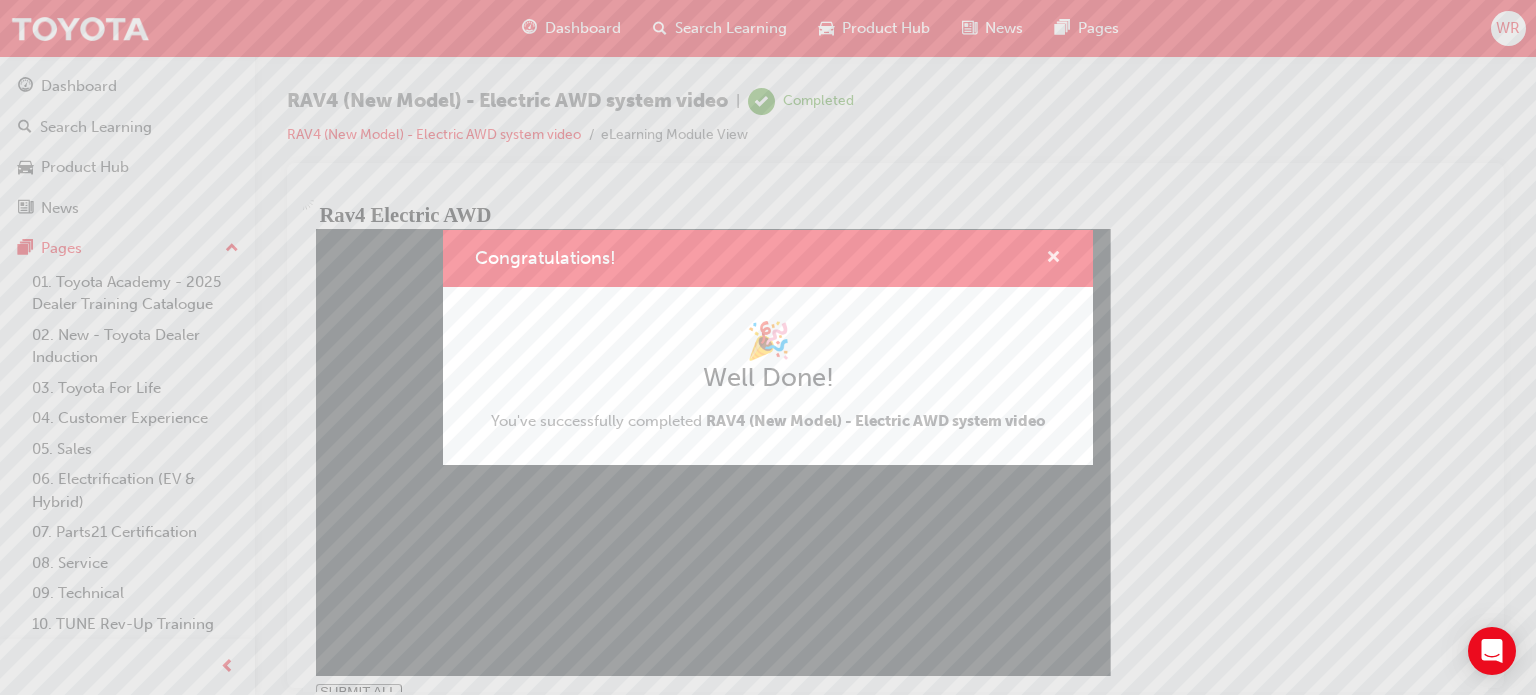 click at bounding box center (1053, 259) 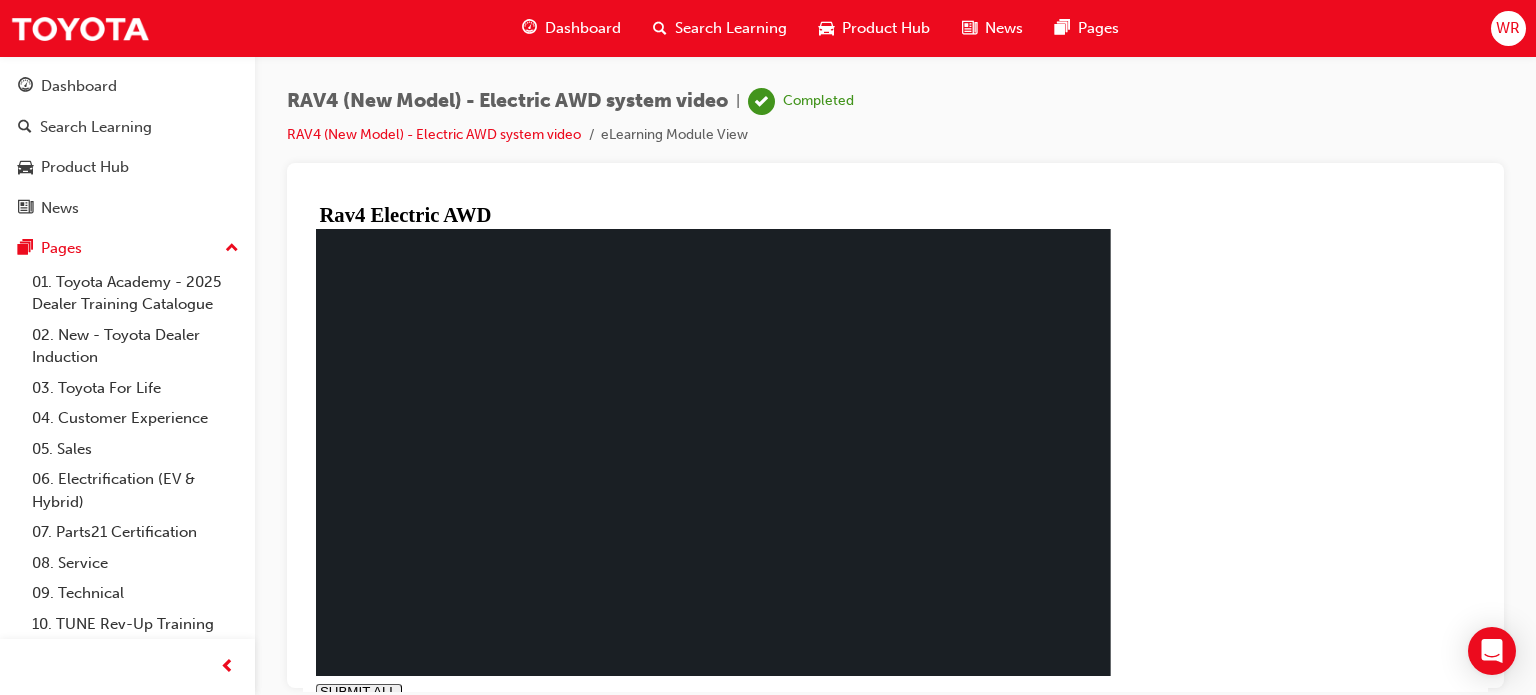 click on "NEXT" at bounding box center [392, 722] 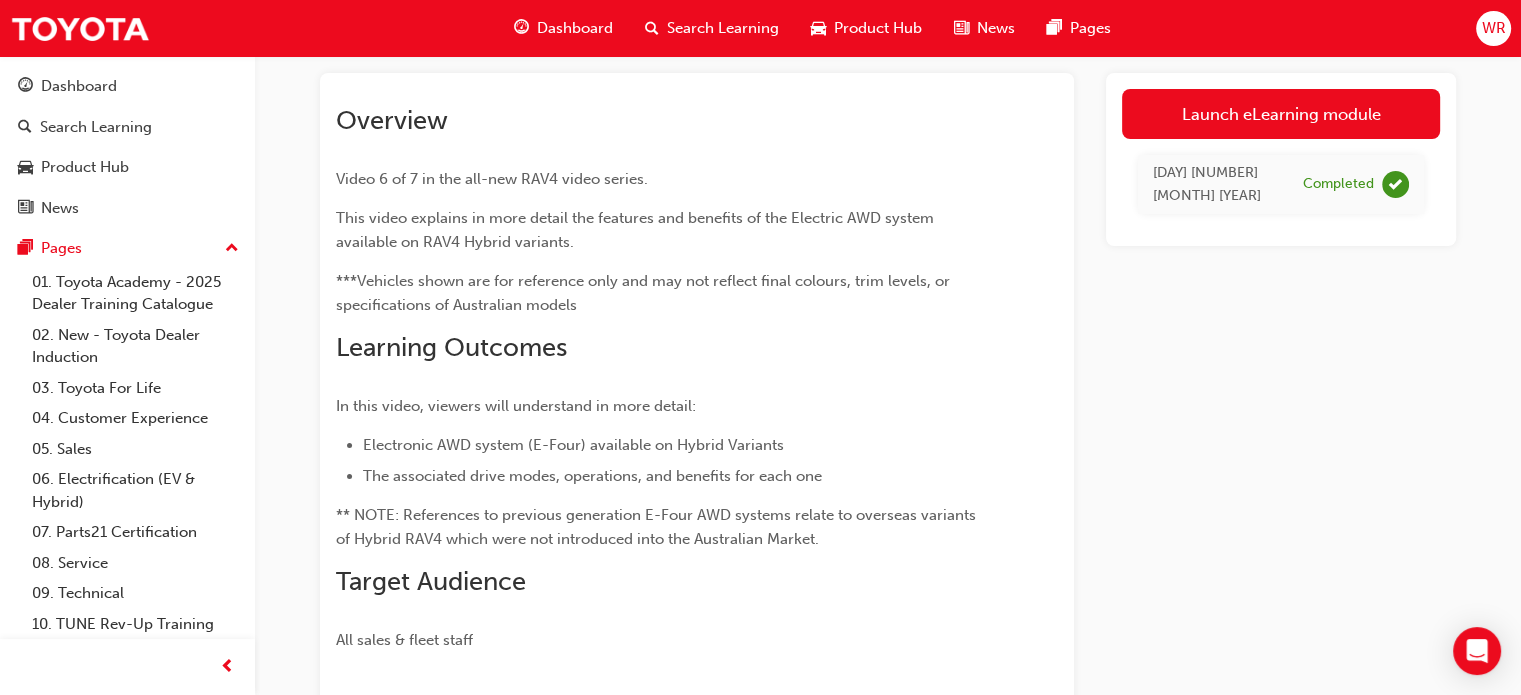 scroll, scrollTop: 68, scrollLeft: 0, axis: vertical 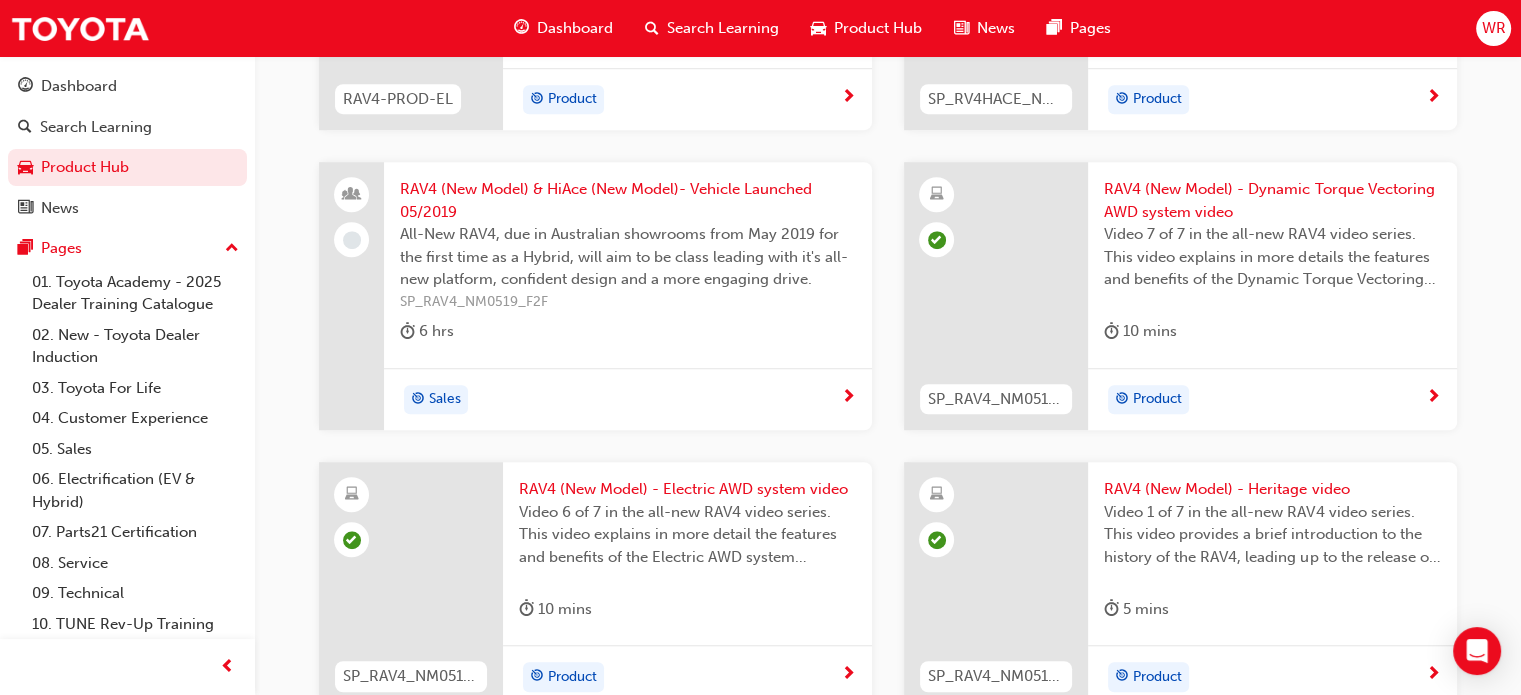 click on "RAV4 (New Model) - Dynamic Torque Vectoring AWD system video" at bounding box center (1272, 200) 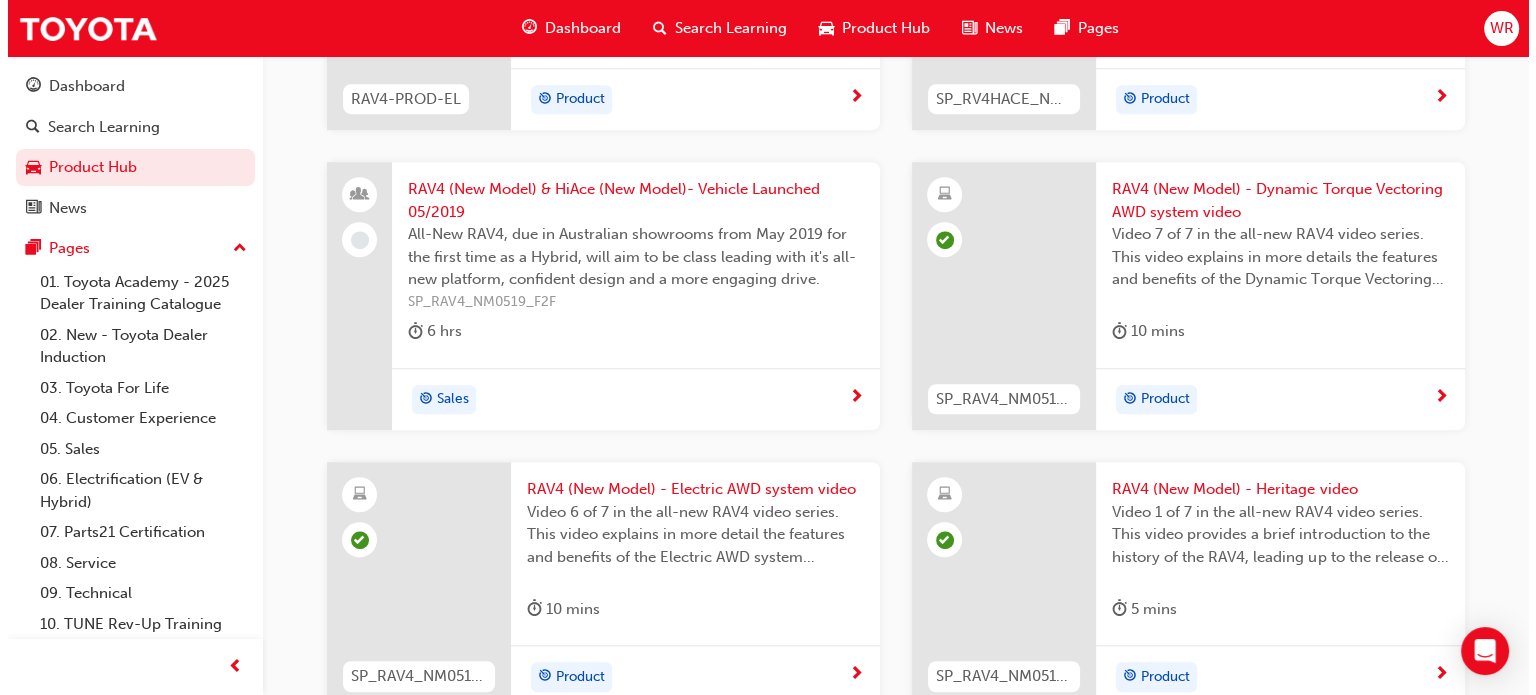 scroll, scrollTop: 0, scrollLeft: 0, axis: both 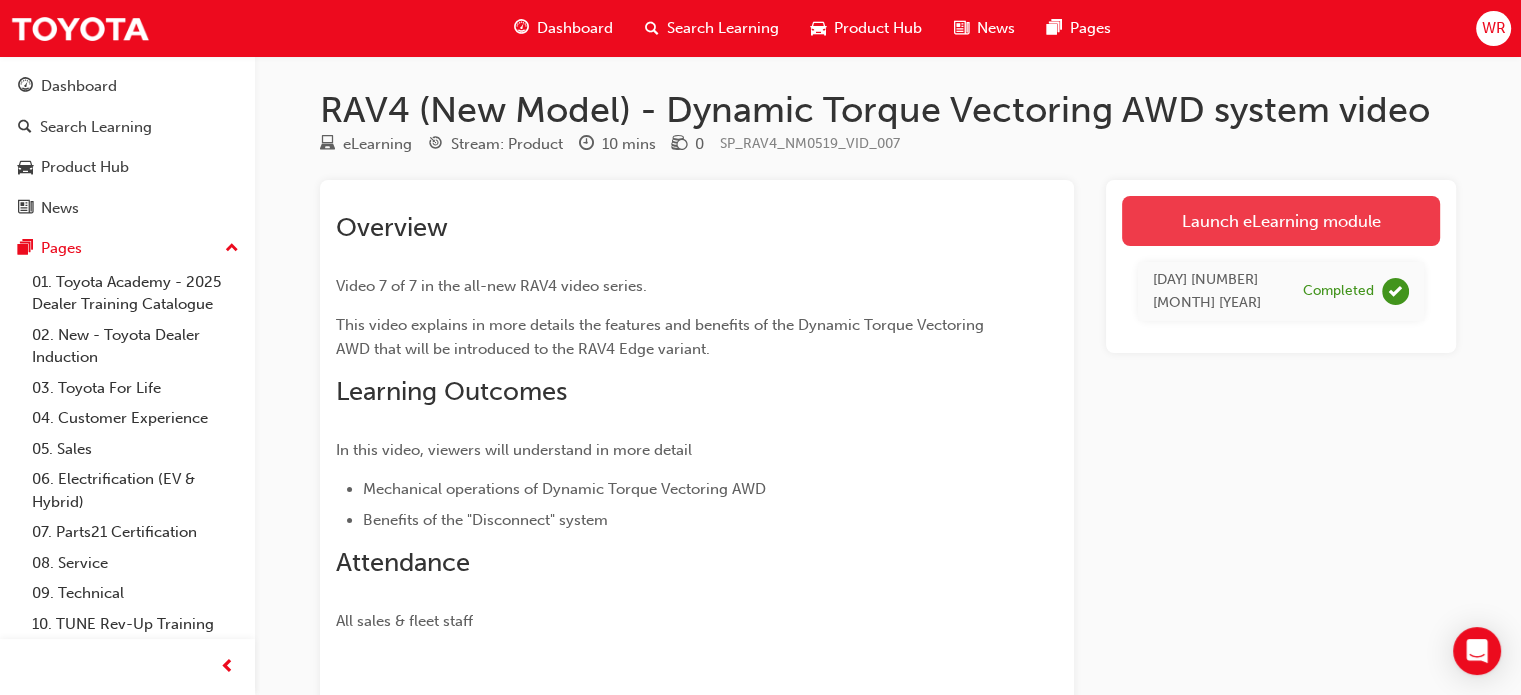 click on "Launch eLearning module" at bounding box center (1281, 221) 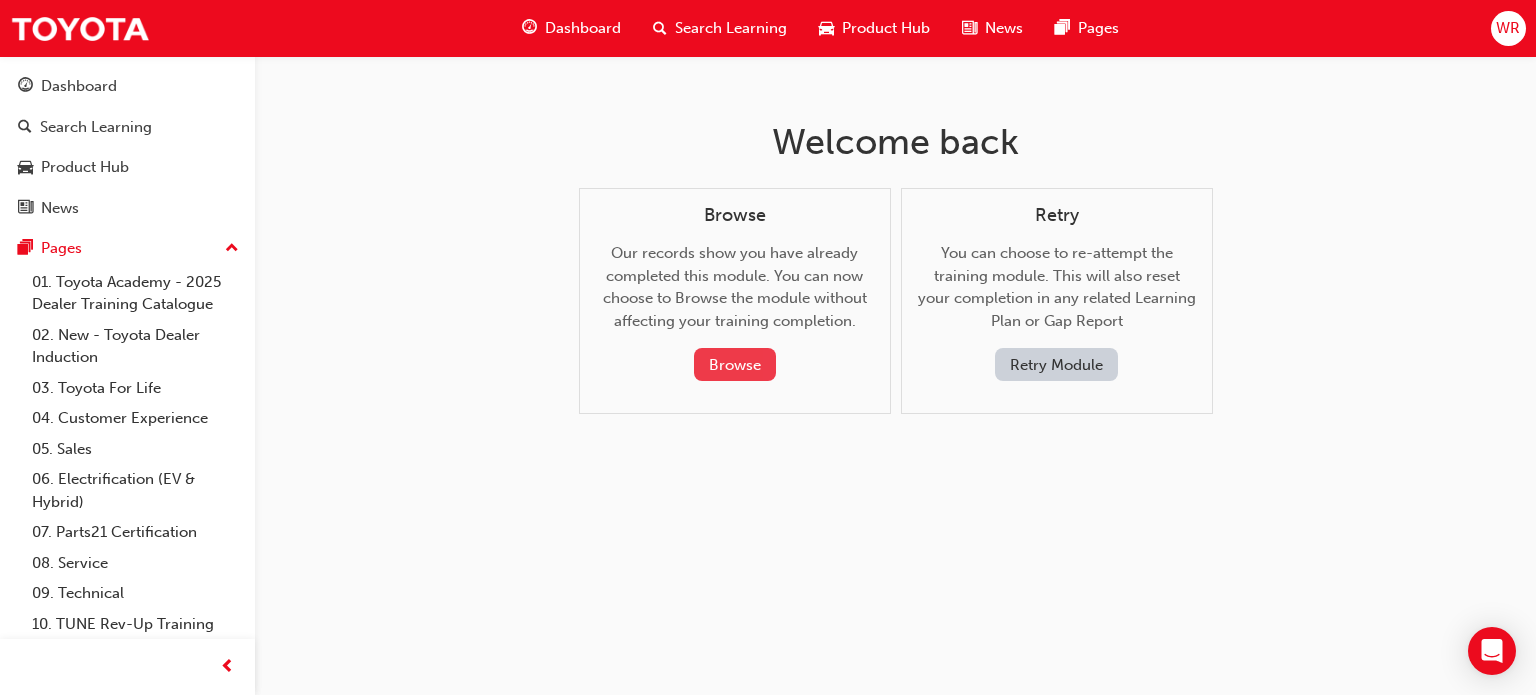 click on "Browse" at bounding box center (735, 364) 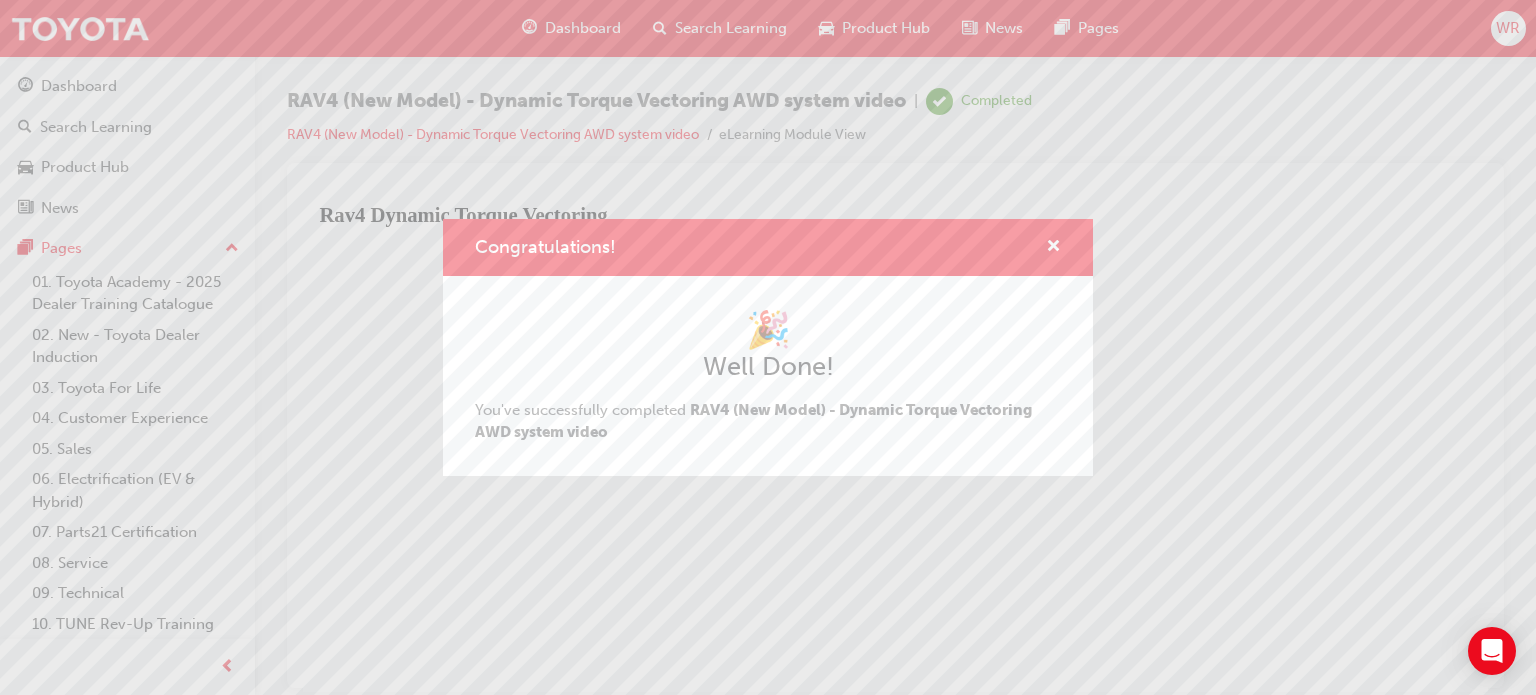 scroll, scrollTop: 0, scrollLeft: 0, axis: both 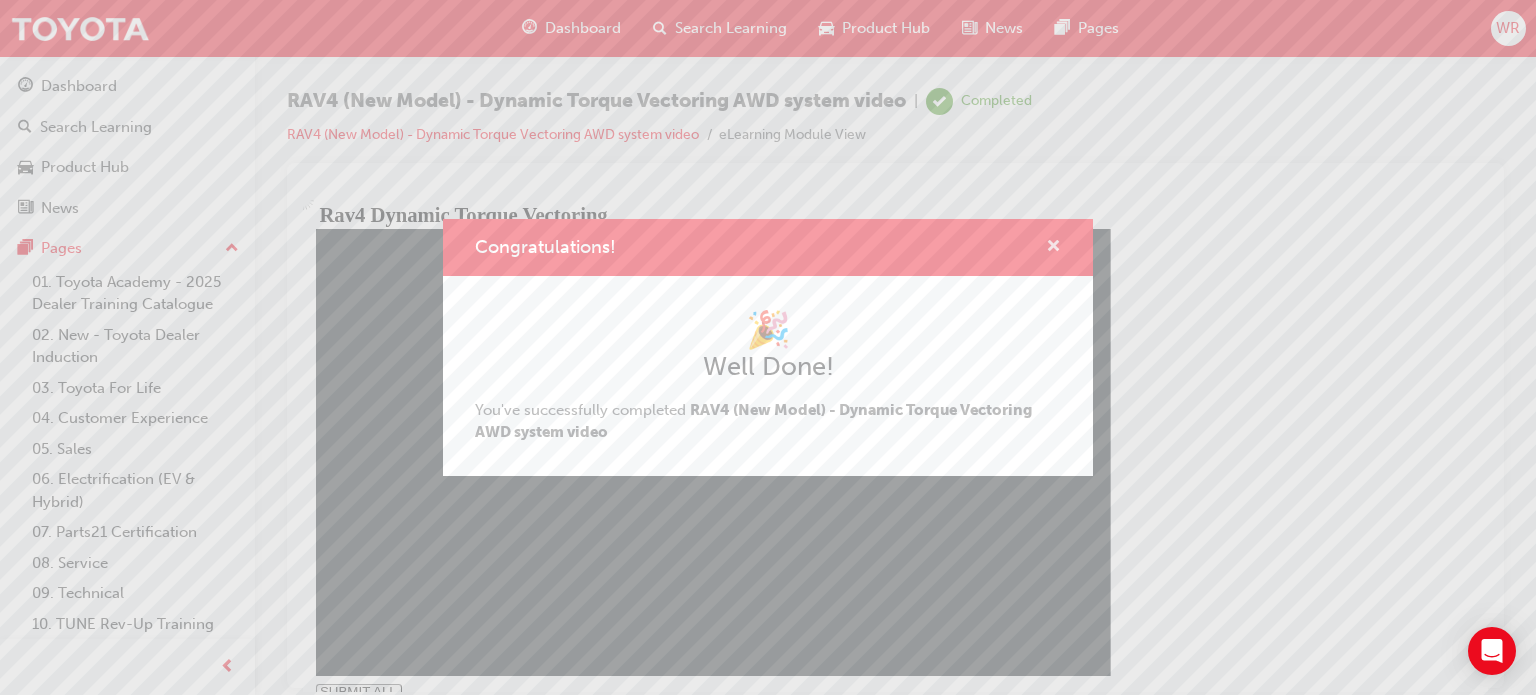 click at bounding box center (1053, 248) 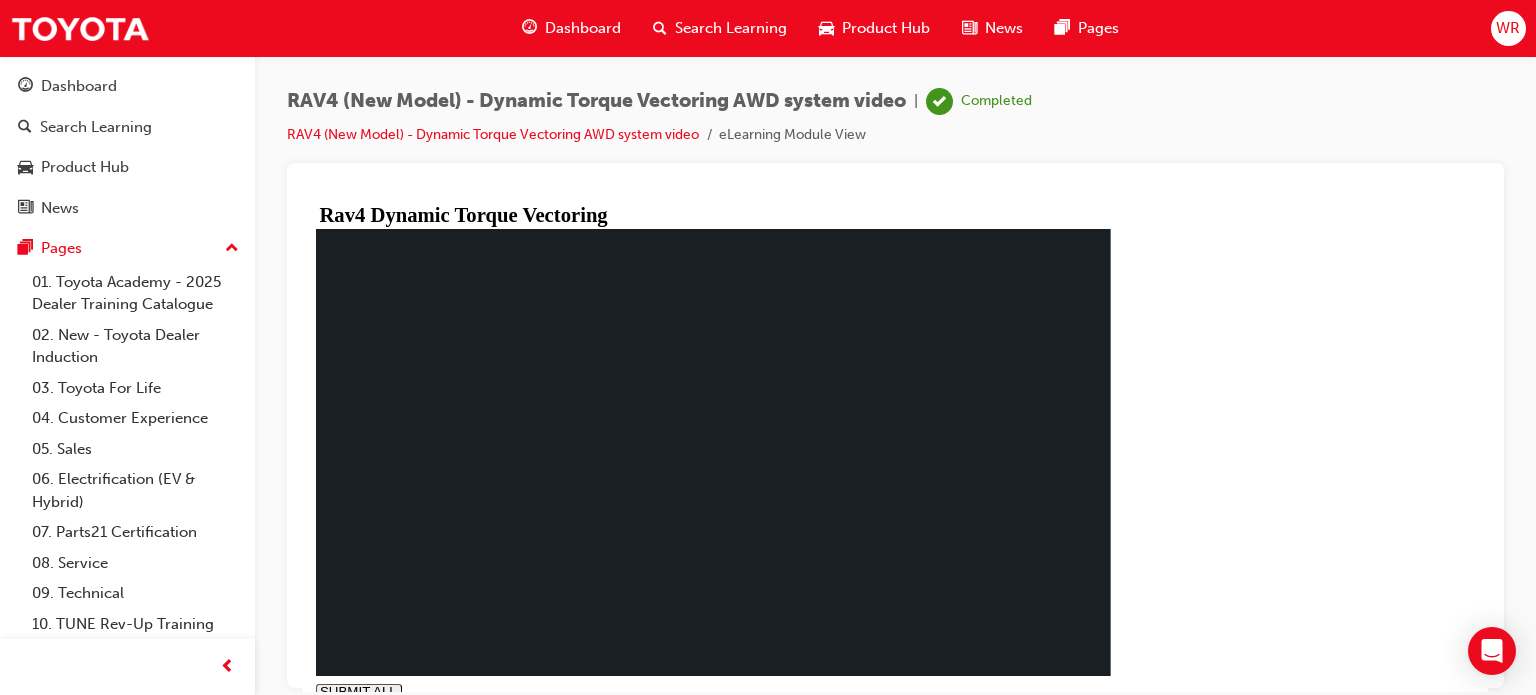 click on "NEXT" at bounding box center (392, 722) 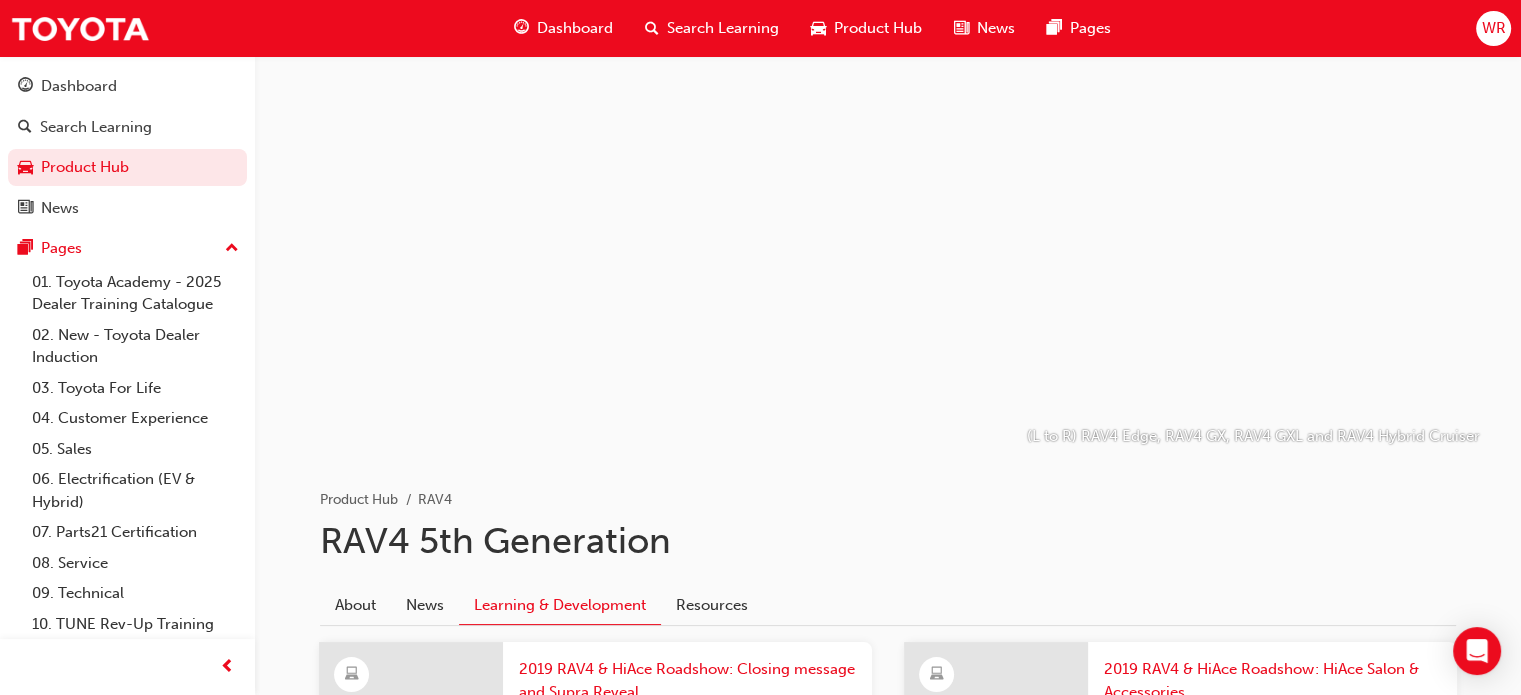scroll, scrollTop: 1380, scrollLeft: 0, axis: vertical 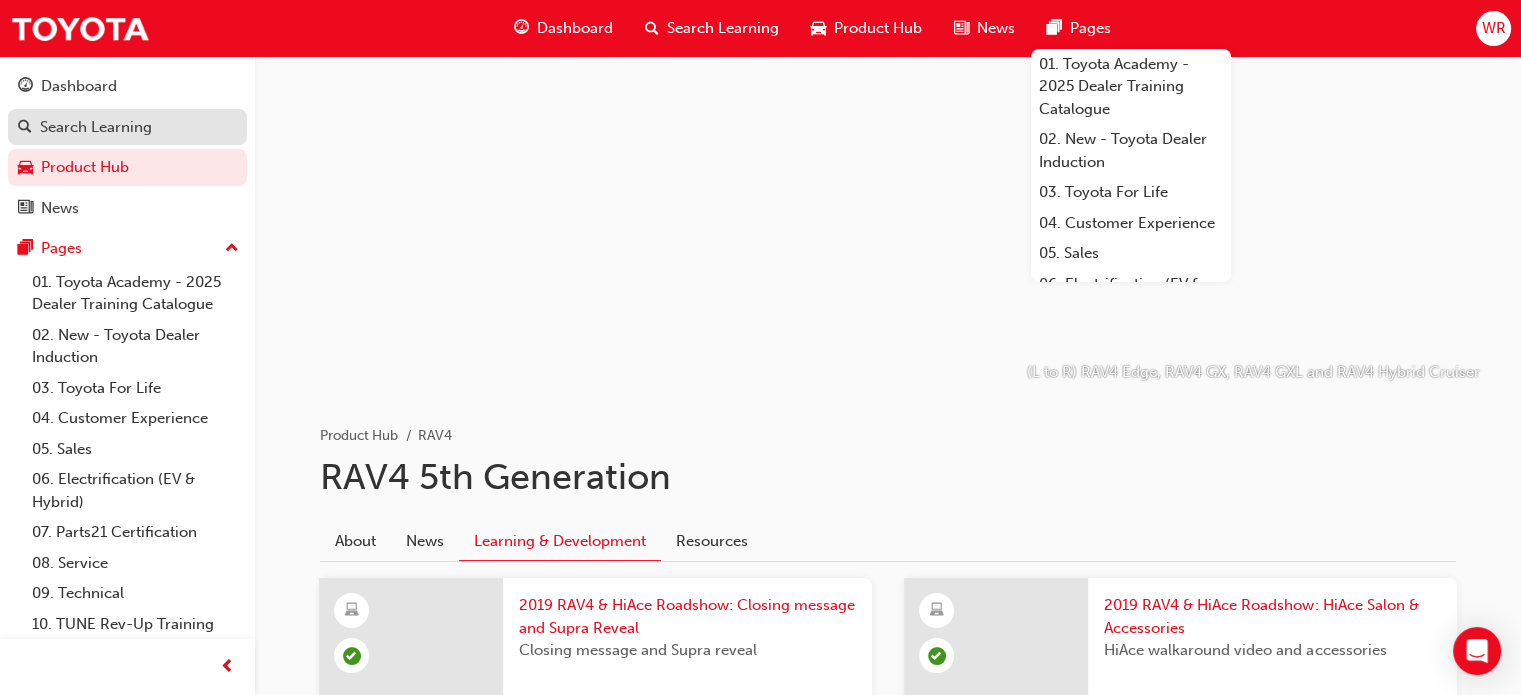 click on "Search Learning" at bounding box center (127, 127) 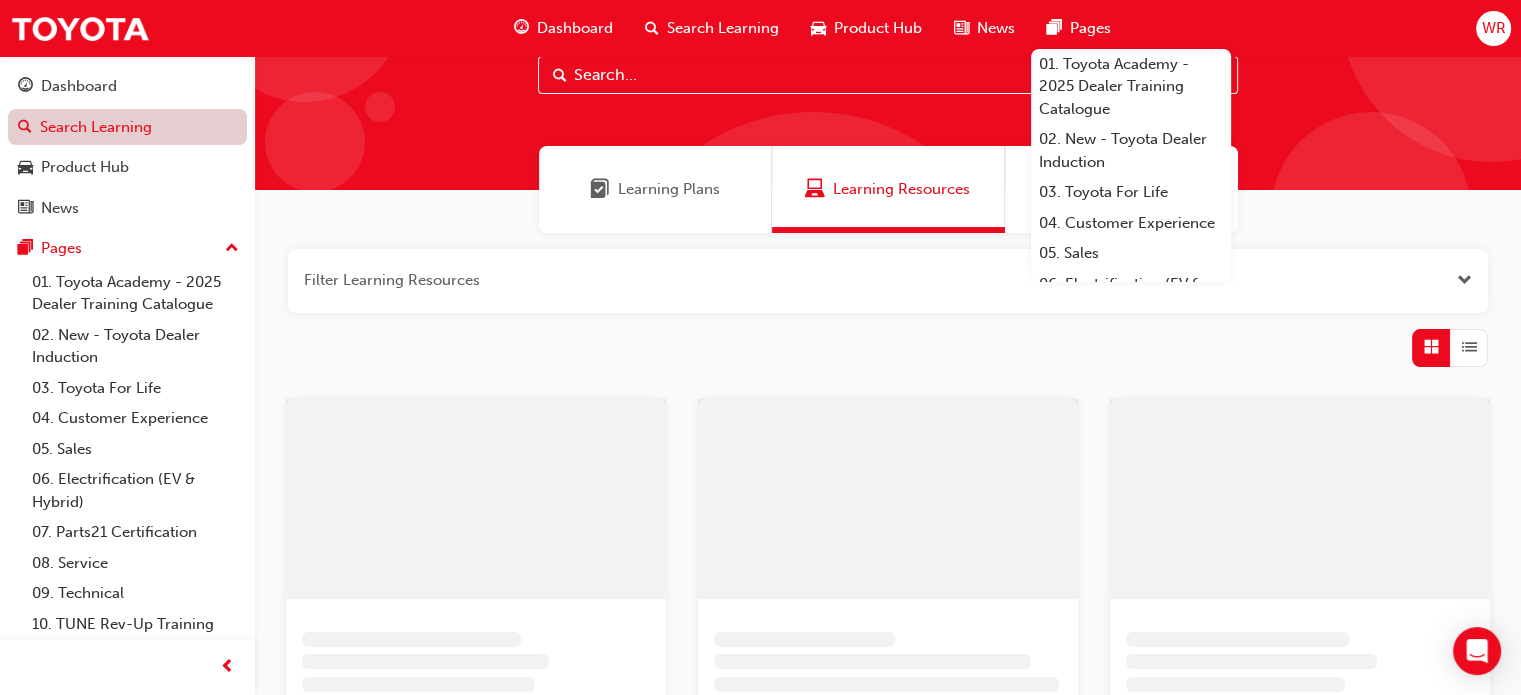 scroll, scrollTop: 0, scrollLeft: 0, axis: both 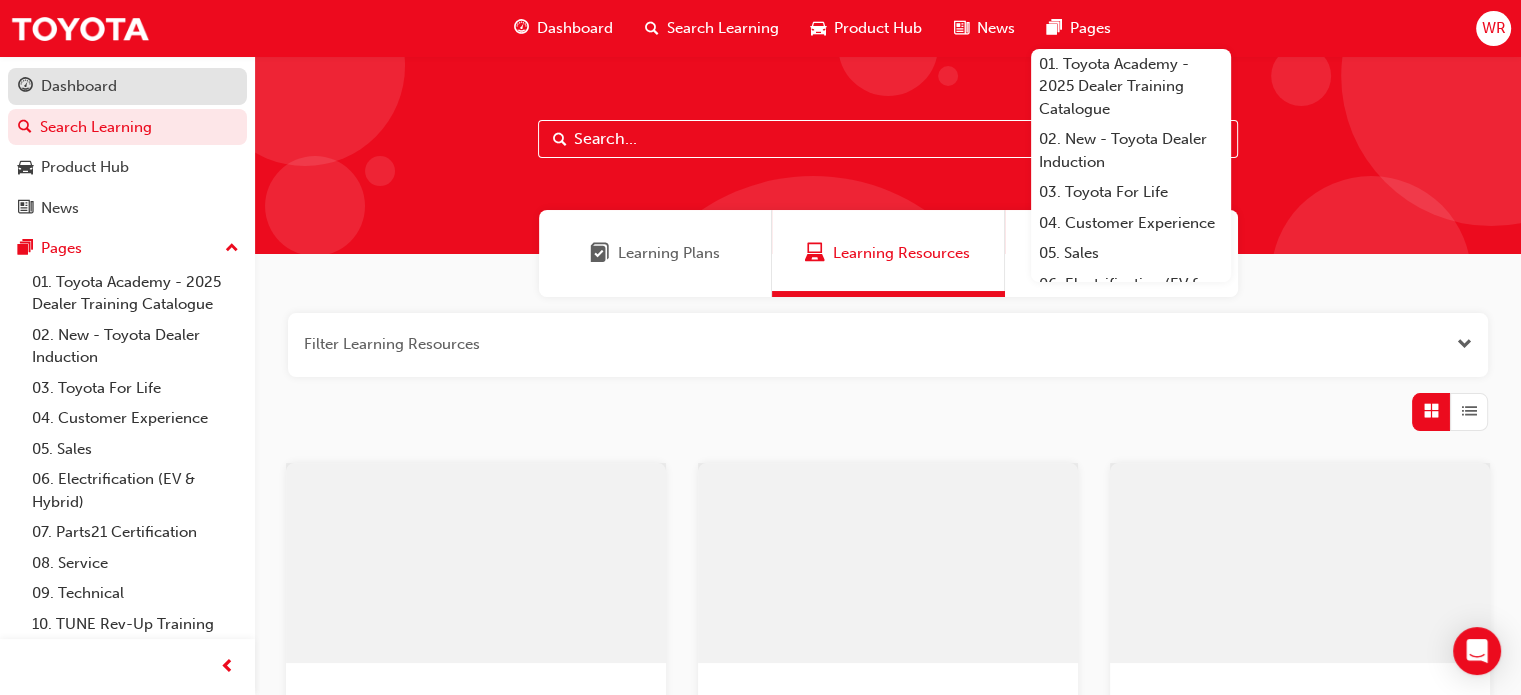 click on "Dashboard" at bounding box center (127, 86) 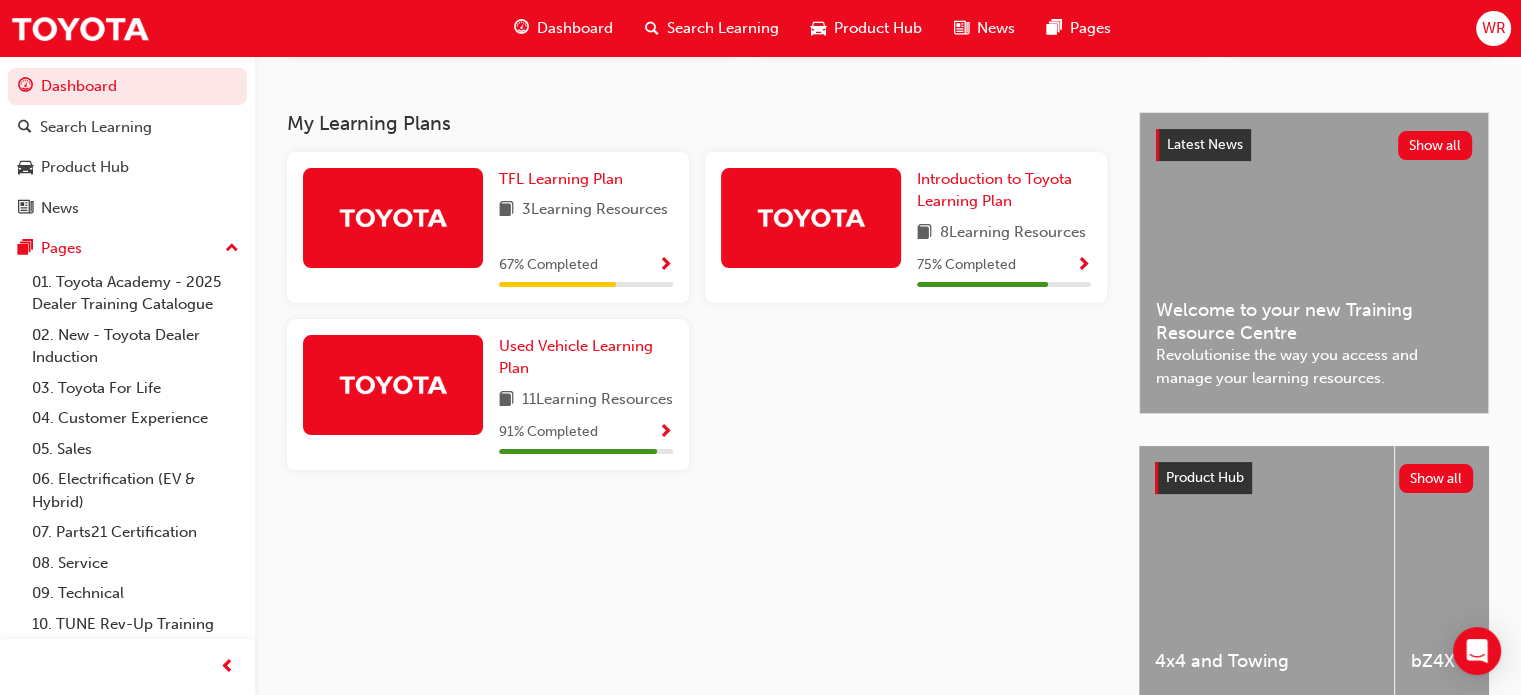 scroll, scrollTop: 387, scrollLeft: 0, axis: vertical 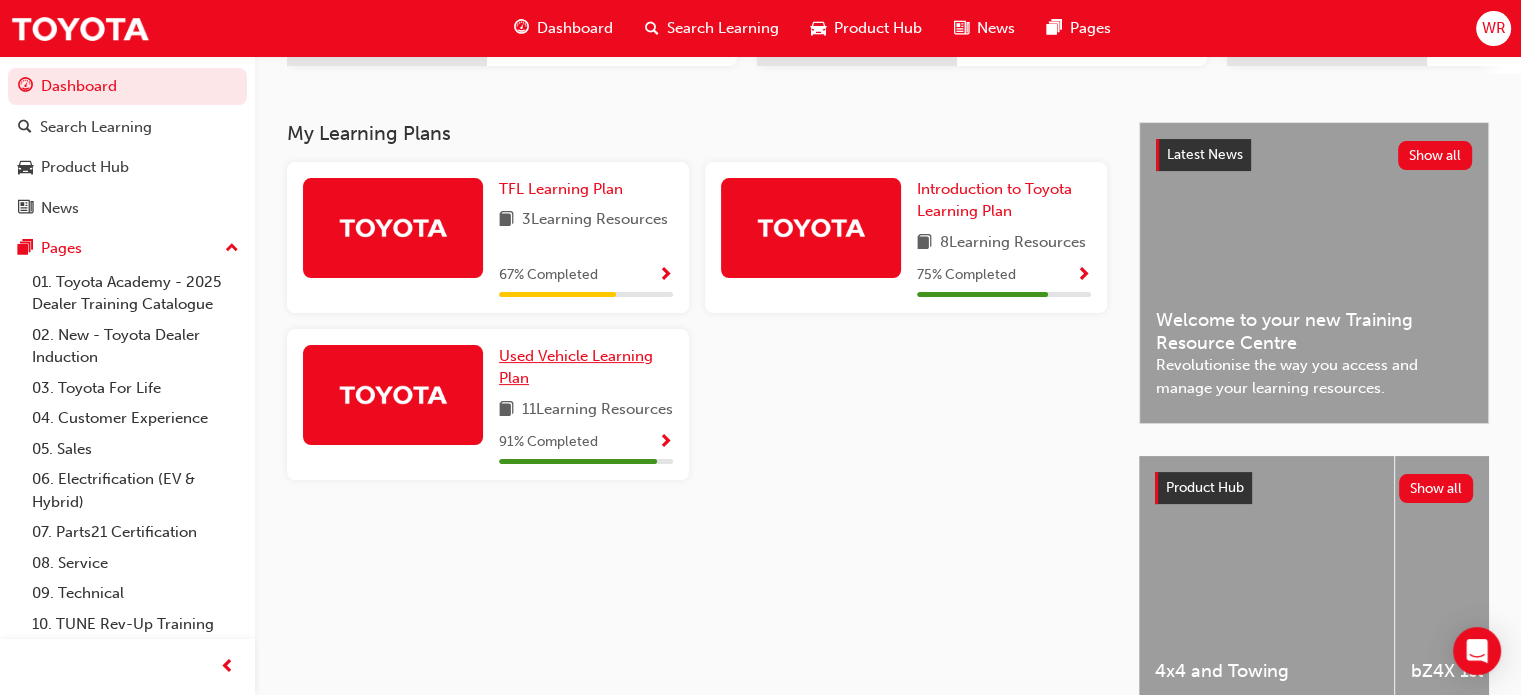 click on "Used Vehicle Learning Plan" at bounding box center (576, 367) 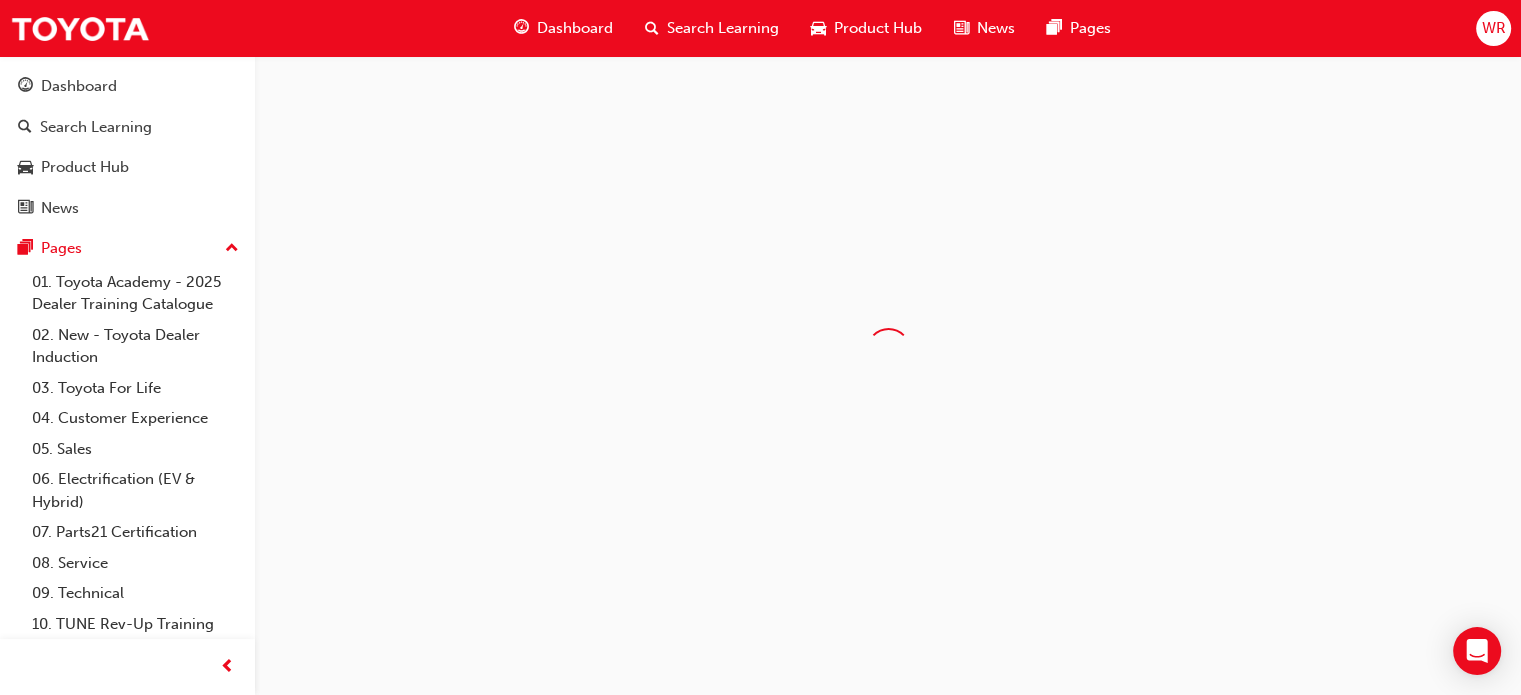 scroll, scrollTop: 0, scrollLeft: 0, axis: both 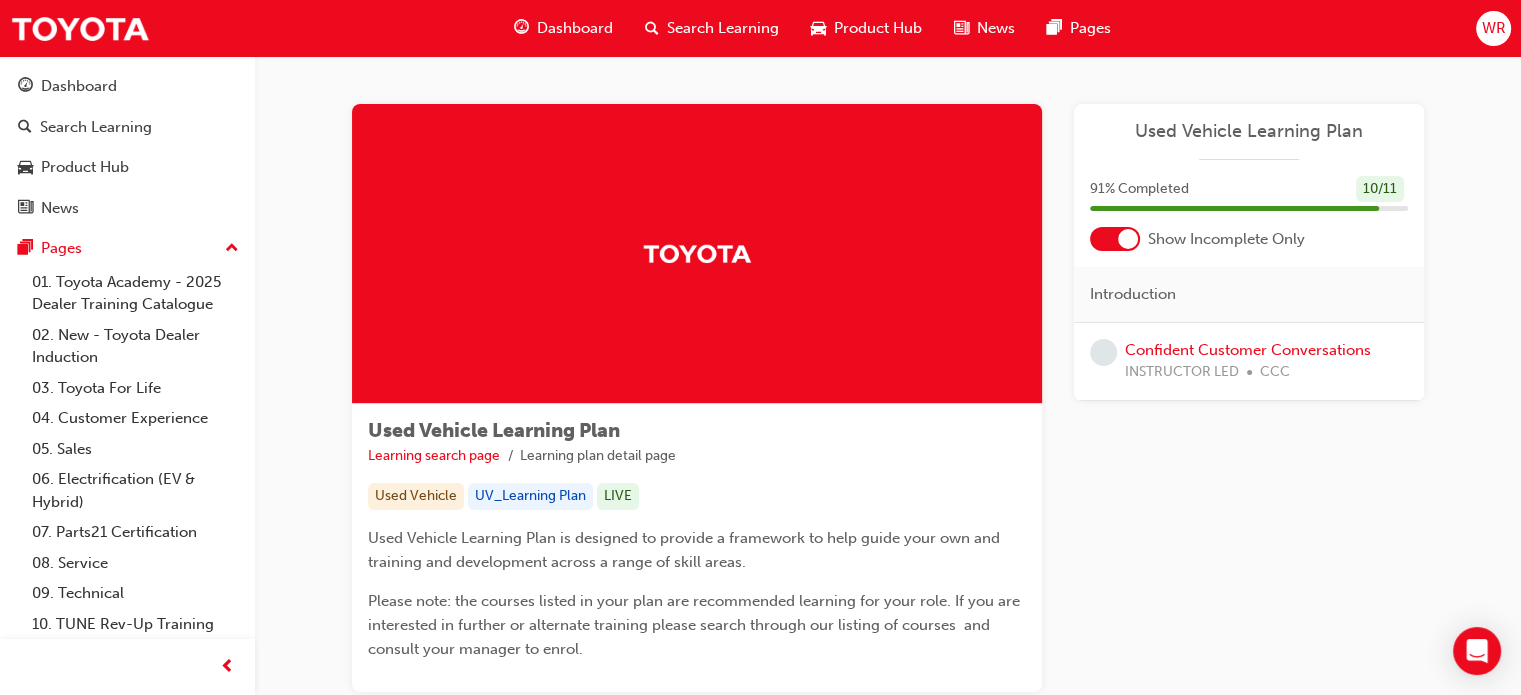 click at bounding box center (1115, 239) 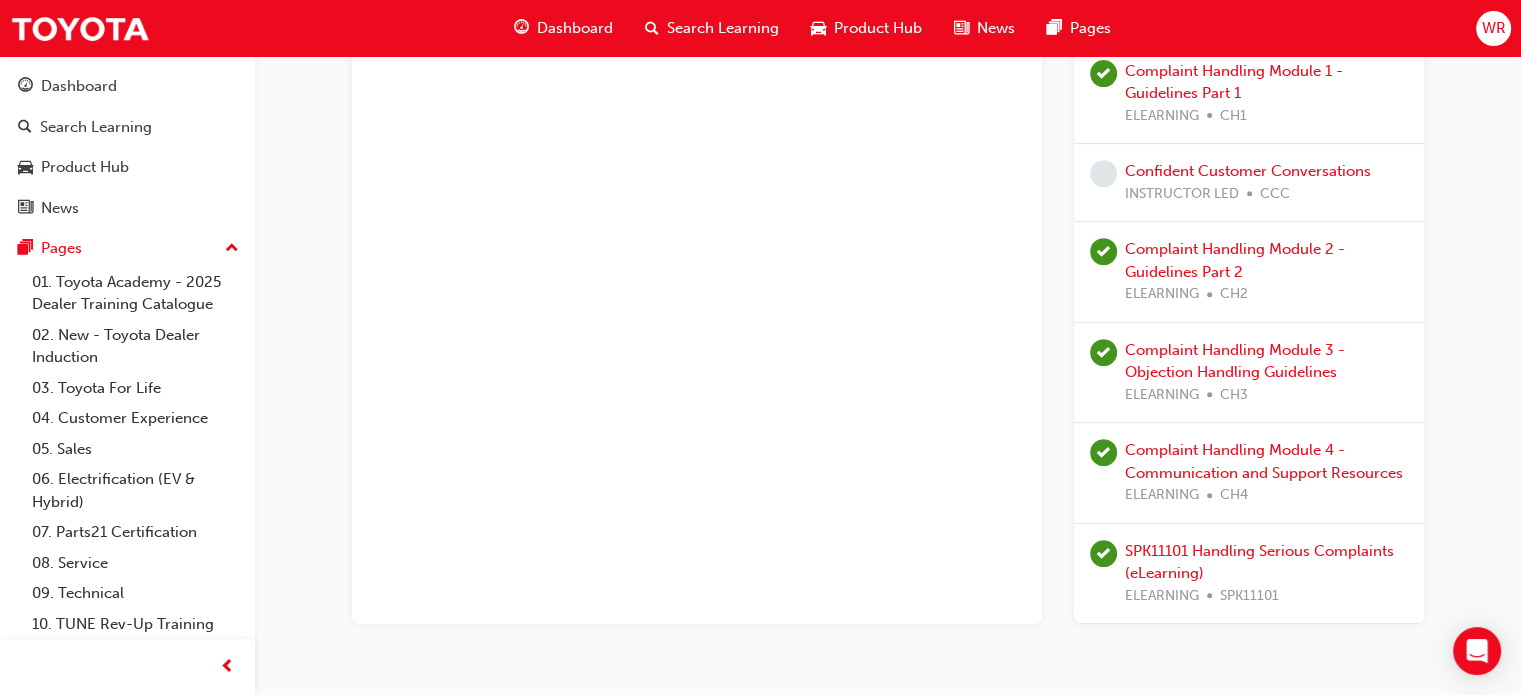 scroll, scrollTop: 512, scrollLeft: 0, axis: vertical 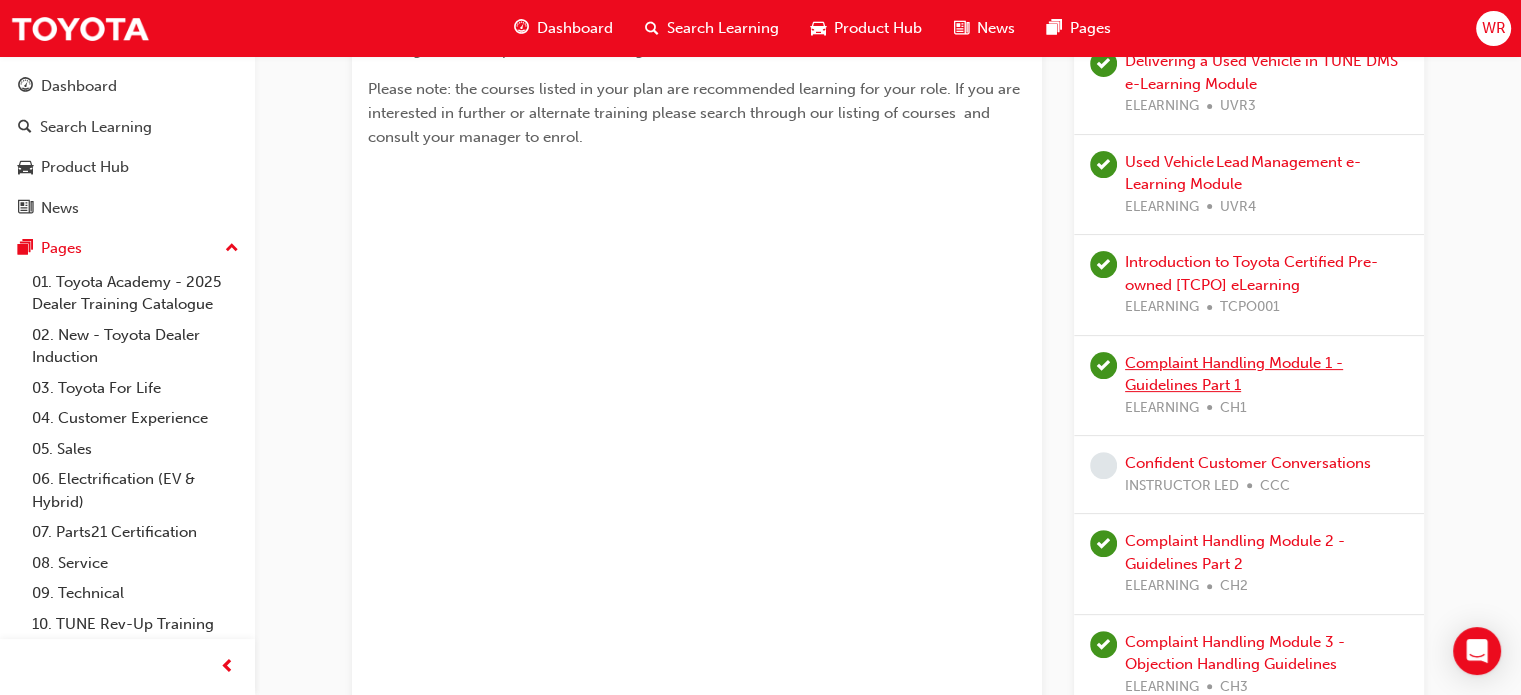 click on "Complaint Handling Module 1 - Guidelines Part 1" at bounding box center (1234, 374) 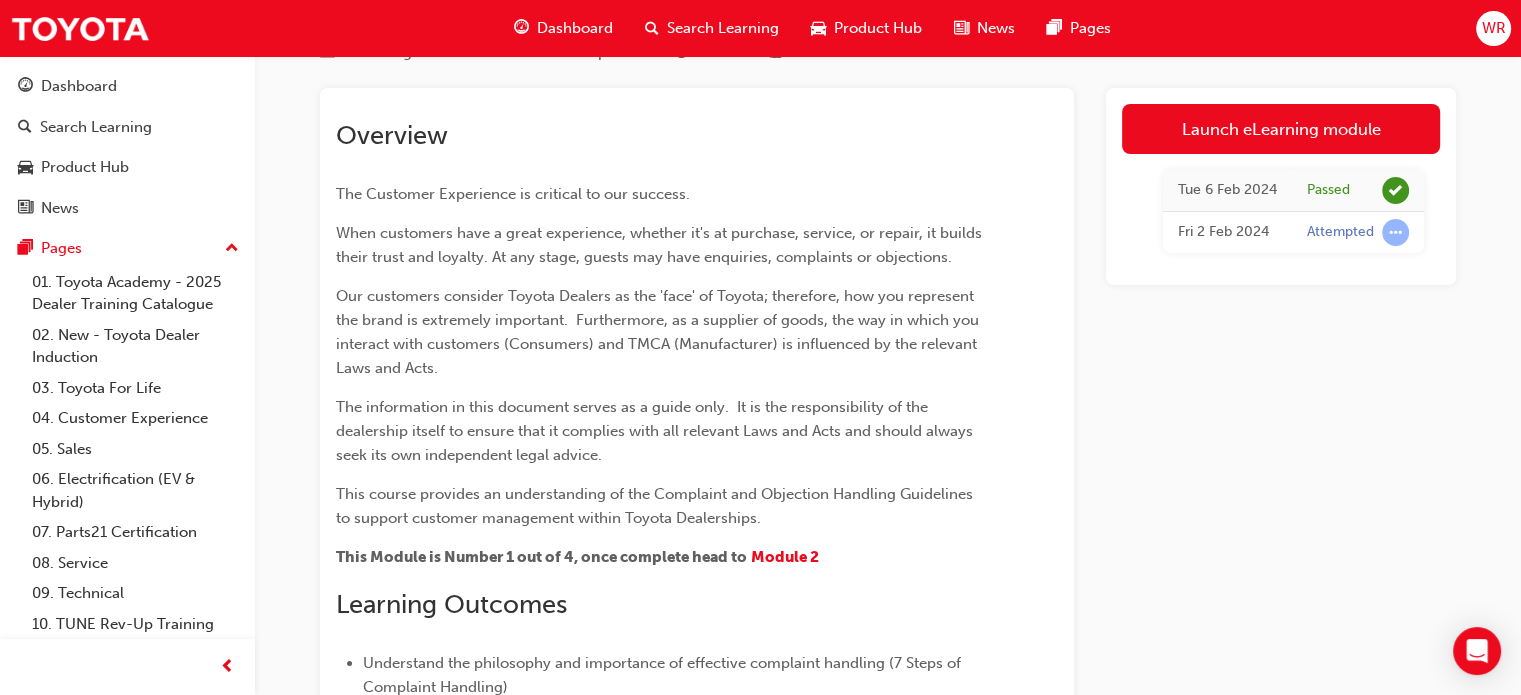 scroll, scrollTop: 67, scrollLeft: 0, axis: vertical 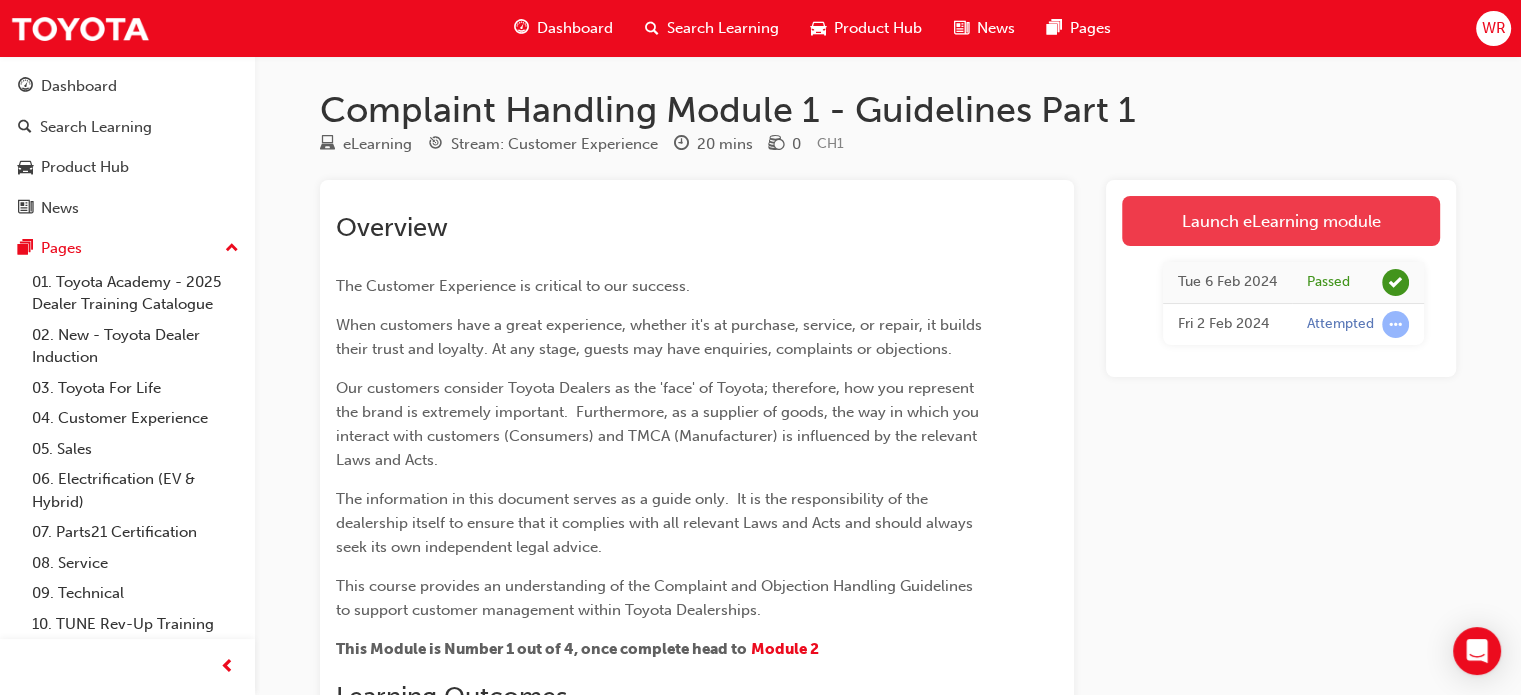 click on "Launch eLearning module" at bounding box center [1281, 221] 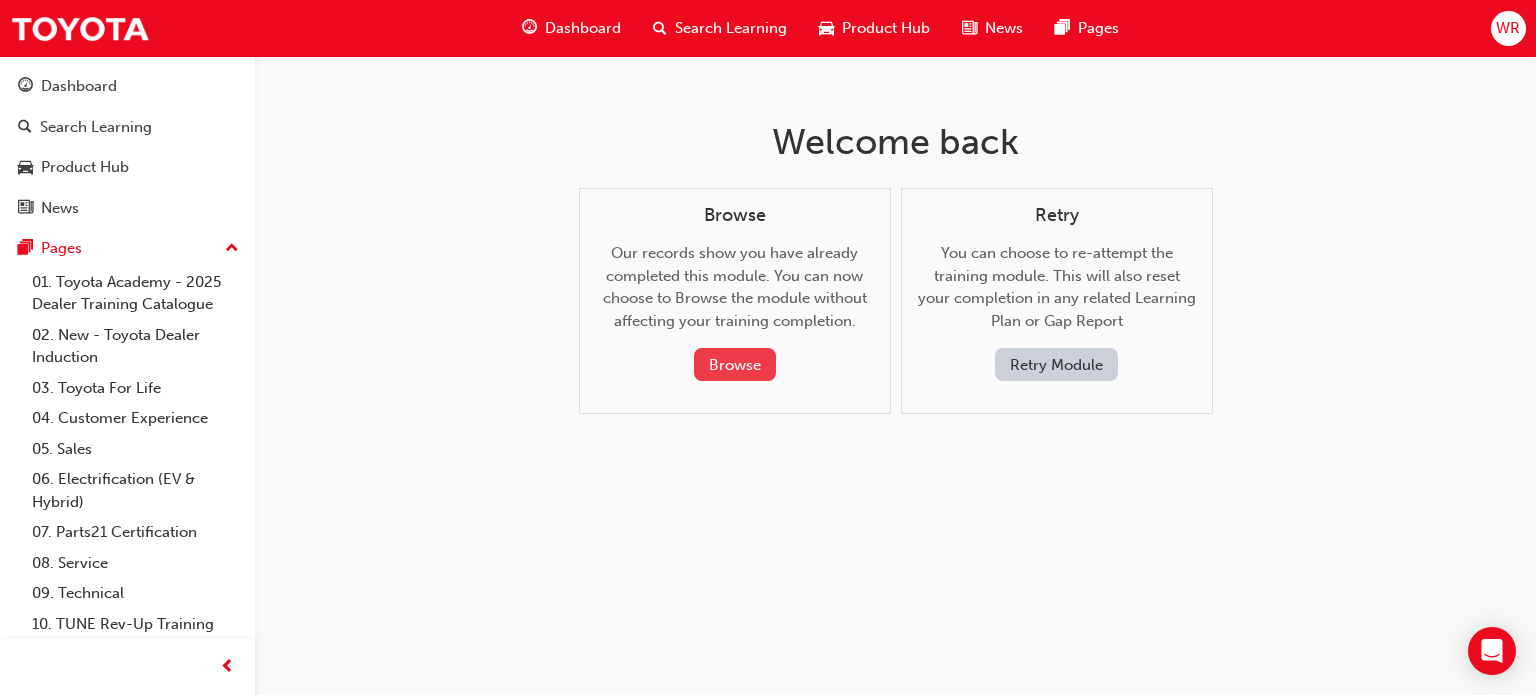 click on "Browse" at bounding box center [735, 364] 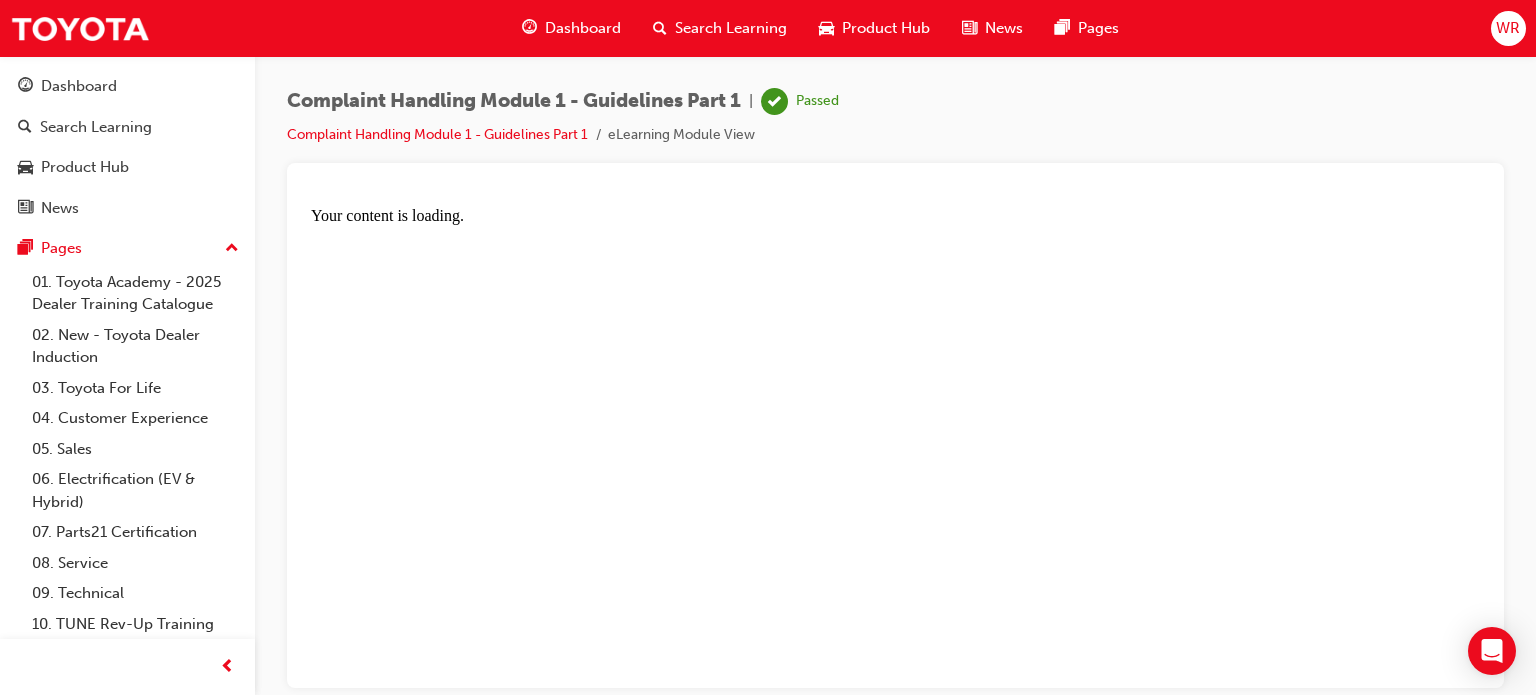 scroll, scrollTop: 0, scrollLeft: 0, axis: both 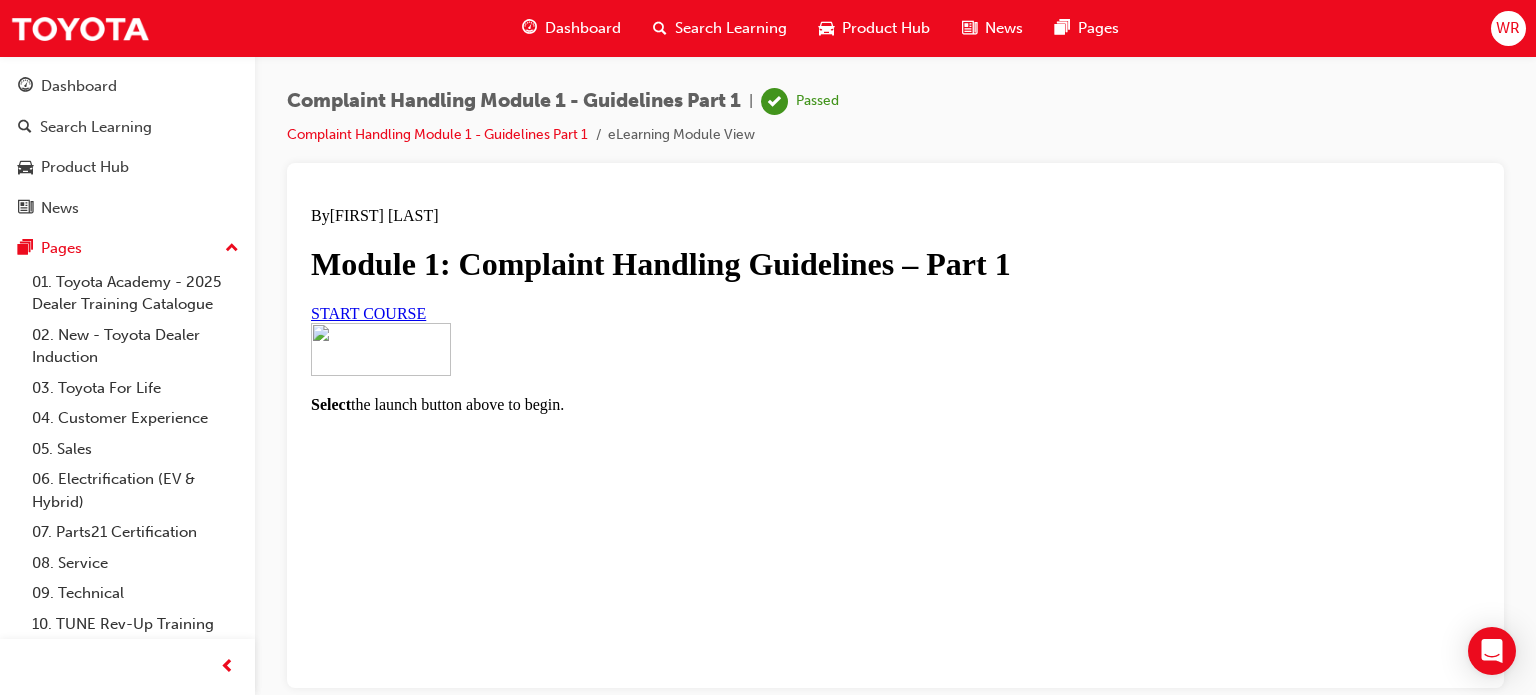 click on "START COURSE" at bounding box center (368, 312) 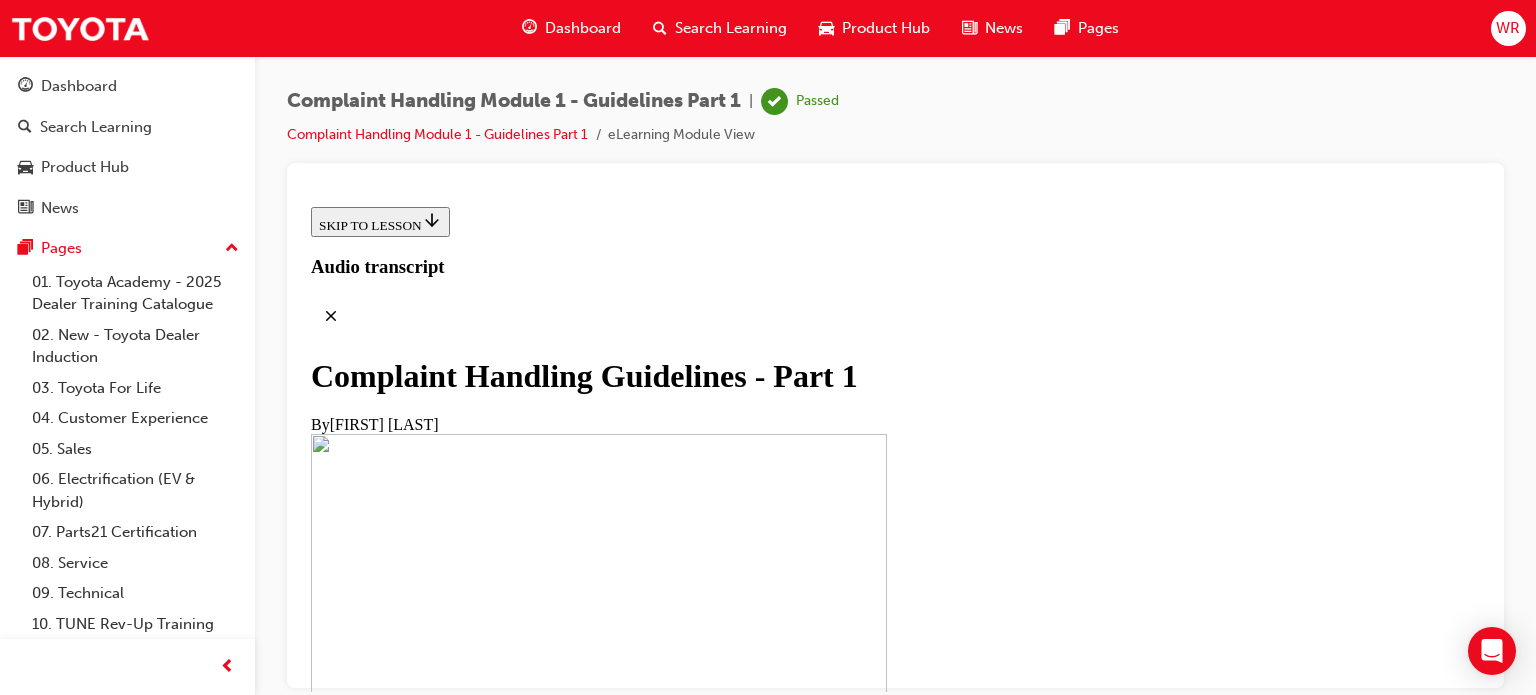 scroll, scrollTop: 616, scrollLeft: 0, axis: vertical 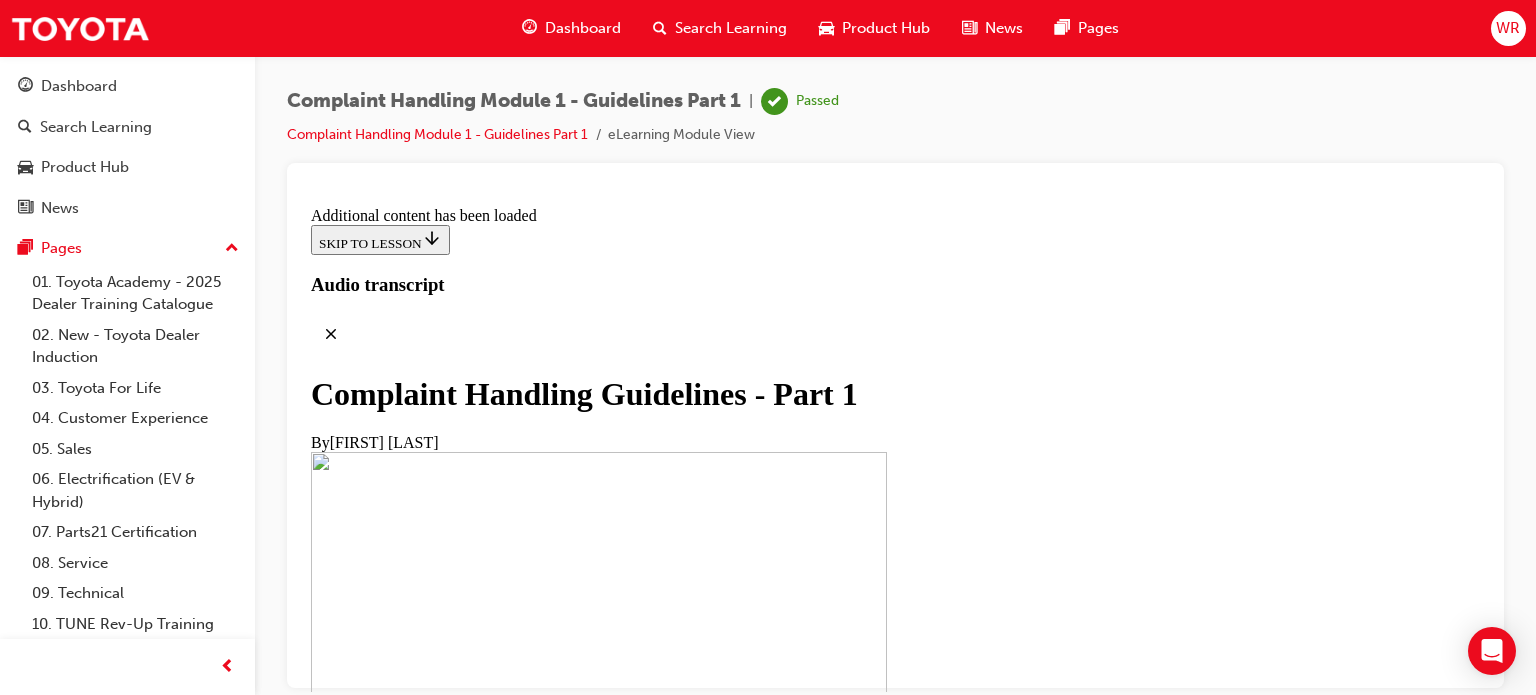 click on "CONTINUE" at bounding box center [353, 2216] 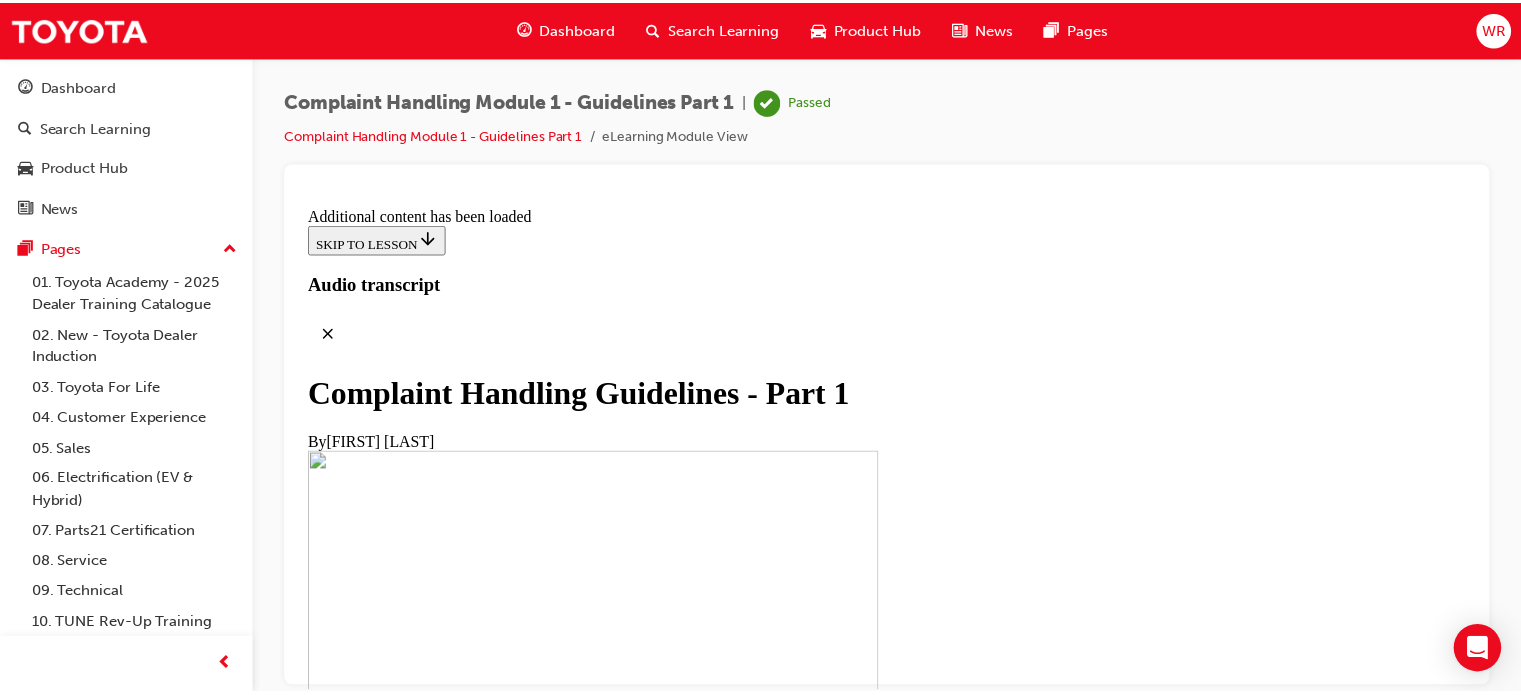 scroll, scrollTop: 2367, scrollLeft: 0, axis: vertical 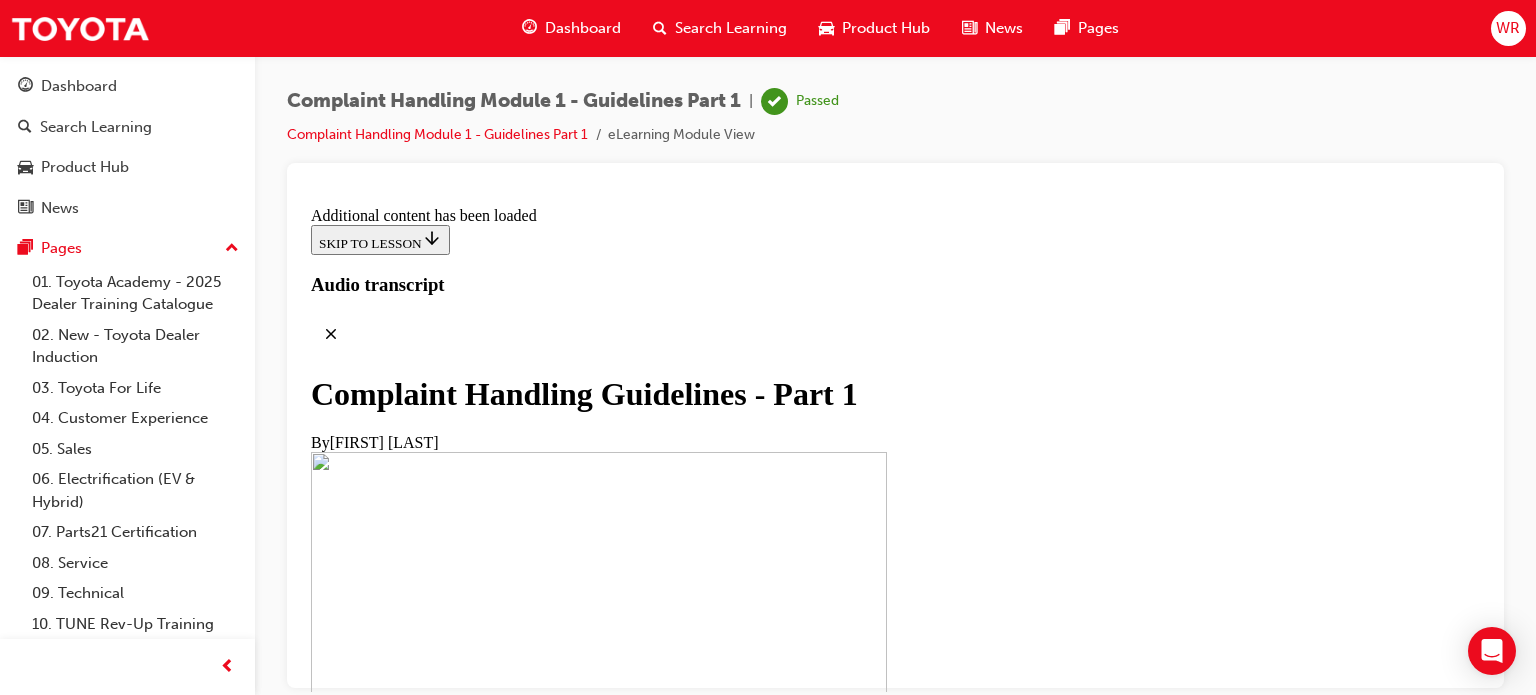 click on "Actions or decisions" at bounding box center [378, 3010] 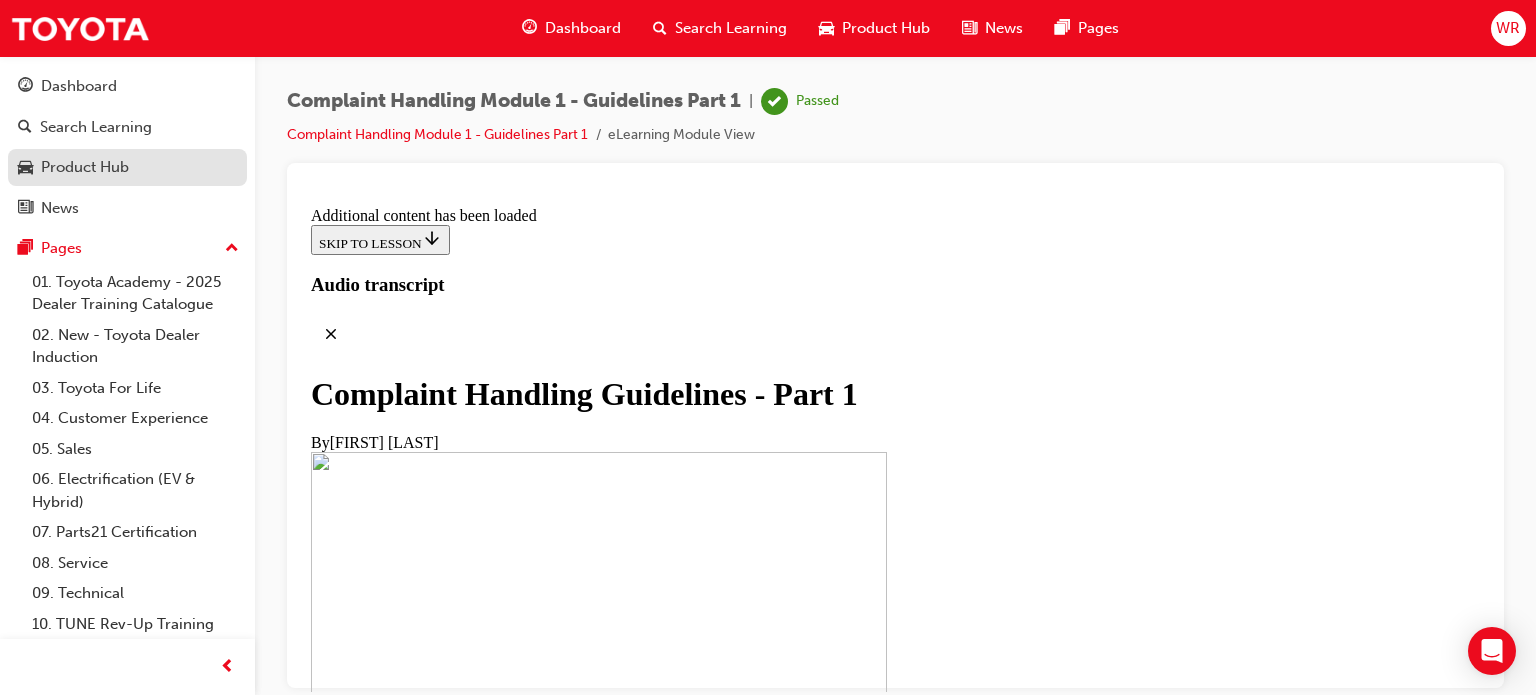 click on "Product Hub" at bounding box center [85, 167] 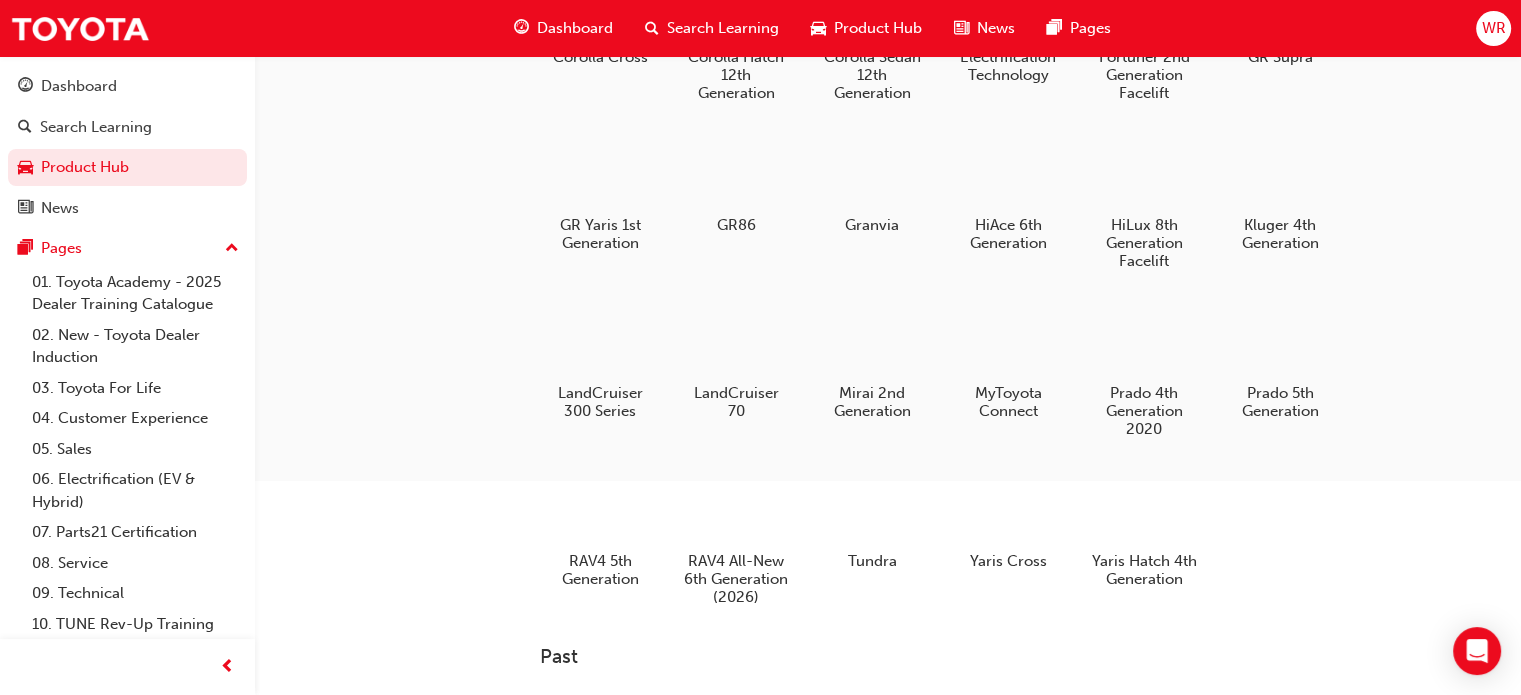 scroll, scrollTop: 334, scrollLeft: 0, axis: vertical 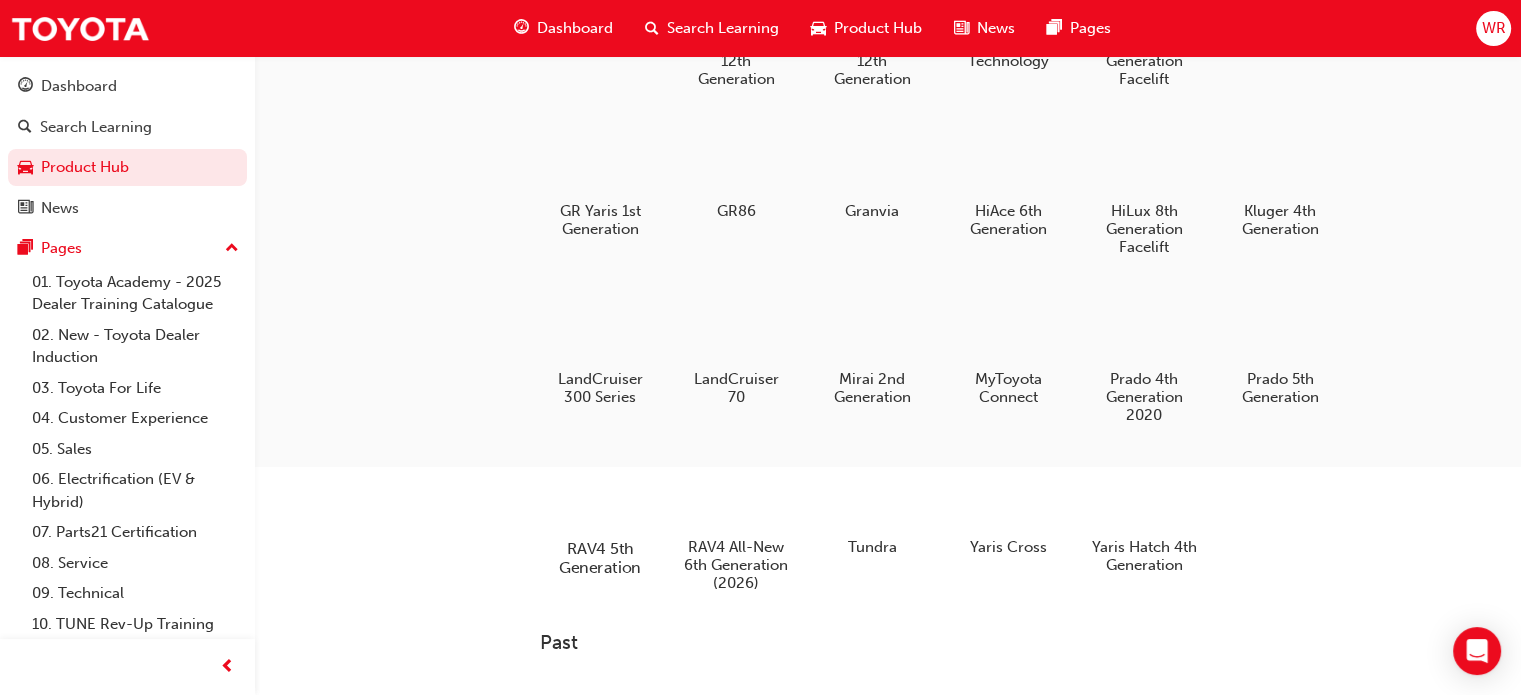 click at bounding box center (600, 491) 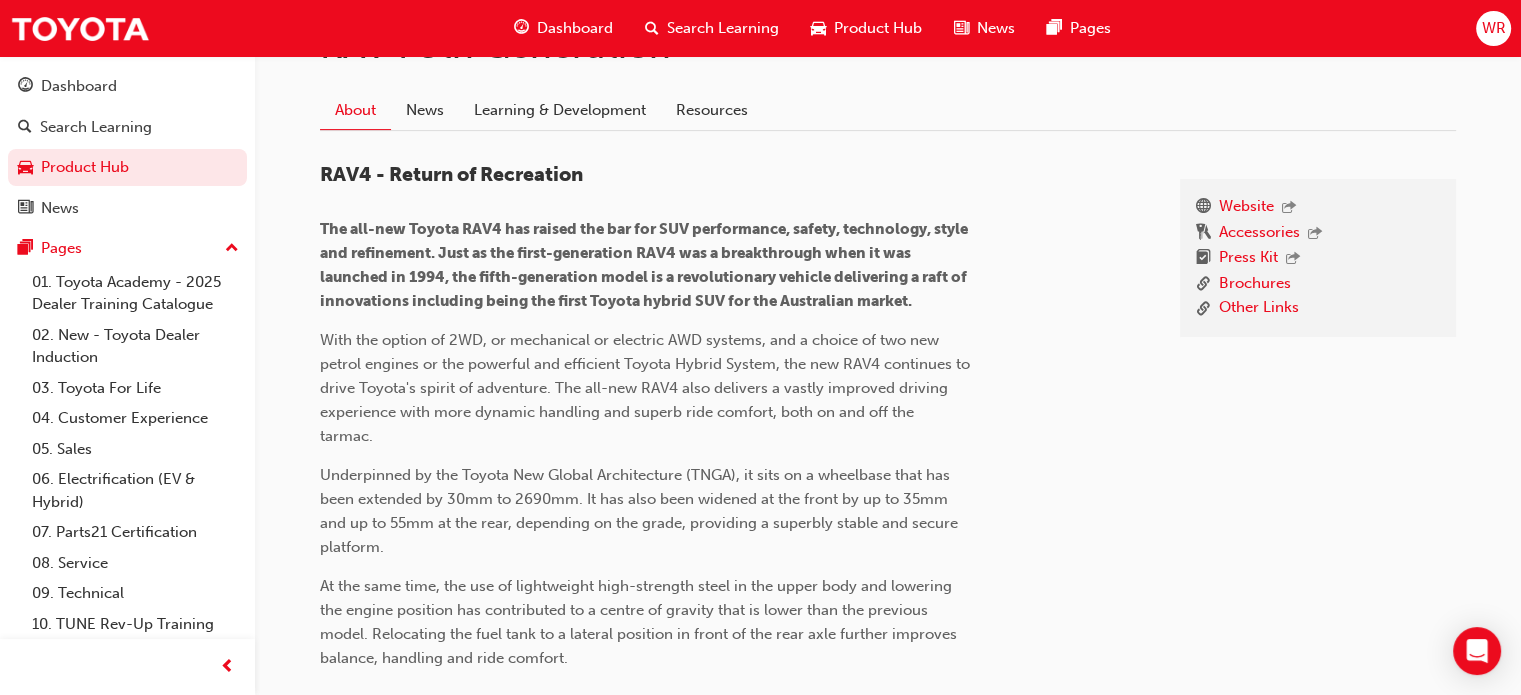 scroll, scrollTop: 440, scrollLeft: 0, axis: vertical 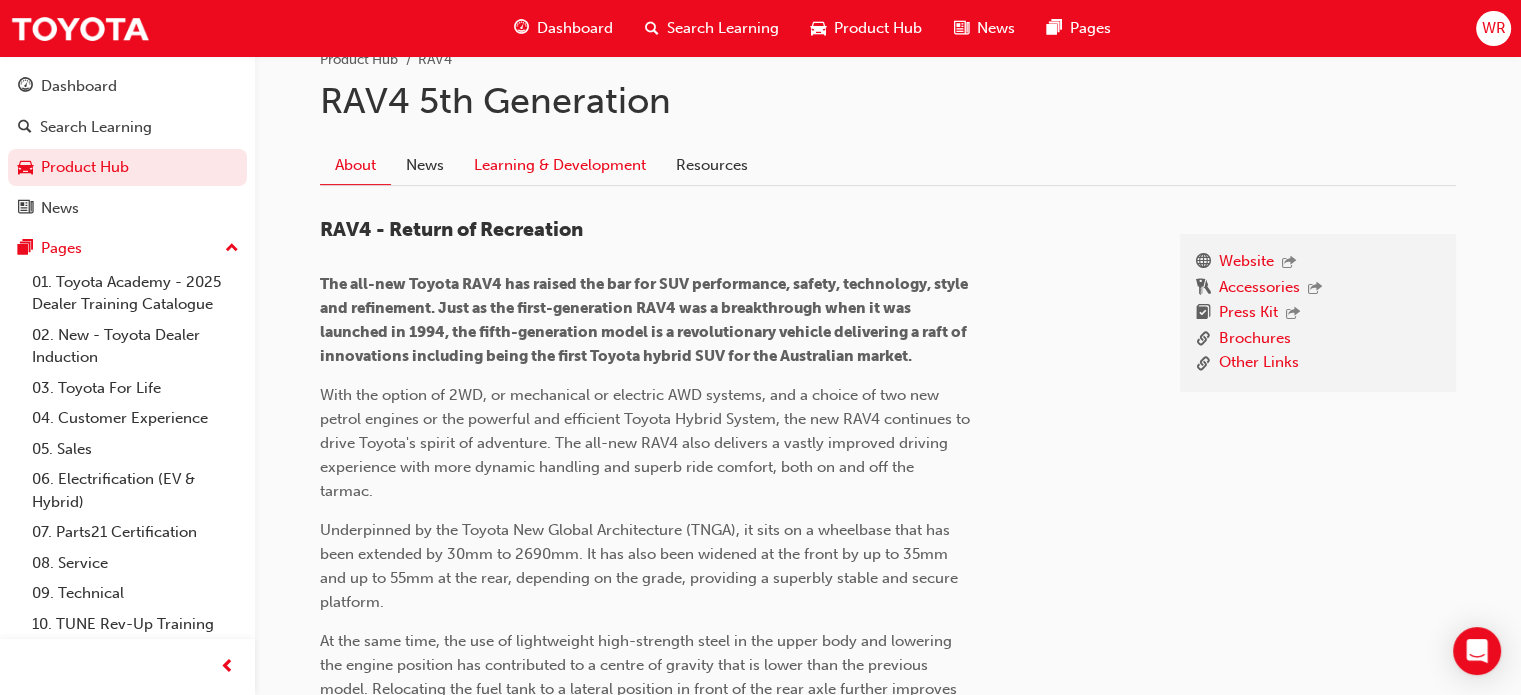 click on "Learning & Development" at bounding box center (560, 166) 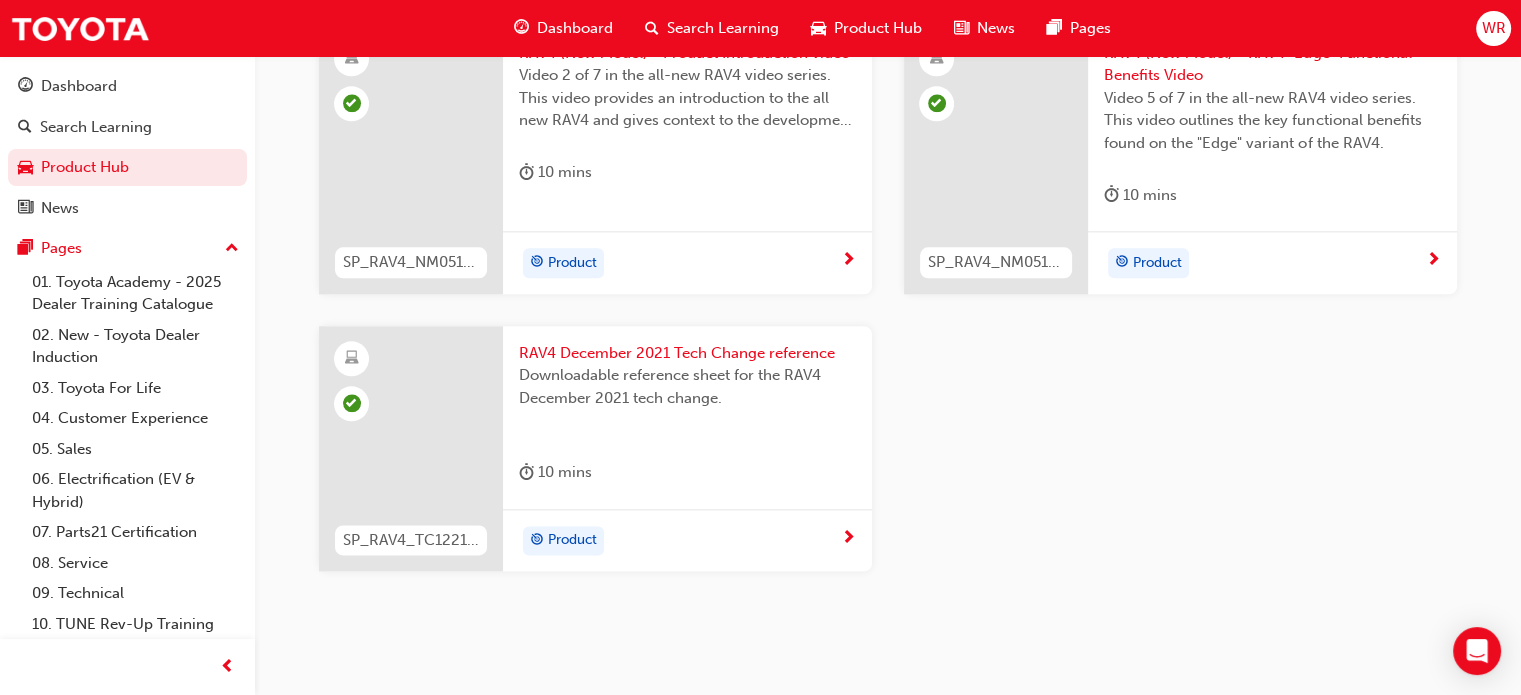 scroll, scrollTop: 2402, scrollLeft: 0, axis: vertical 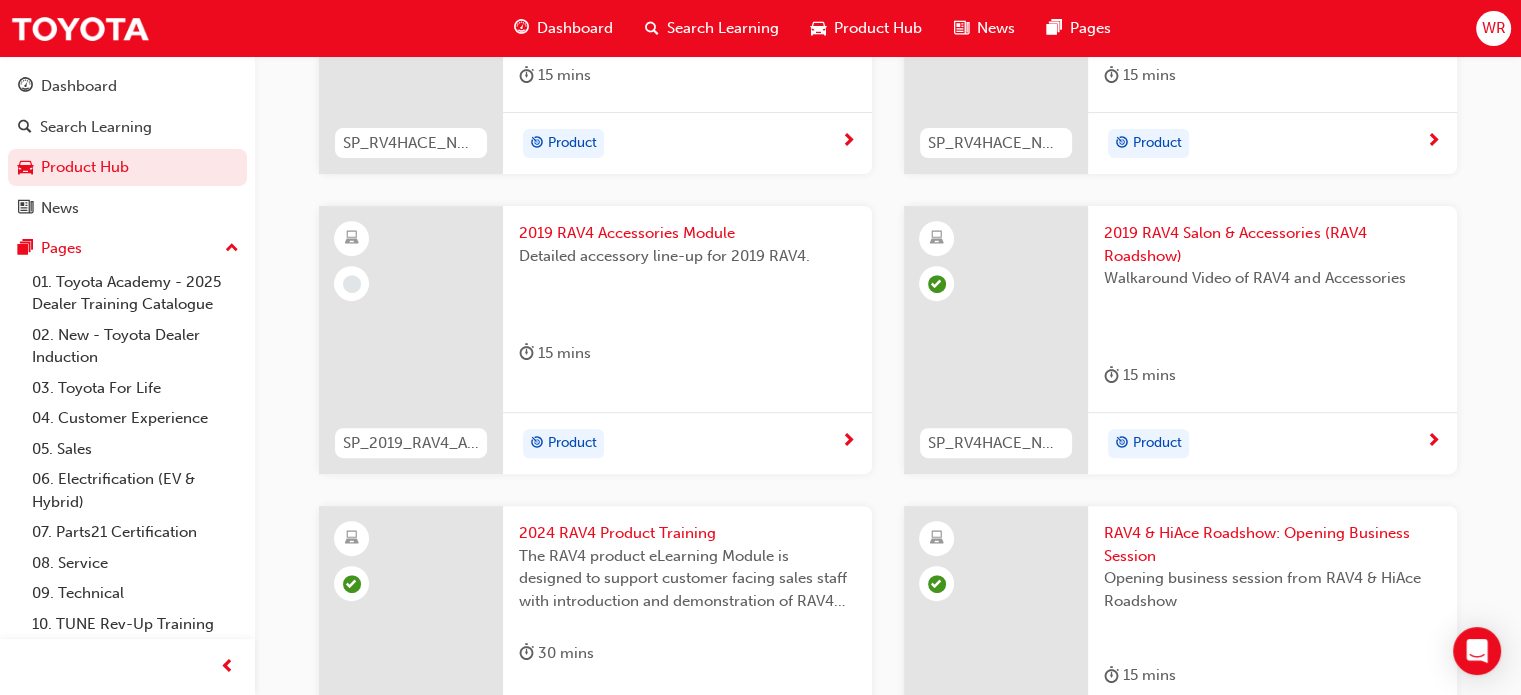 click on "2019 RAV4 Salon & Accessories (RAV4 Roadshow)" at bounding box center (1272, 244) 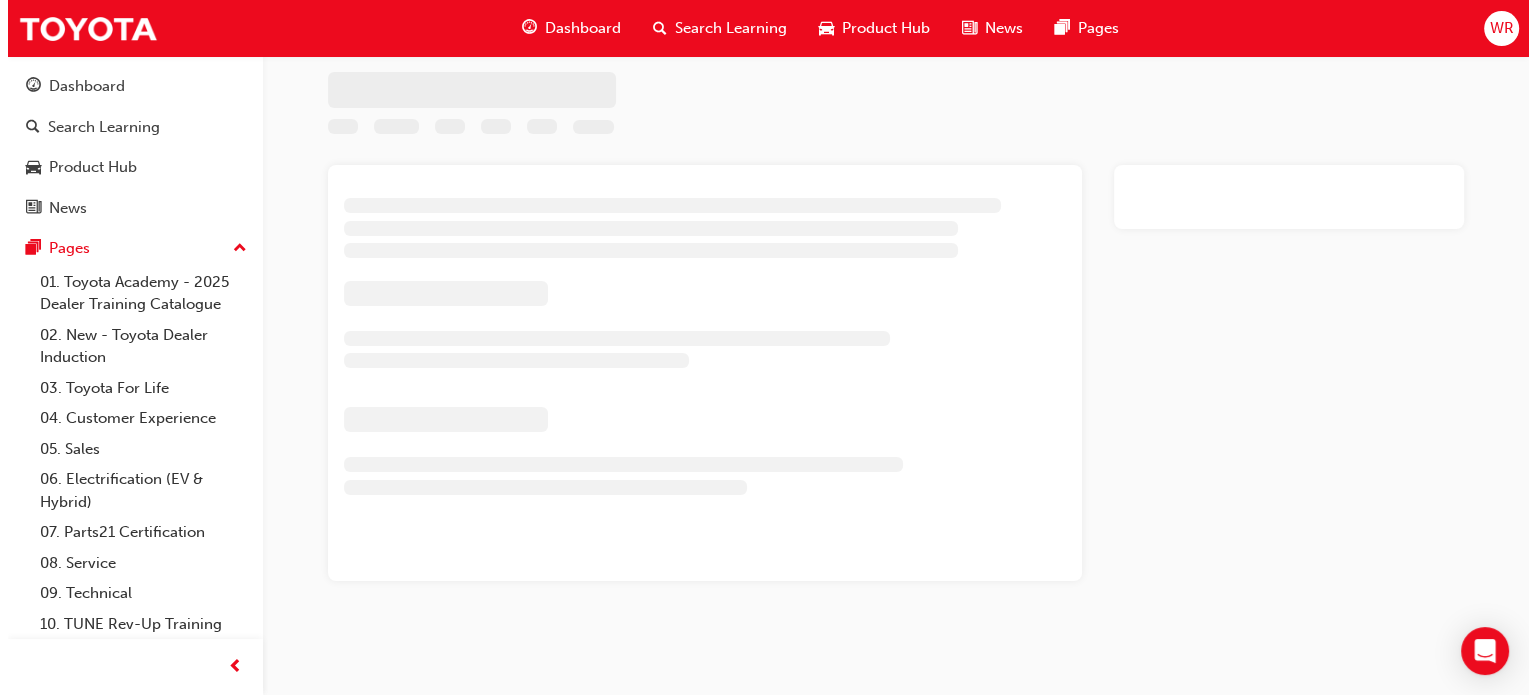 scroll, scrollTop: 0, scrollLeft: 0, axis: both 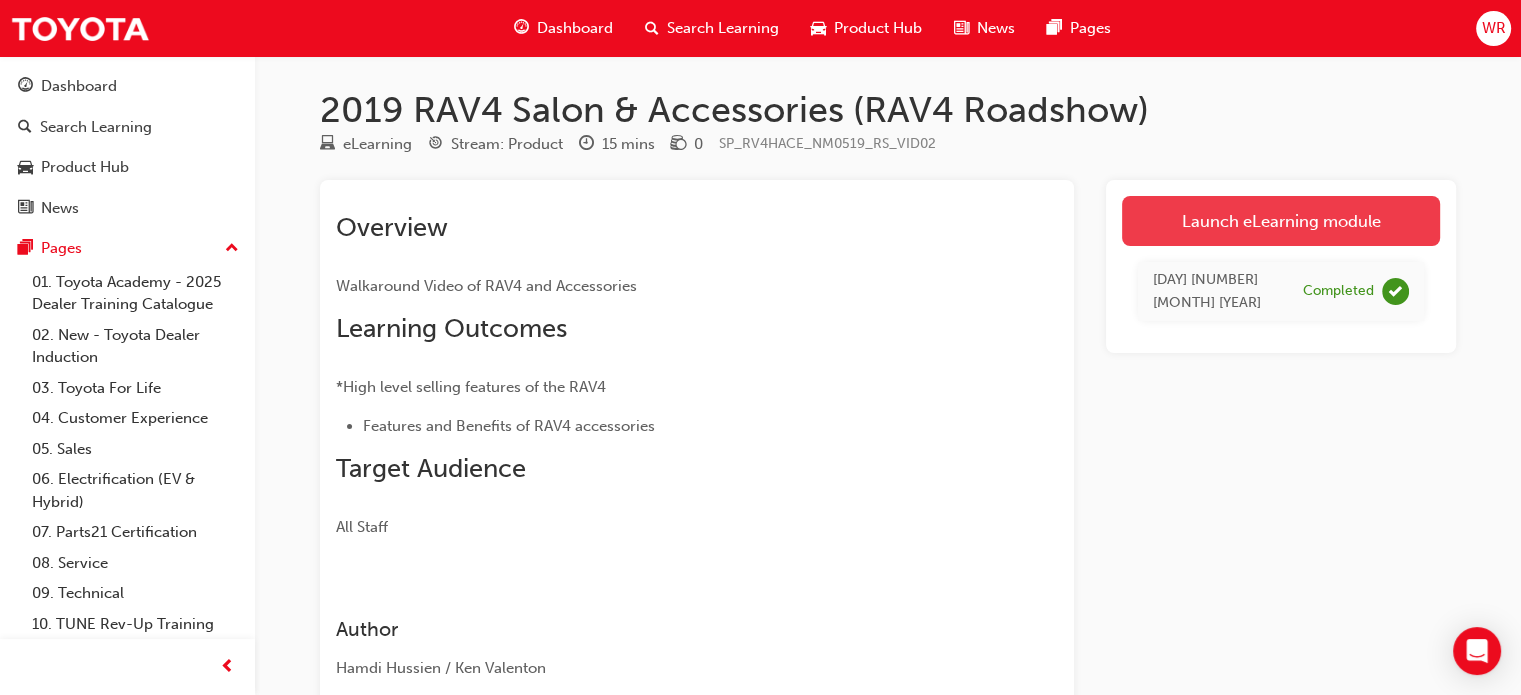 click on "Launch eLearning module" at bounding box center [1281, 221] 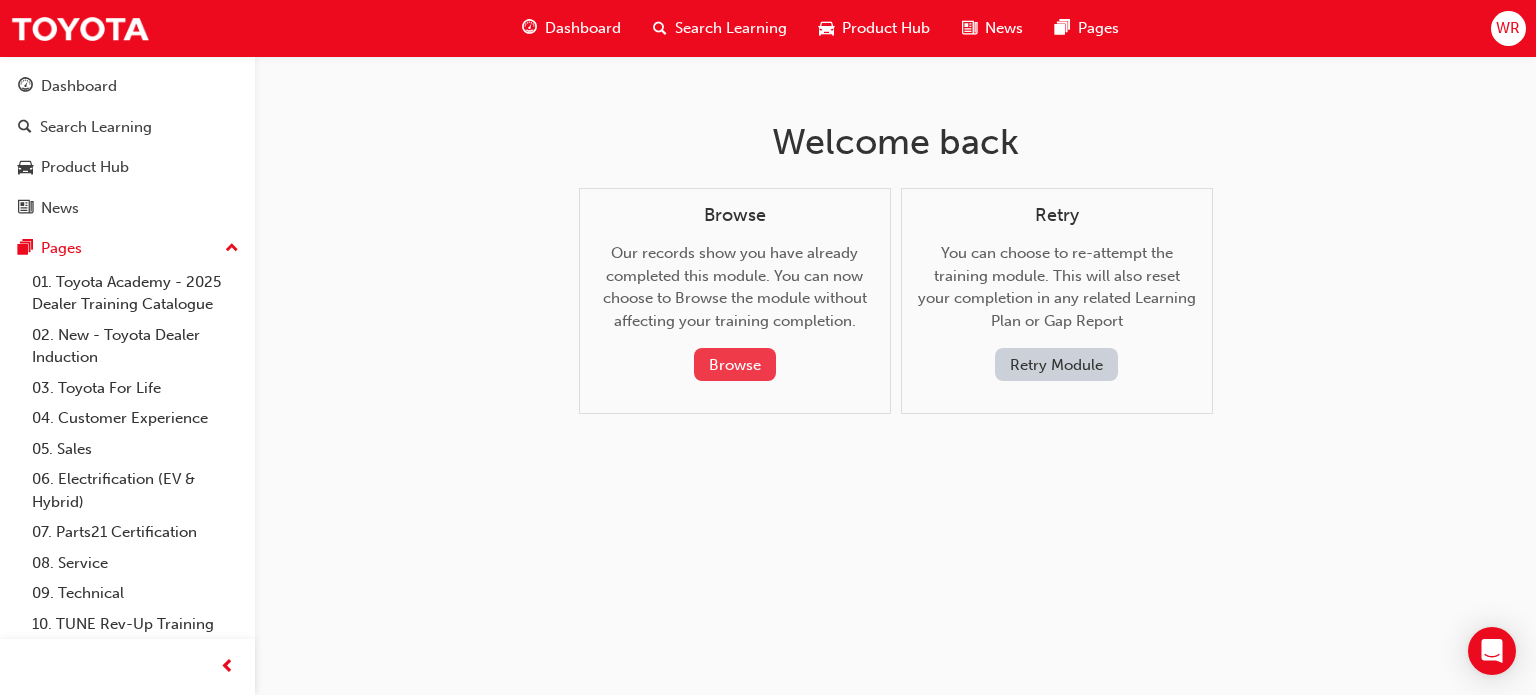 click on "Browse" at bounding box center (735, 364) 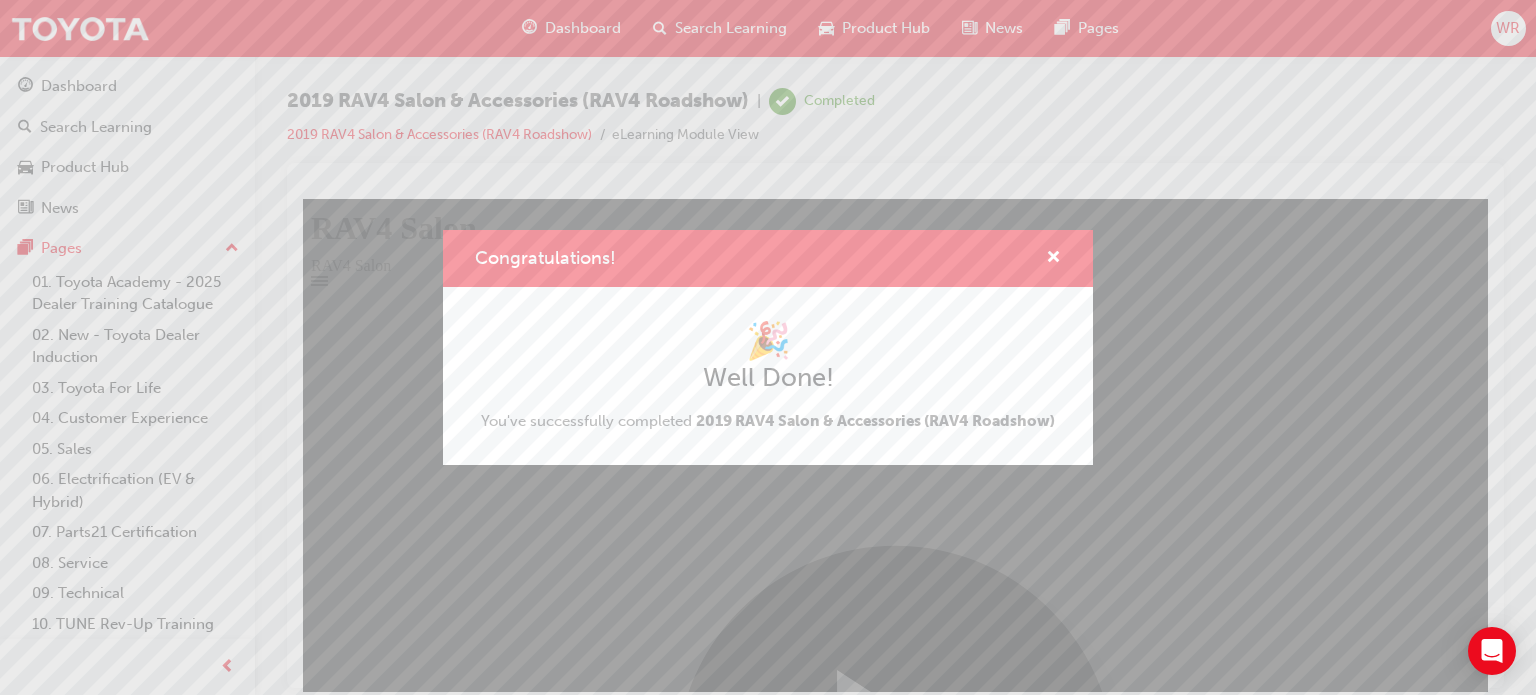 scroll, scrollTop: 0, scrollLeft: 0, axis: both 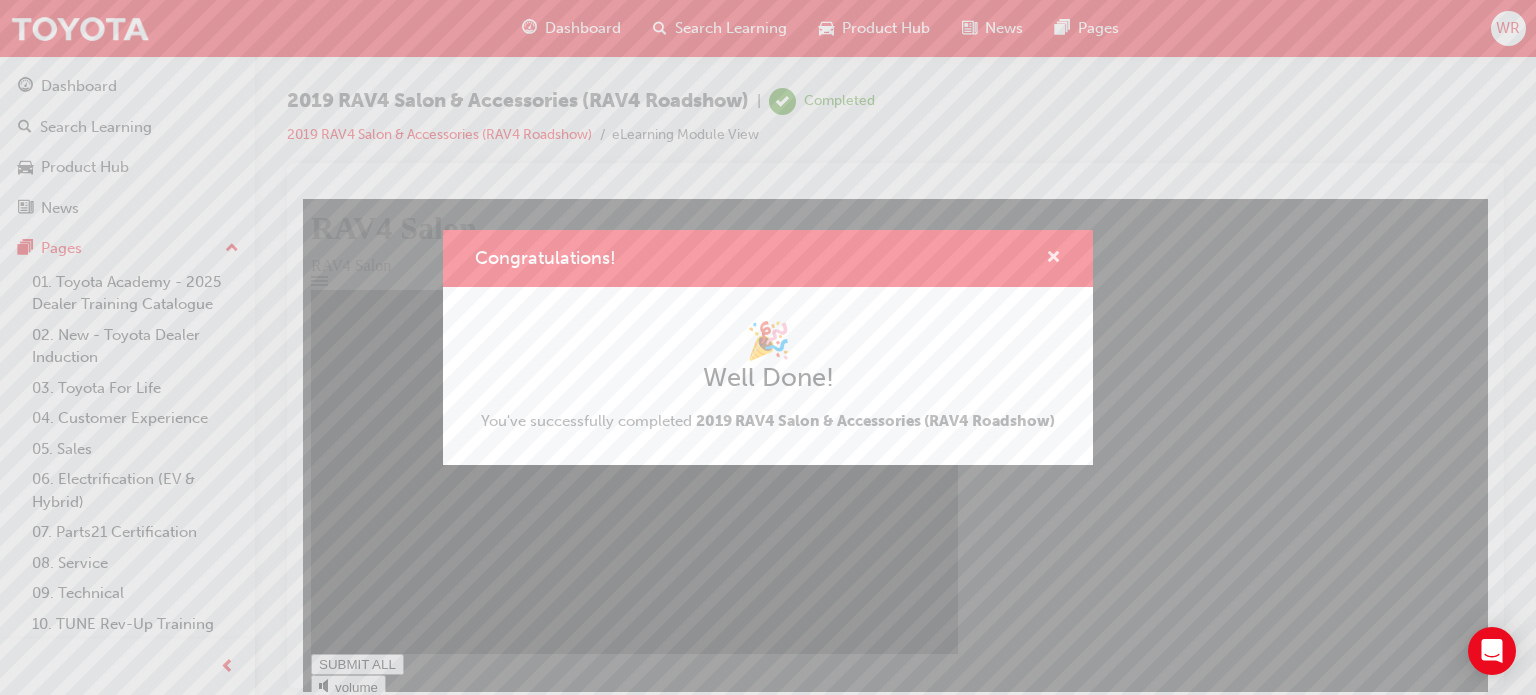 click at bounding box center (1053, 259) 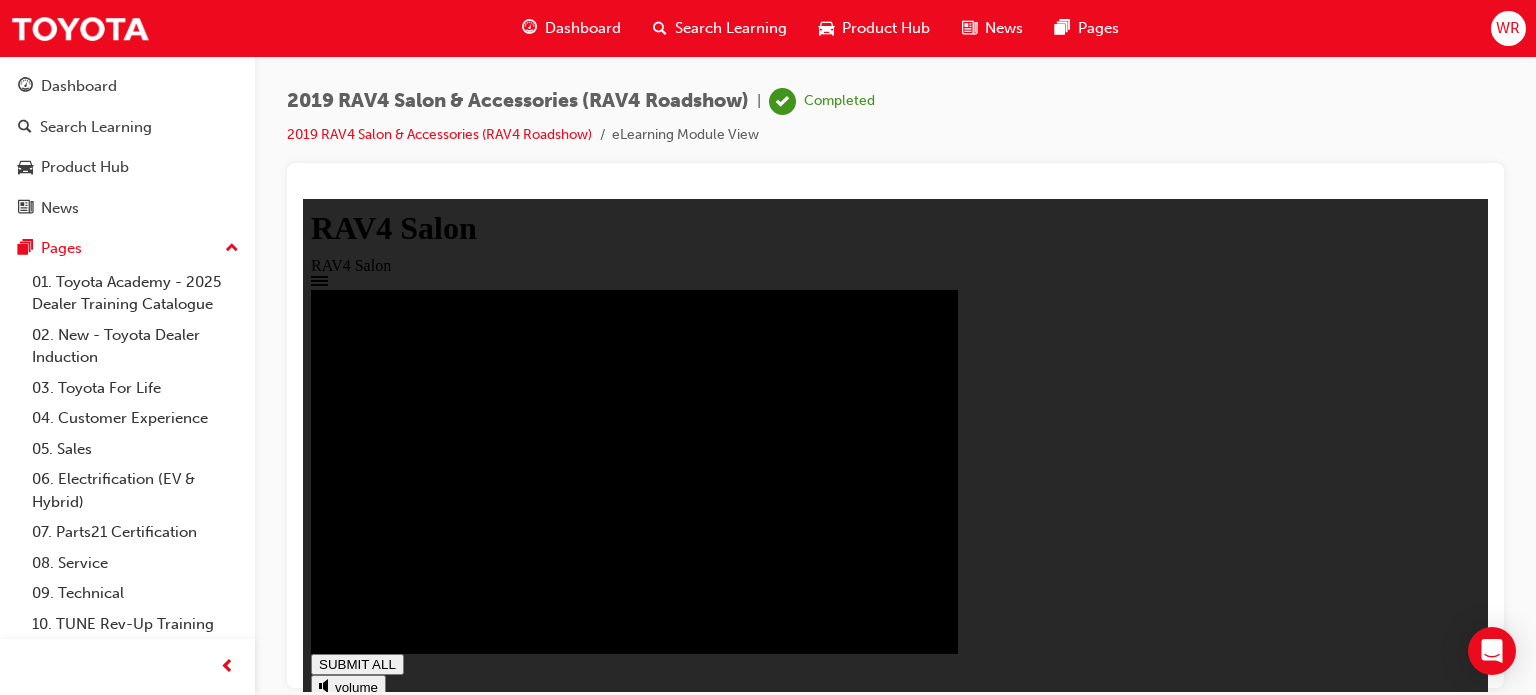 click 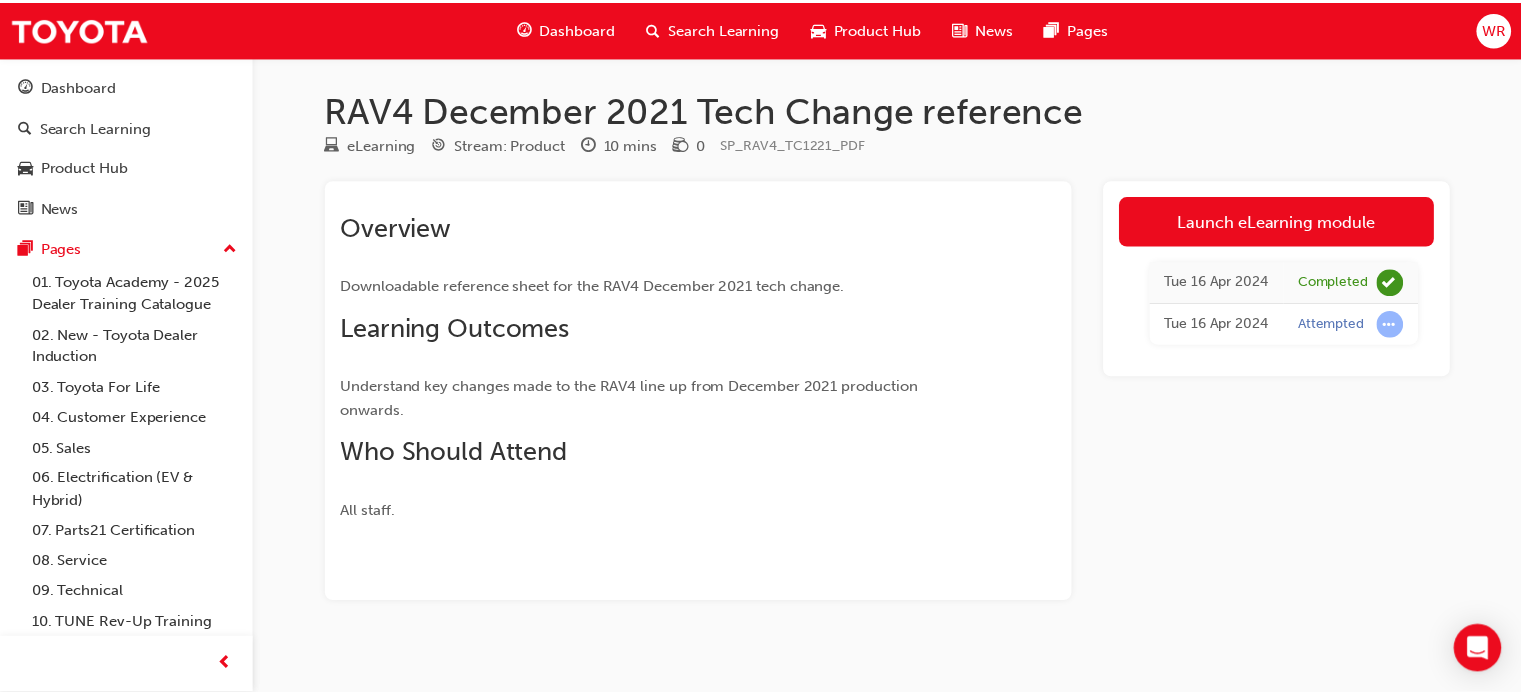 scroll, scrollTop: 0, scrollLeft: 0, axis: both 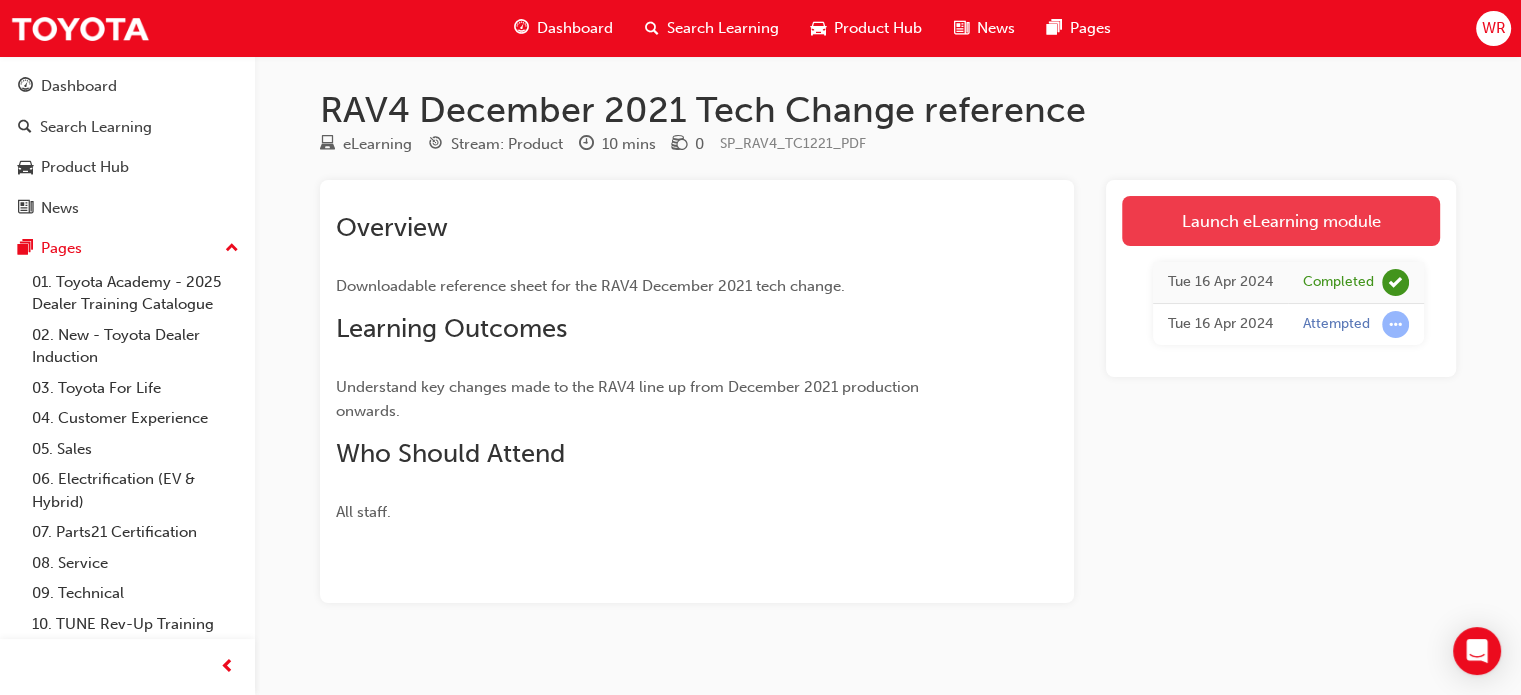 click on "Launch eLearning module" at bounding box center [1281, 221] 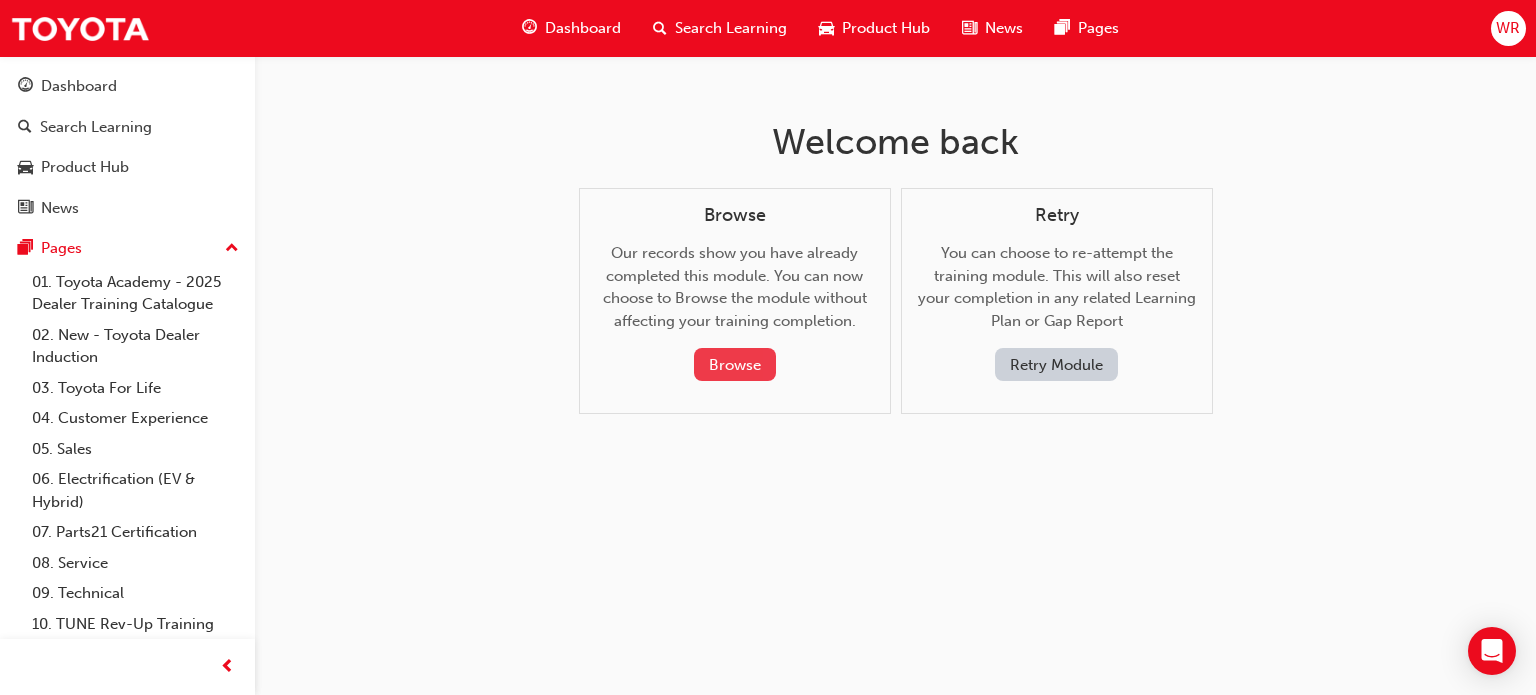 click on "Browse" at bounding box center (735, 364) 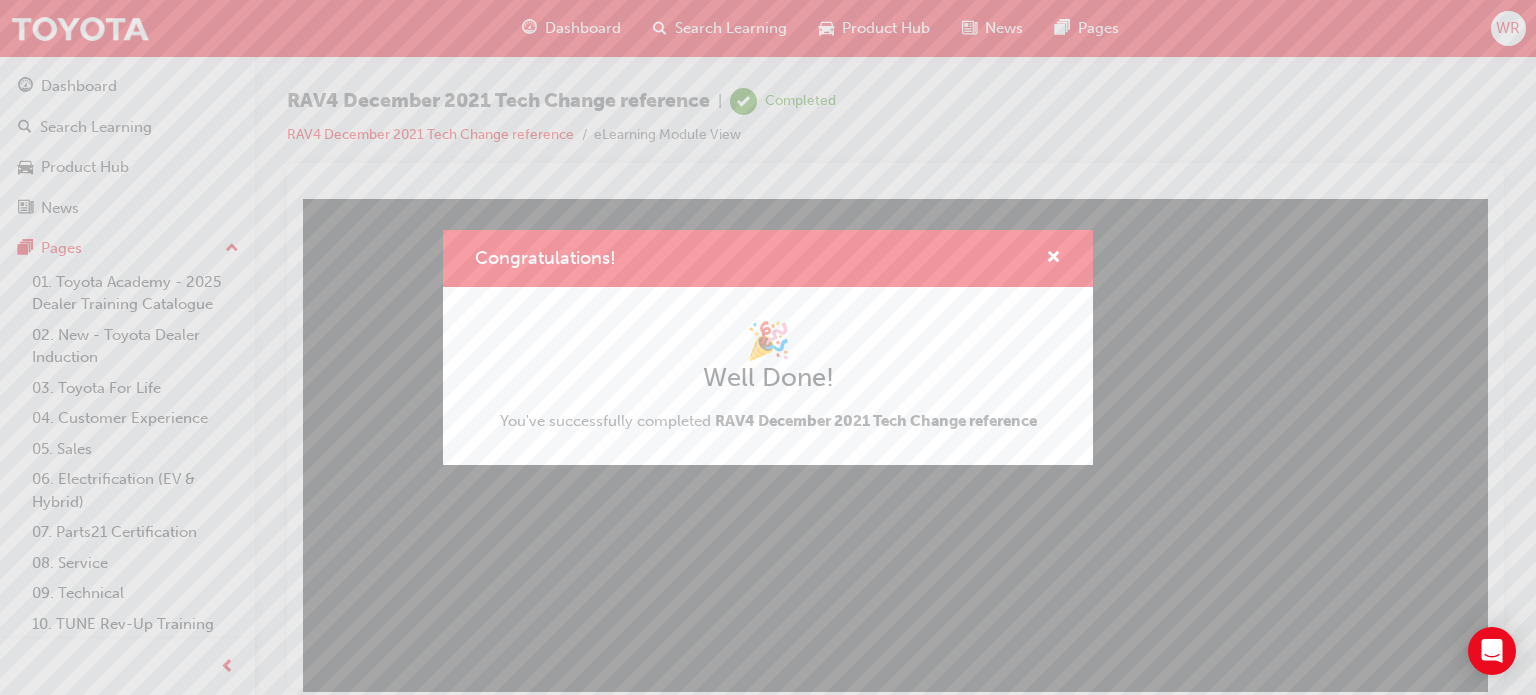 scroll, scrollTop: 0, scrollLeft: 0, axis: both 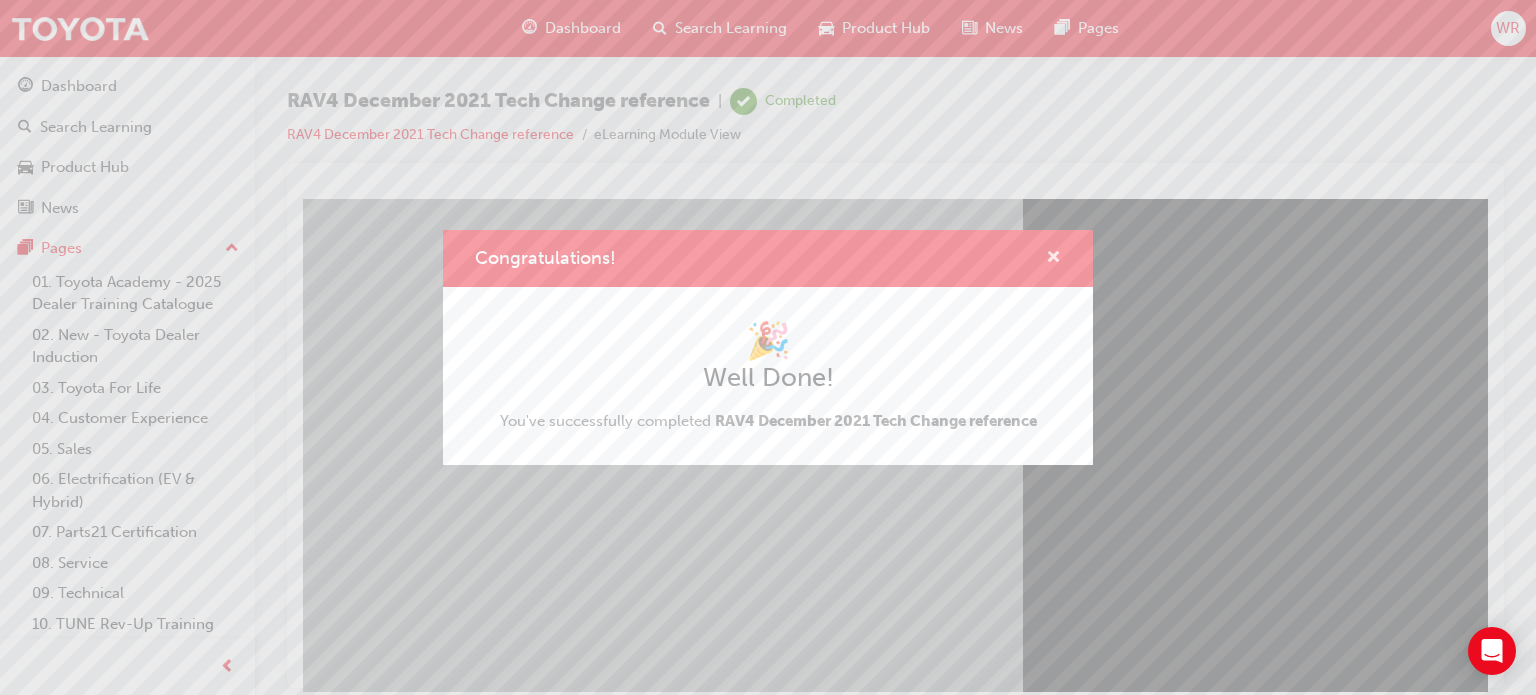click at bounding box center [1053, 258] 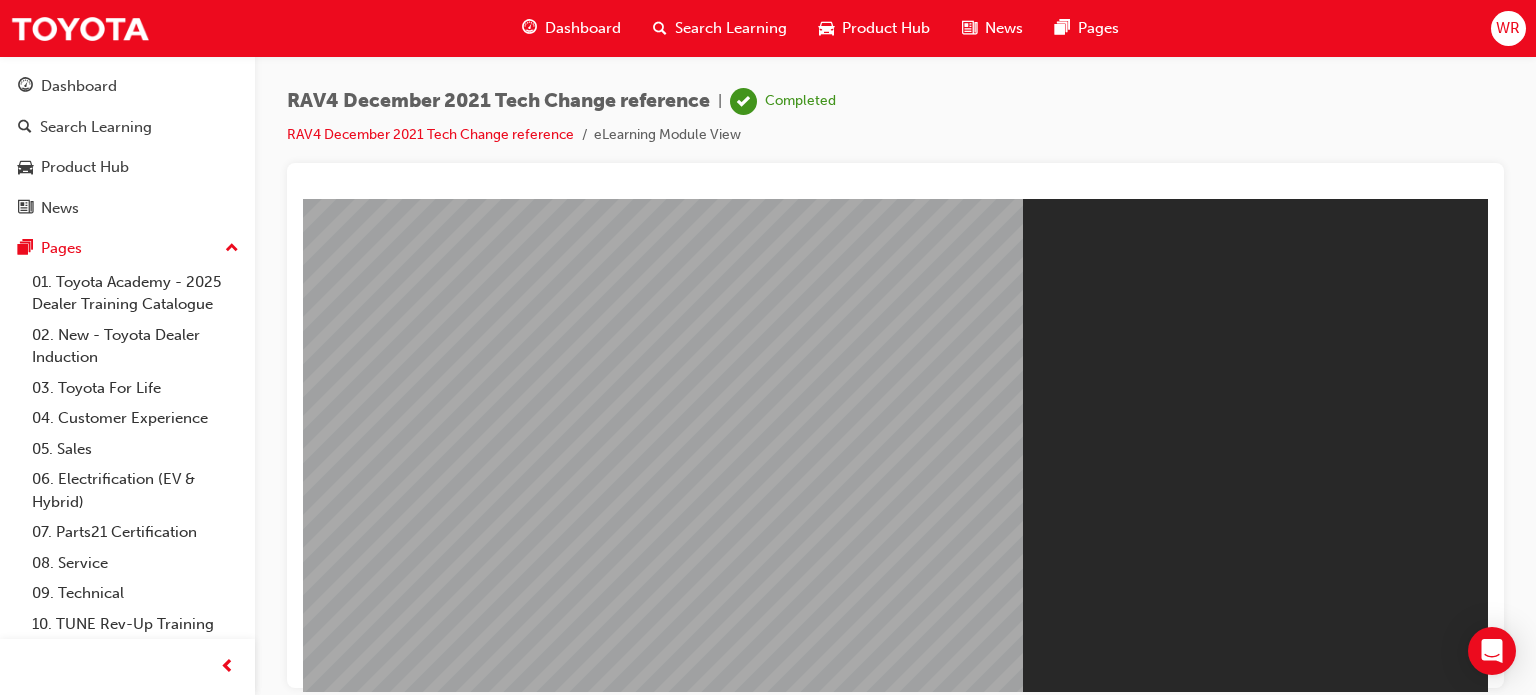 click on "Resume" at bounding box center [341, 790] 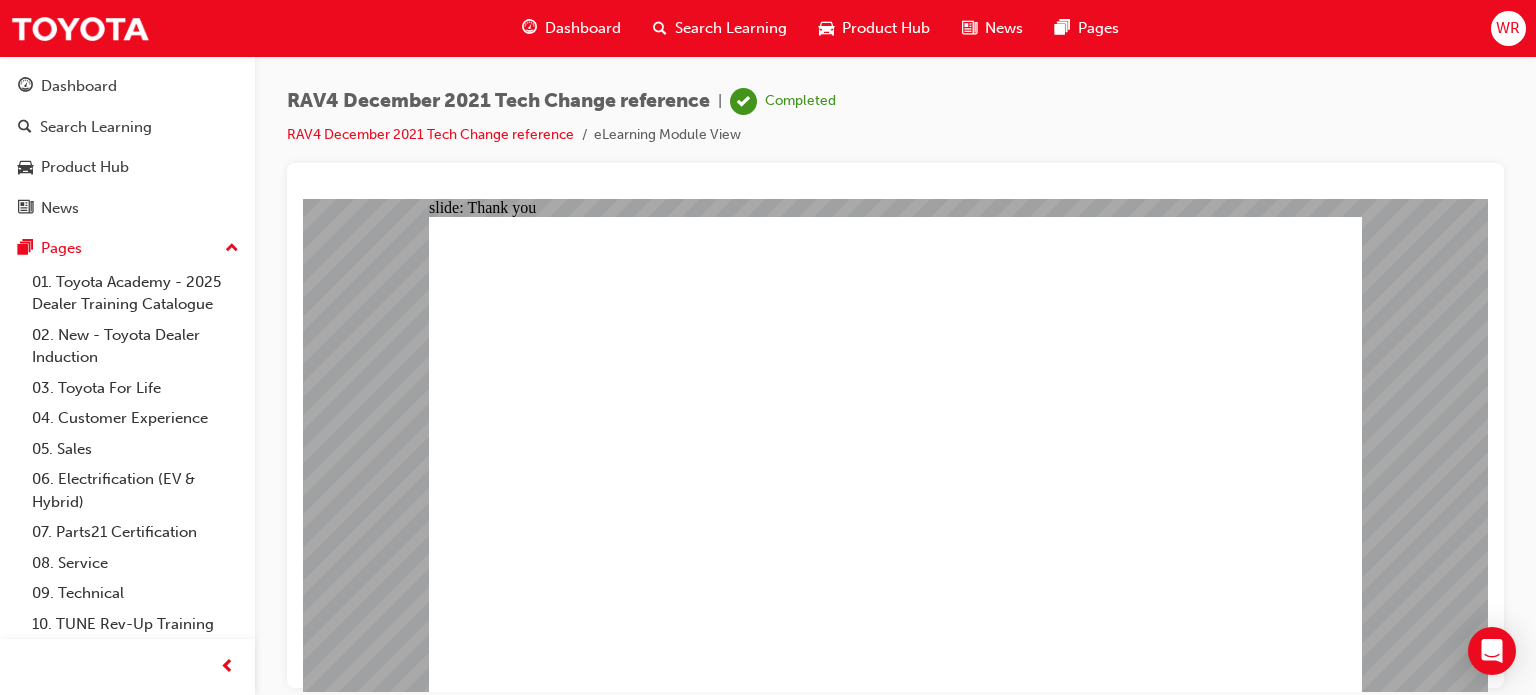 click 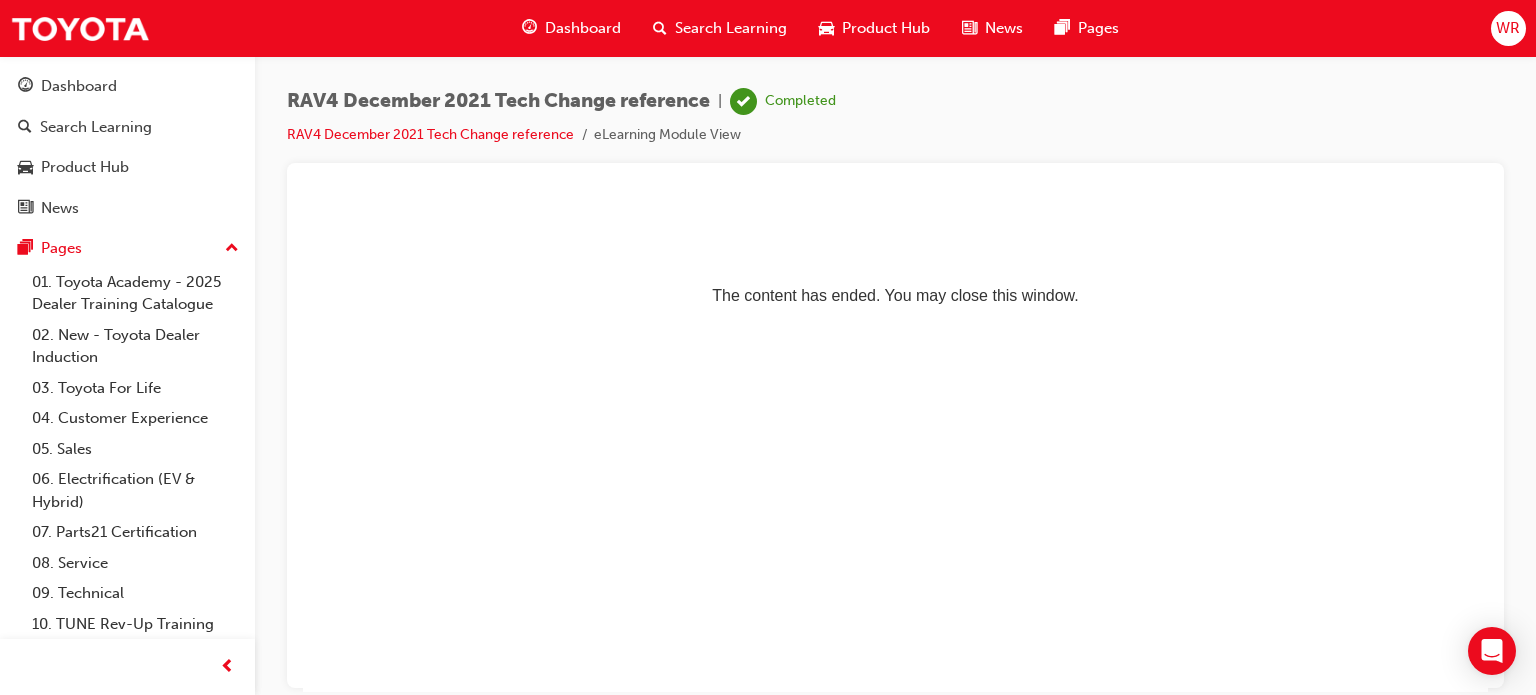 scroll, scrollTop: 0, scrollLeft: 0, axis: both 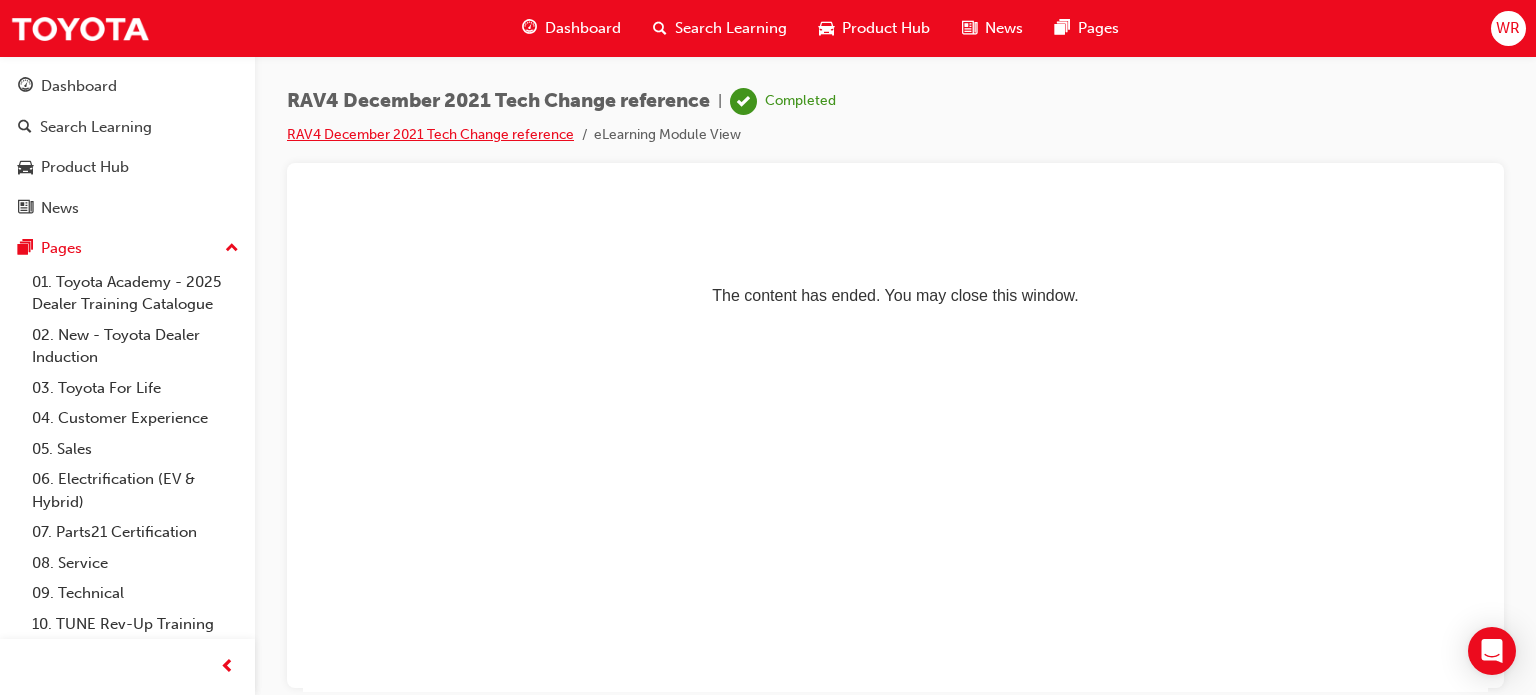 click on "RAV4 December 2021 Tech Change reference" at bounding box center (430, 134) 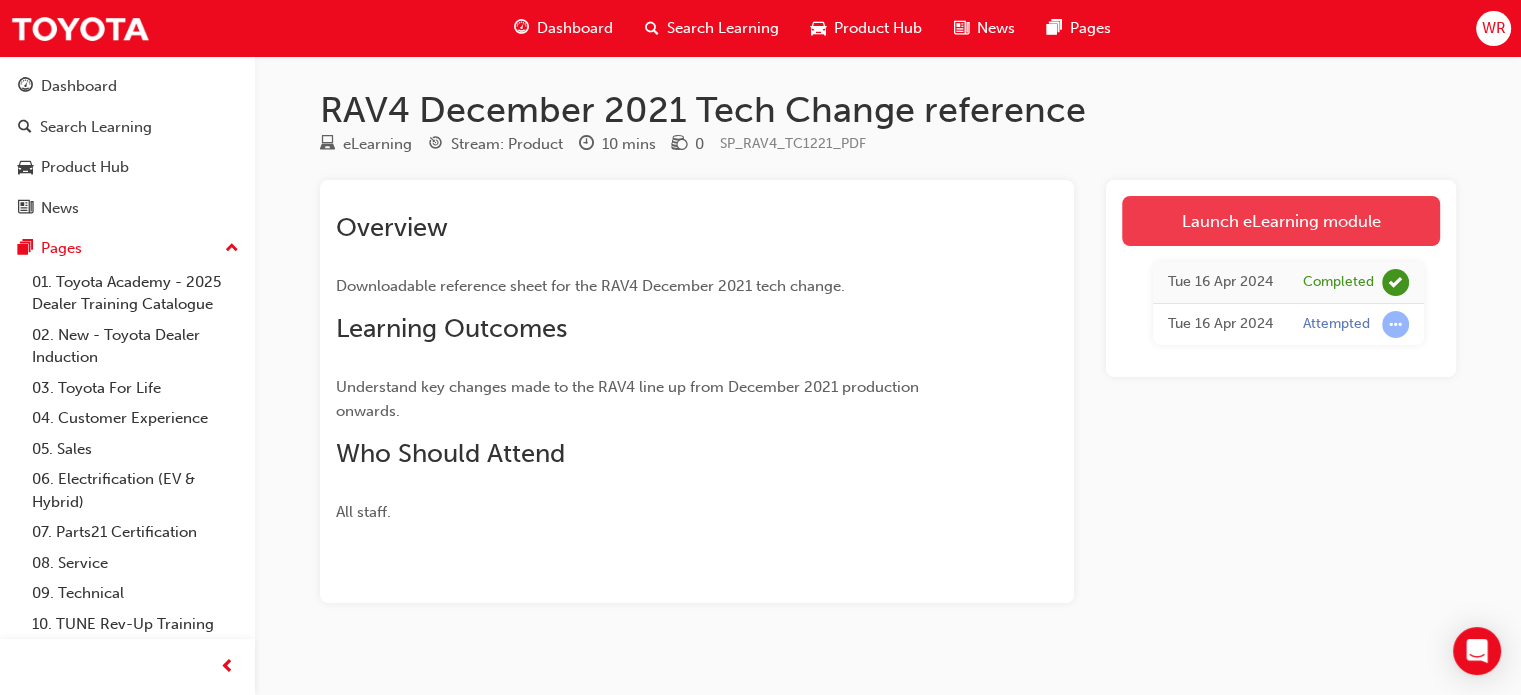 click on "Launch eLearning module" at bounding box center [1281, 221] 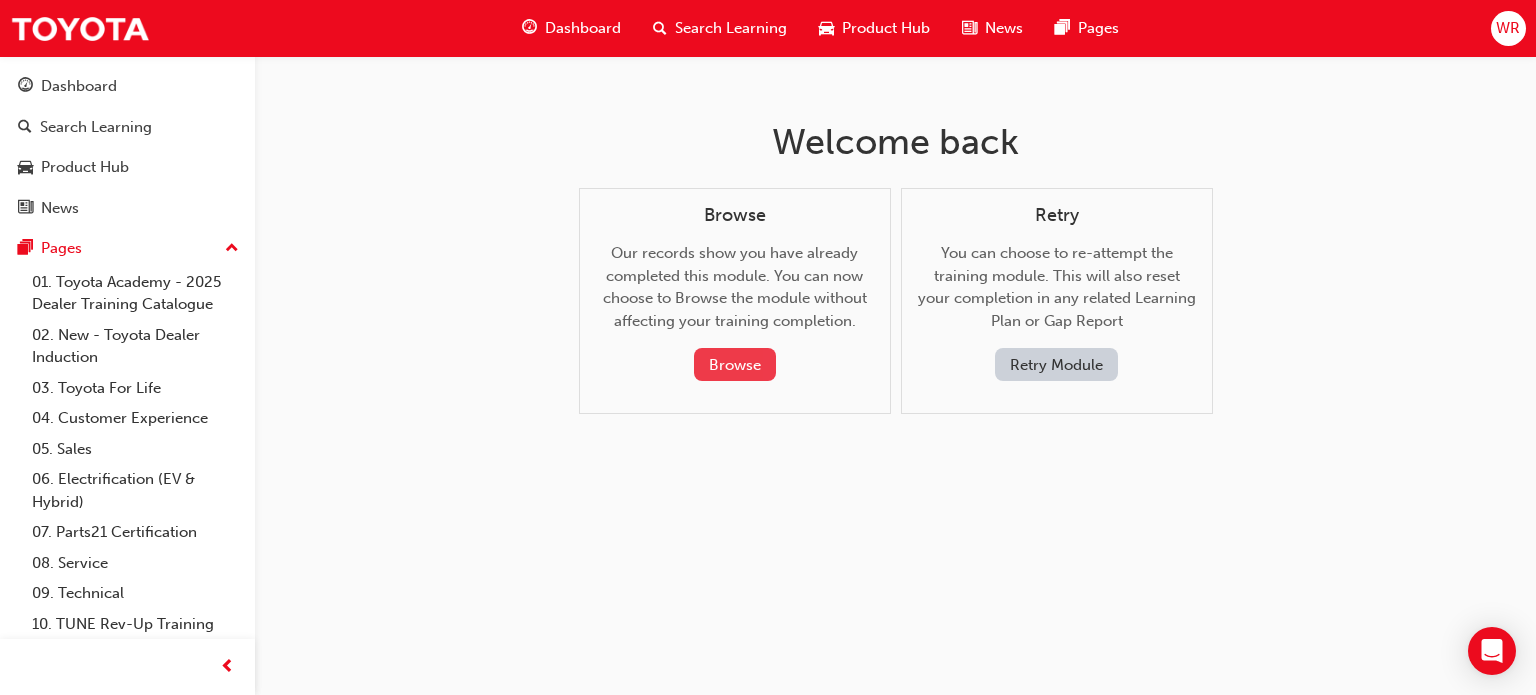 click on "Browse" at bounding box center [735, 364] 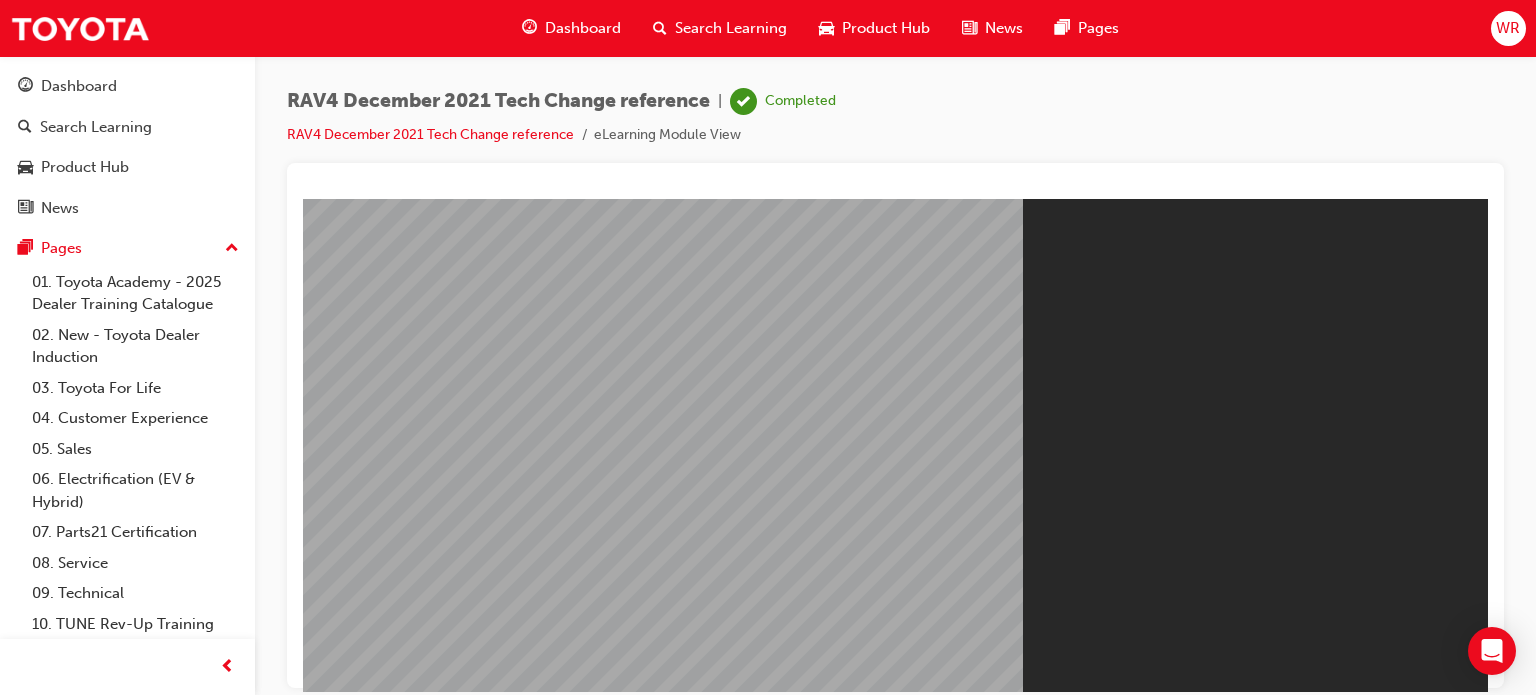 scroll, scrollTop: 0, scrollLeft: 0, axis: both 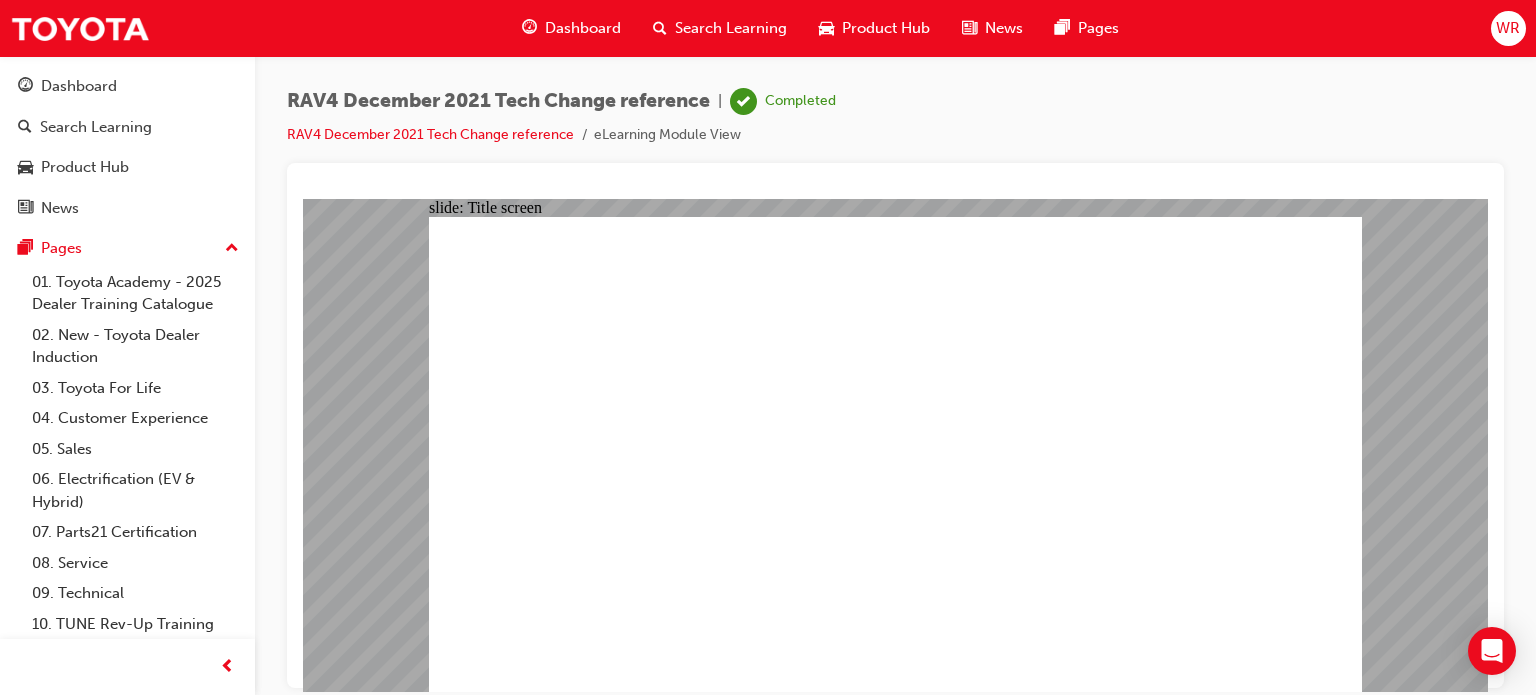 click 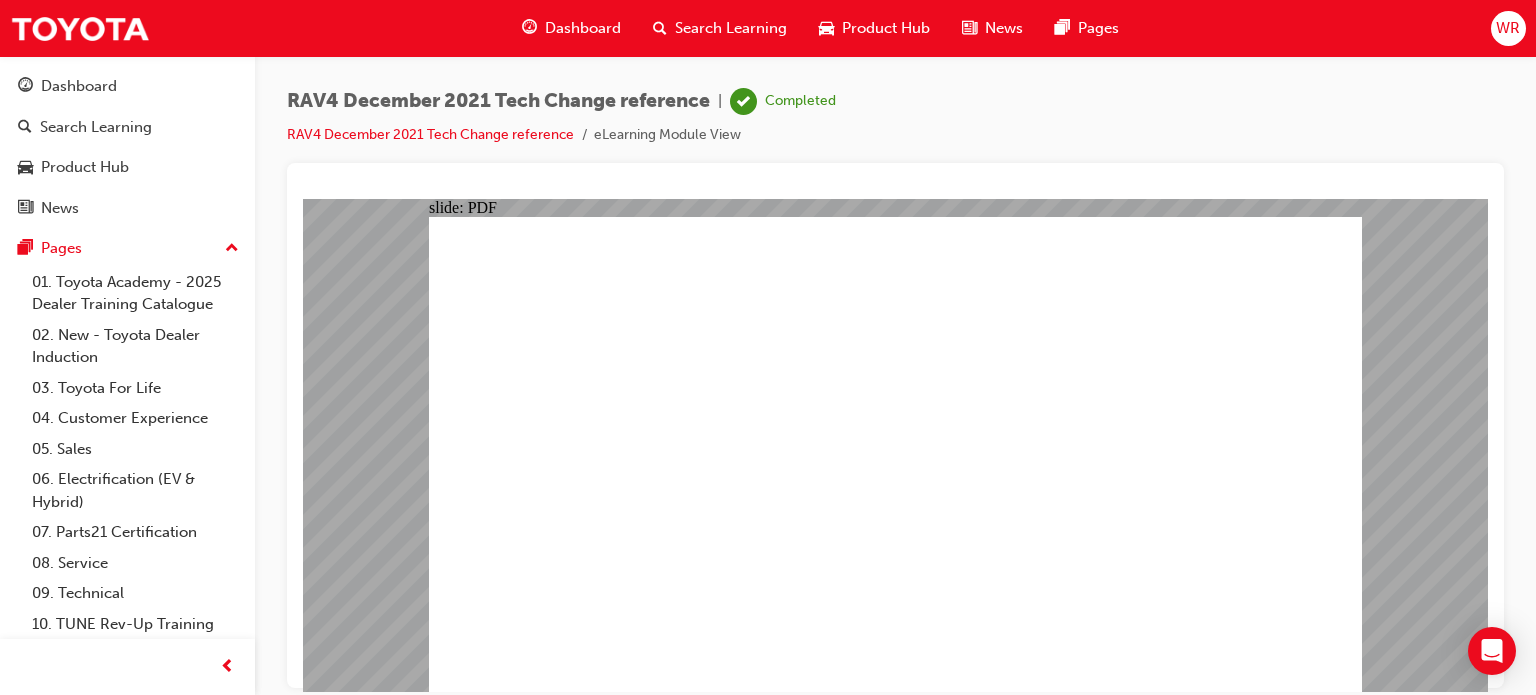 click 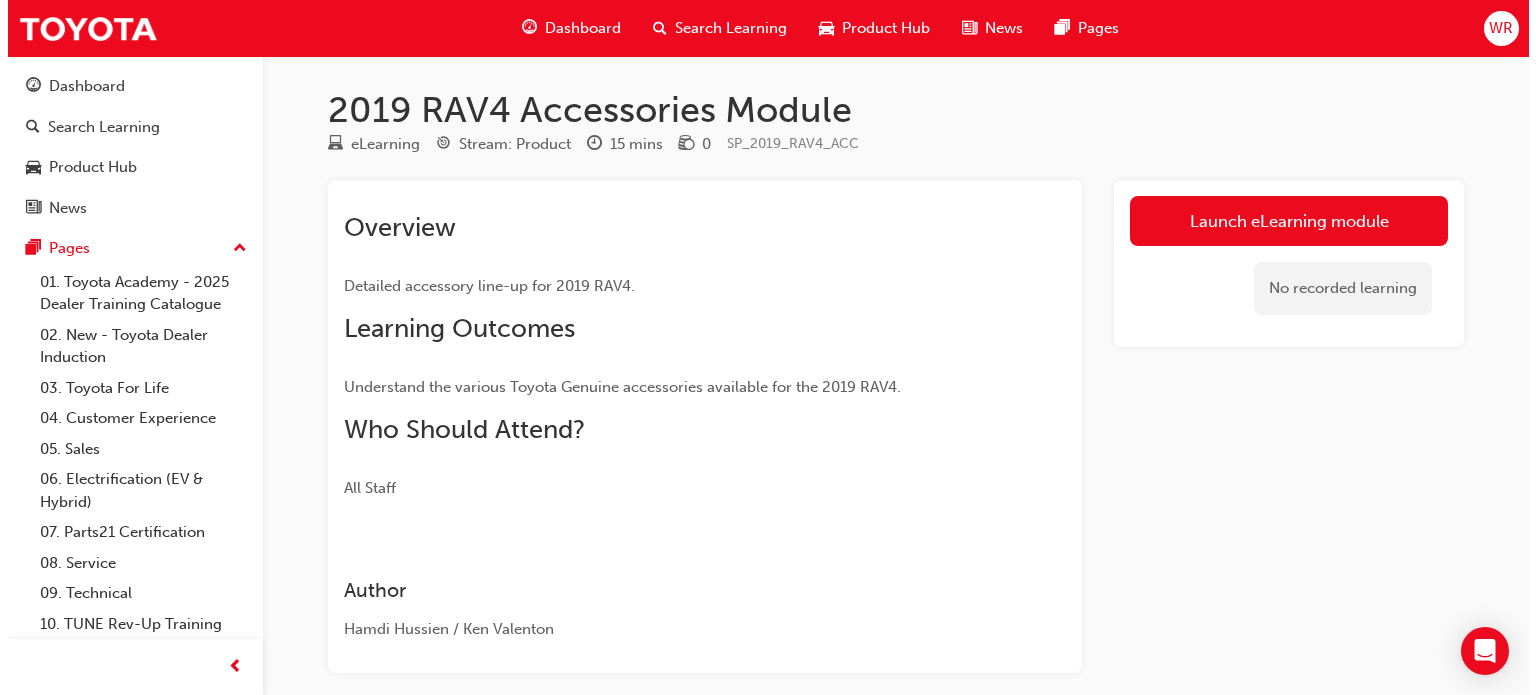 scroll, scrollTop: 0, scrollLeft: 0, axis: both 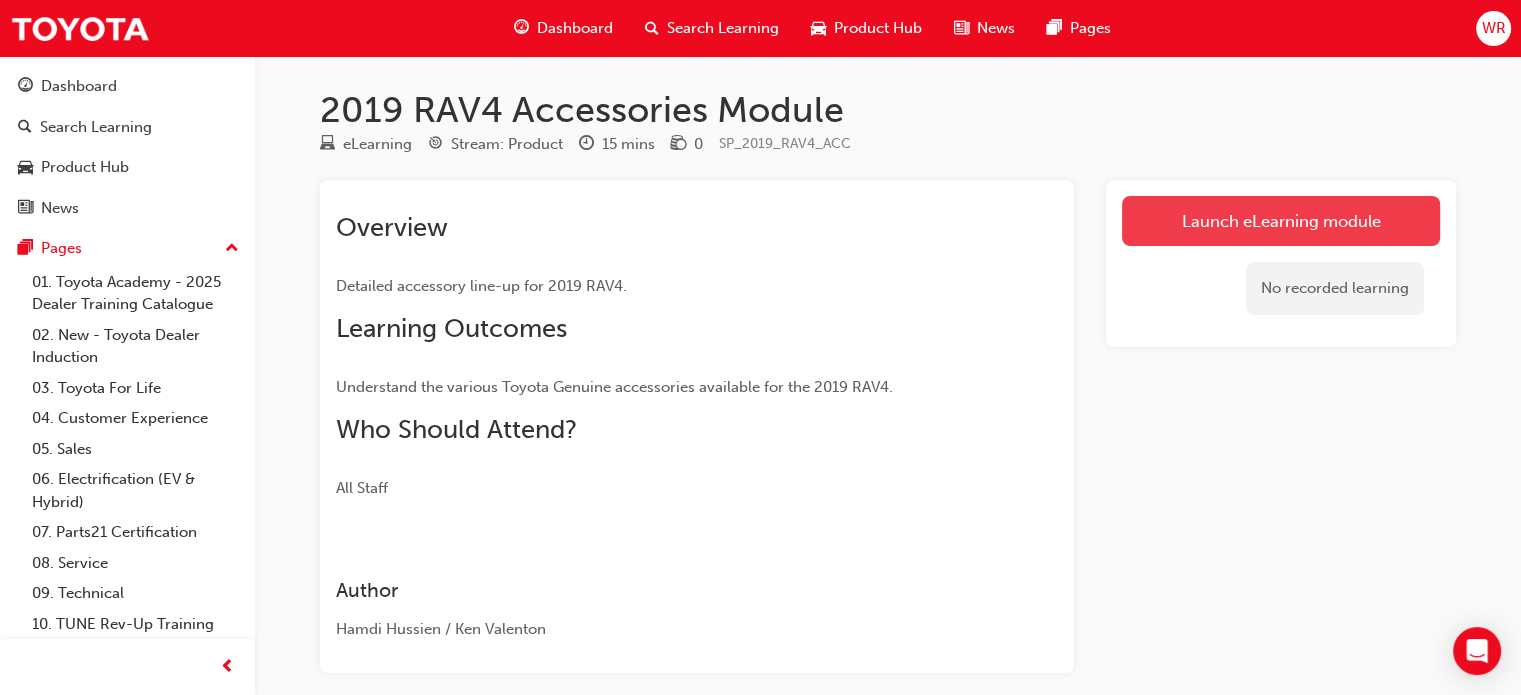click on "Launch eLearning module" at bounding box center (1281, 221) 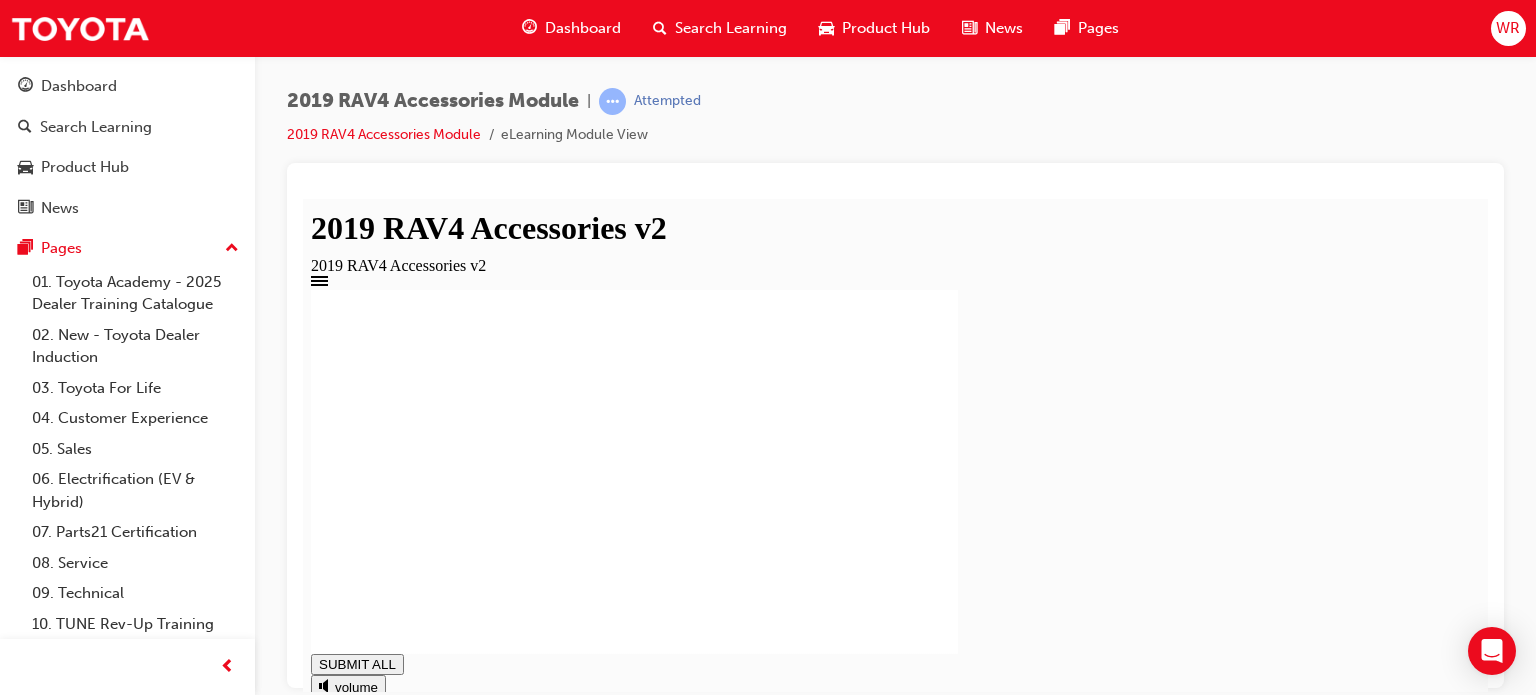 scroll, scrollTop: 0, scrollLeft: 0, axis: both 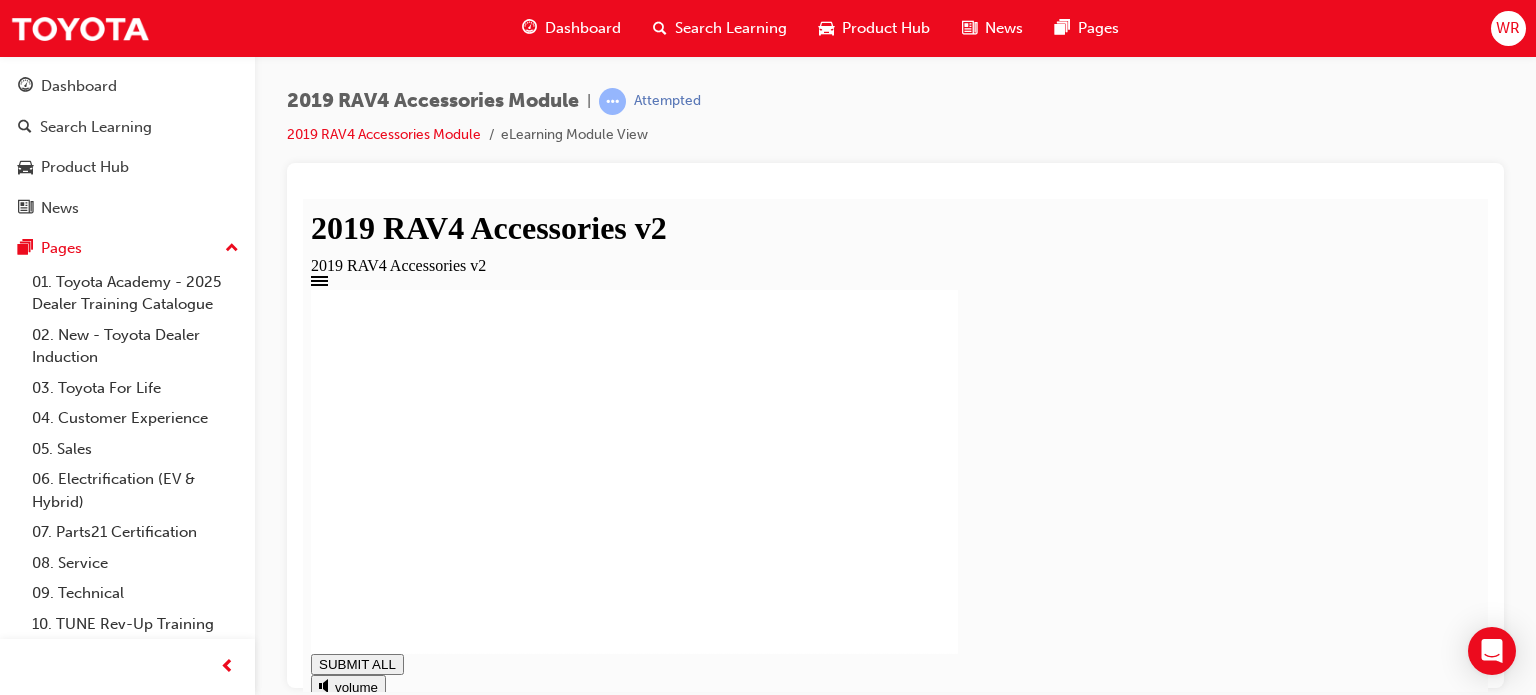 click 